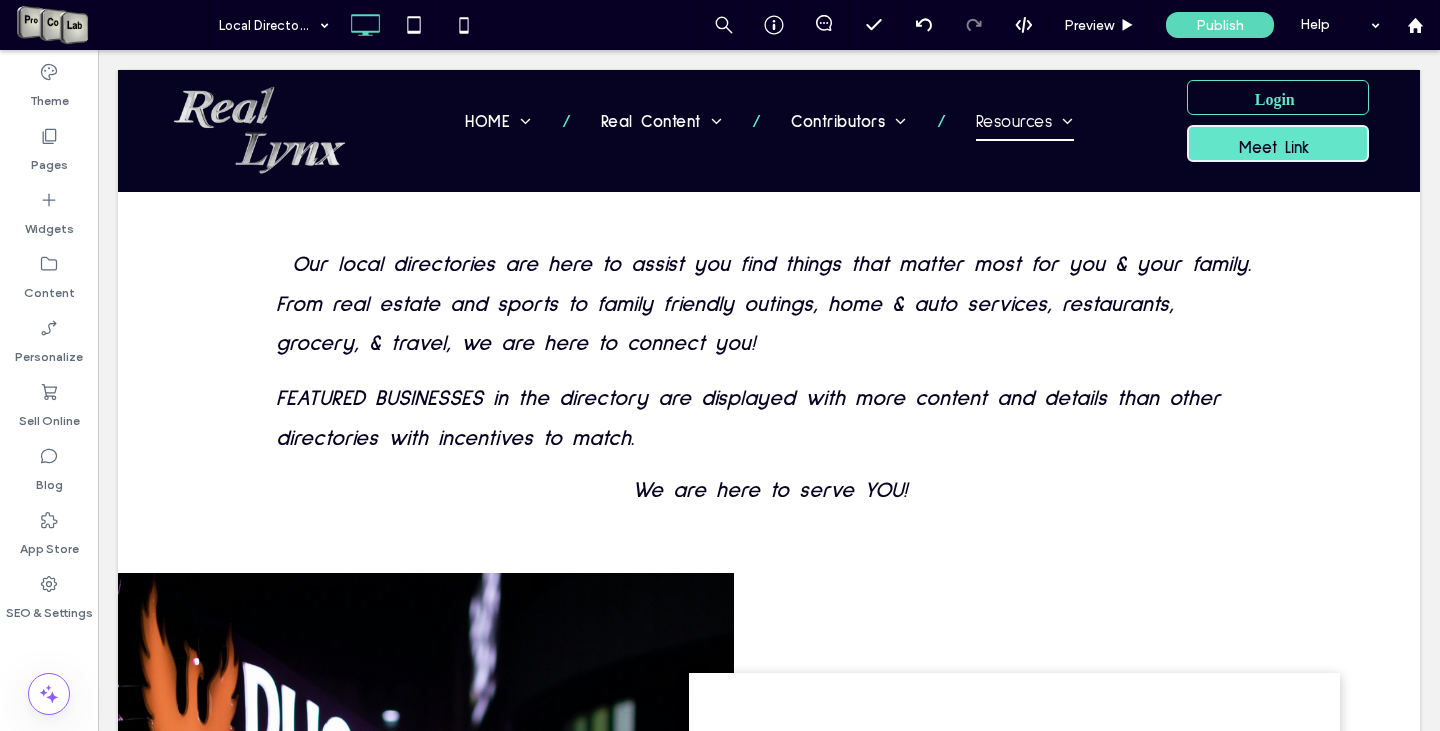 scroll, scrollTop: 0, scrollLeft: 0, axis: both 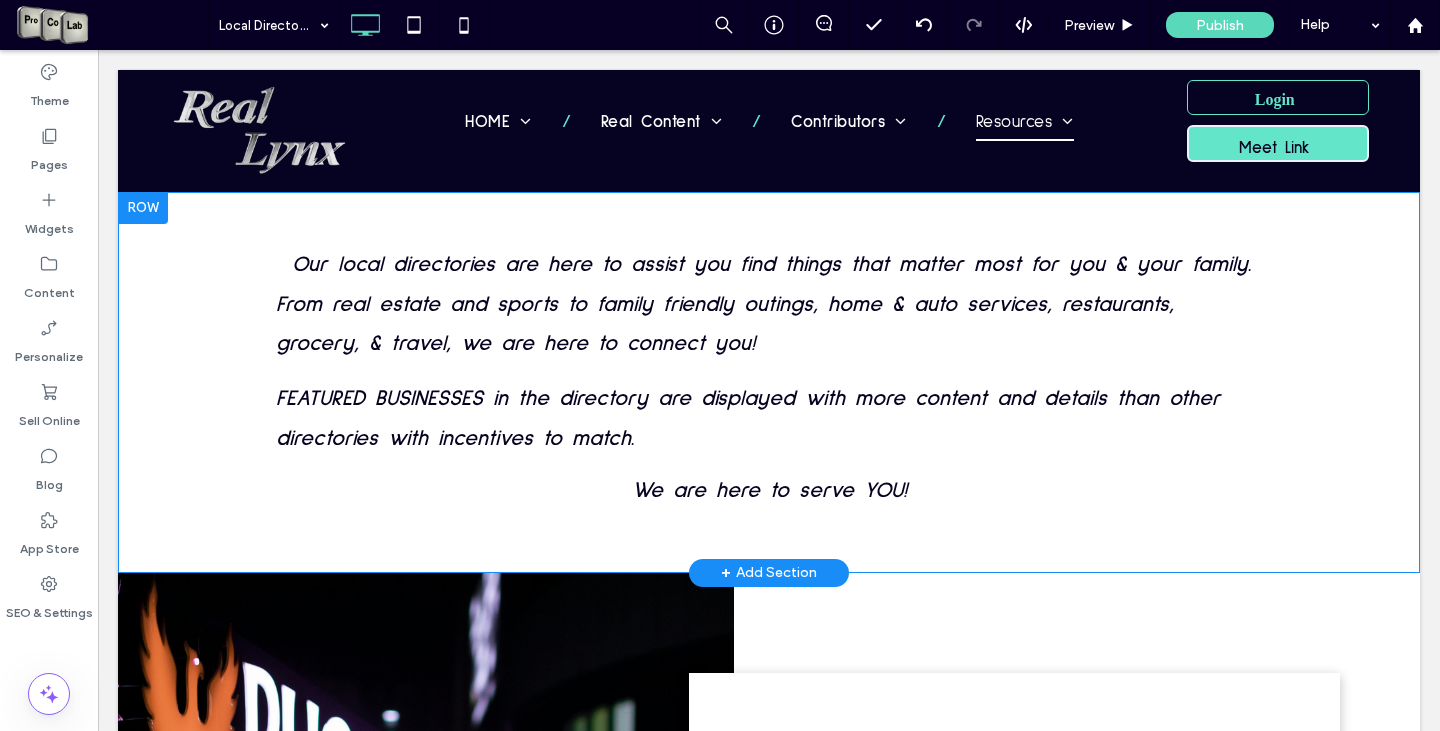 click on "Our local directories are here to assist you find things that matter most for you & your family. From real estate and sports to family friendly outings, home & auto services, restaurants, grocery, & travel, we are here to connect you!
﻿    FEATURED BUSINESSES in the directory are displayed with more content and details than other directories with incentives to match.  We are here to serve YOU!
Click To Paste     Click To Paste" at bounding box center (769, 369) 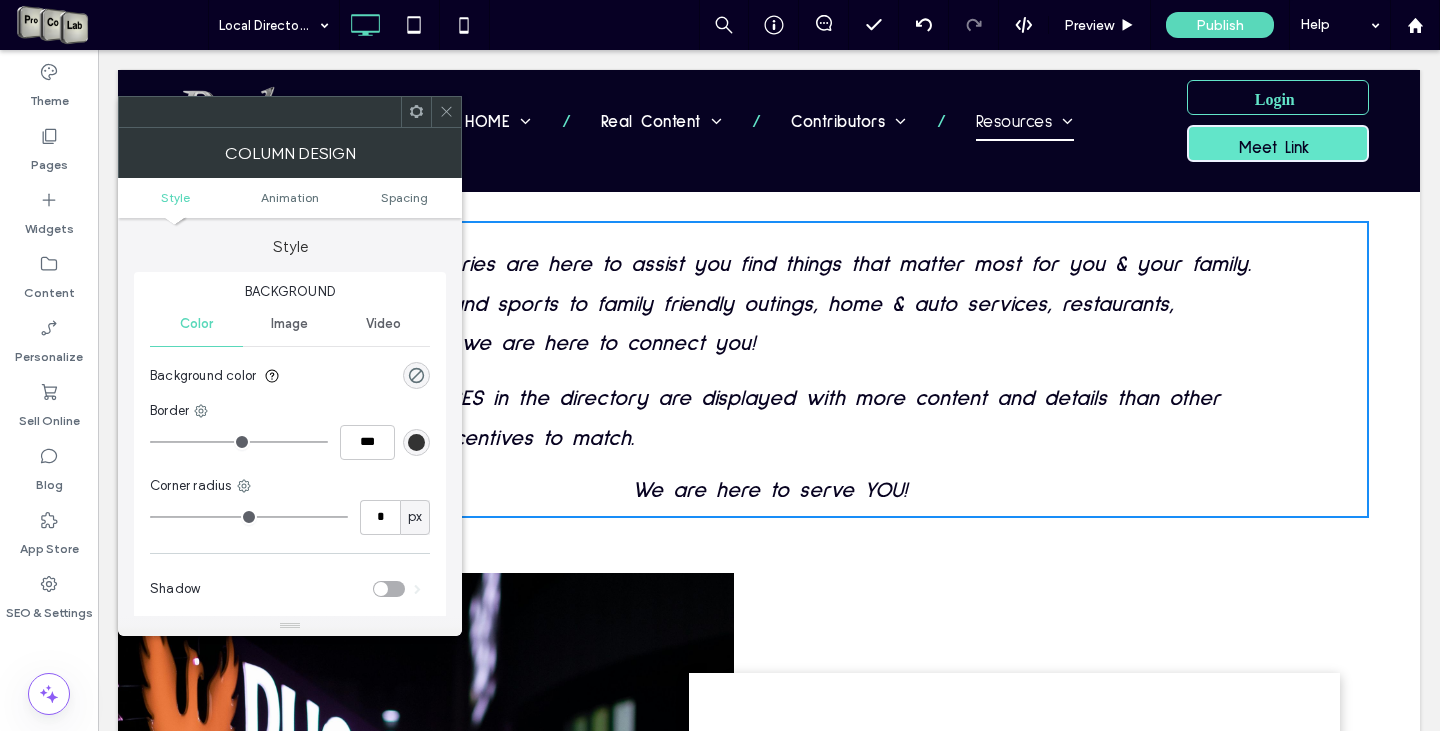 scroll, scrollTop: 0, scrollLeft: 0, axis: both 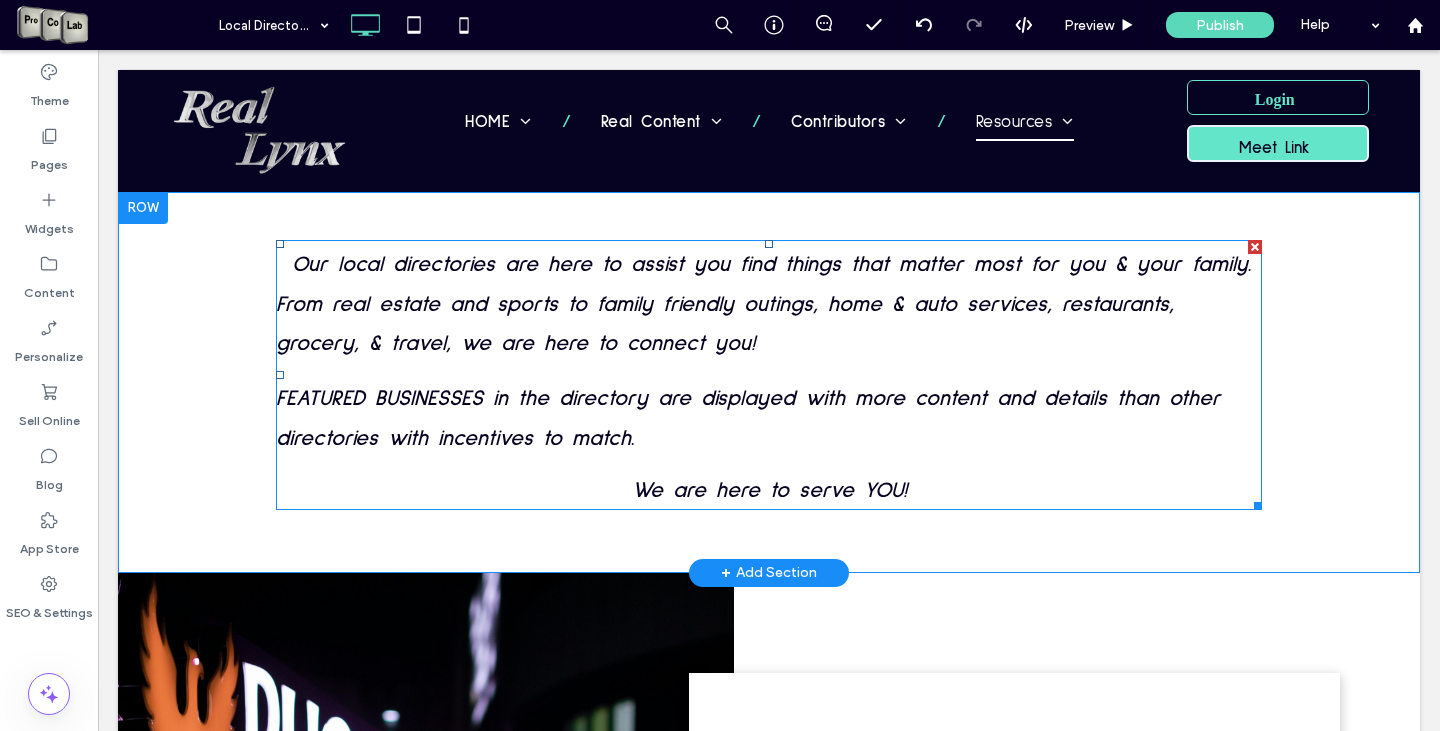 click at bounding box center (769, 467) 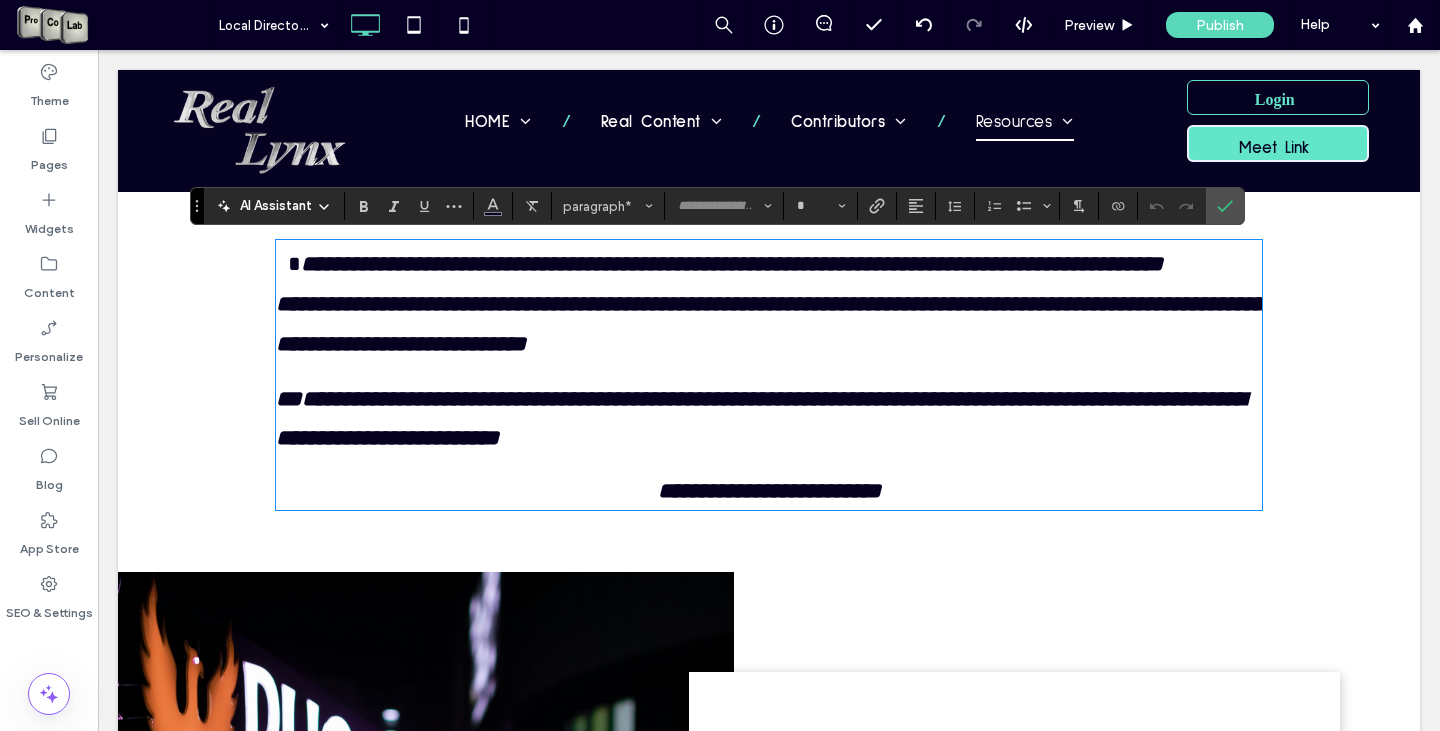 click on "**********" at bounding box center [769, 491] 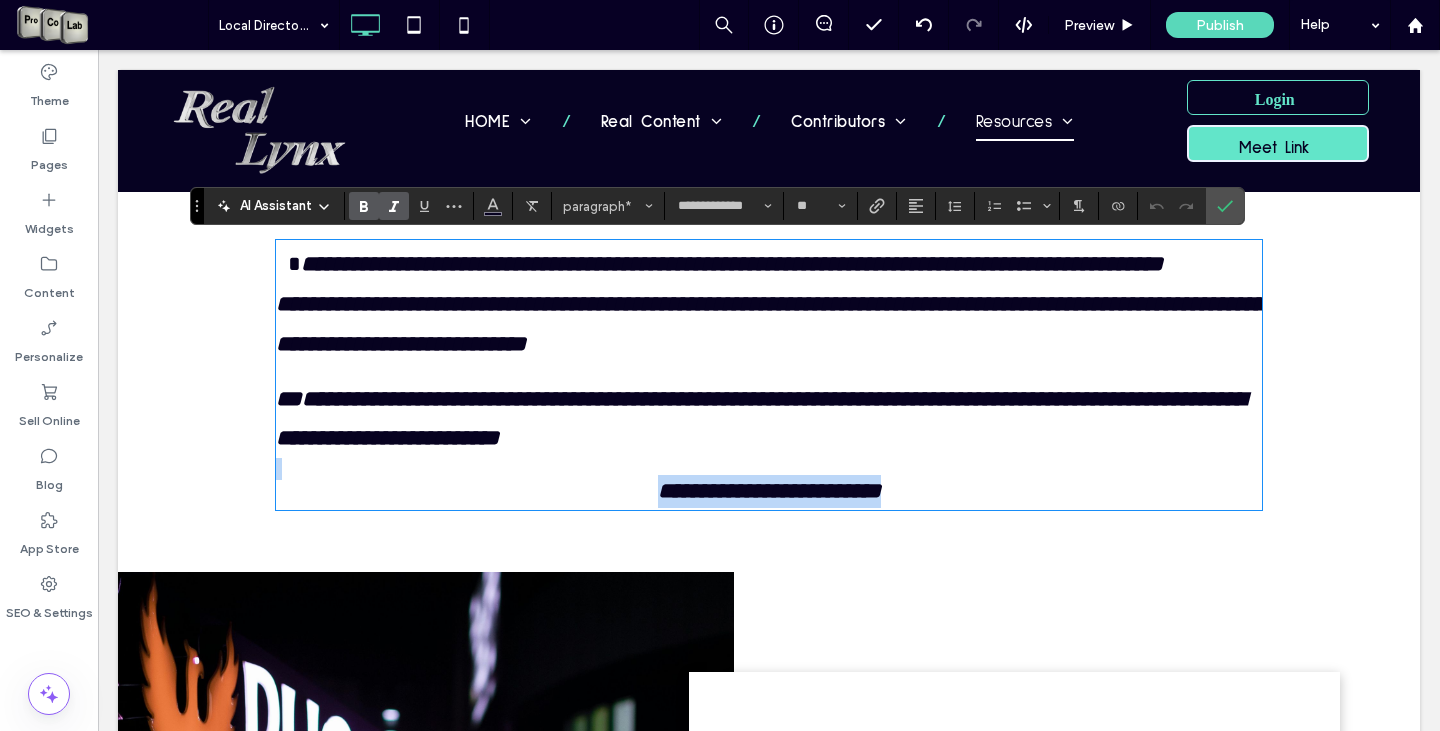 drag, startPoint x: 630, startPoint y: 489, endPoint x: 935, endPoint y: 494, distance: 305.041 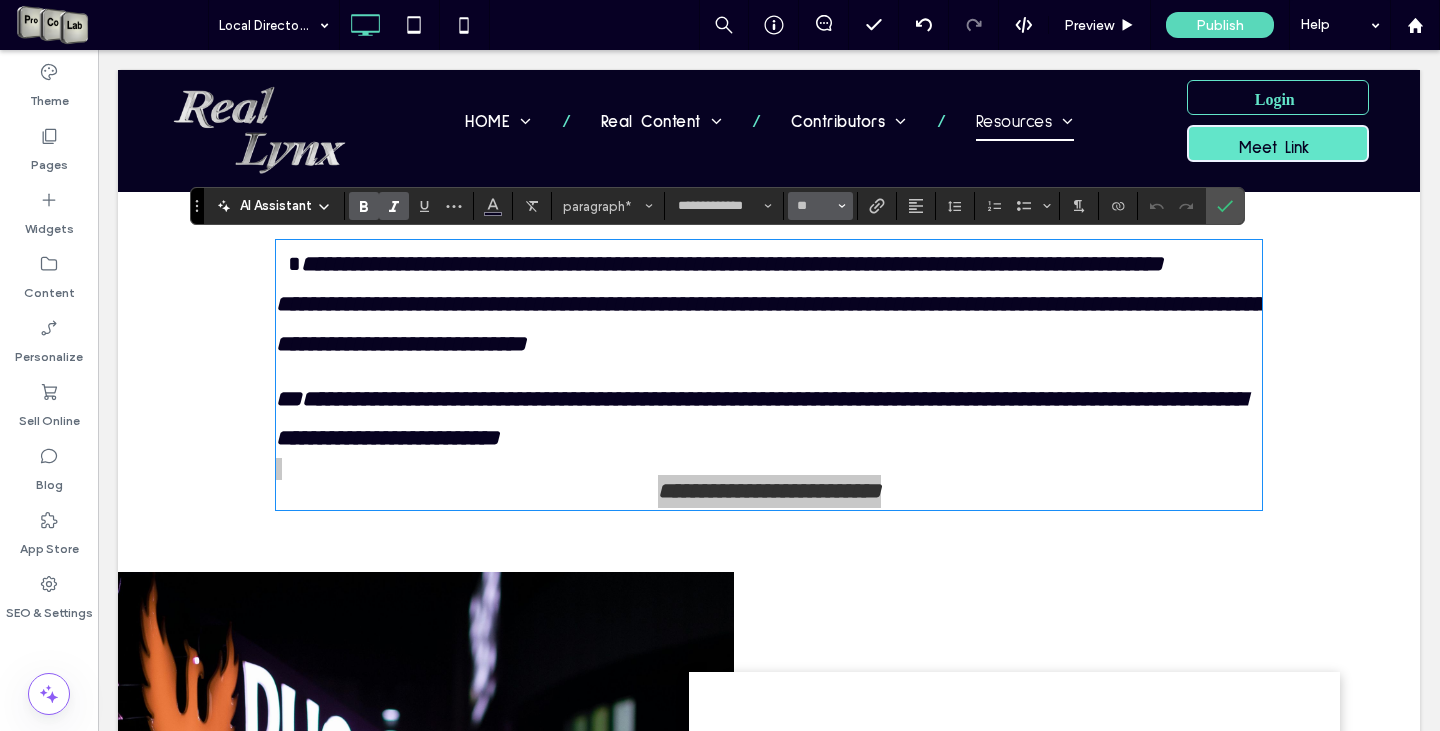 click on "**" at bounding box center [820, 206] 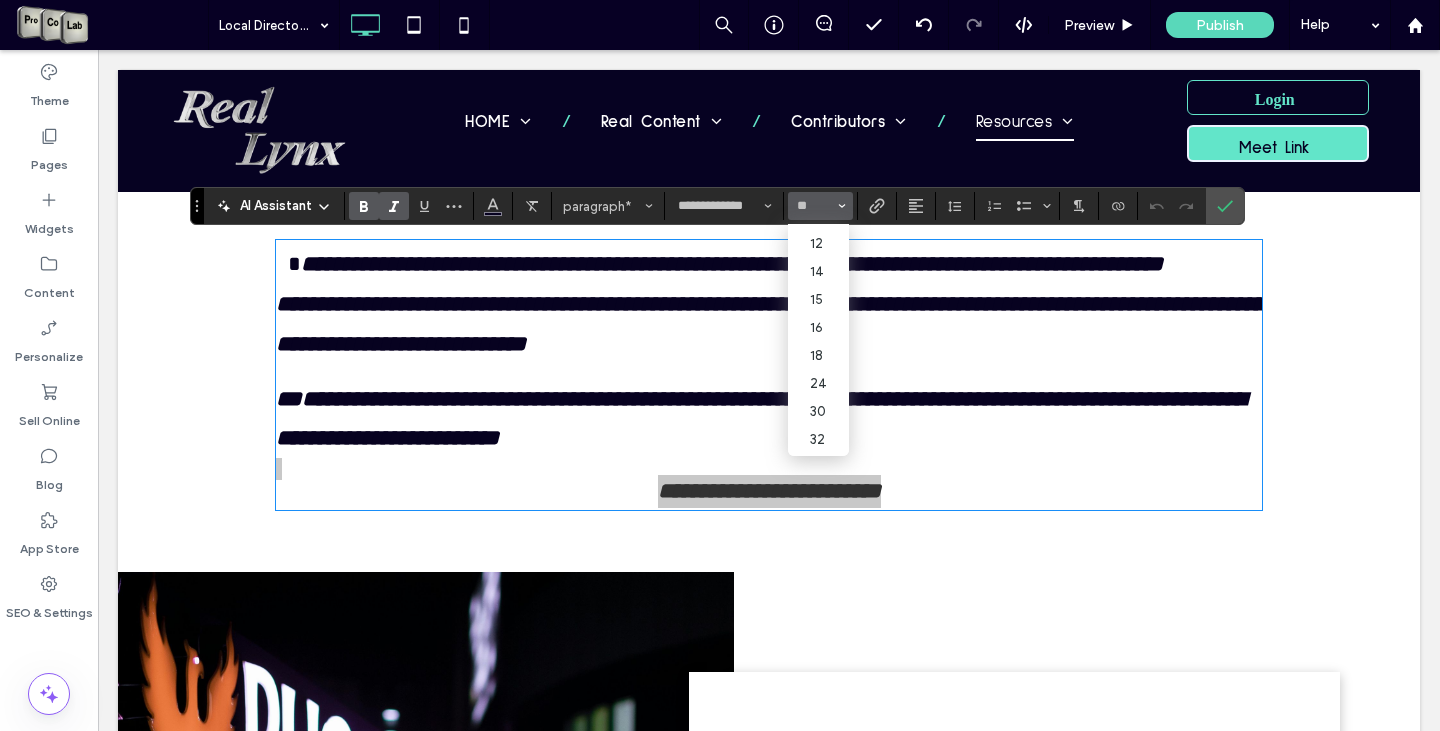 scroll, scrollTop: 160, scrollLeft: 0, axis: vertical 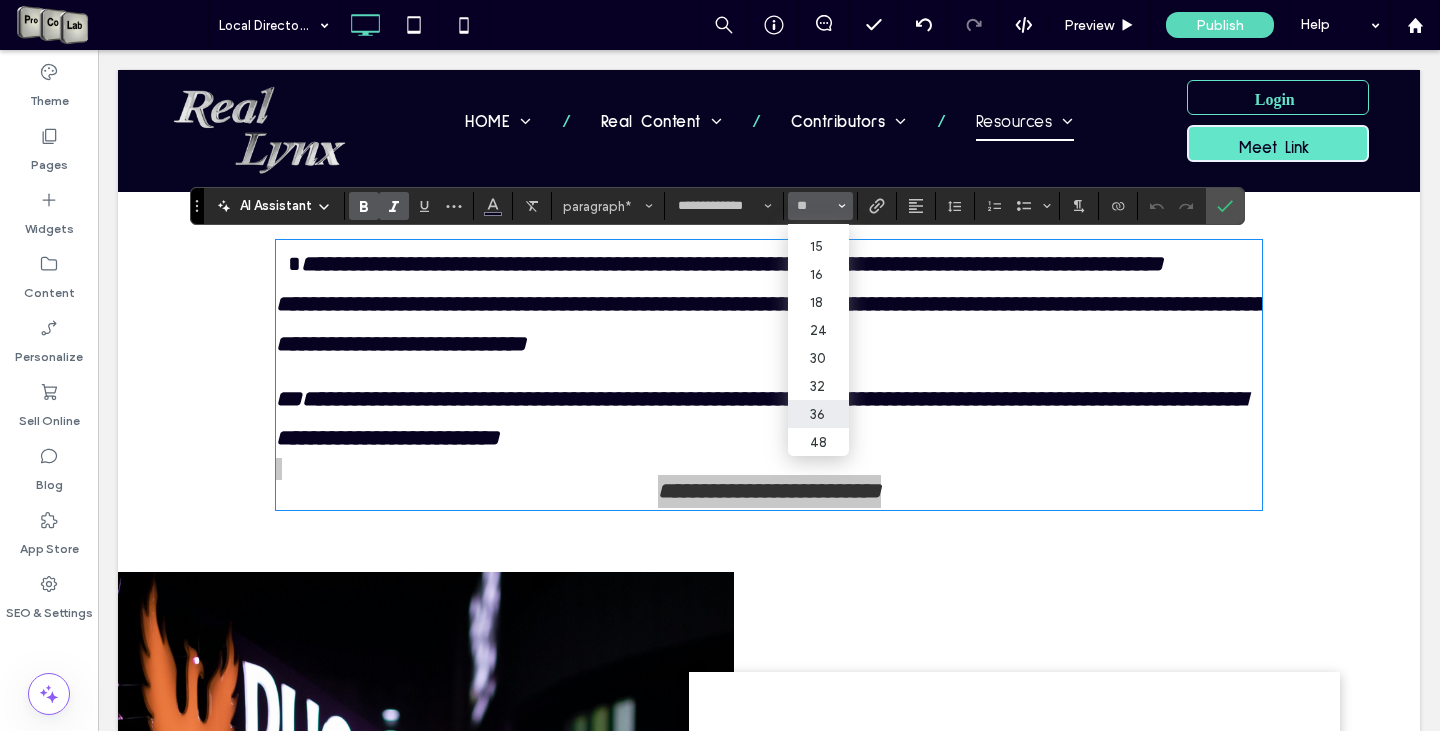 drag, startPoint x: 732, startPoint y: 381, endPoint x: 830, endPoint y: 431, distance: 110.01818 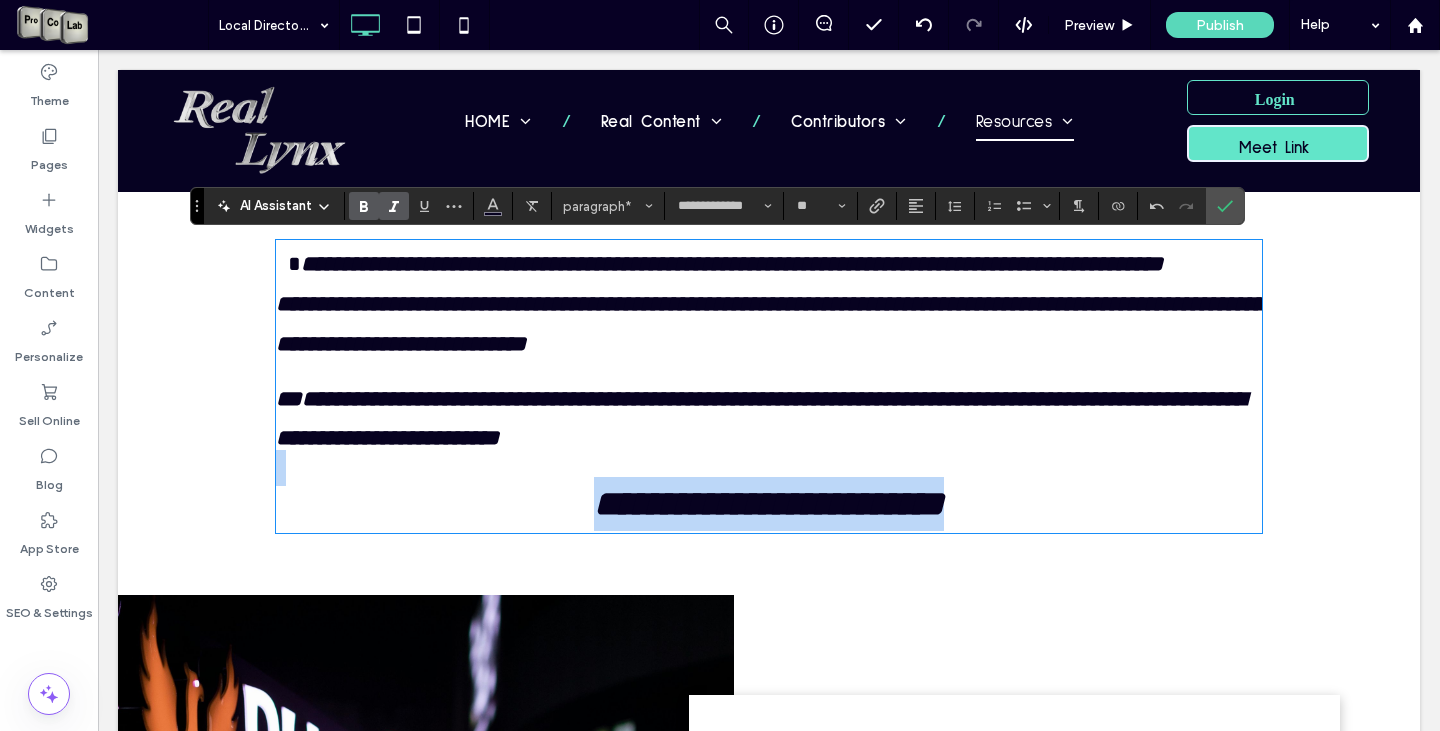 click at bounding box center (769, 468) 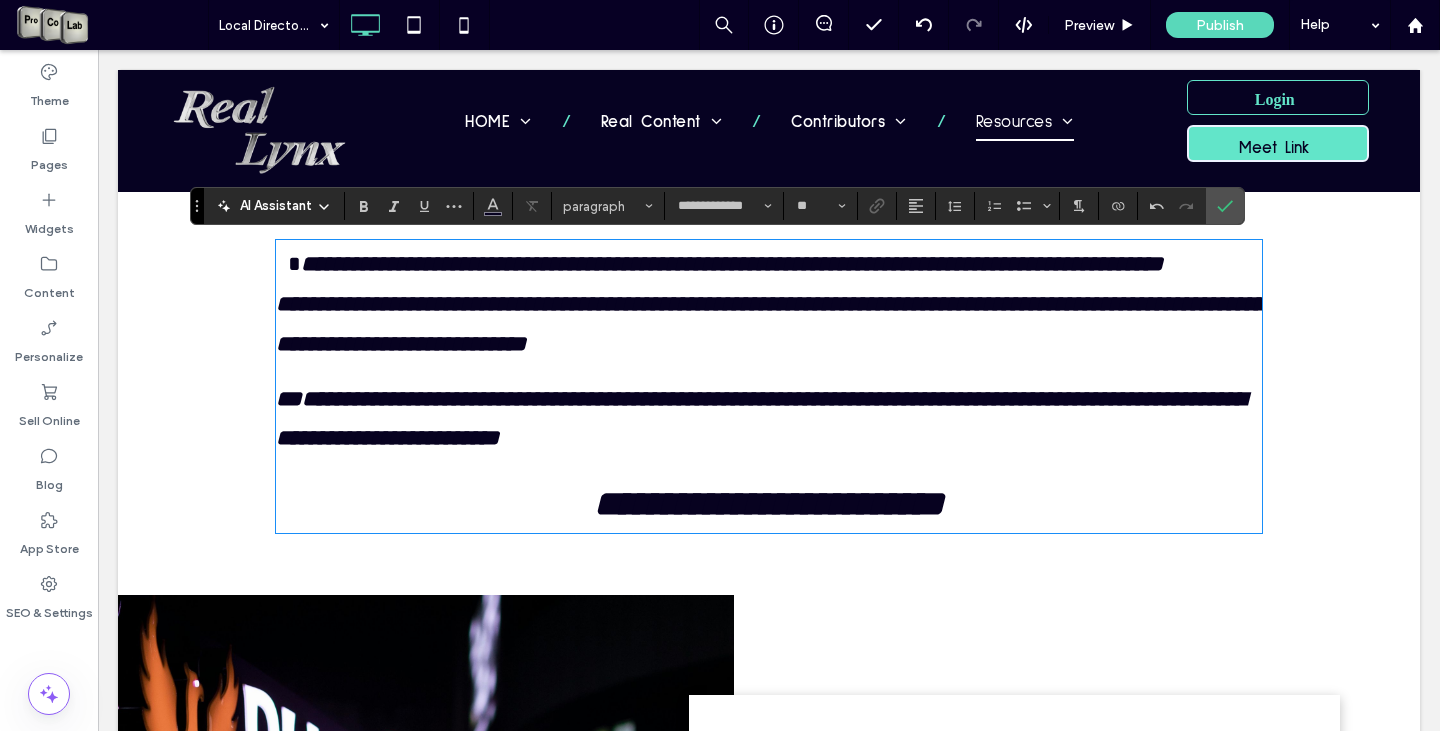 type on "**" 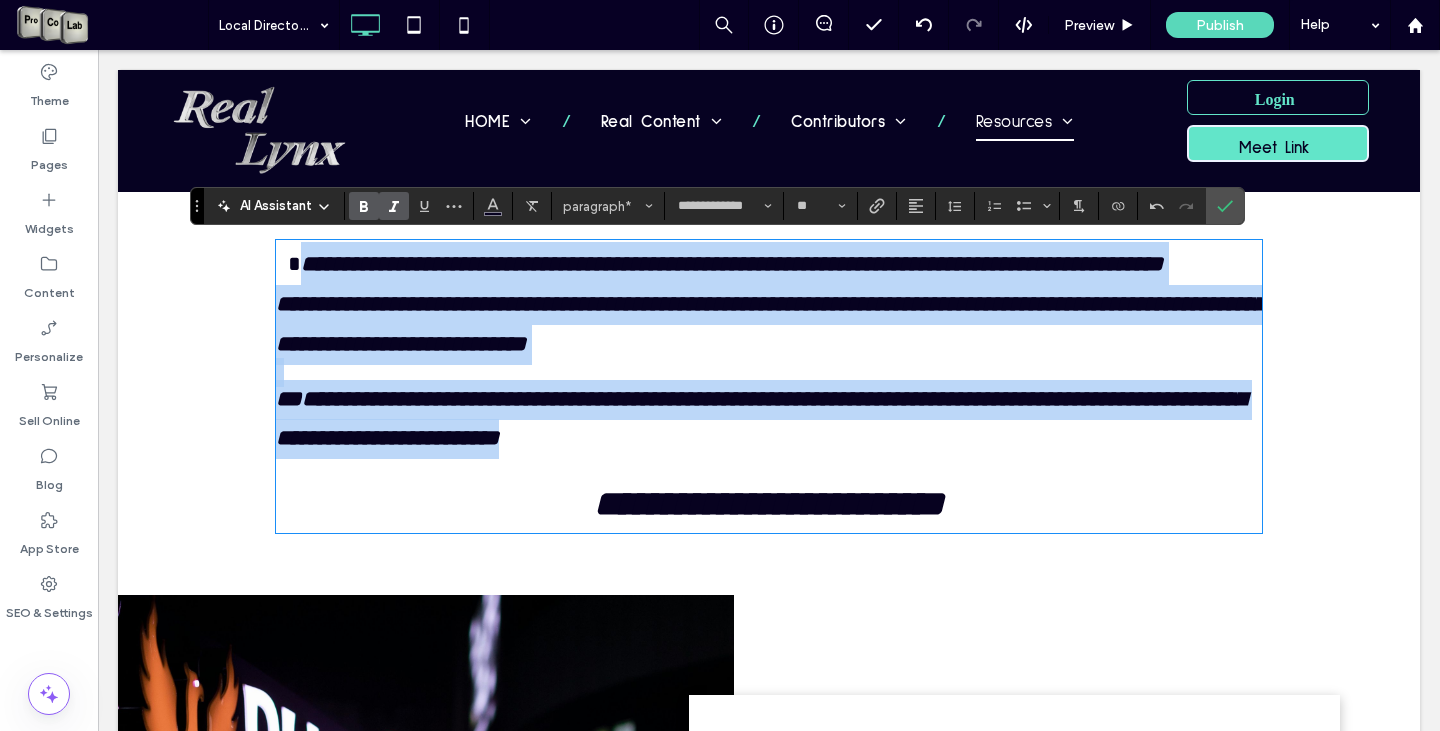 drag, startPoint x: 353, startPoint y: 275, endPoint x: 649, endPoint y: 427, distance: 332.74615 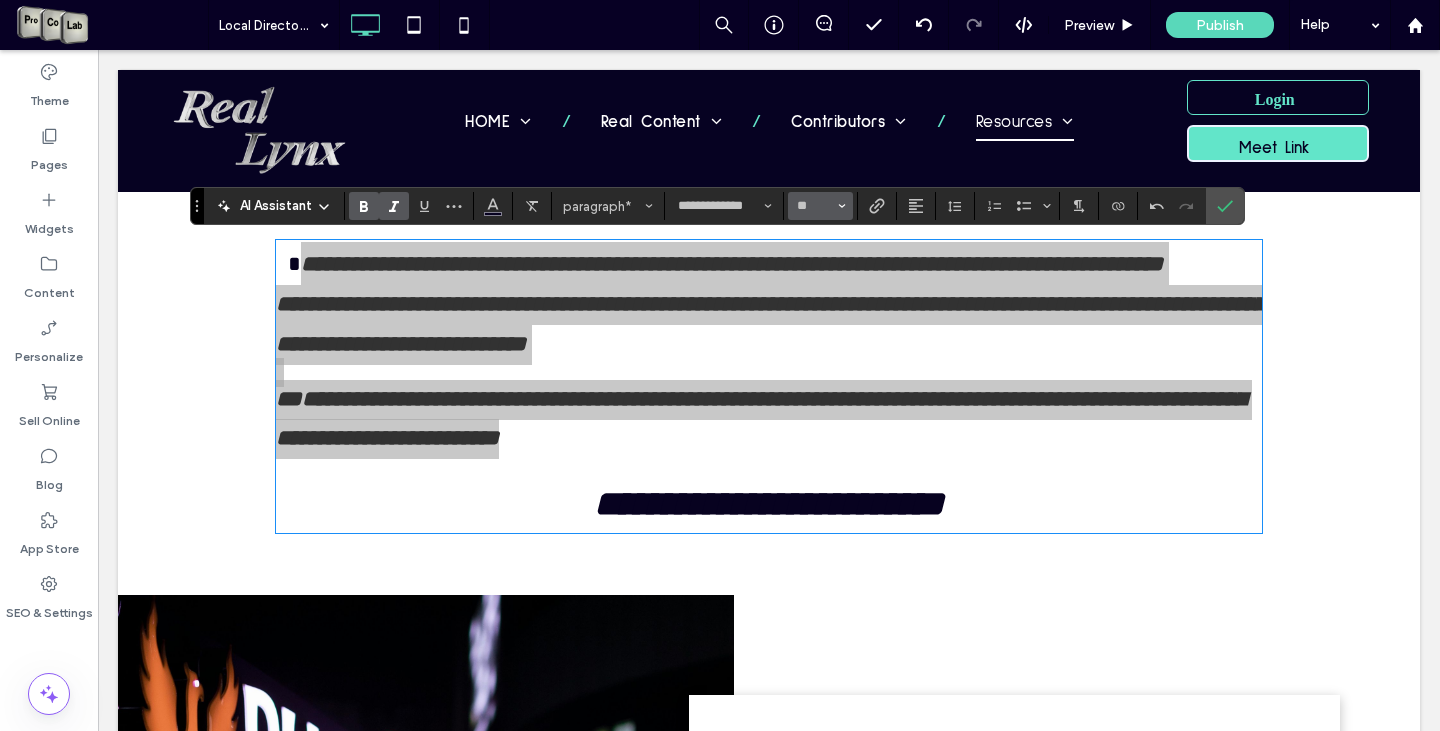 click 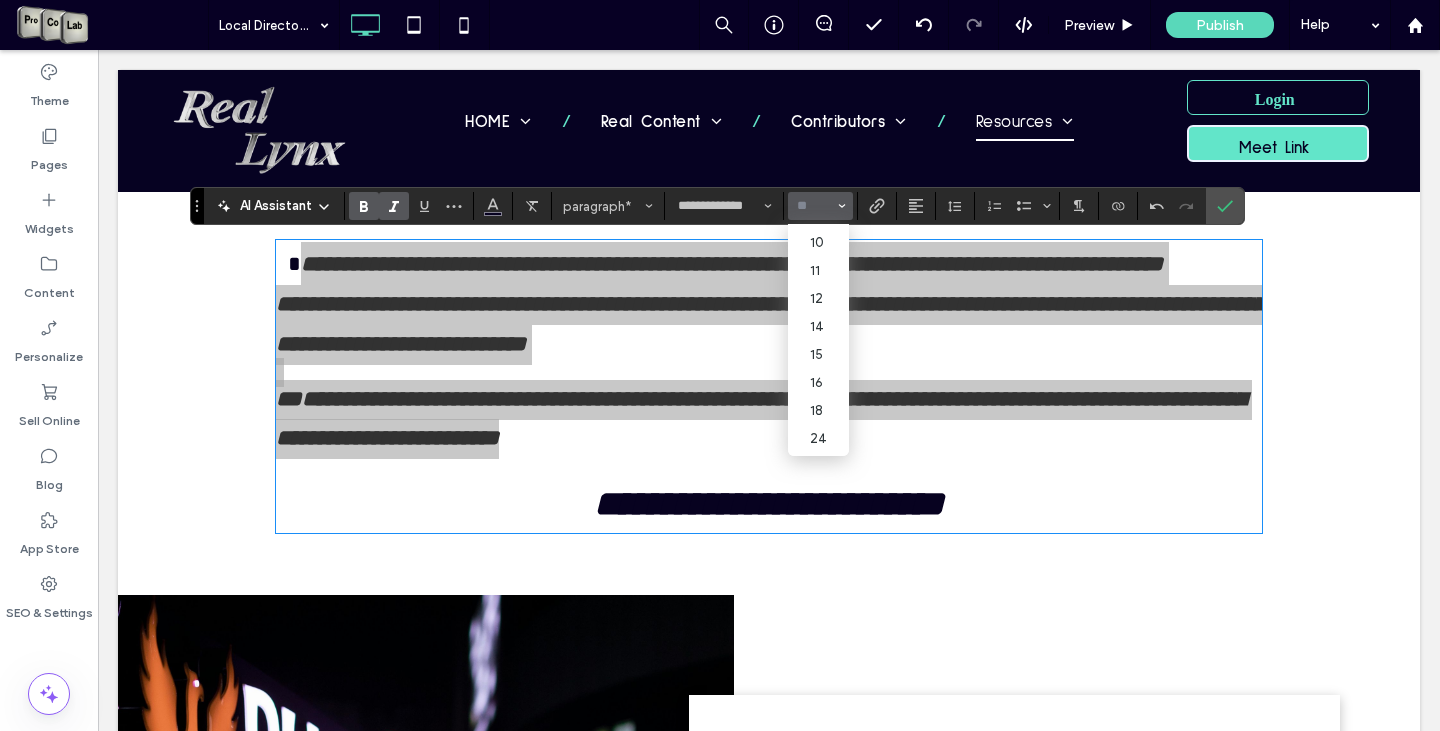 scroll, scrollTop: 60, scrollLeft: 0, axis: vertical 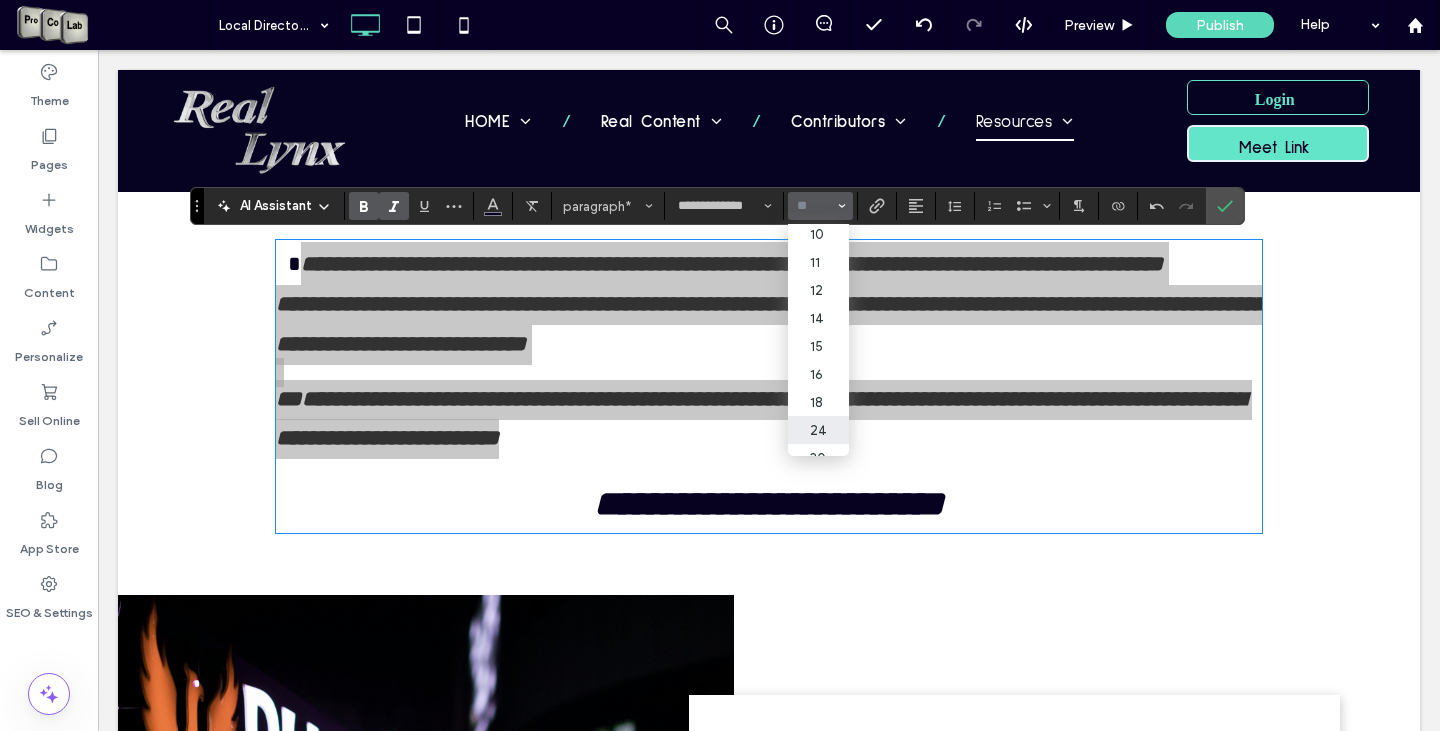 click on "24" at bounding box center (818, 430) 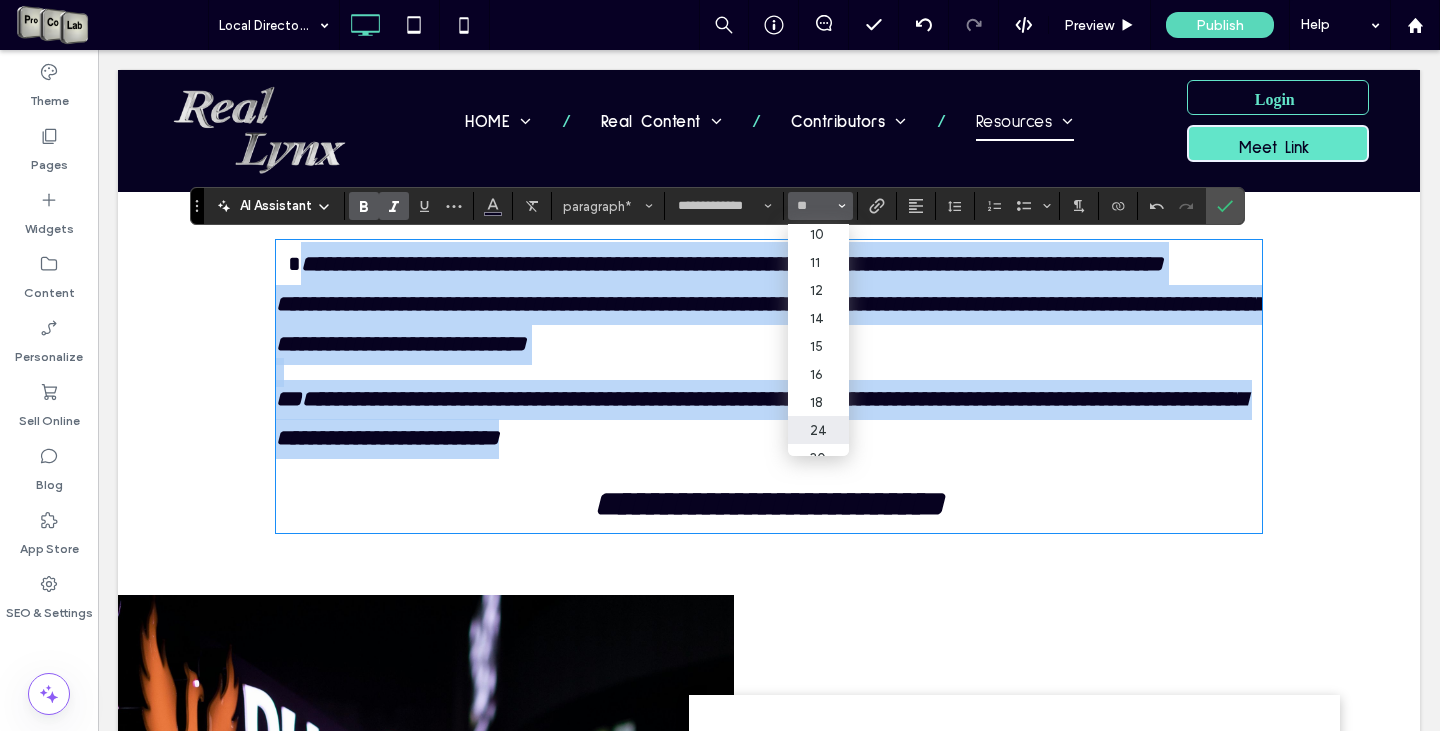 type on "**" 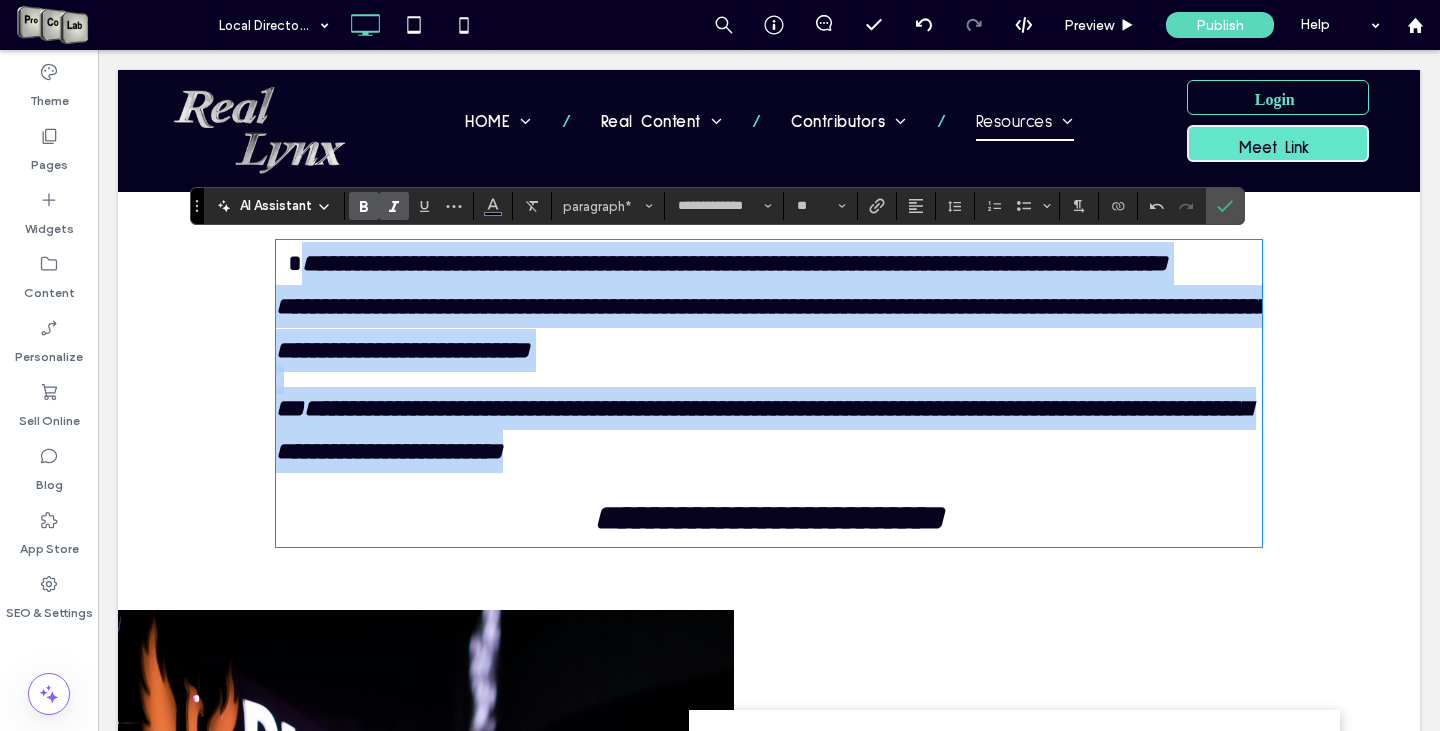 click on "**********" at bounding box center [771, 327] 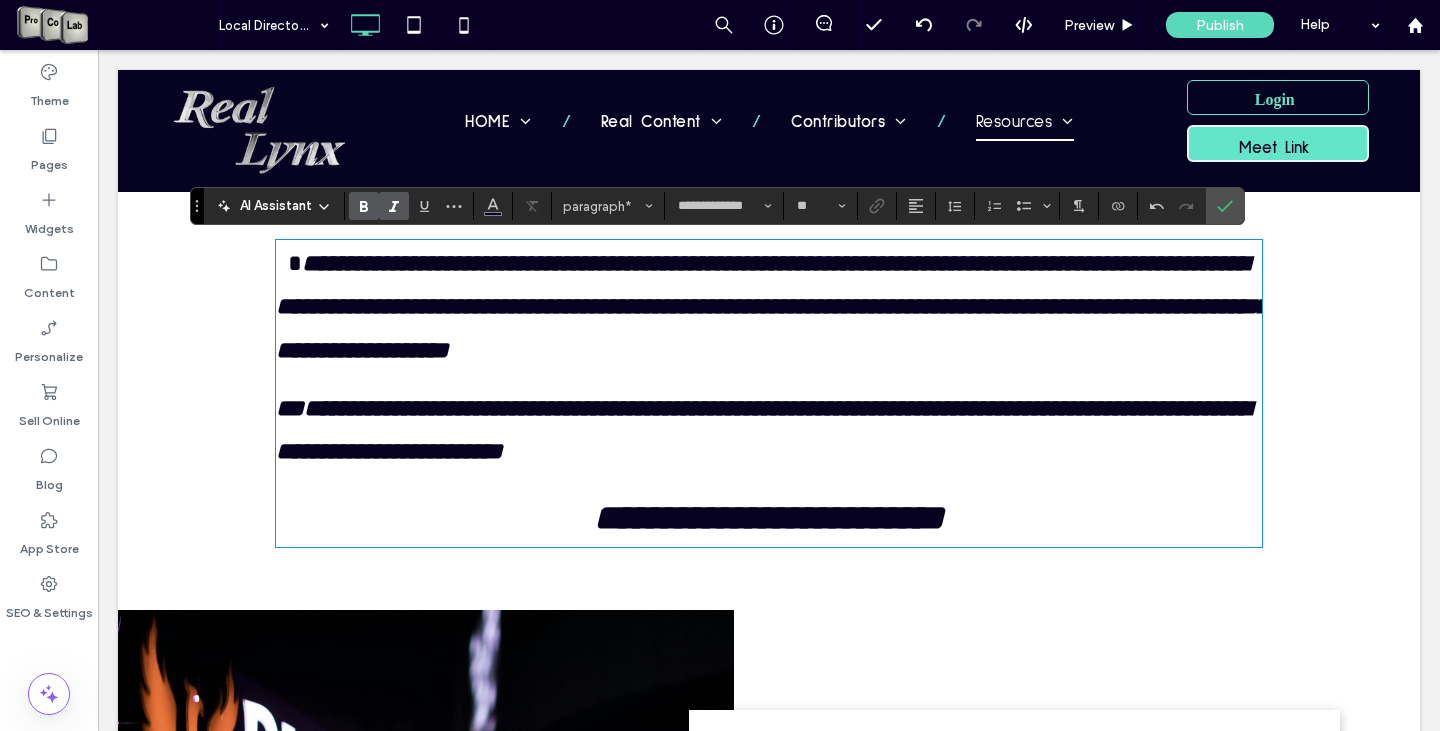 type 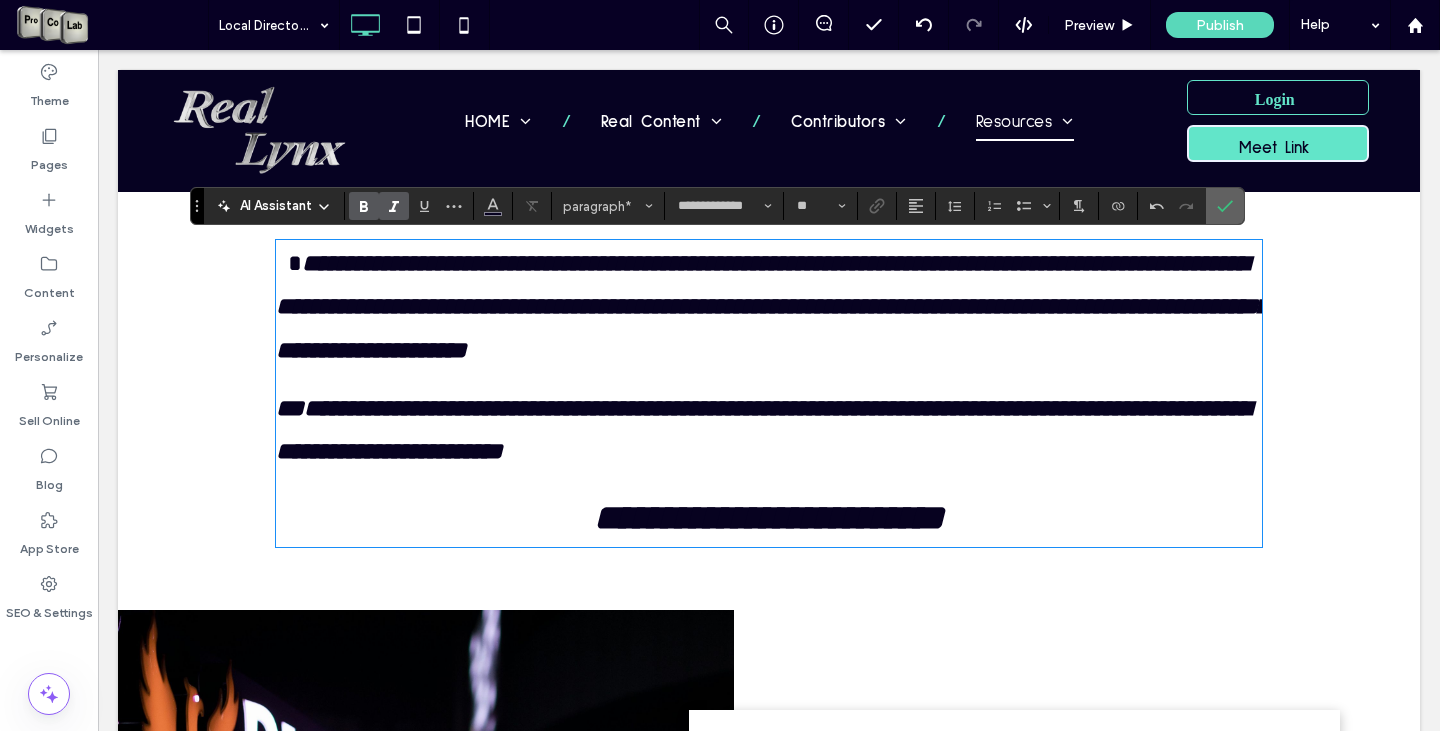 drag, startPoint x: 1235, startPoint y: 206, endPoint x: 1132, endPoint y: 156, distance: 114.494545 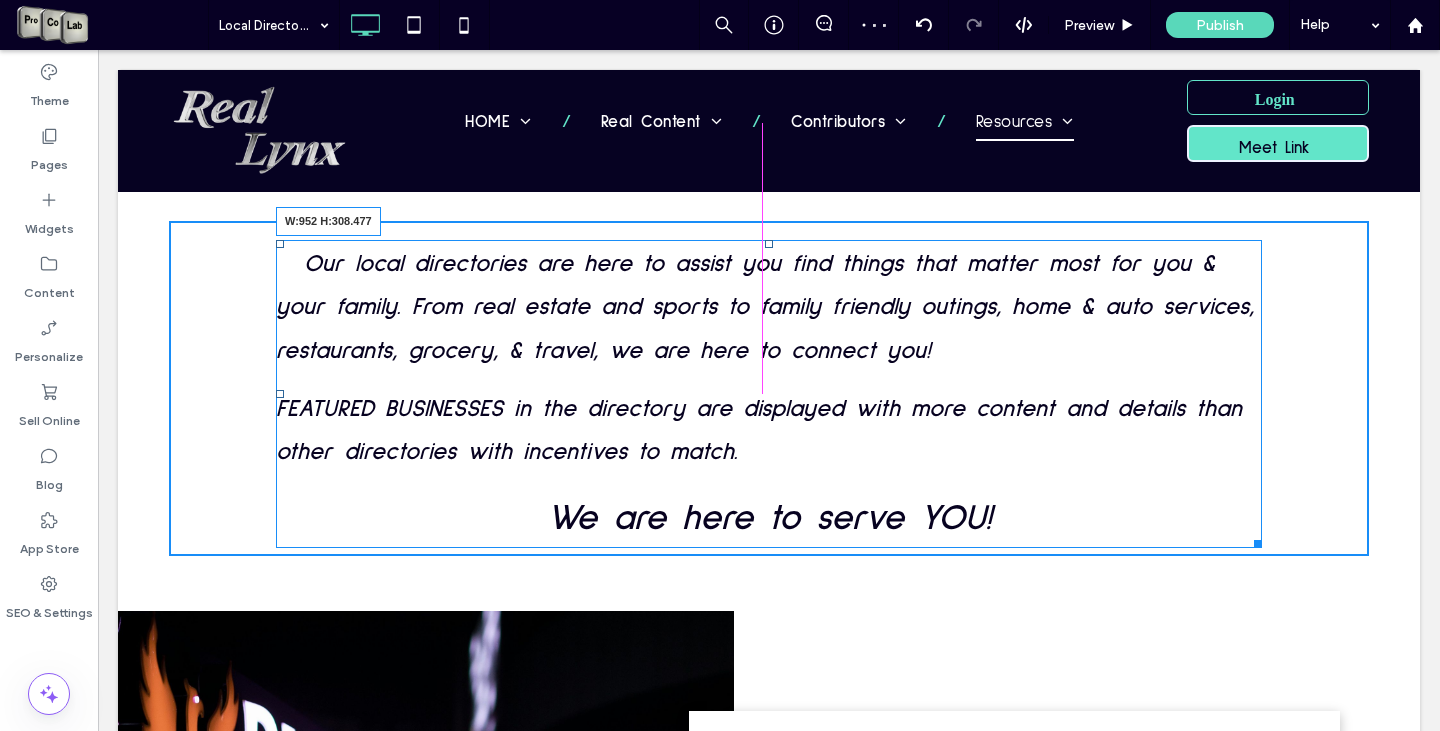 drag, startPoint x: 1249, startPoint y: 538, endPoint x: 1232, endPoint y: 538, distance: 17 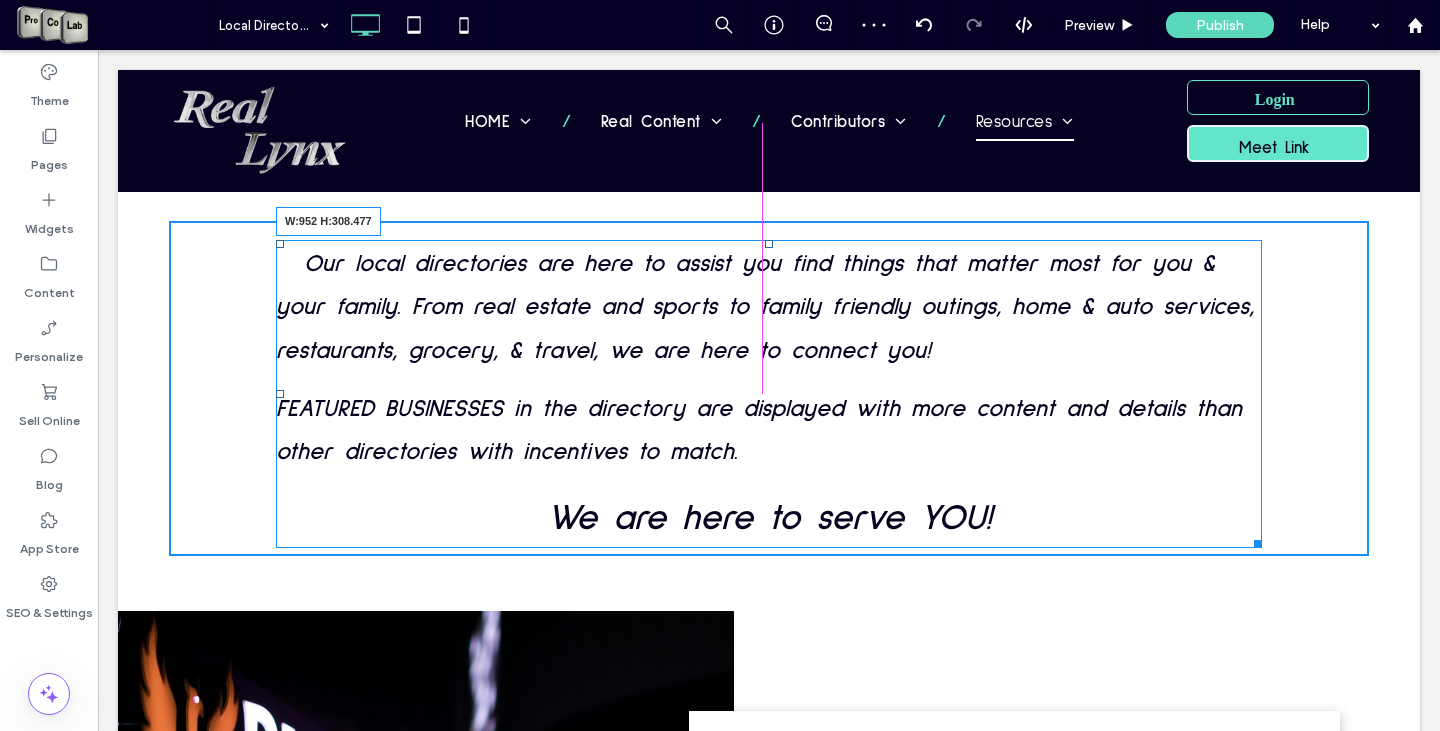 click at bounding box center [1254, 540] 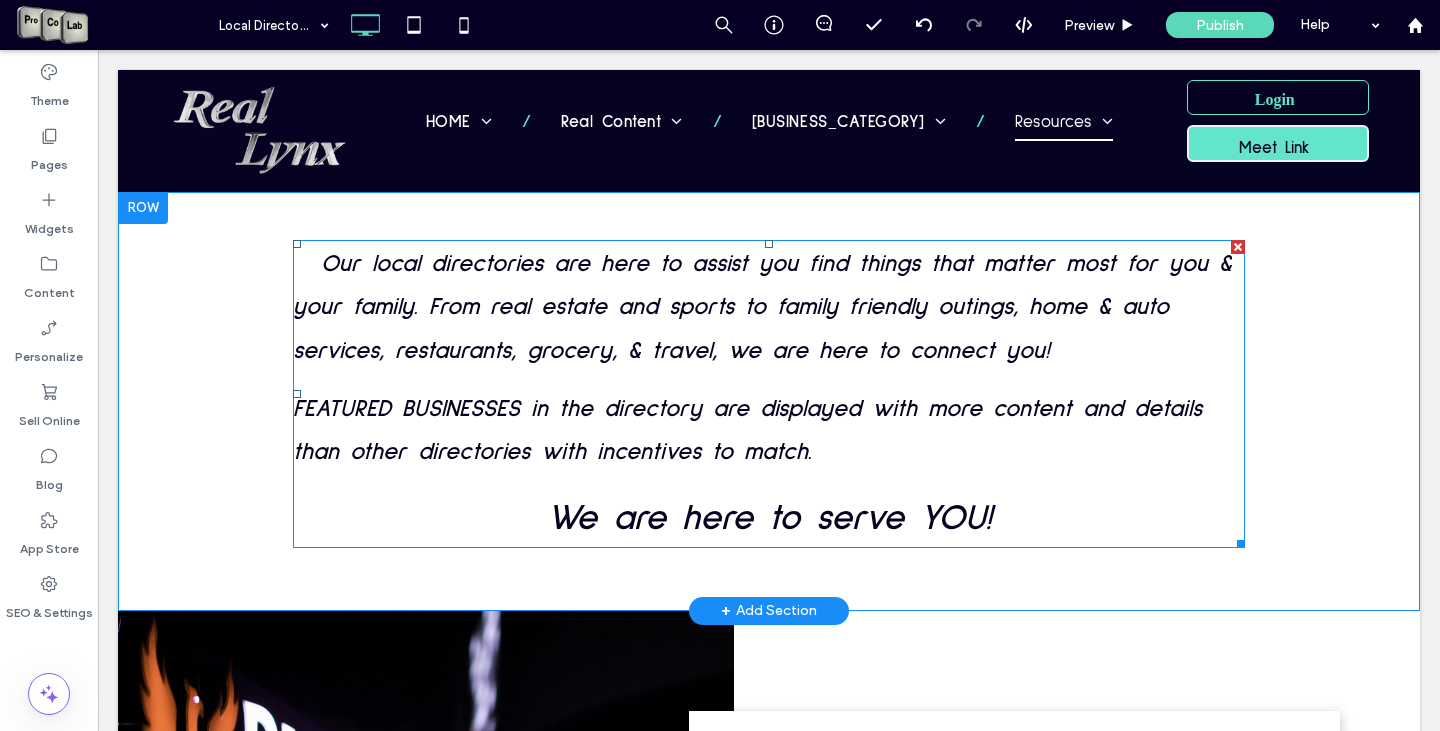 click on "FEATURED BUSINESSES in the directory are displayed with more content and details than other directories with incentives to match." at bounding box center (747, 430) 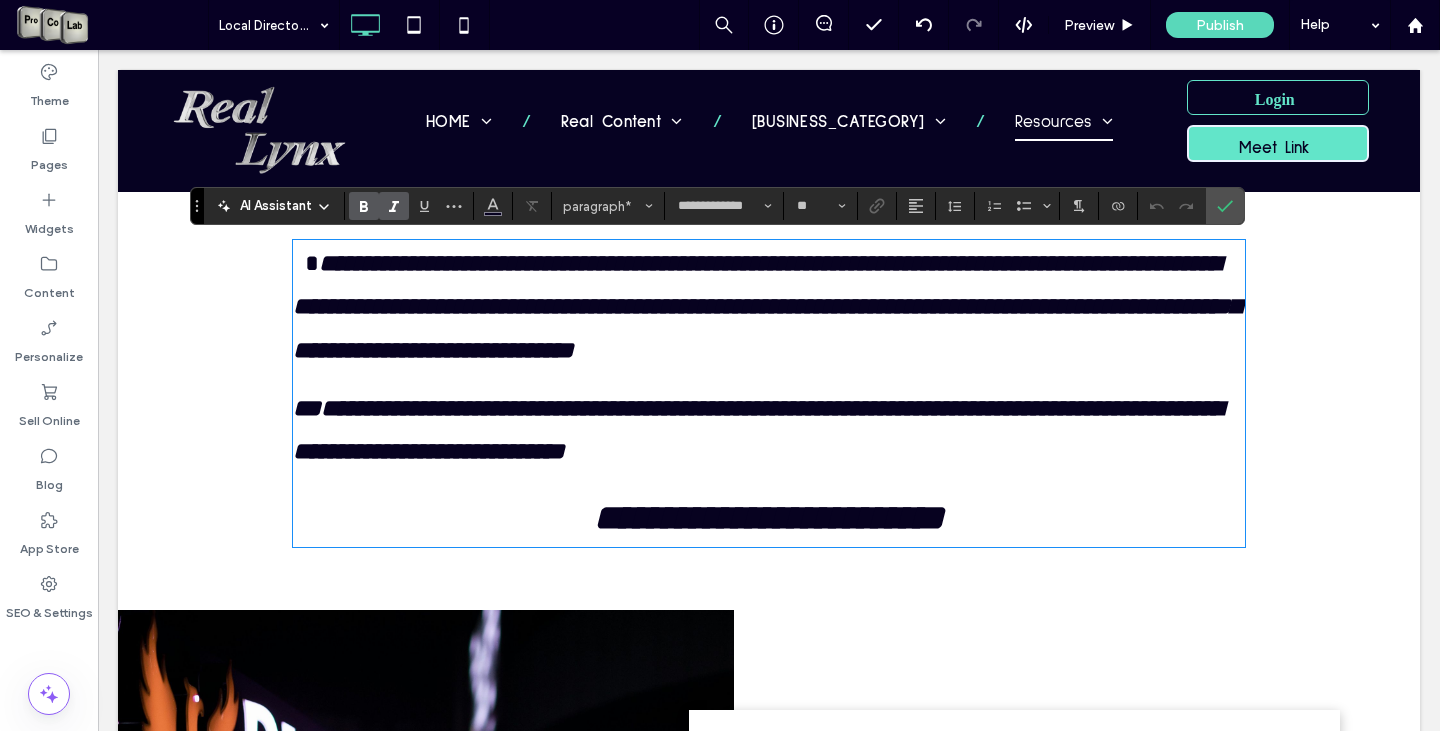 drag, startPoint x: 315, startPoint y: 405, endPoint x: 419, endPoint y: 448, distance: 112.53888 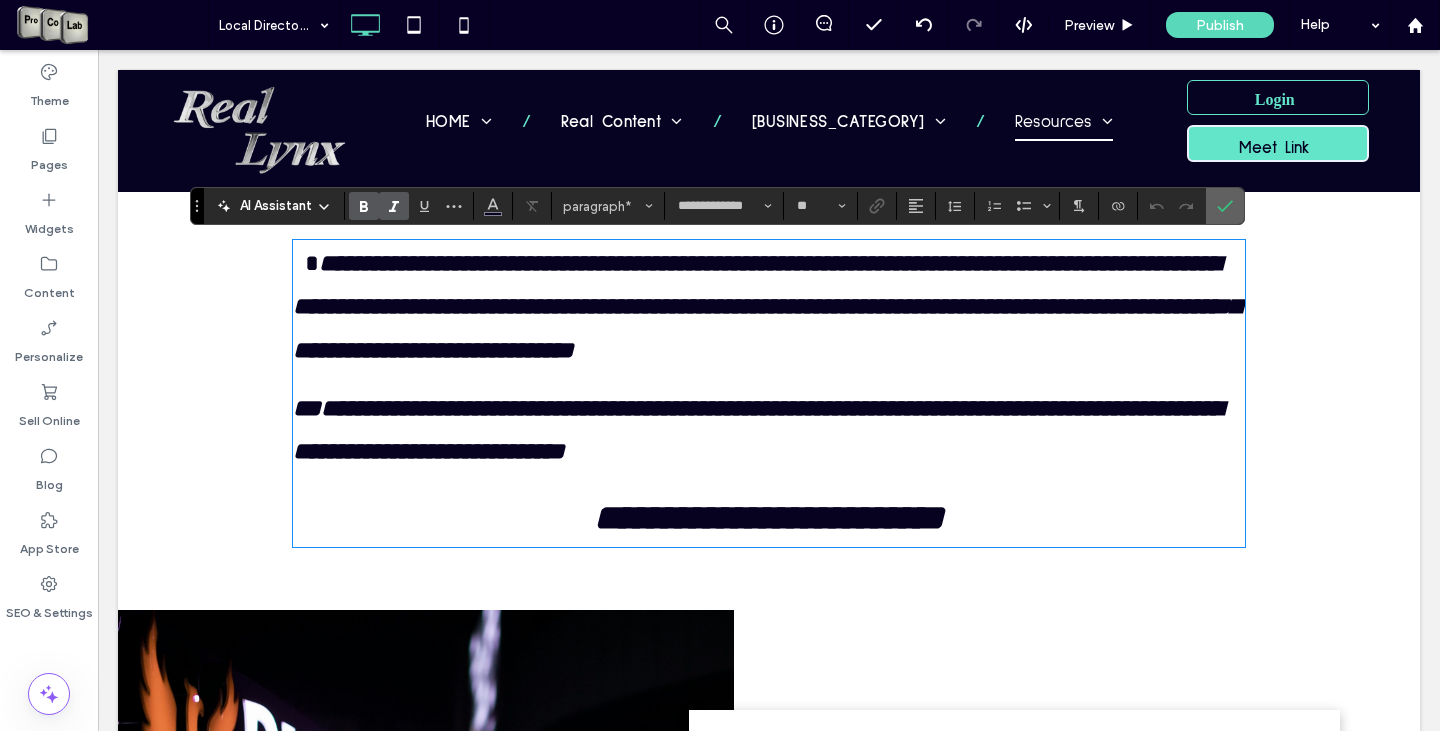 click 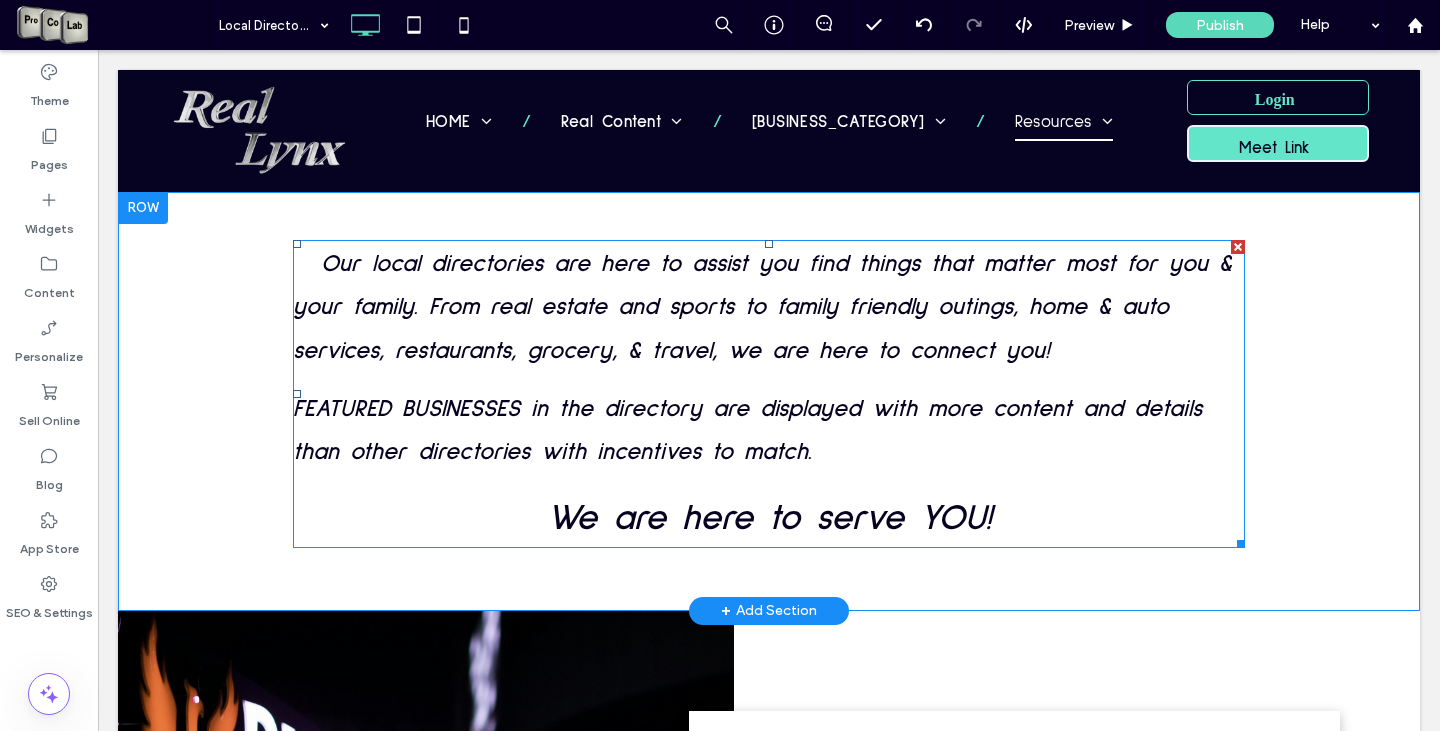 click on "Our local directories are here to assist you find things that matter most for you & your family.  From real estate and sports to family friendly outings, home & auto services, restaurants, grocery, & travel, we are here to connect you!" at bounding box center (762, 307) 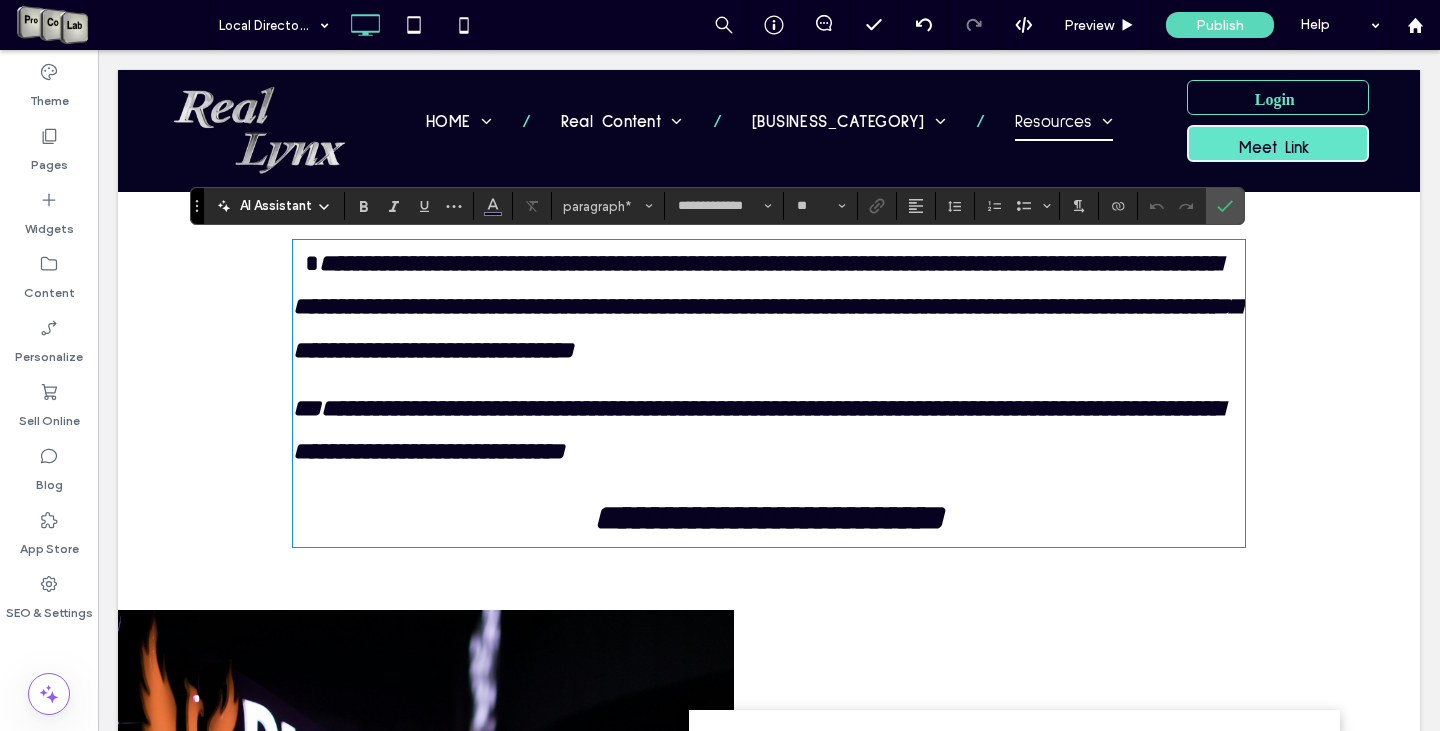 click on "**********" at bounding box center (766, 306) 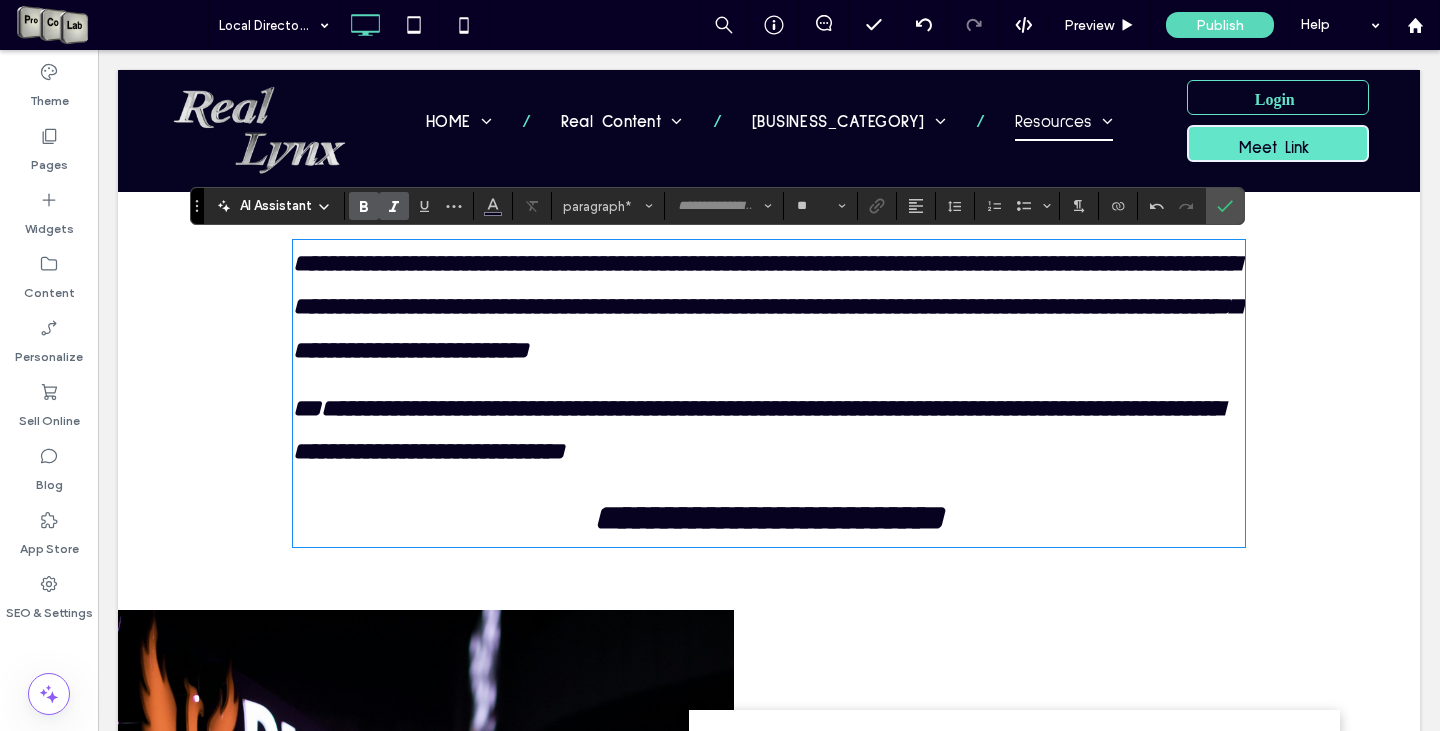 type on "**********" 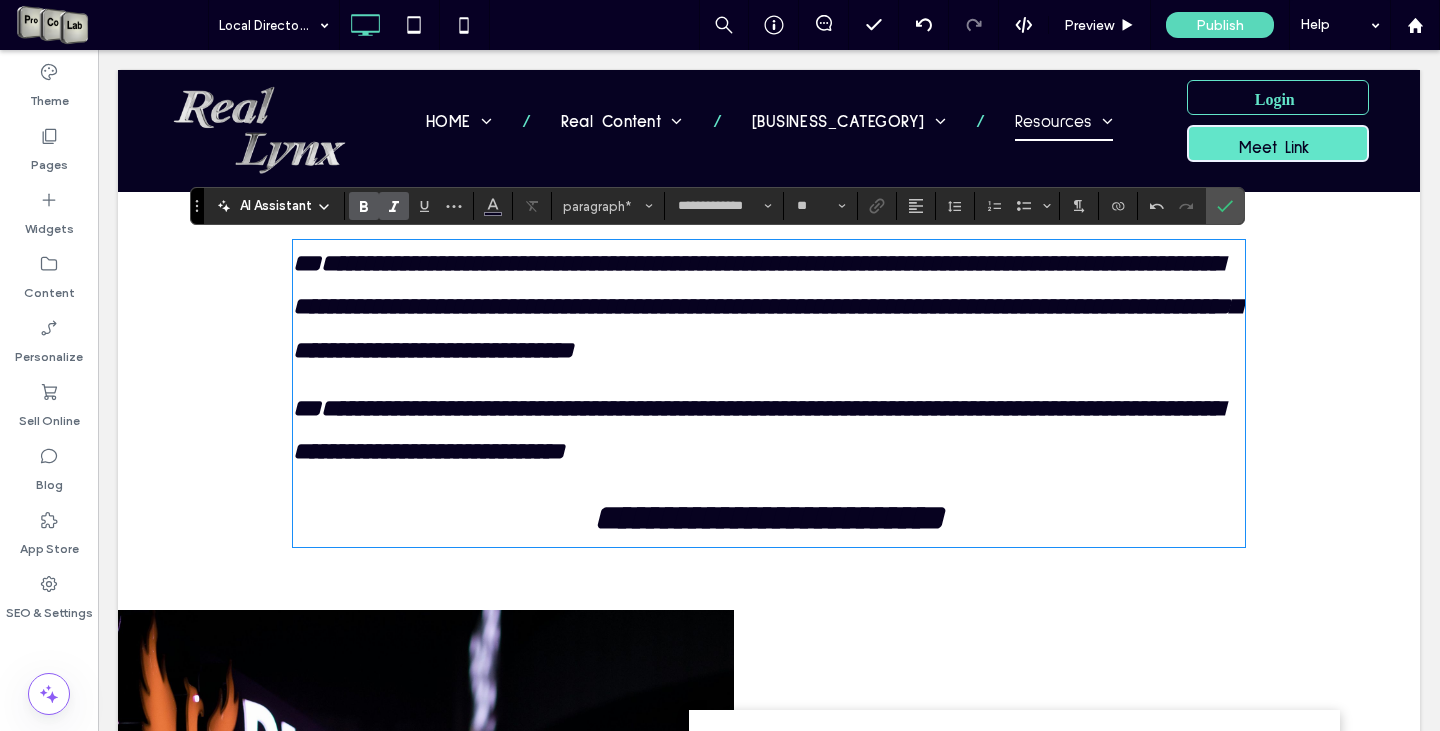 click on "**********" at bounding box center (757, 429) 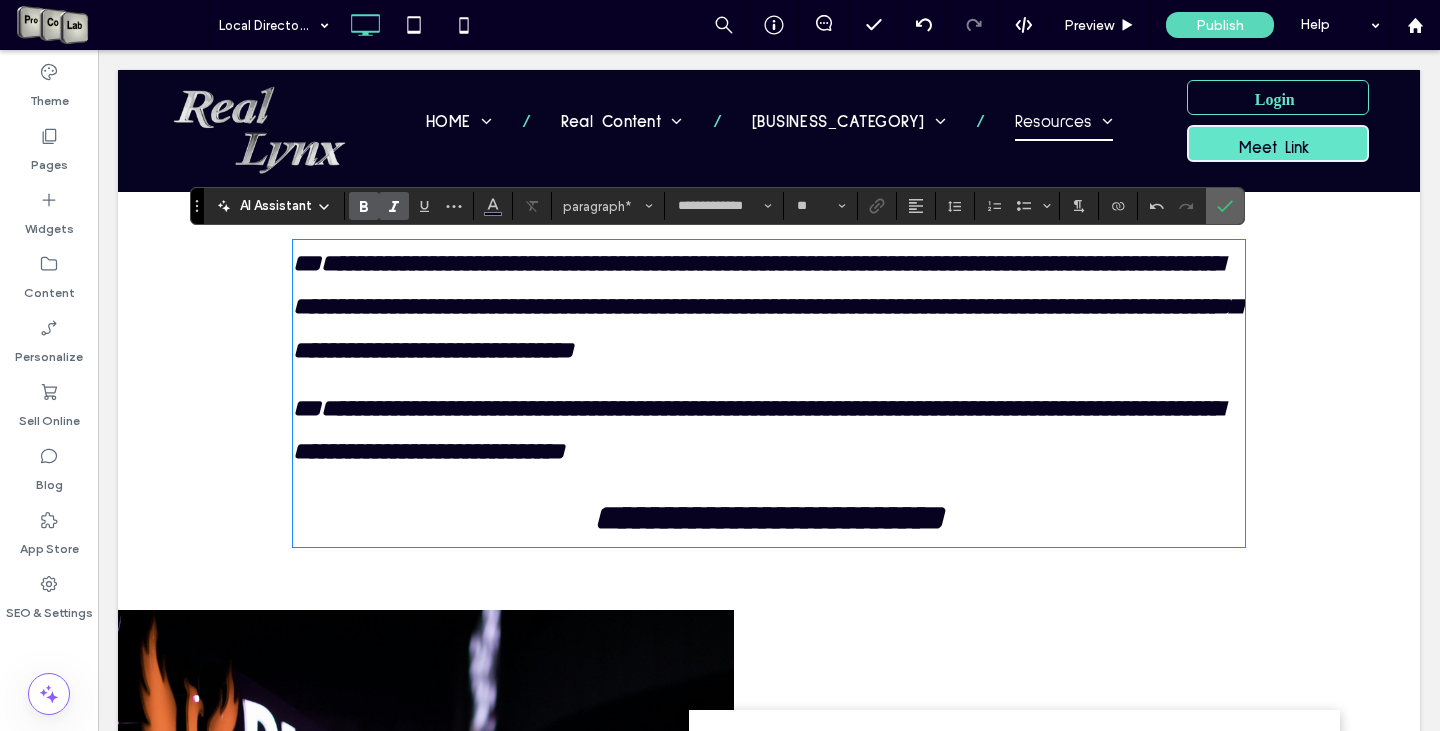 drag, startPoint x: 1227, startPoint y: 211, endPoint x: 1138, endPoint y: 163, distance: 101.118744 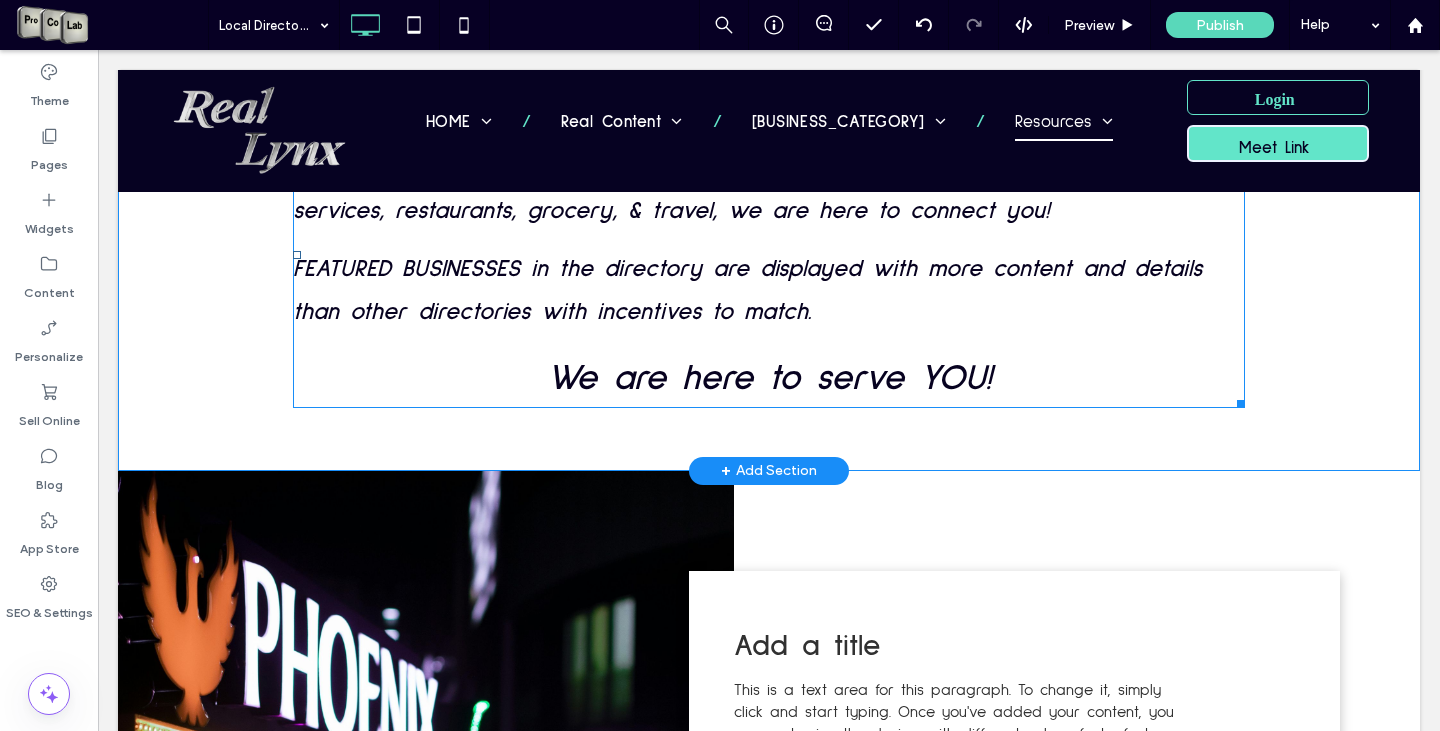 scroll, scrollTop: 200, scrollLeft: 0, axis: vertical 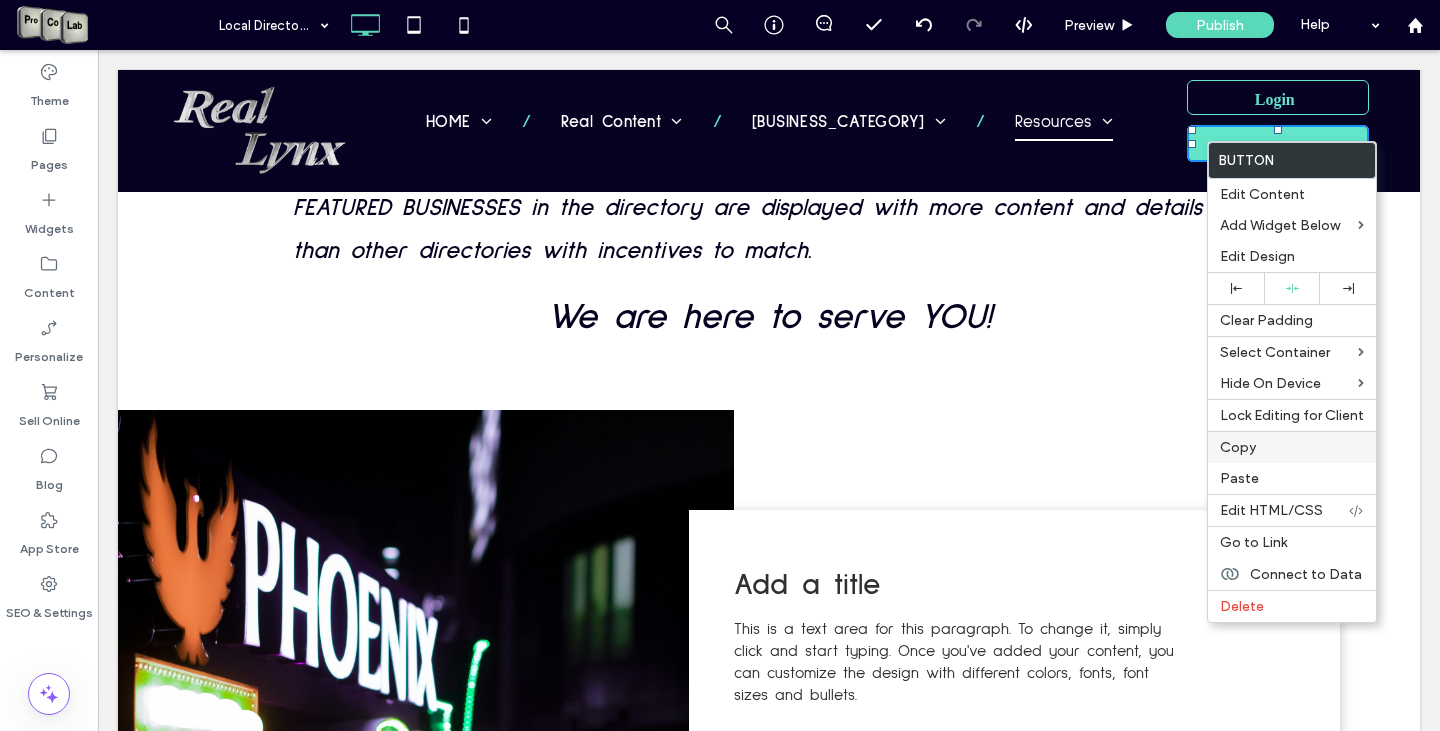 click on "Copy" at bounding box center [1292, 447] 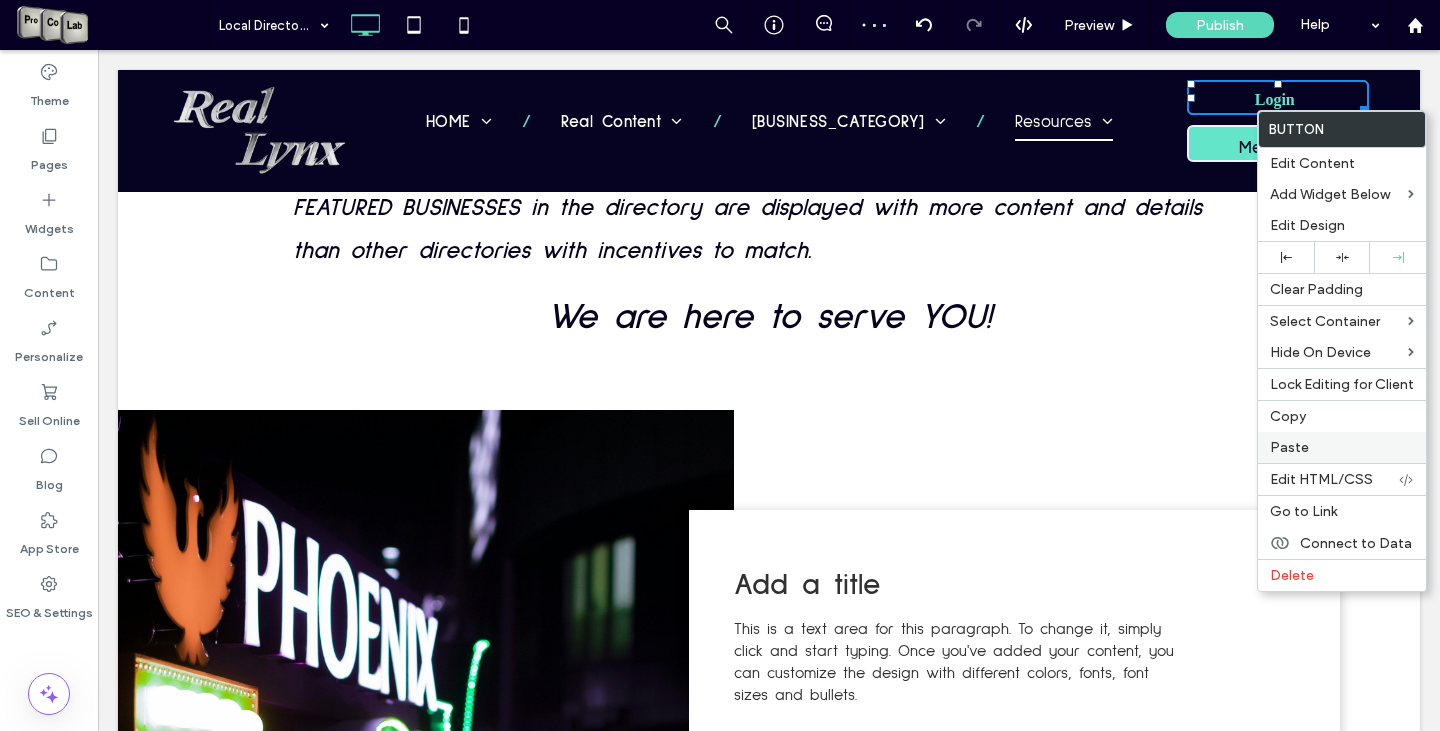 click on "Paste" at bounding box center (1342, 447) 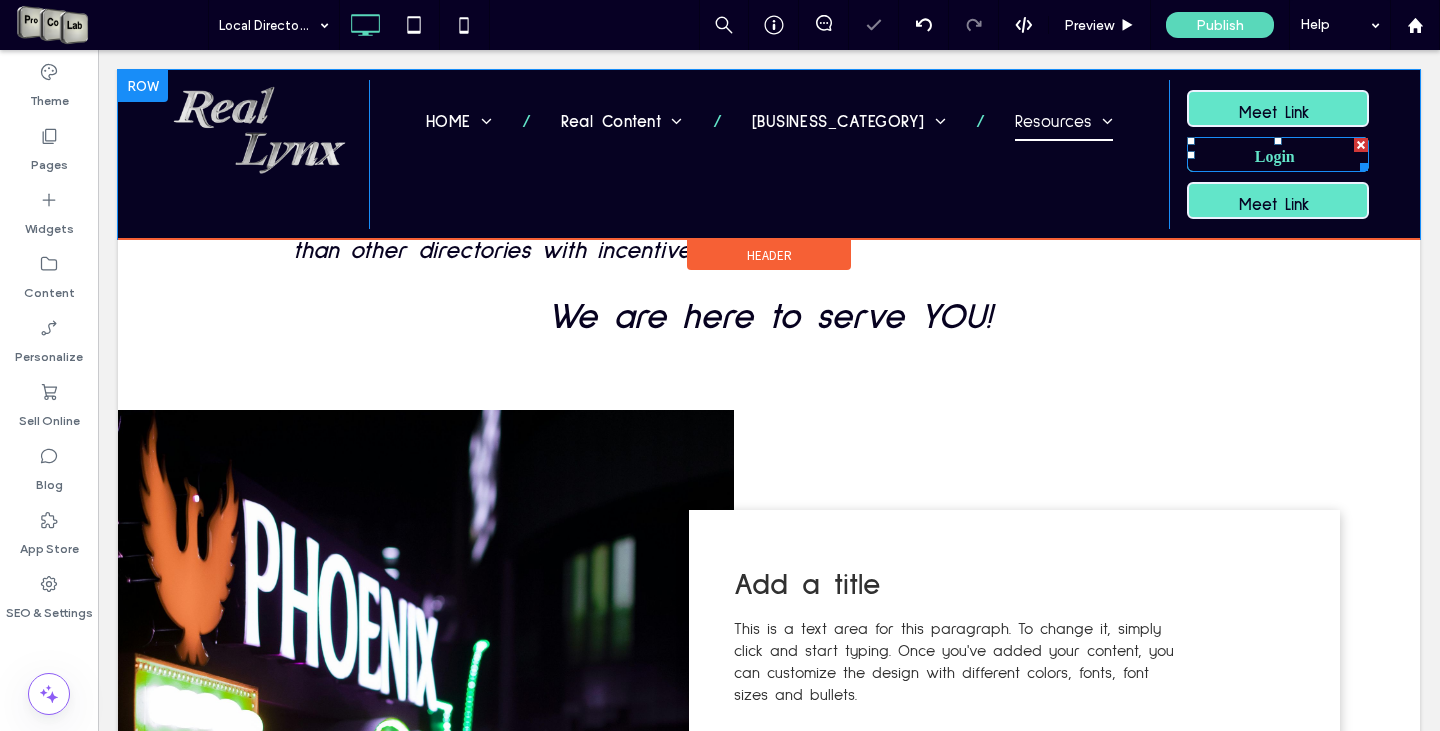 click at bounding box center [1361, 145] 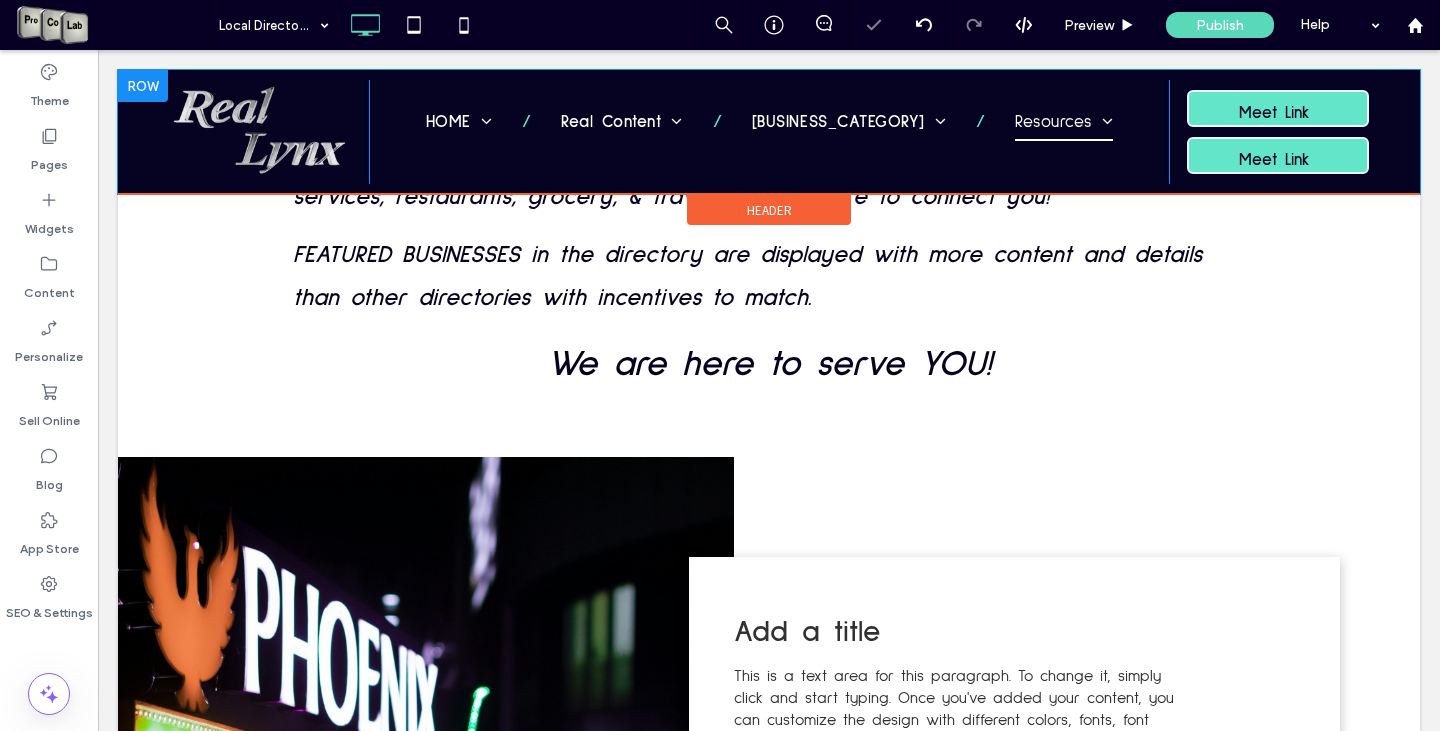 scroll, scrollTop: 247, scrollLeft: 0, axis: vertical 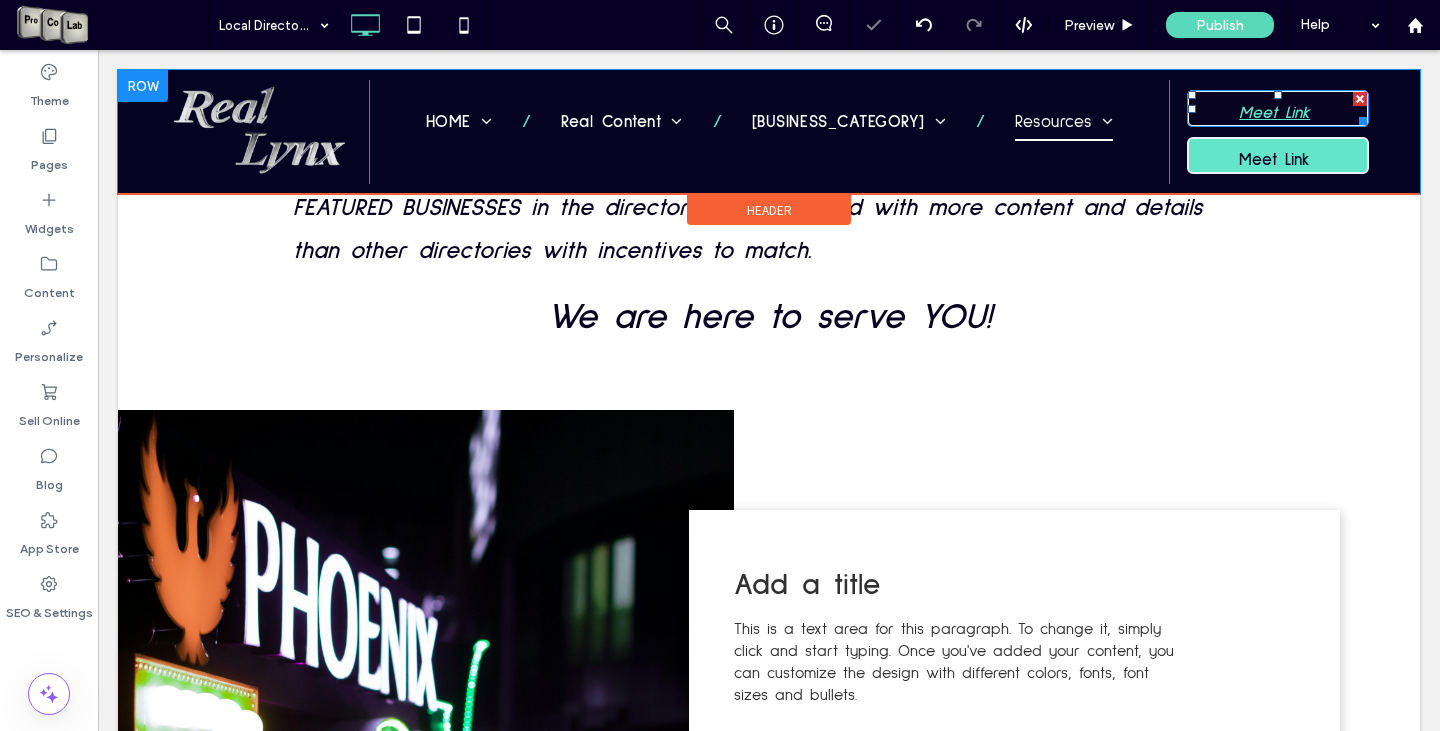 click on "Meet Link" at bounding box center [1274, 113] 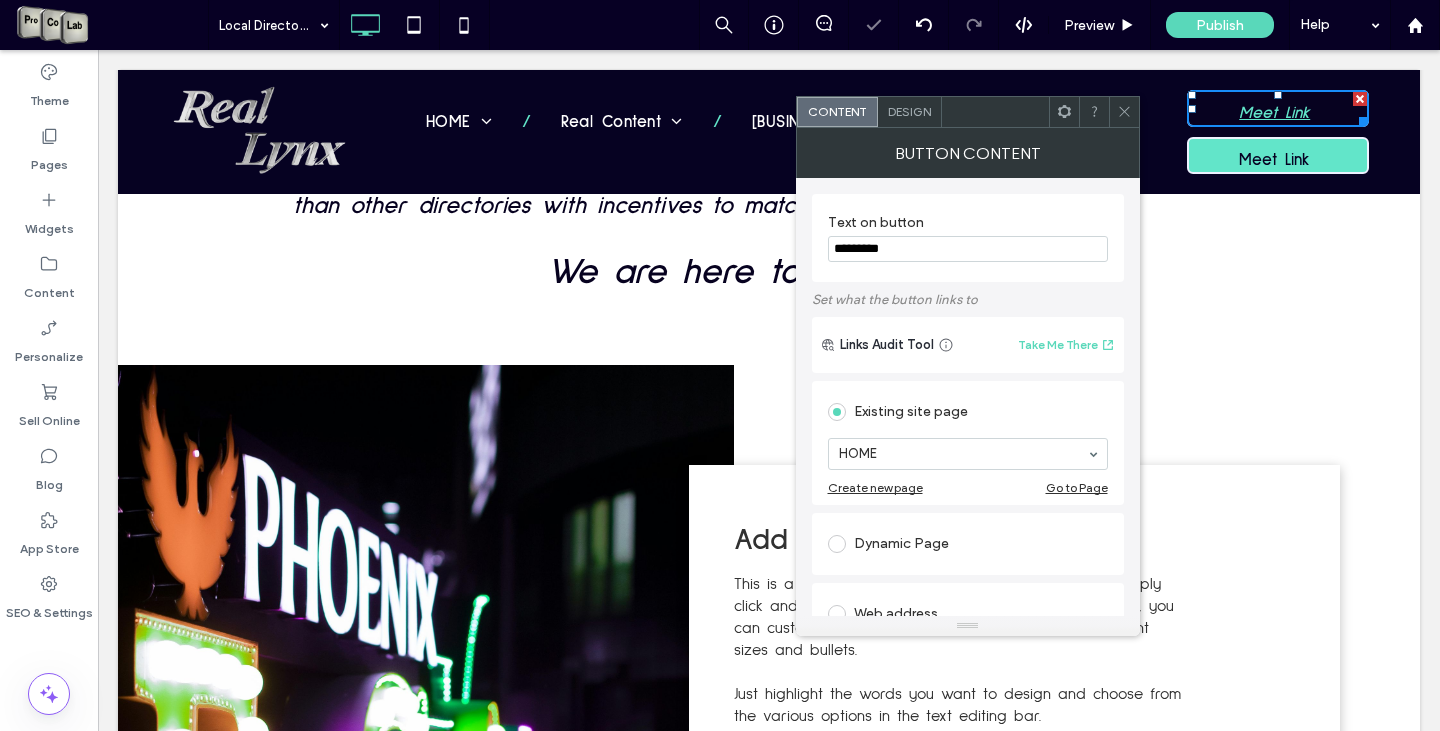scroll, scrollTop: 202, scrollLeft: 0, axis: vertical 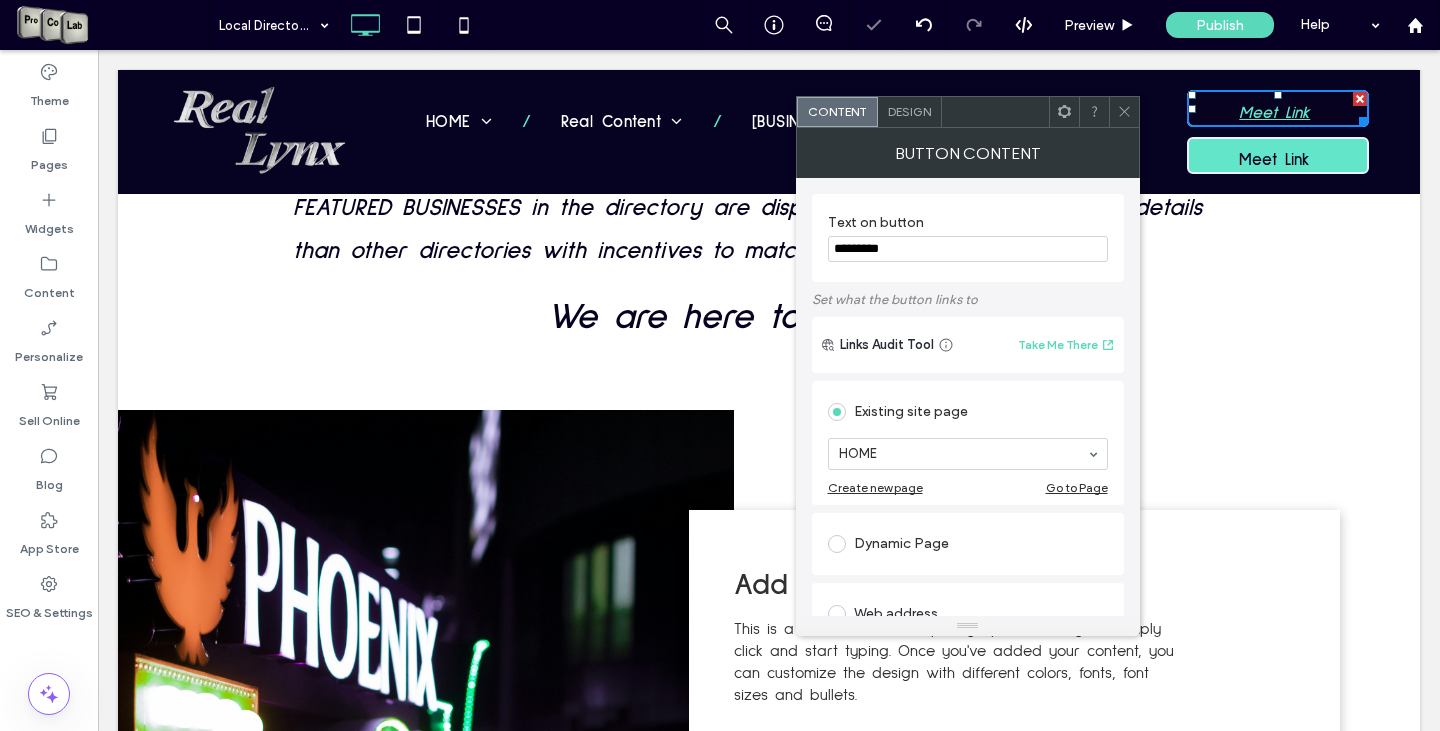click on "*********" at bounding box center (968, 249) 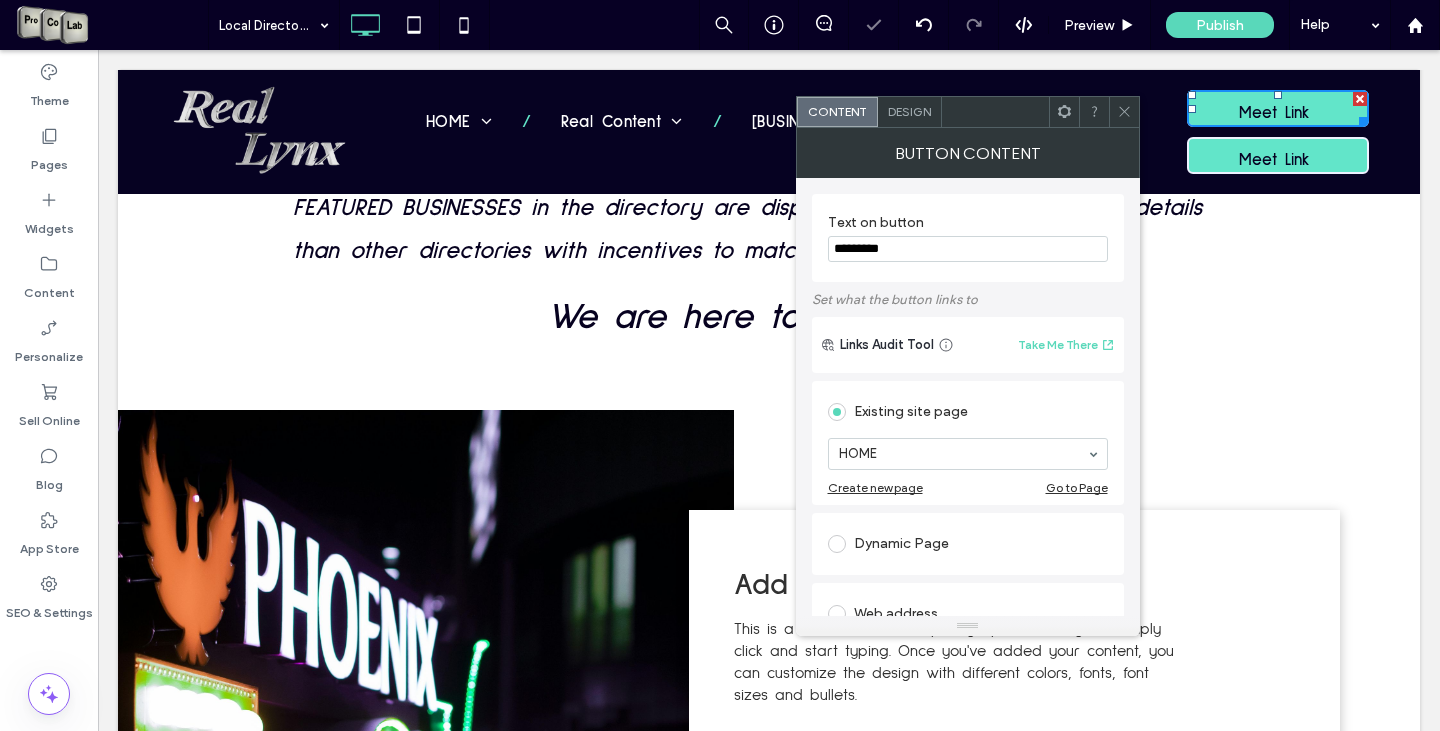 click on "*********" at bounding box center (968, 249) 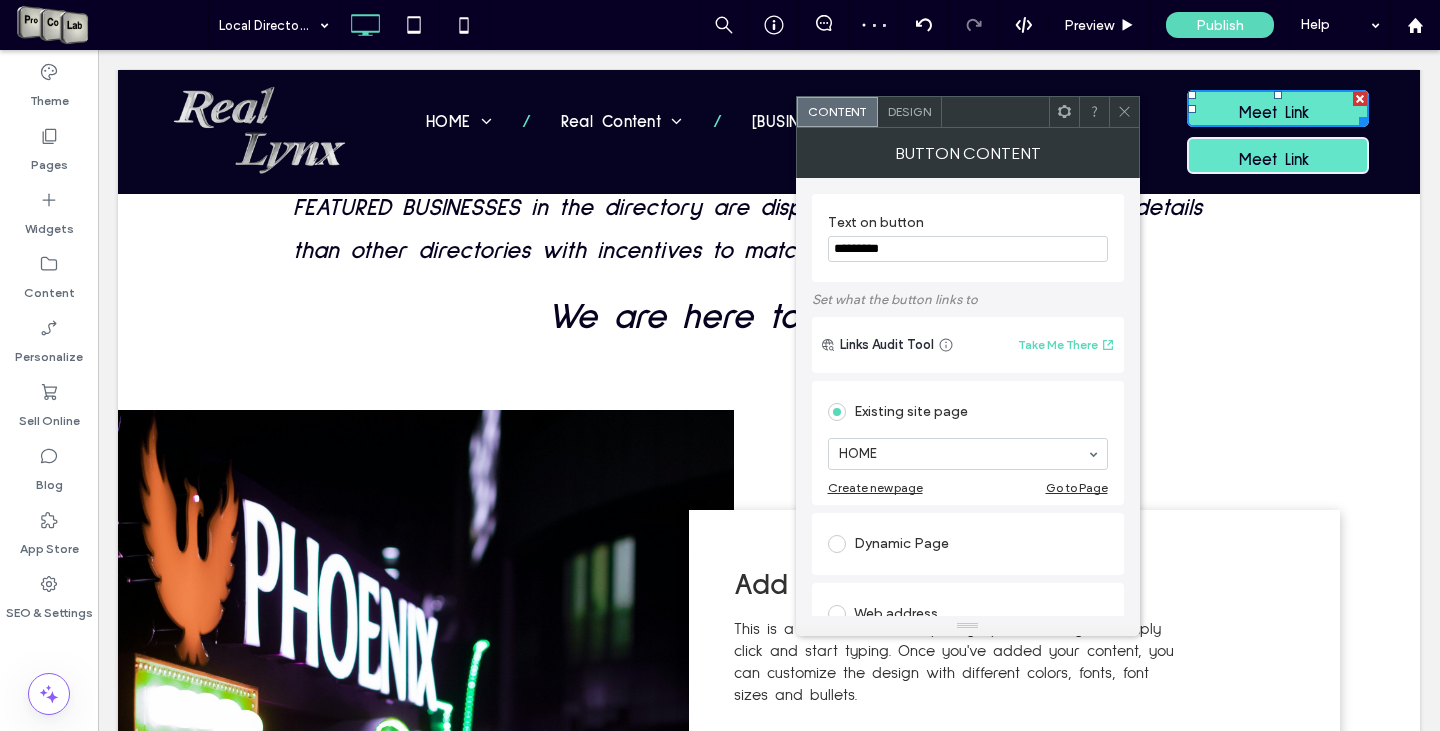 click on "*********" at bounding box center [968, 249] 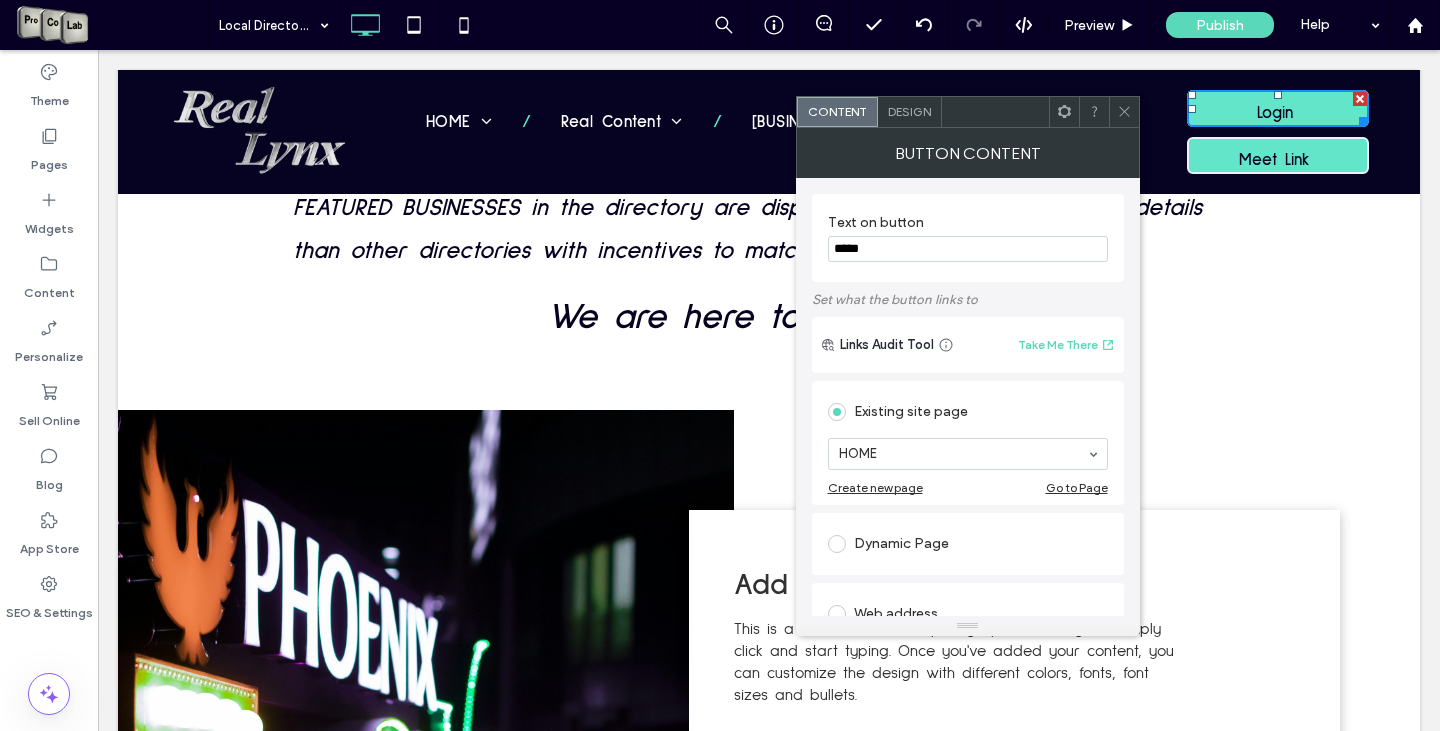 type on "*****" 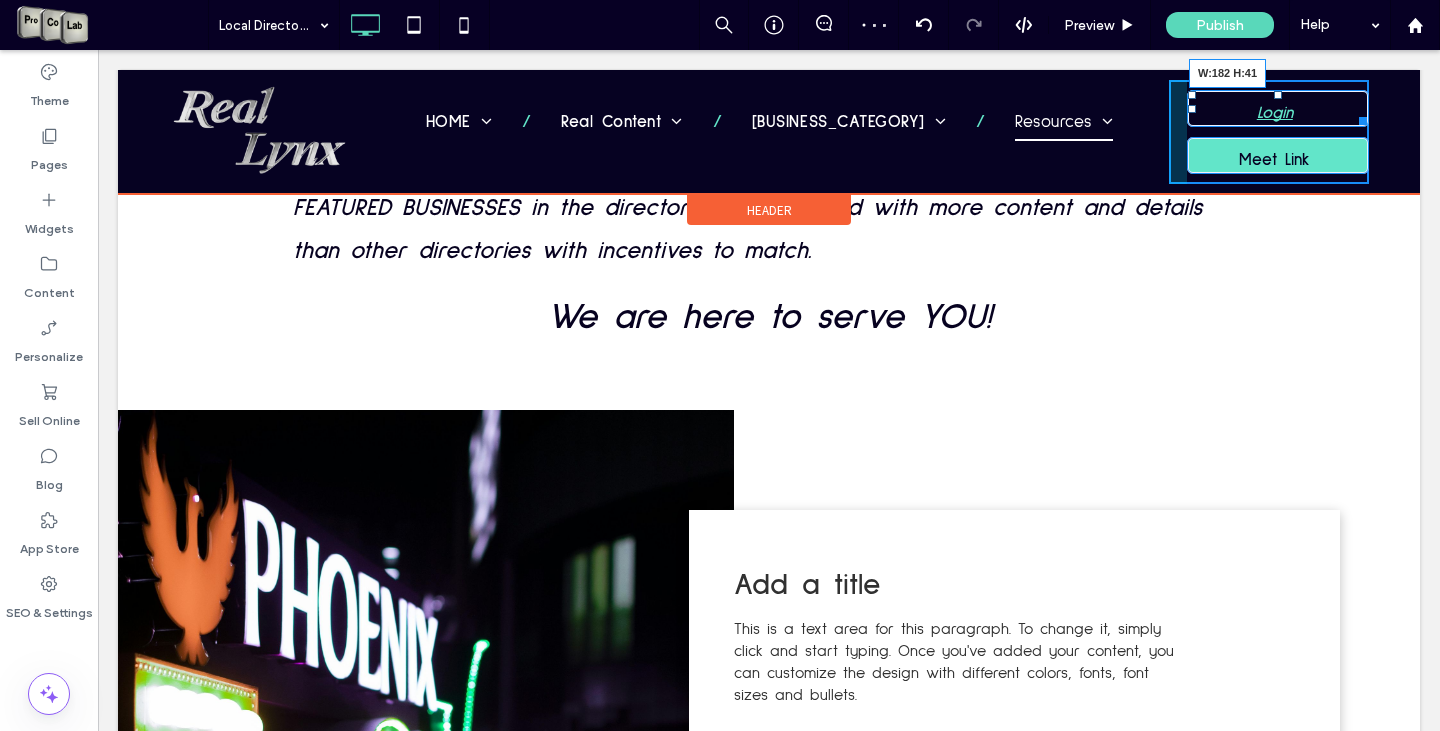 click at bounding box center (1359, 117) 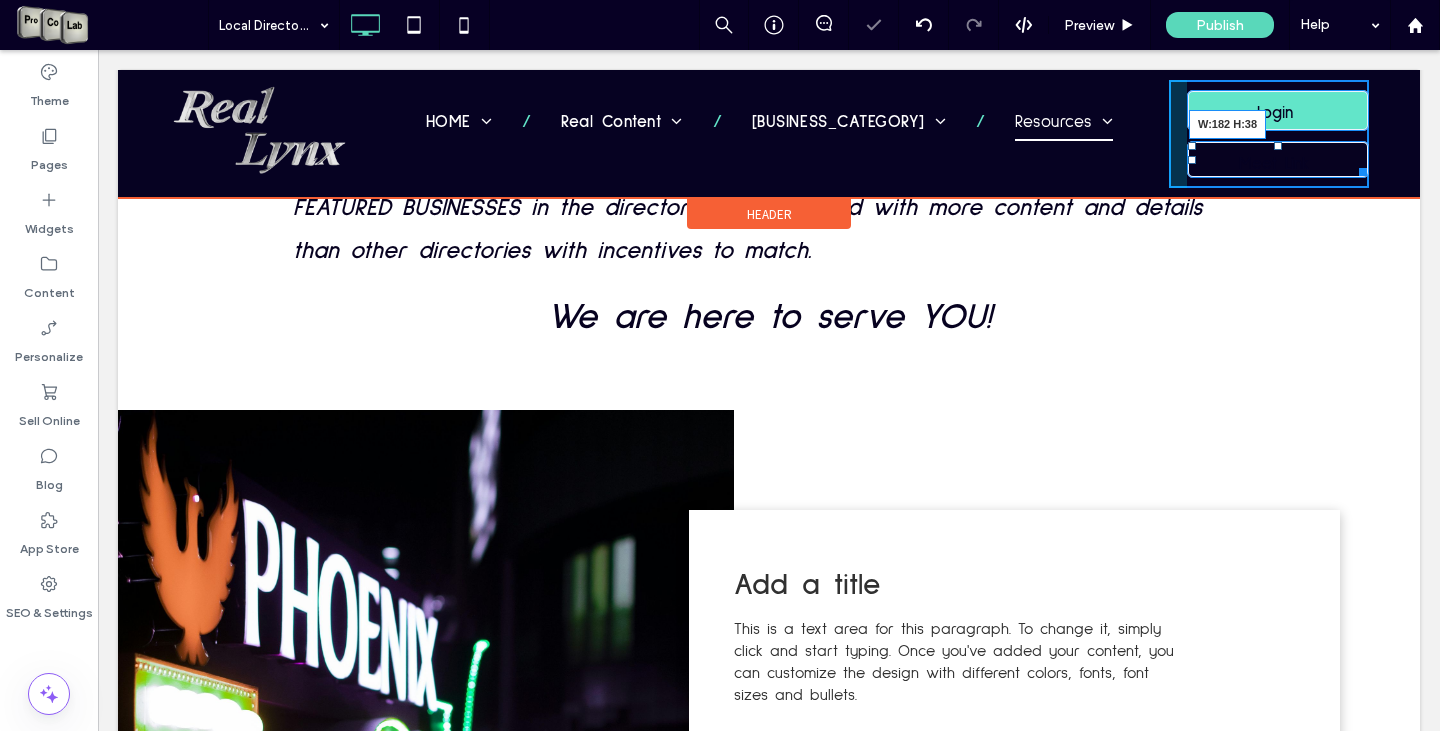 drag, startPoint x: 1459, startPoint y: 221, endPoint x: 1357, endPoint y: 183, distance: 108.84852 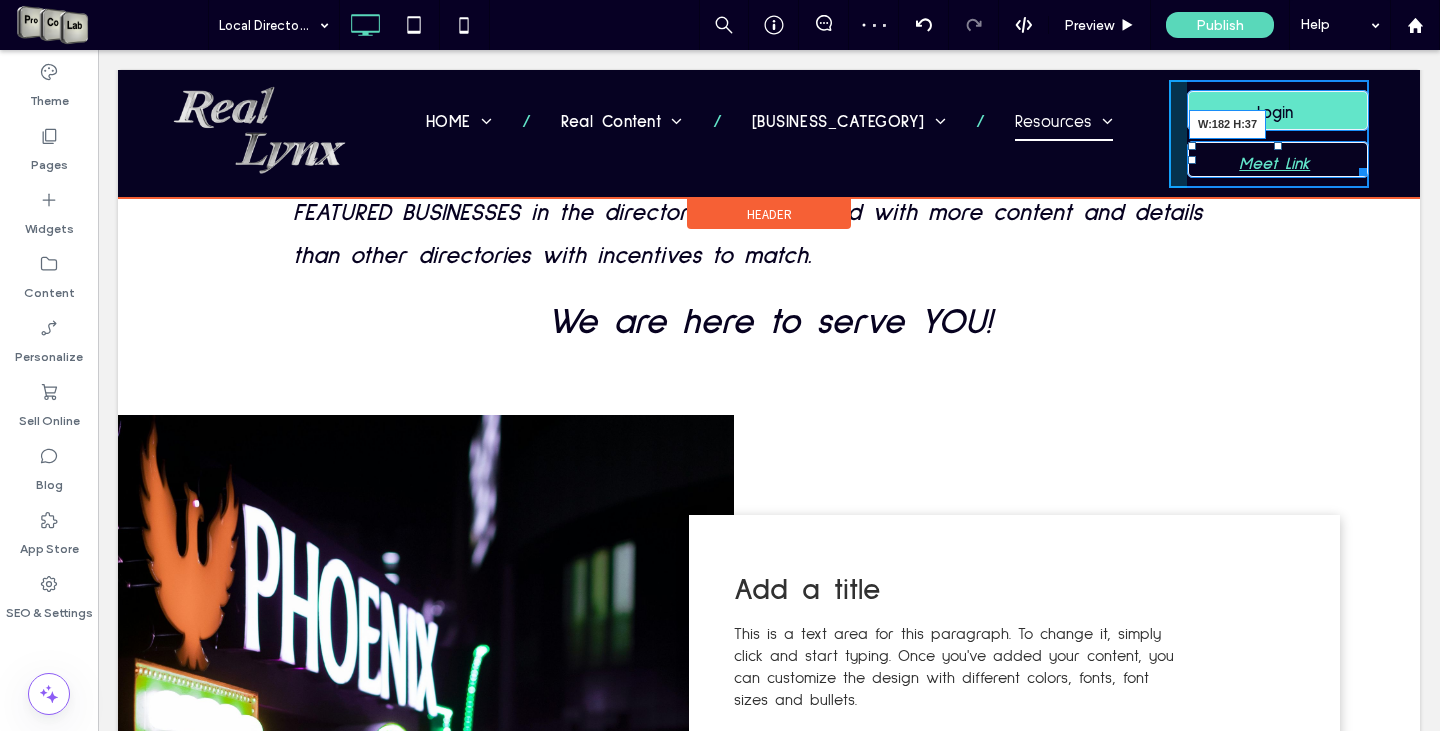 scroll, scrollTop: 212, scrollLeft: 0, axis: vertical 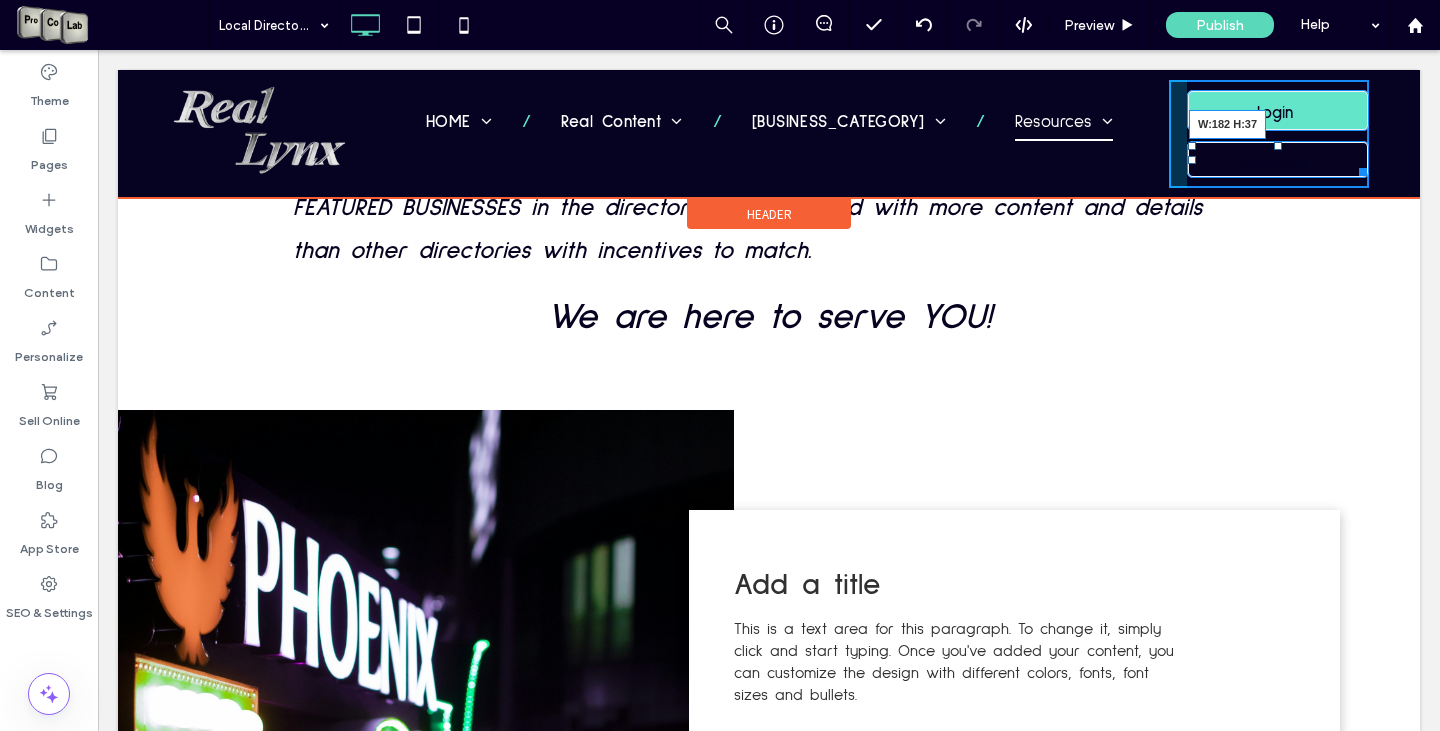 drag, startPoint x: 1350, startPoint y: 168, endPoint x: 1348, endPoint y: 186, distance: 18.110771 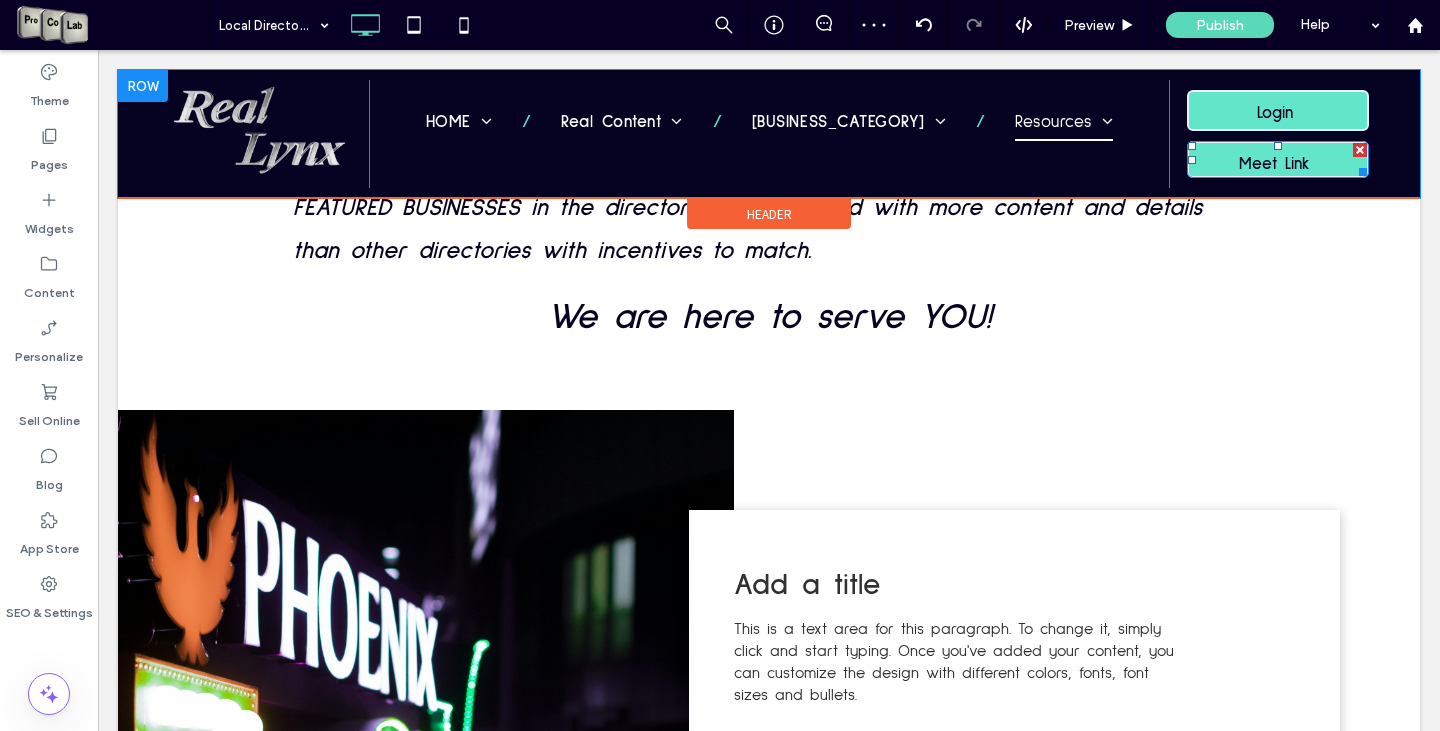 drag, startPoint x: 1451, startPoint y: 235, endPoint x: 1353, endPoint y: 185, distance: 110.01818 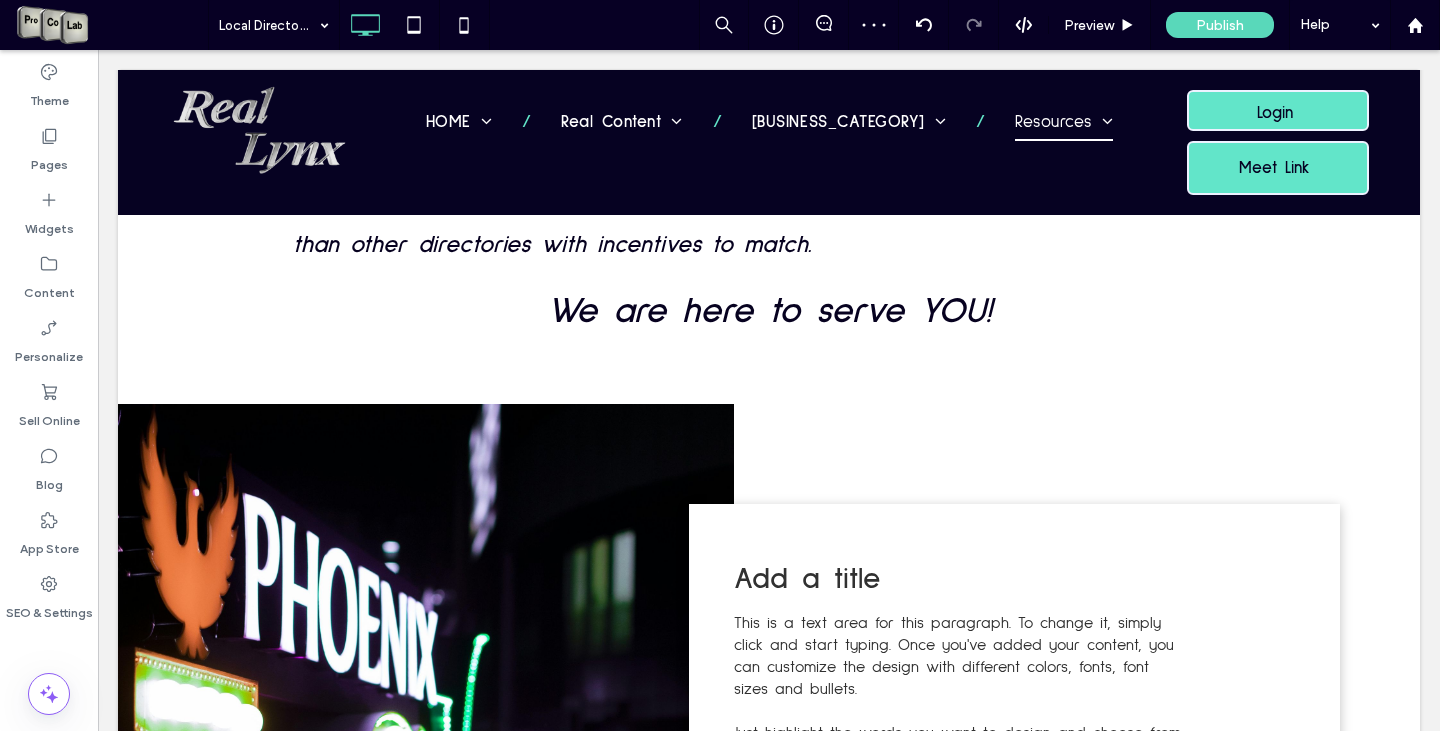 scroll, scrollTop: 206, scrollLeft: 0, axis: vertical 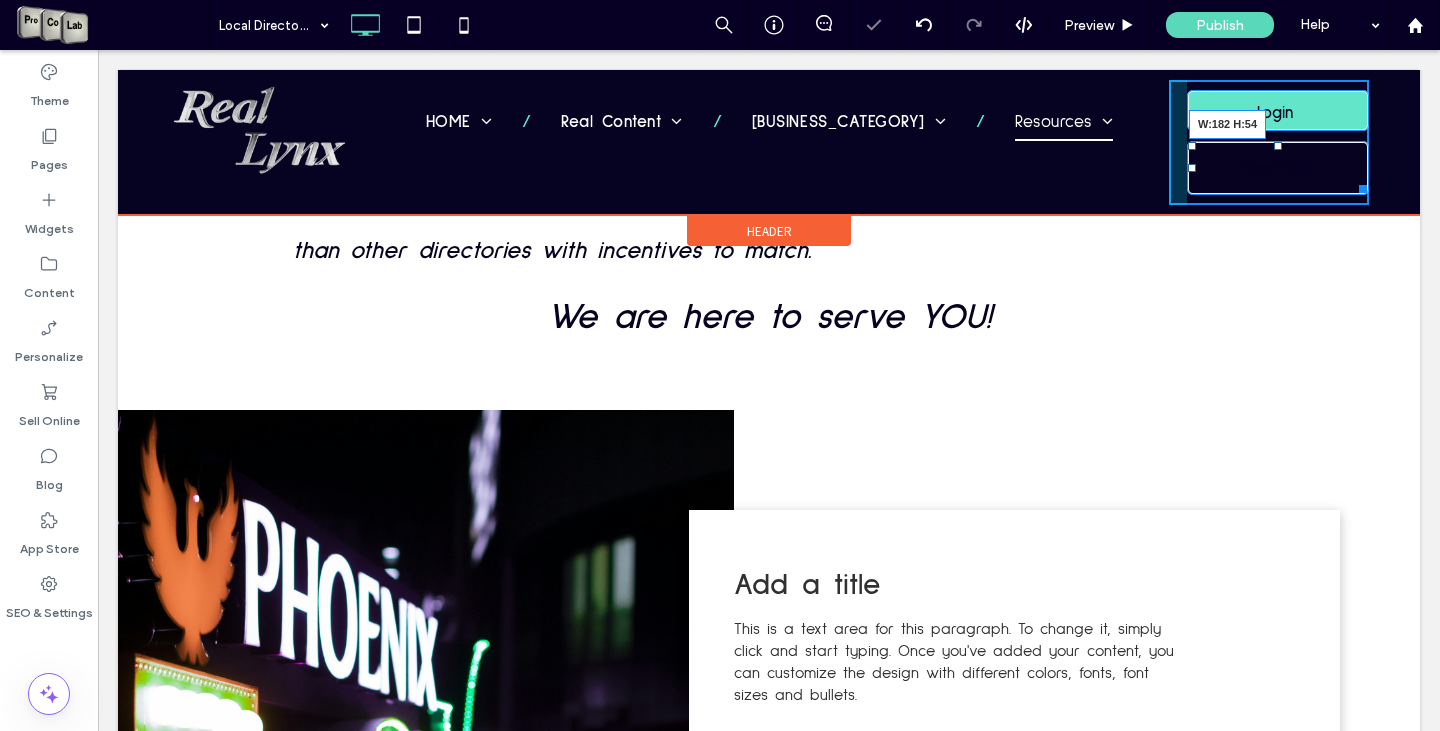drag, startPoint x: 1359, startPoint y: 188, endPoint x: 1461, endPoint y: 223, distance: 107.837845 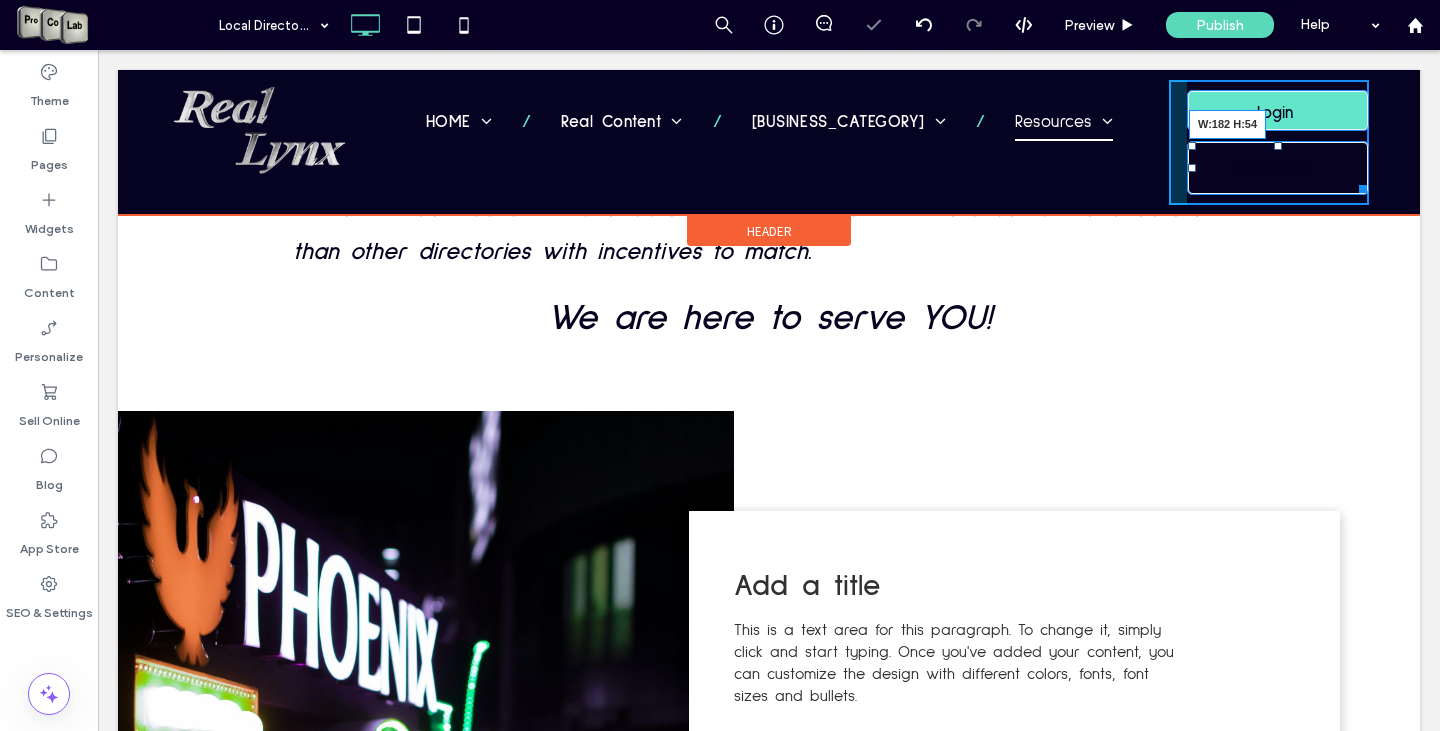 scroll, scrollTop: 218, scrollLeft: 0, axis: vertical 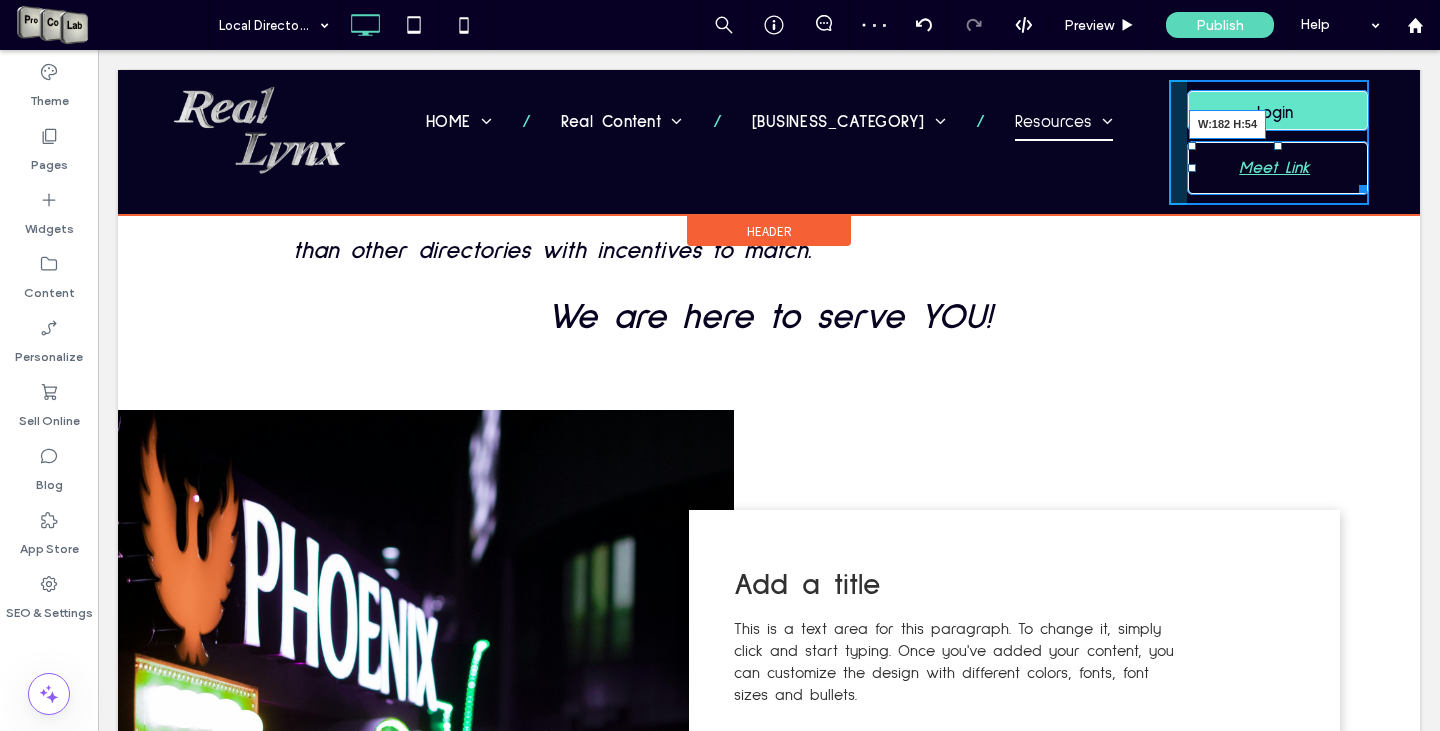 click at bounding box center [1359, 185] 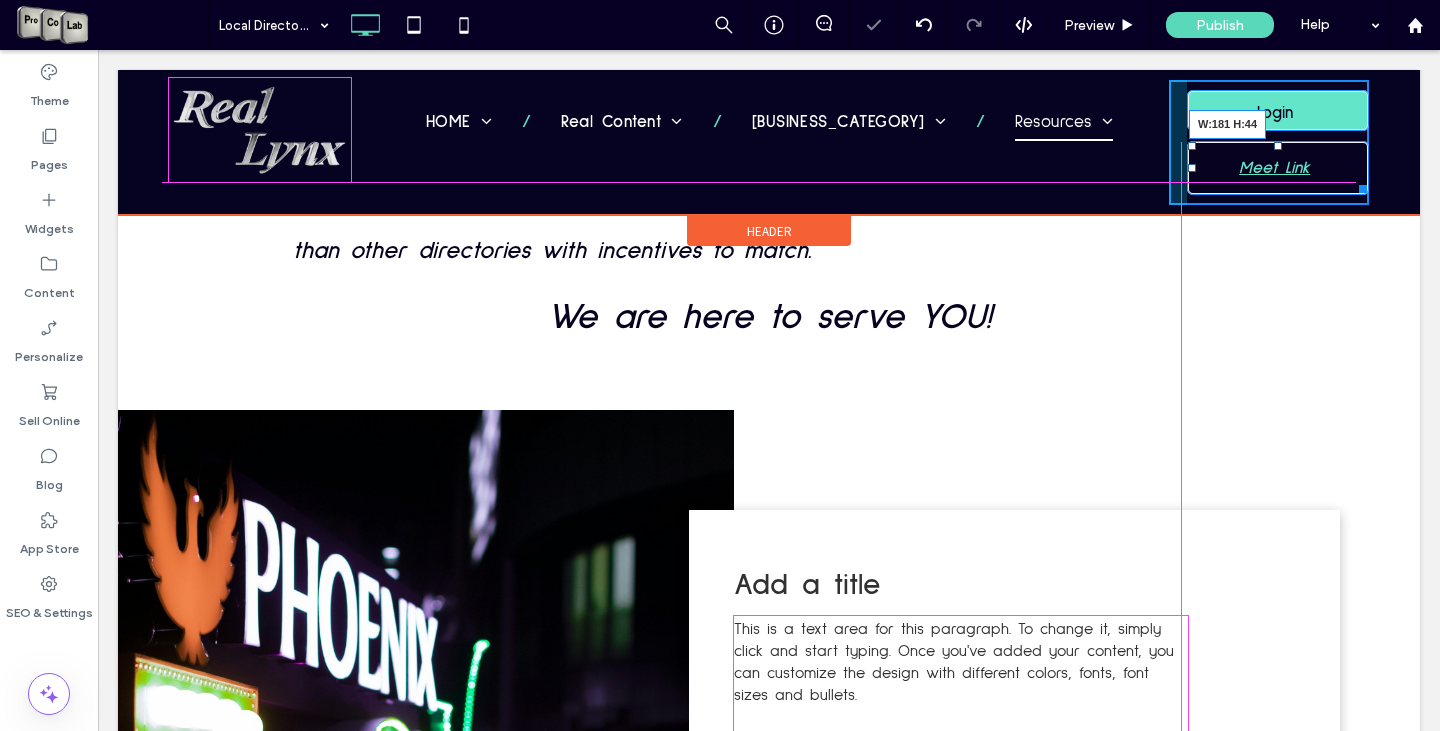 drag, startPoint x: 1450, startPoint y: 237, endPoint x: 1351, endPoint y: 181, distance: 113.74094 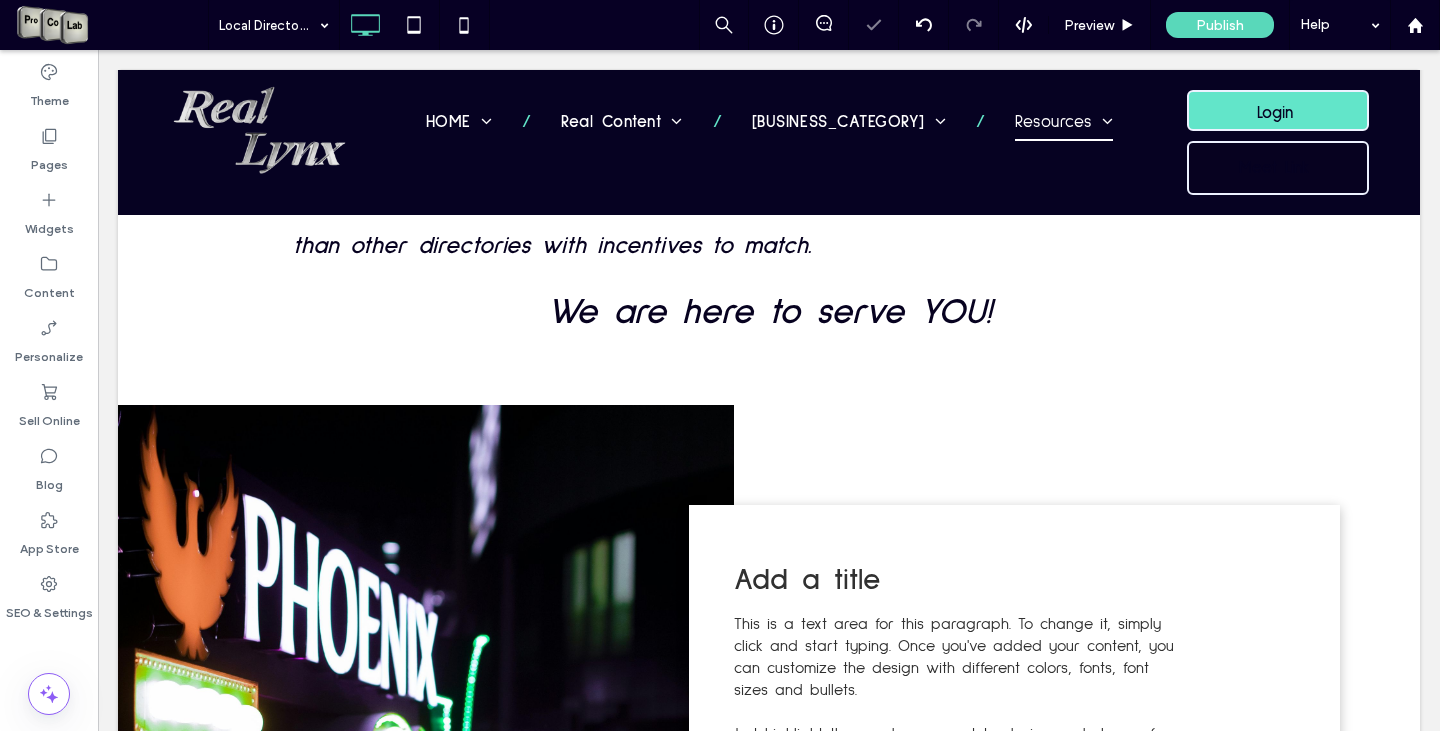 scroll, scrollTop: 213, scrollLeft: 0, axis: vertical 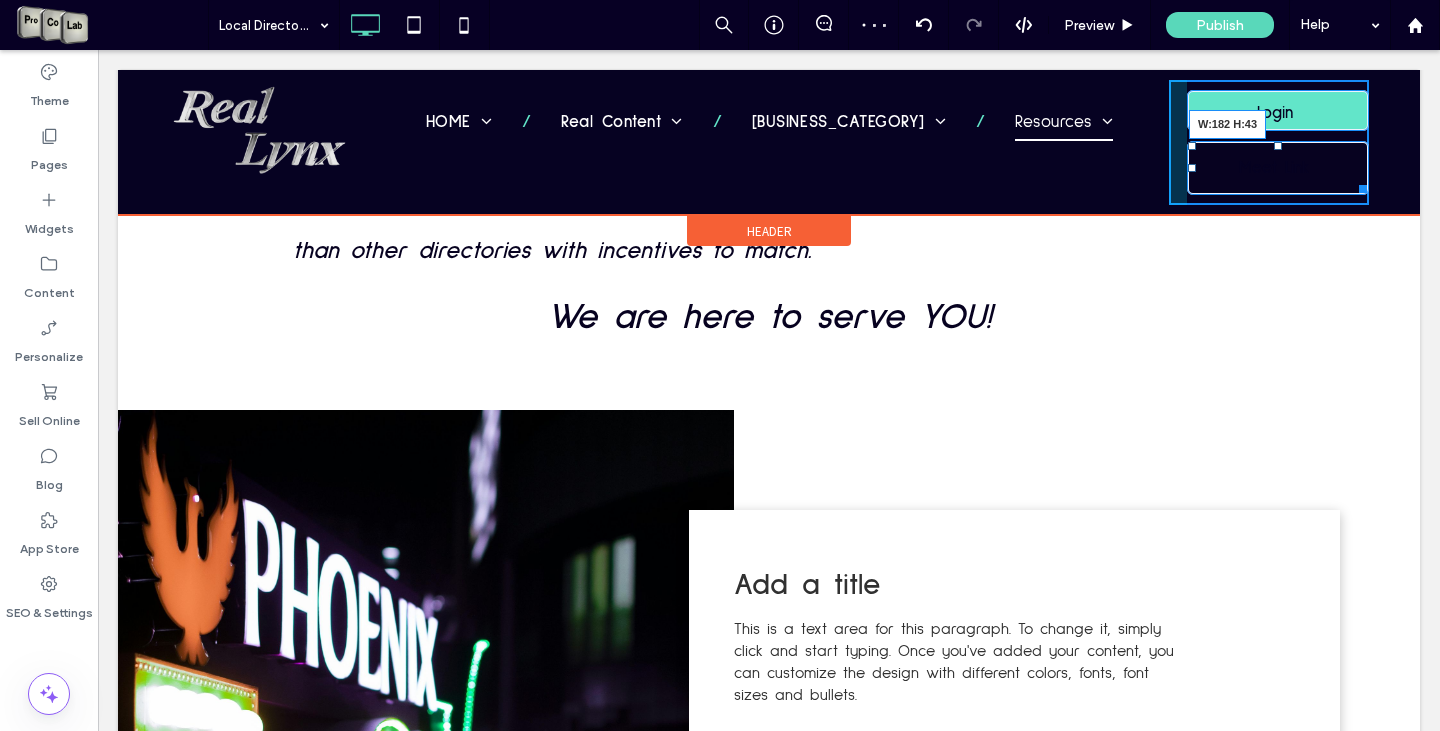 drag, startPoint x: 1355, startPoint y: 189, endPoint x: 1355, endPoint y: 177, distance: 12 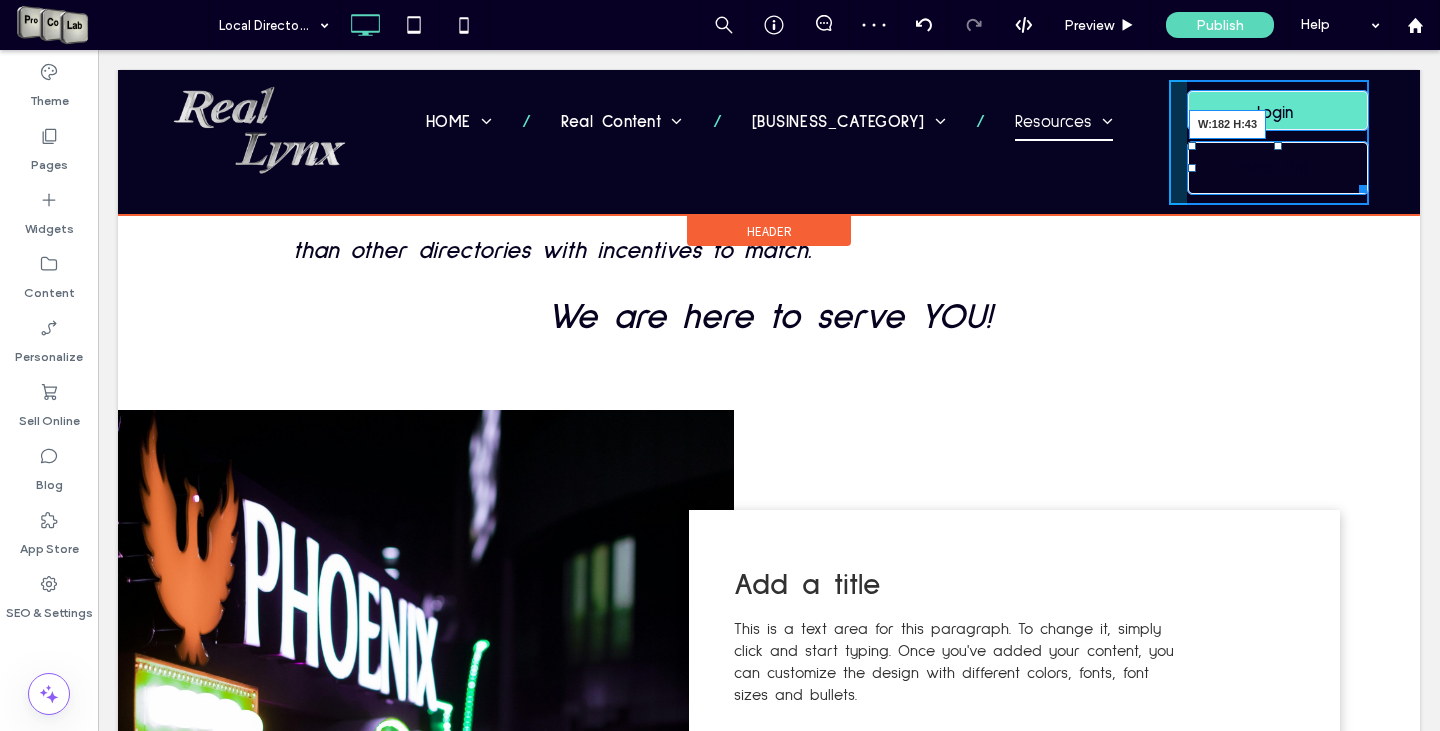 click on "Login
Meet Link
W:182 H:43
Click To Paste     Click To Paste" at bounding box center (1269, 142) 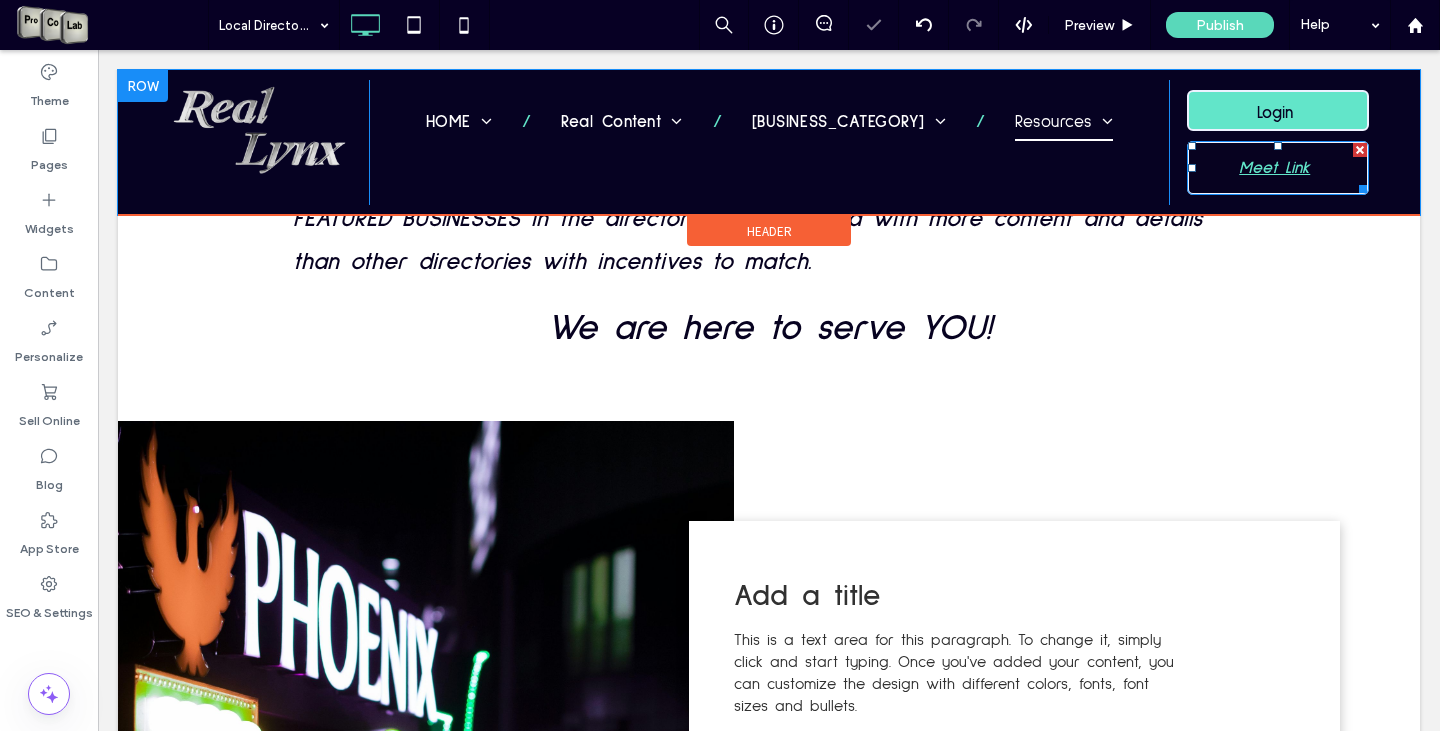 scroll, scrollTop: 223, scrollLeft: 0, axis: vertical 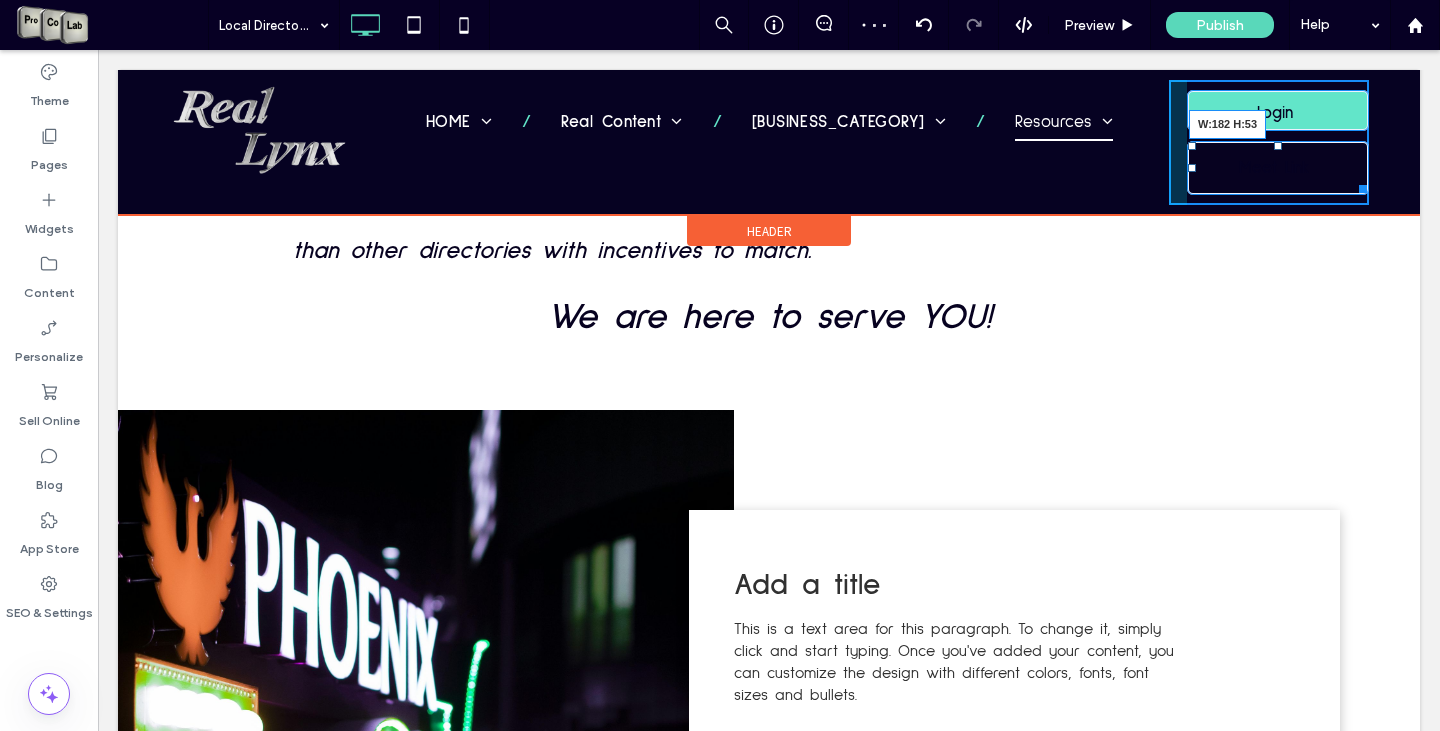 drag, startPoint x: 1354, startPoint y: 187, endPoint x: 1355, endPoint y: 176, distance: 11.045361 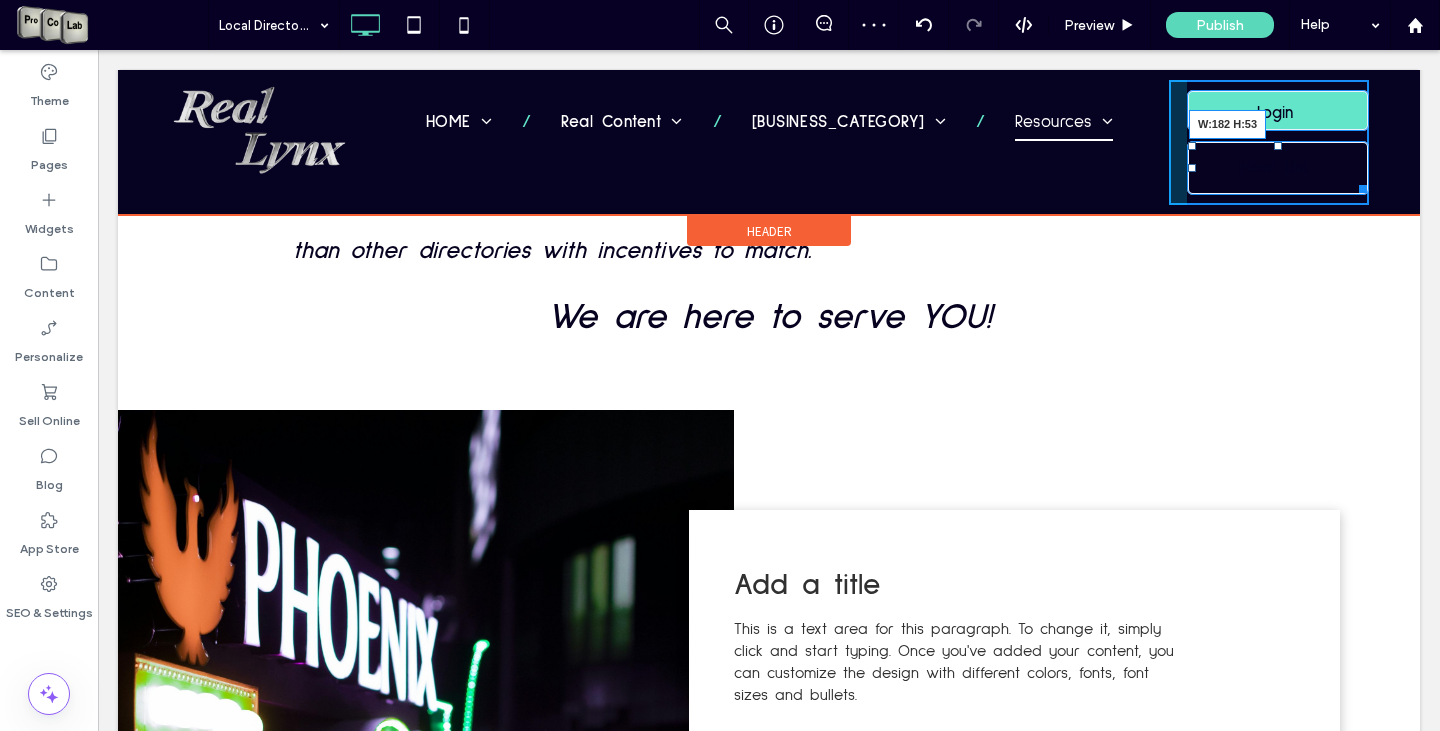 click on "Login
Meet Link
W:182 H:53
Click To Paste     Click To Paste" at bounding box center [1269, 142] 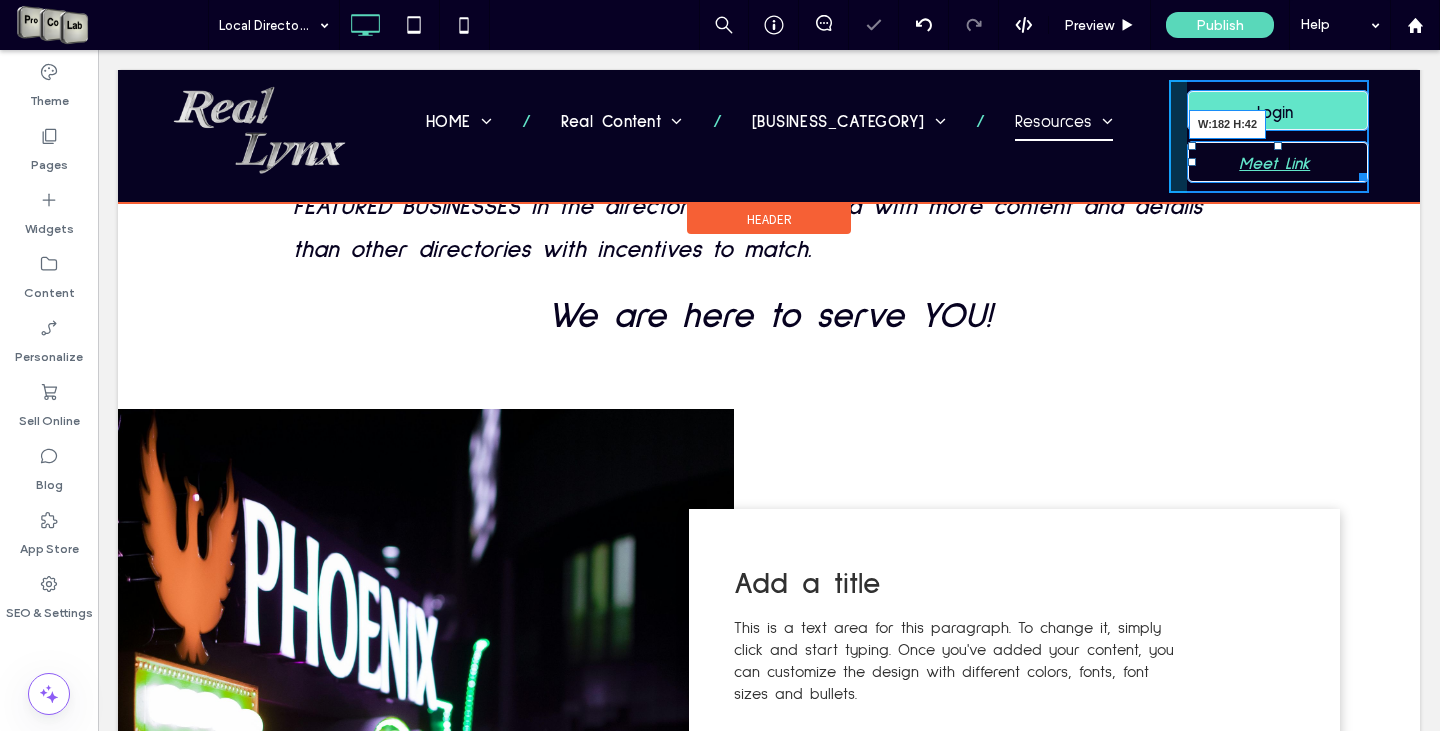 scroll, scrollTop: 222, scrollLeft: 0, axis: vertical 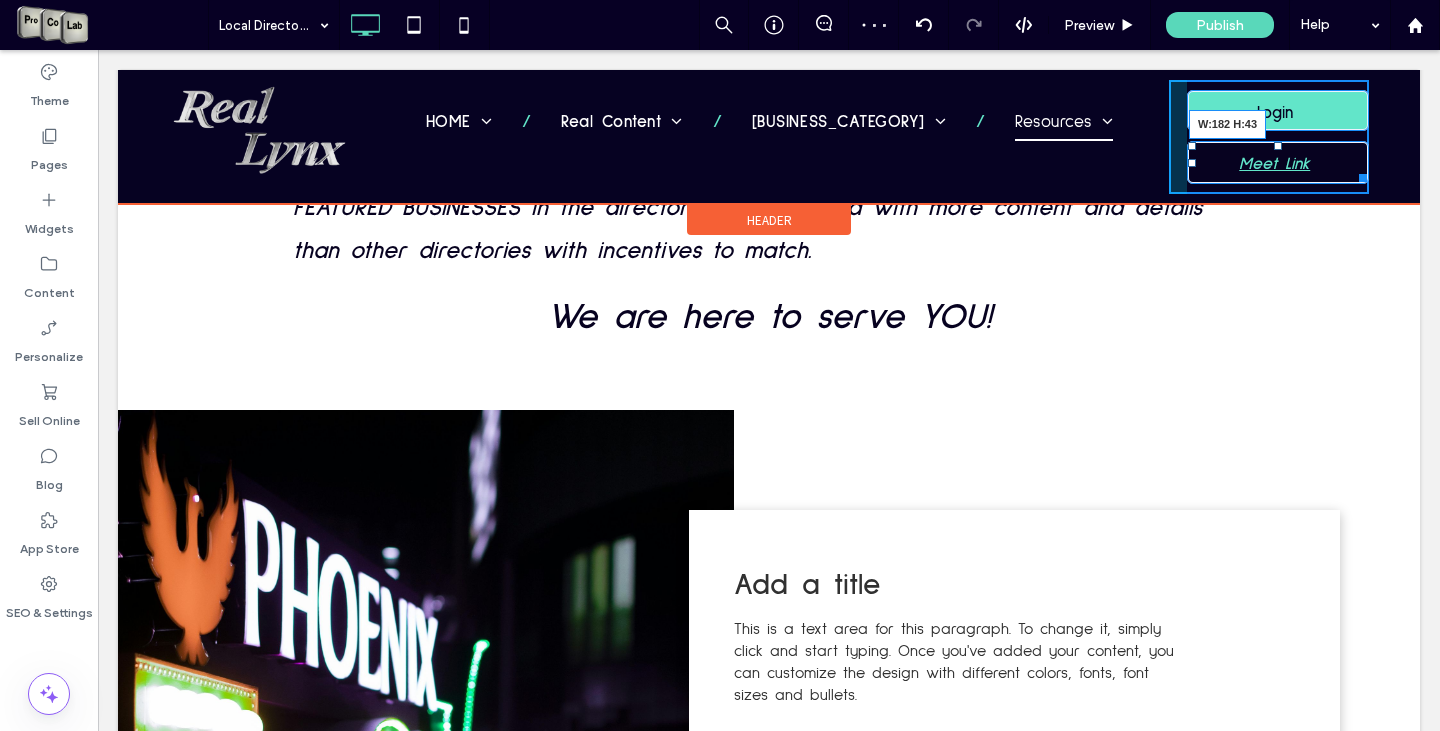 drag, startPoint x: 1350, startPoint y: 190, endPoint x: 1357, endPoint y: 180, distance: 12.206555 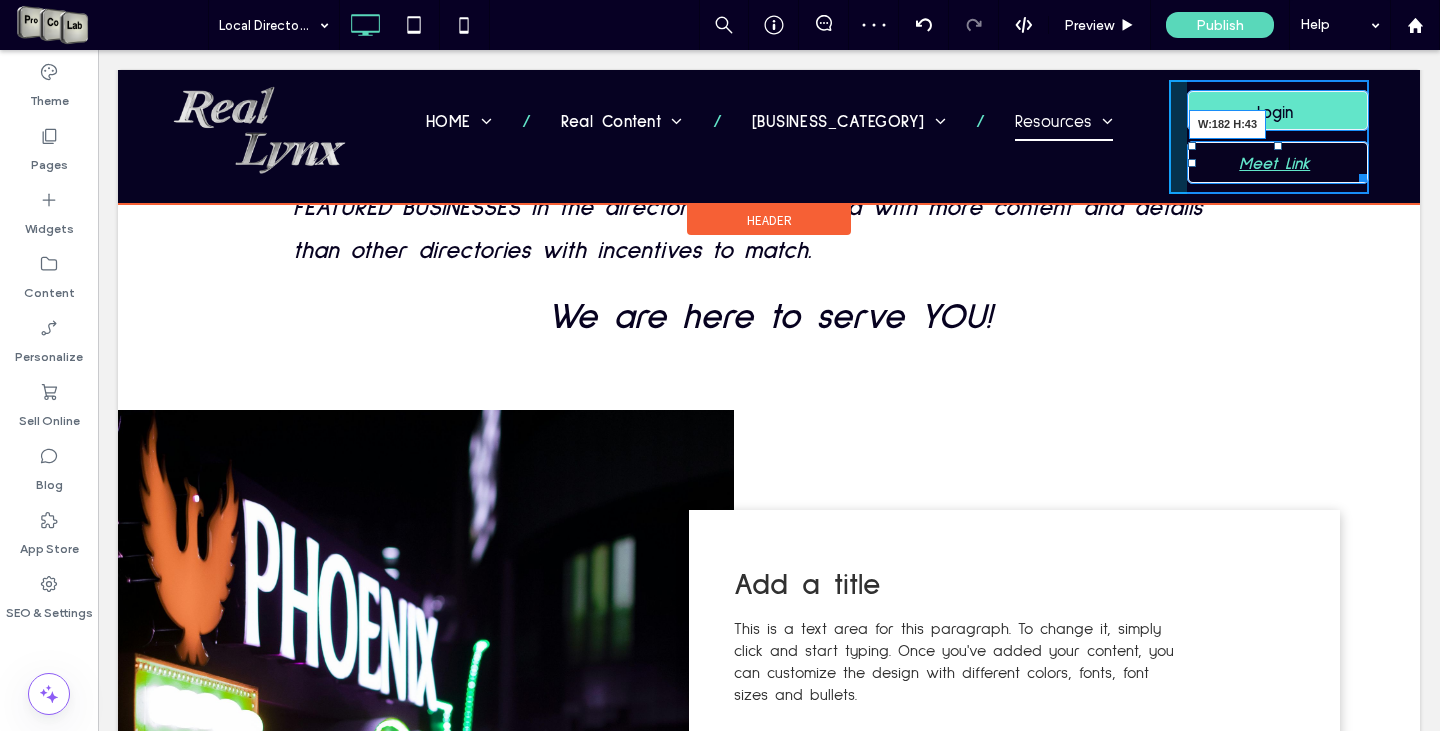click at bounding box center (1359, 174) 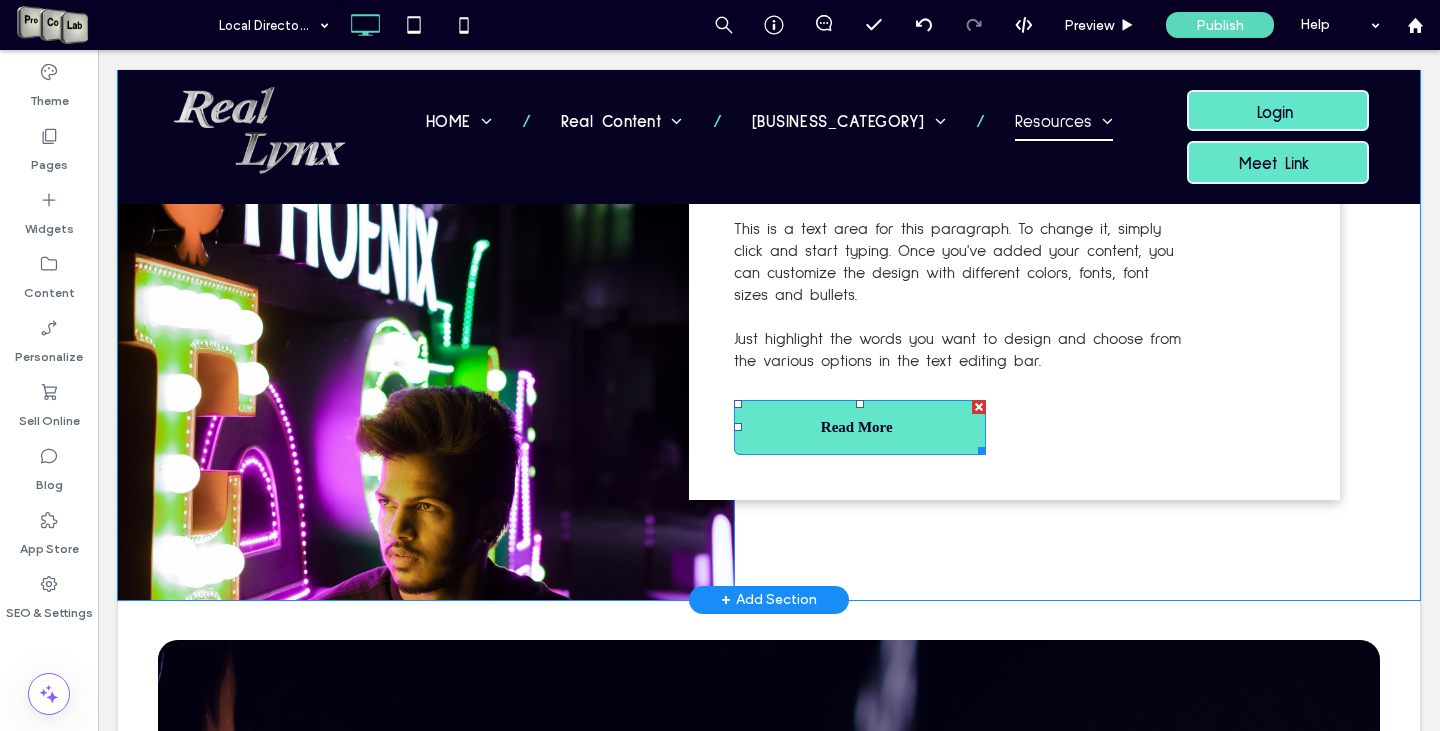 scroll, scrollTop: 512, scrollLeft: 0, axis: vertical 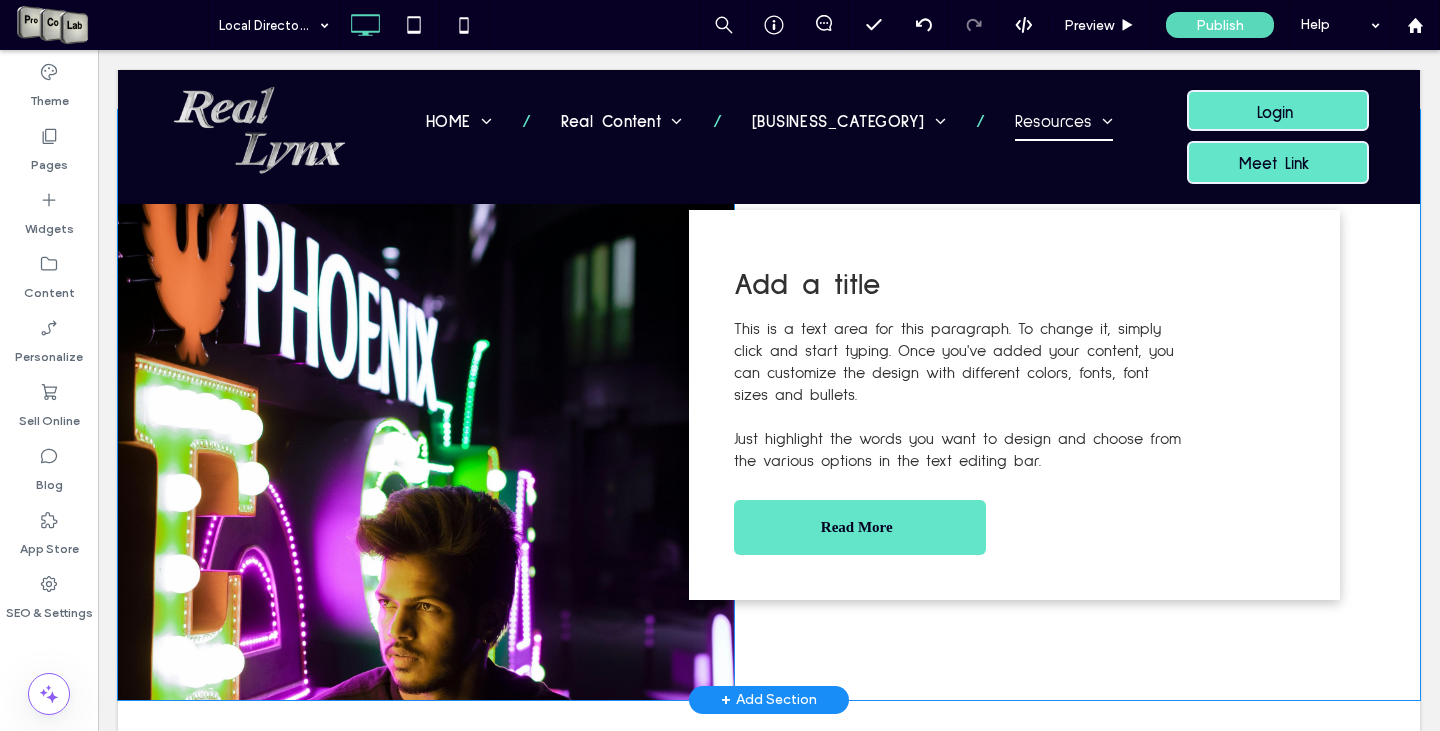 click on "Click To Paste" at bounding box center (426, 405) 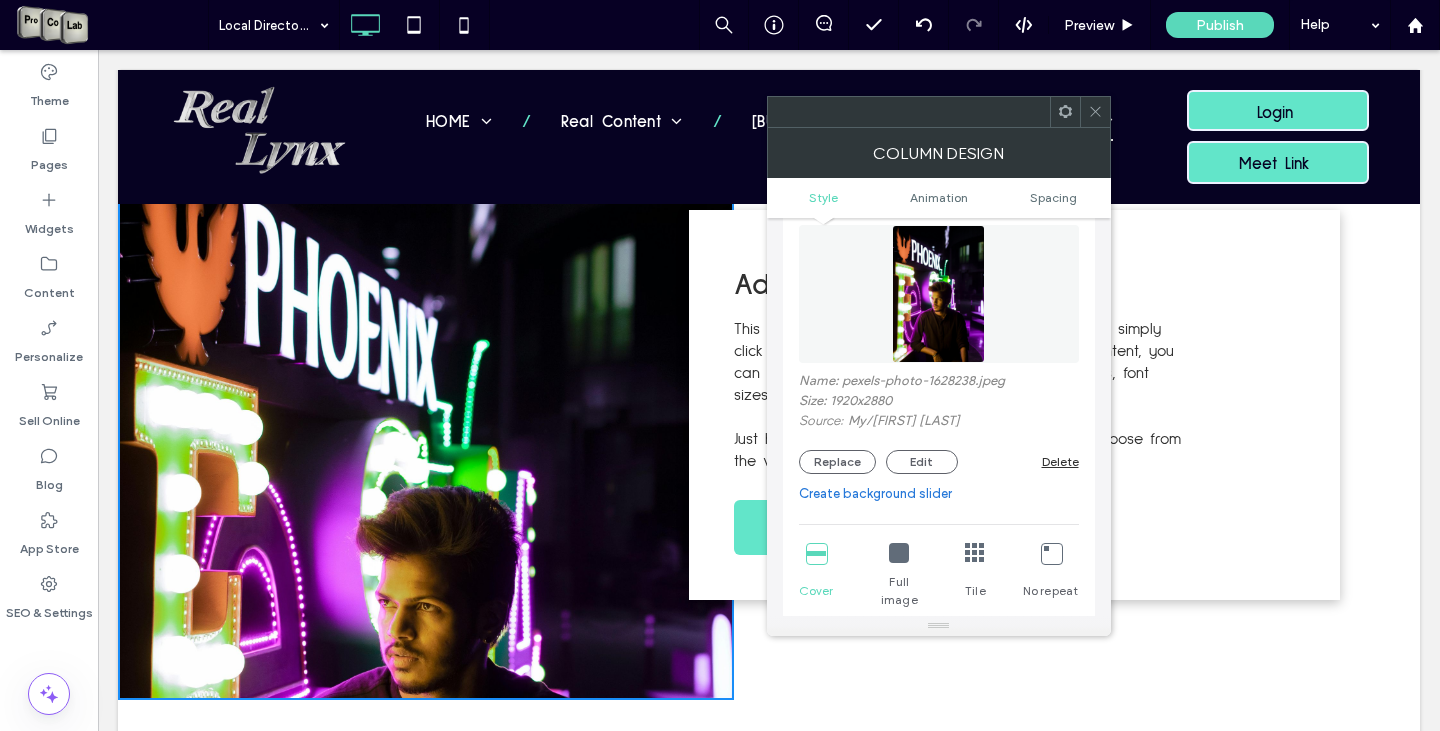 scroll, scrollTop: 200, scrollLeft: 0, axis: vertical 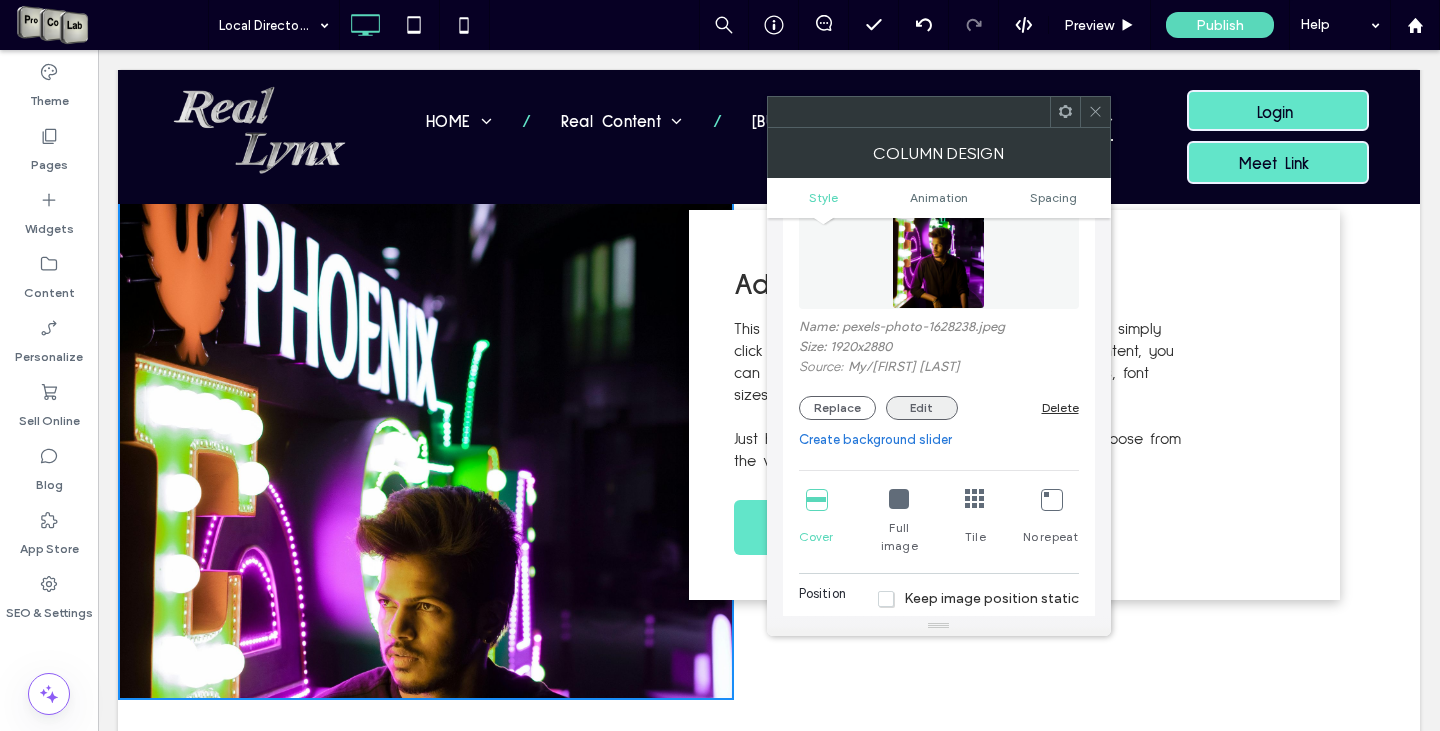 click on "Edit" at bounding box center (922, 408) 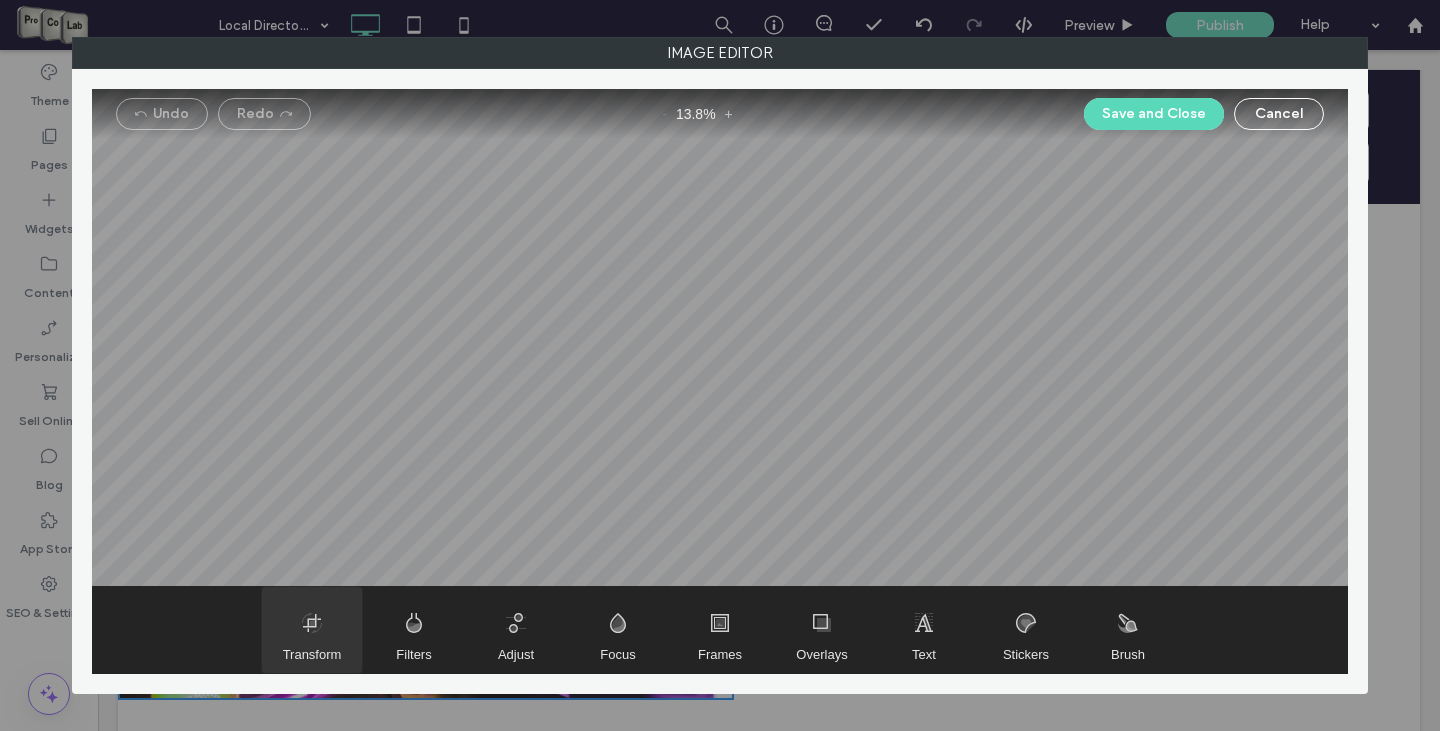 click at bounding box center (312, 630) 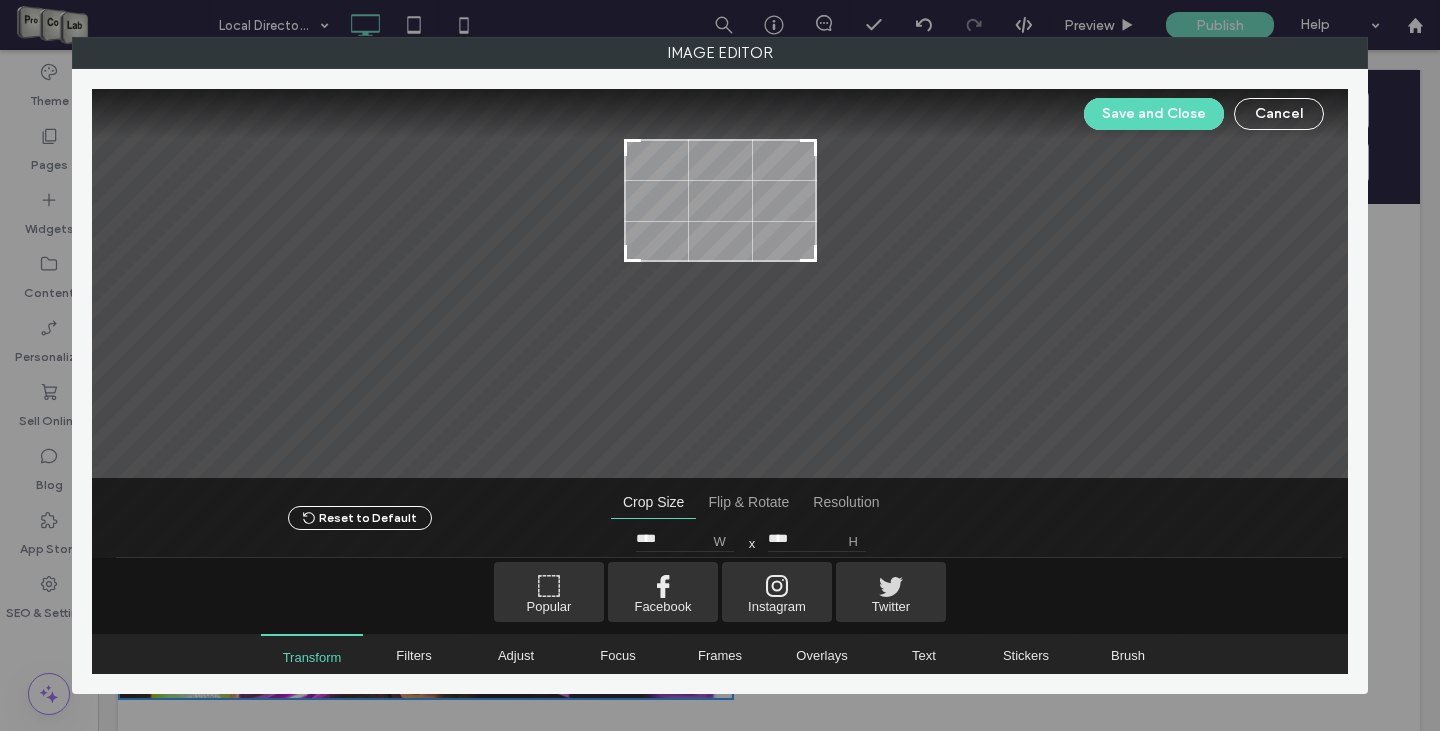 type on "****" 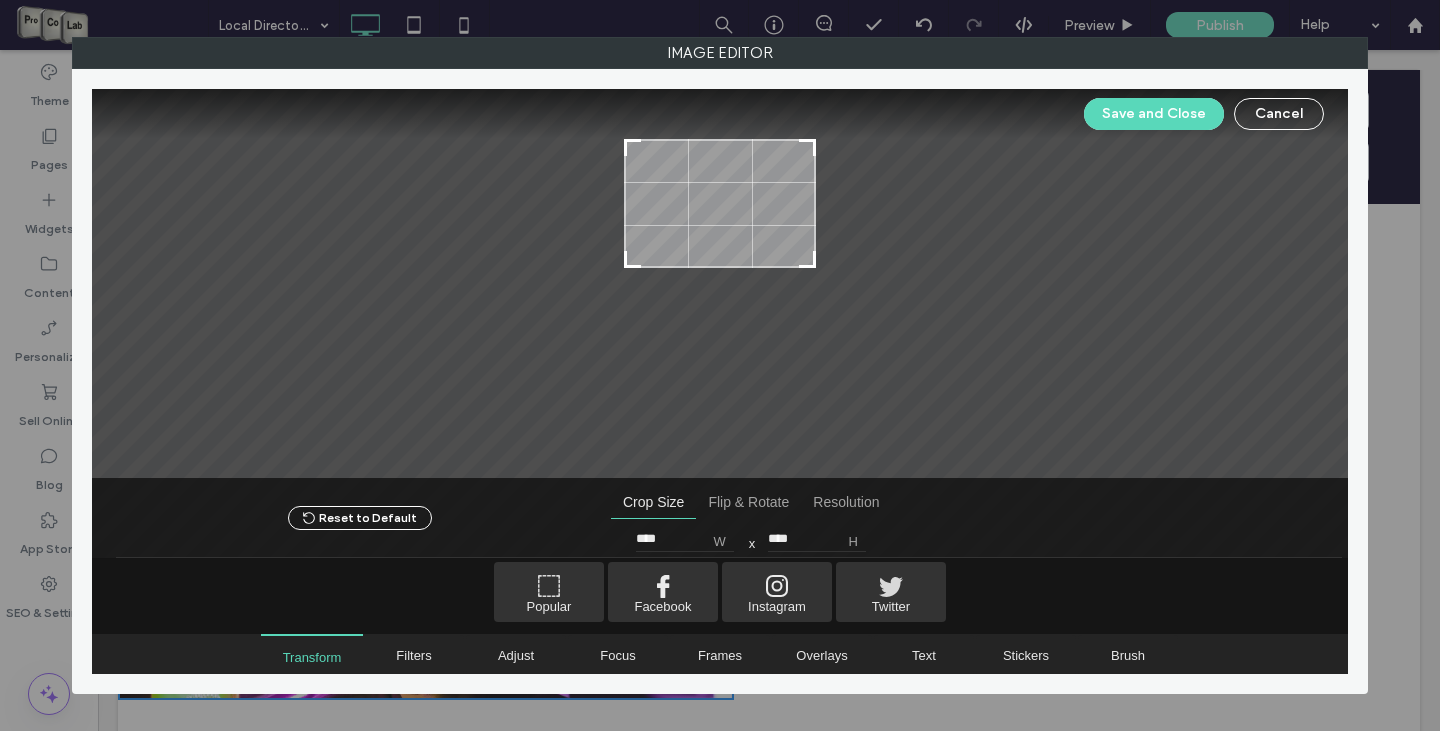 type on "****" 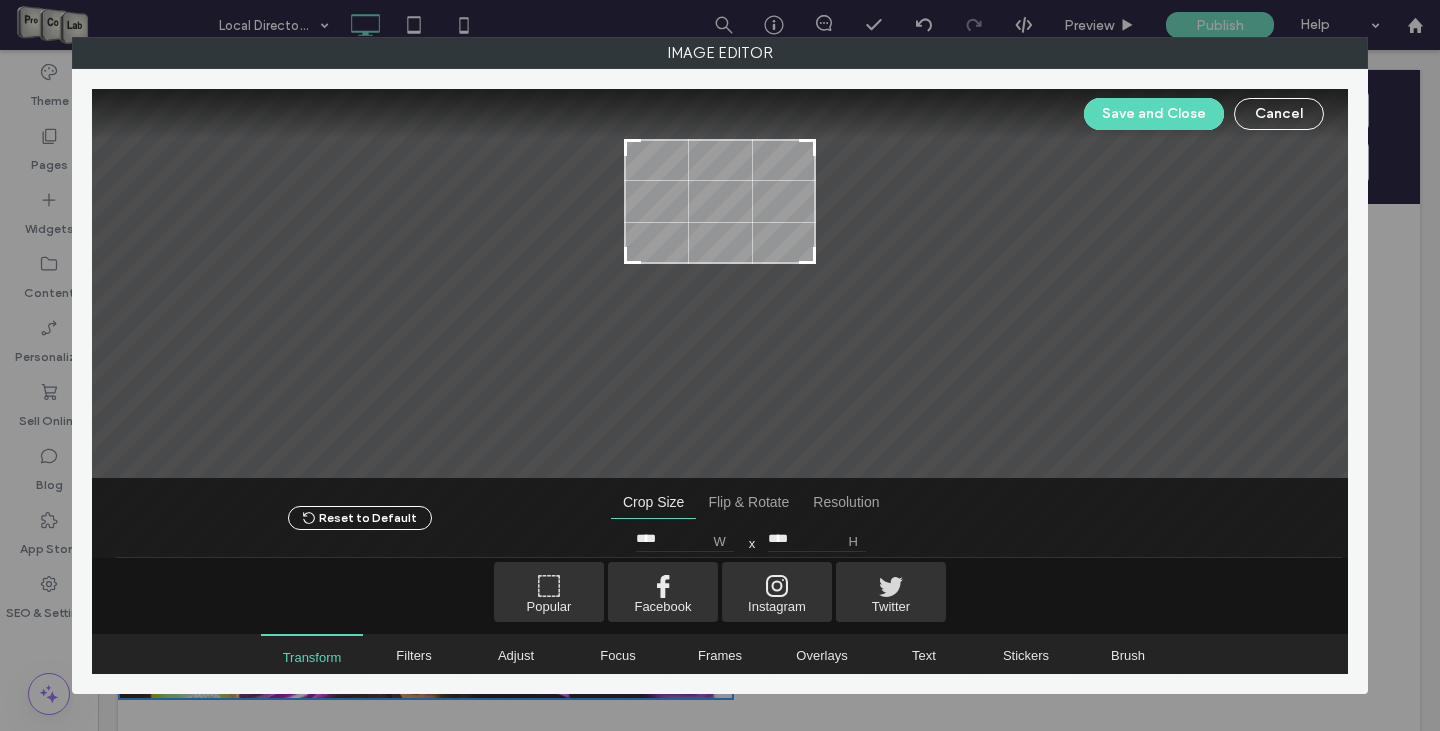 drag, startPoint x: 810, startPoint y: 426, endPoint x: 873, endPoint y: 261, distance: 176.61823 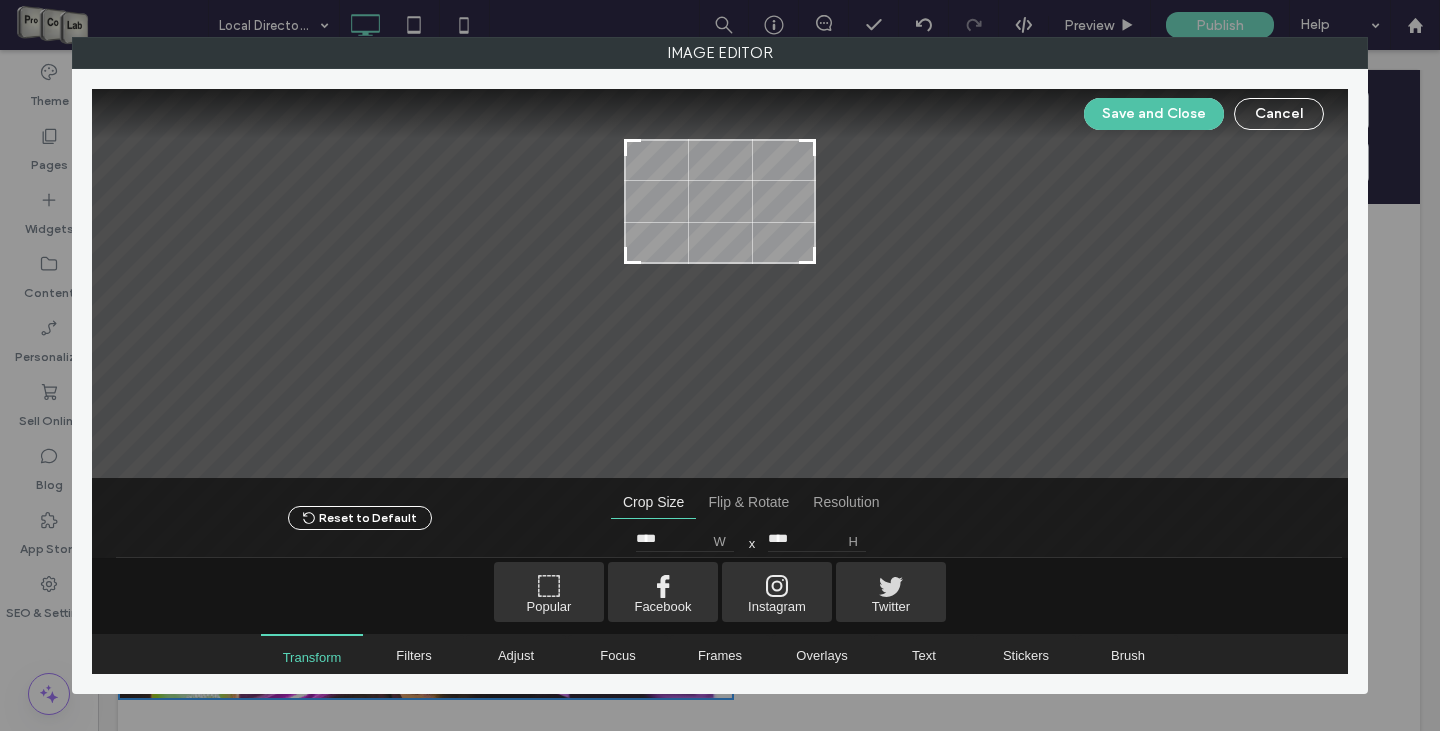 click on "Save and Close" at bounding box center [1154, 114] 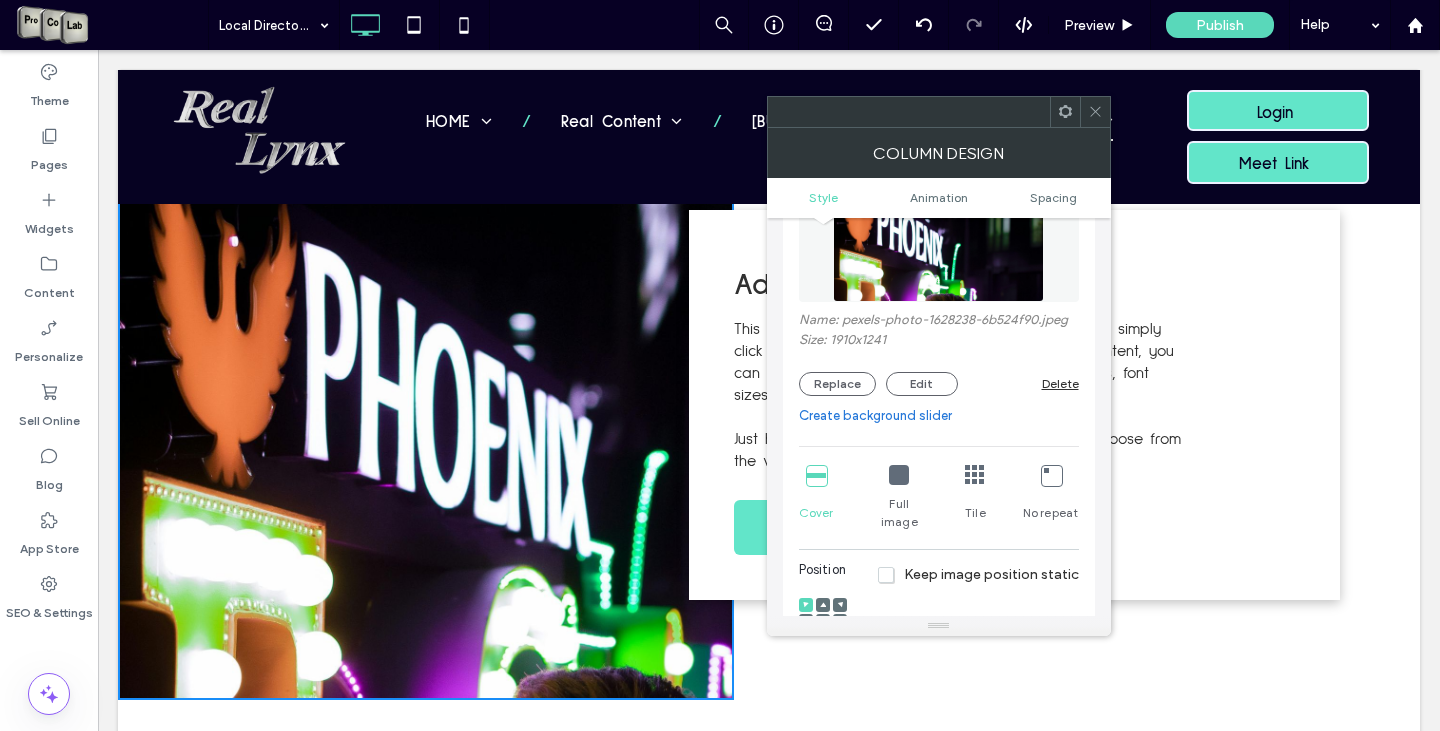 scroll, scrollTop: 200, scrollLeft: 0, axis: vertical 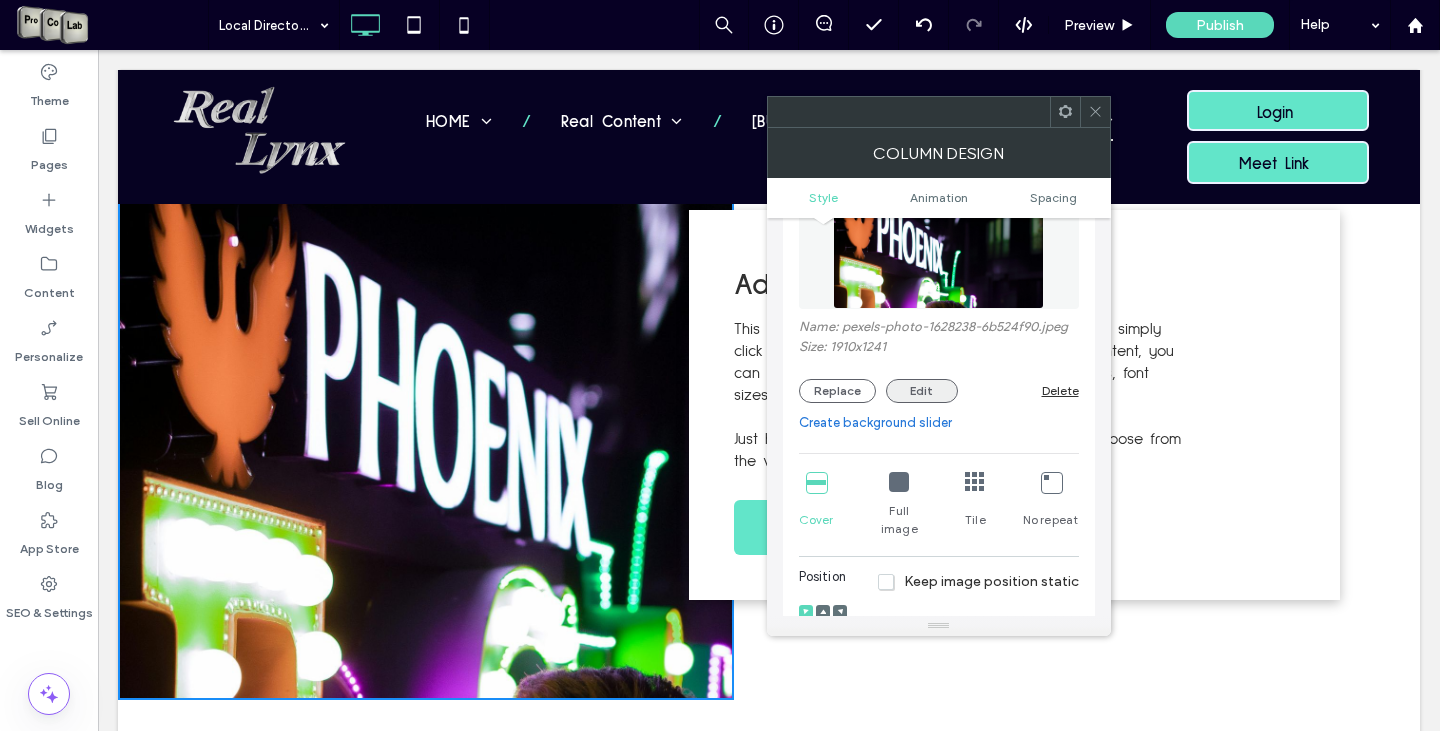 click on "Edit" at bounding box center [922, 391] 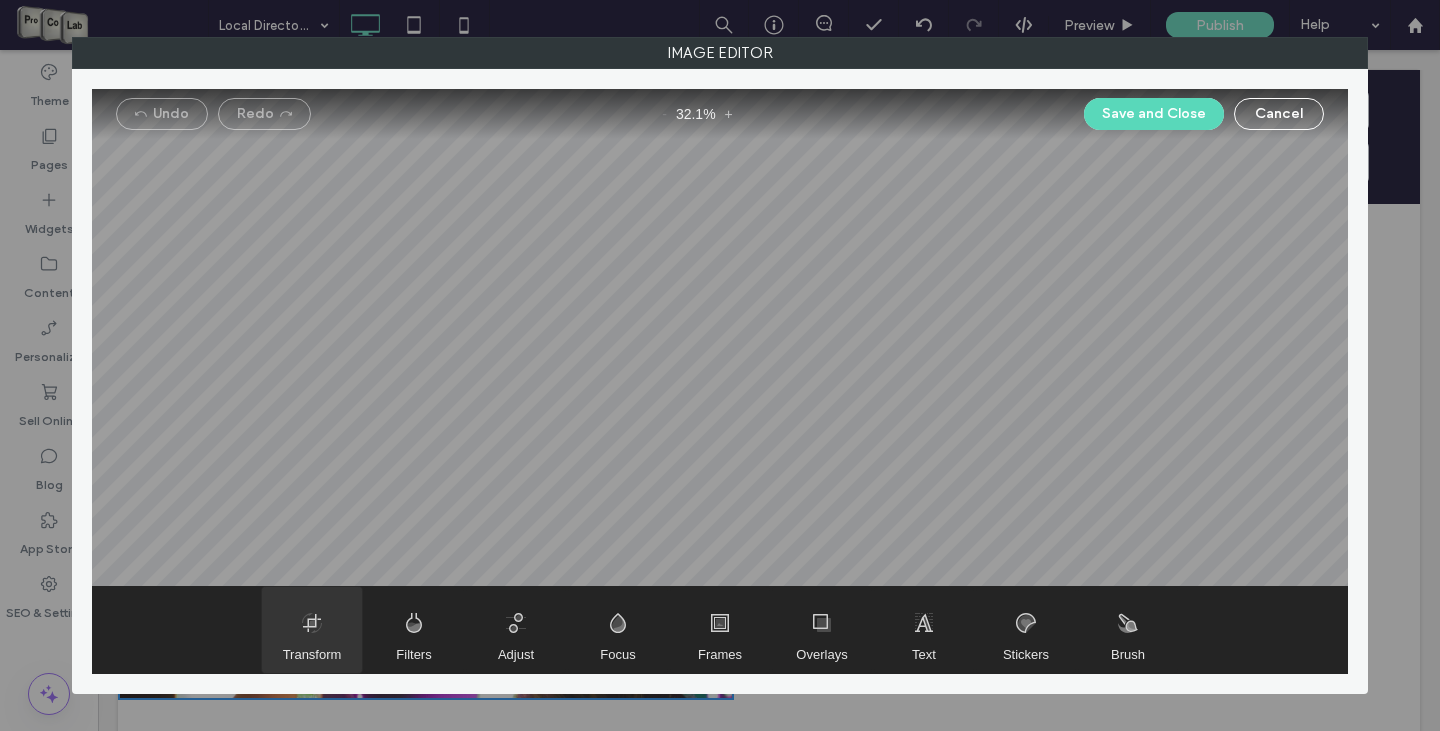 click at bounding box center [312, 630] 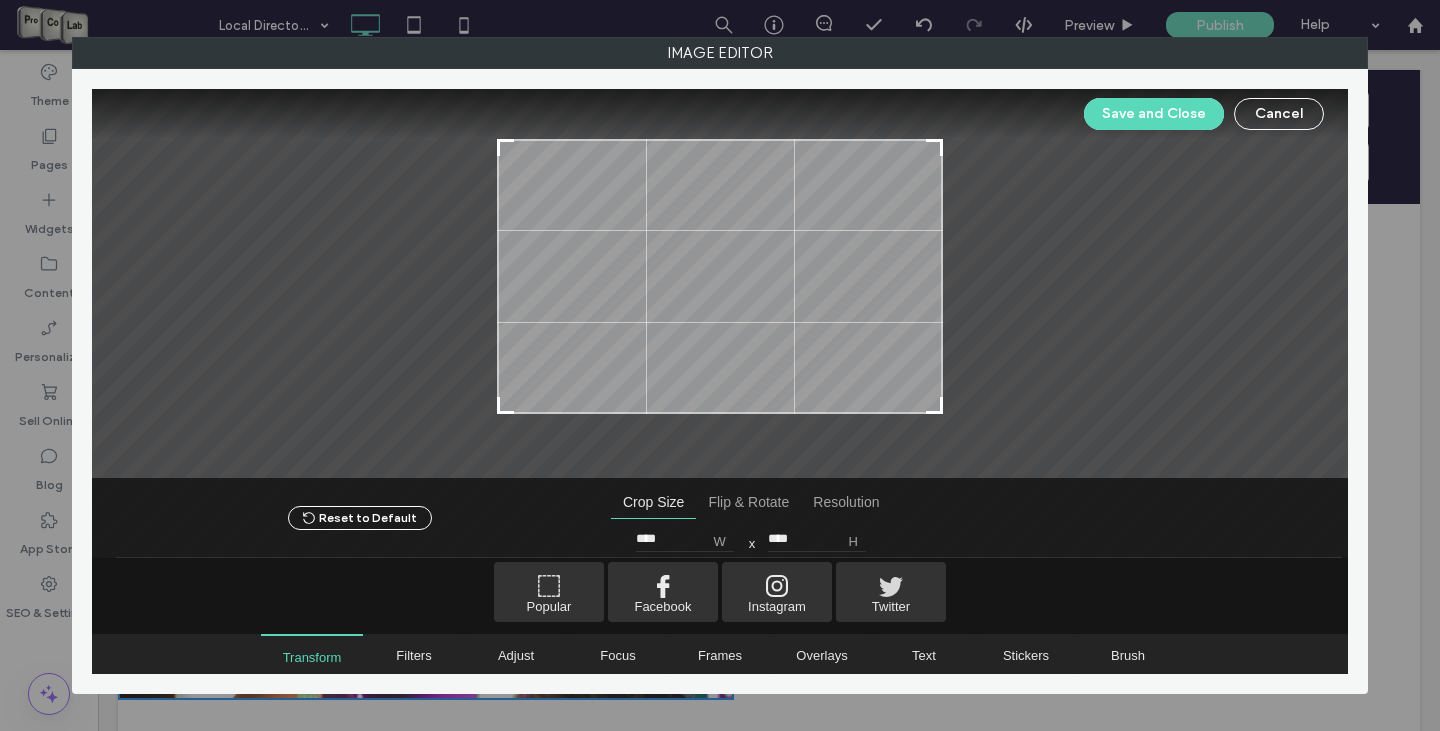 drag, startPoint x: 932, startPoint y: 425, endPoint x: 954, endPoint y: 411, distance: 26.076809 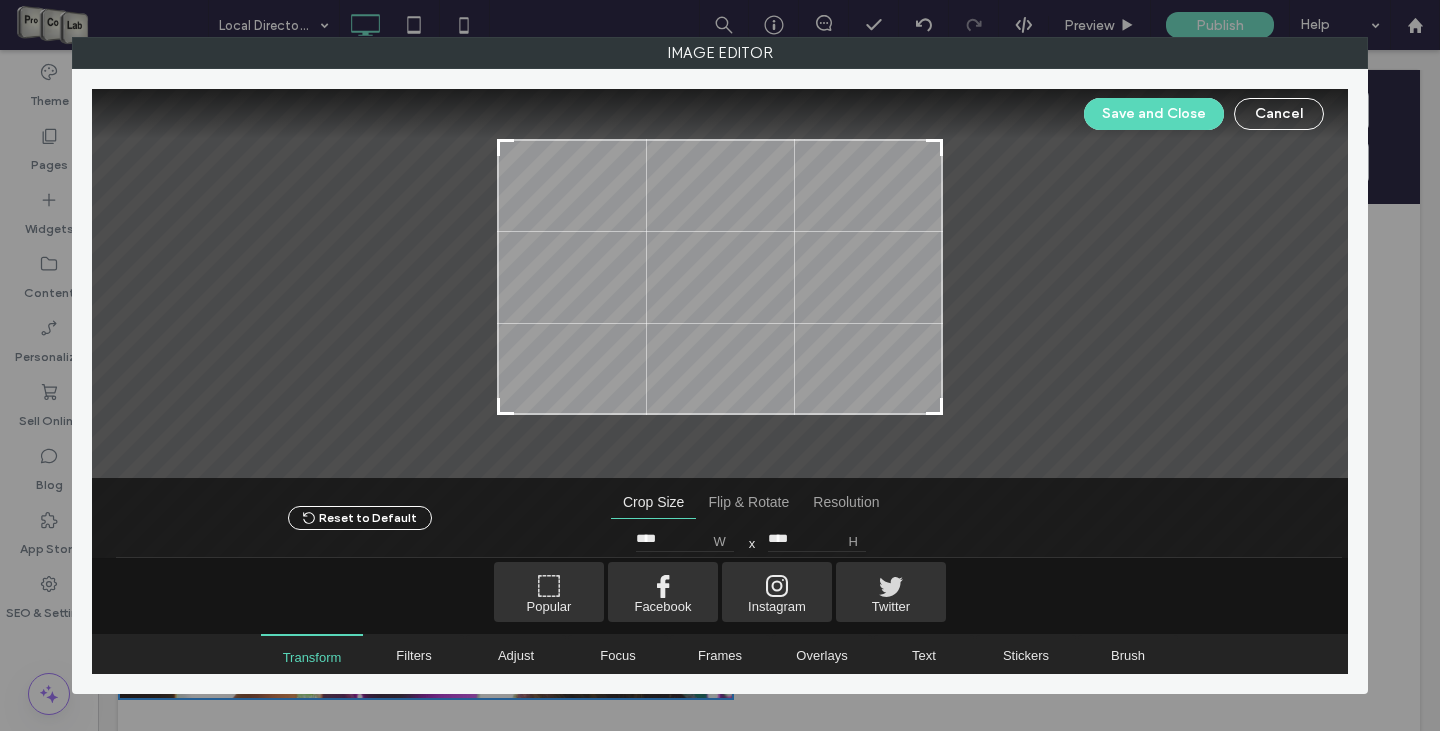 type on "****" 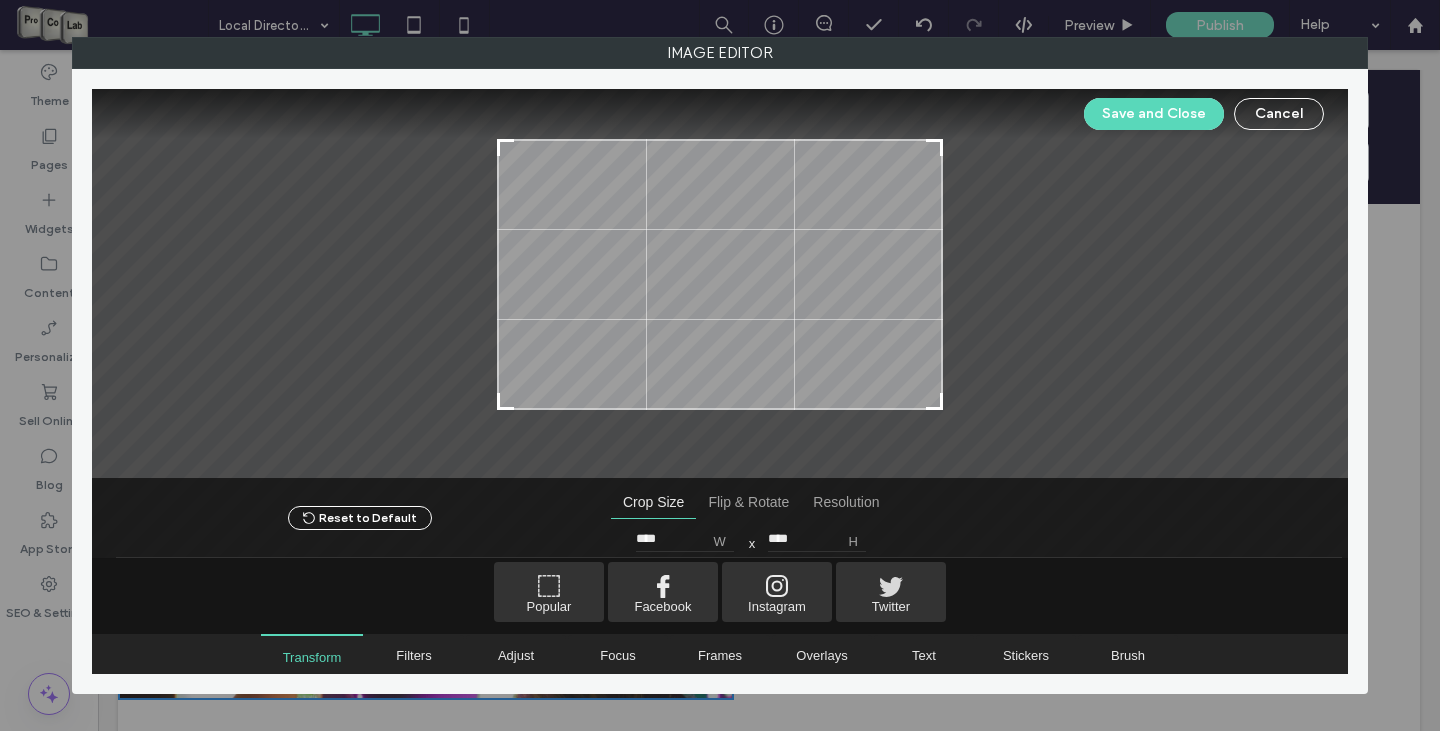 click at bounding box center [934, 401] 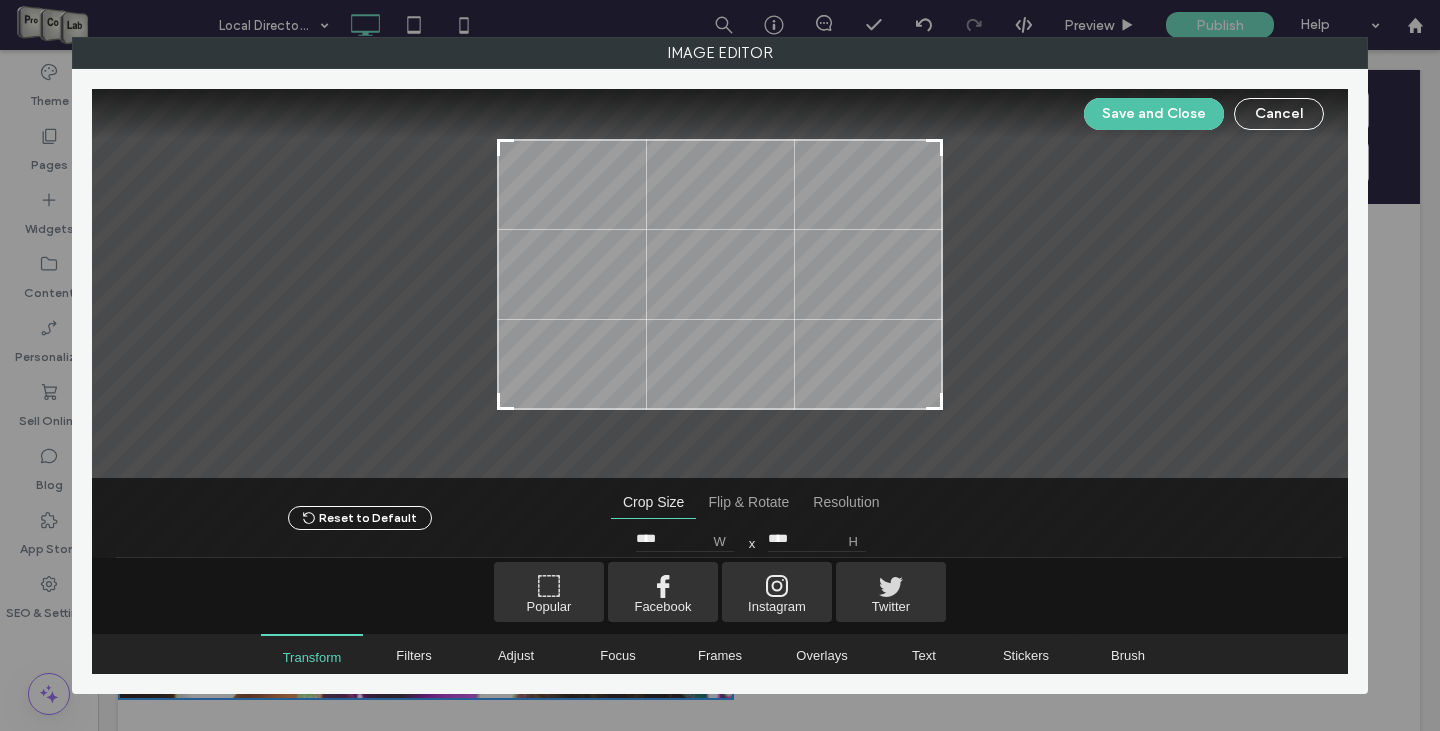 click on "Save and Close" at bounding box center (1154, 114) 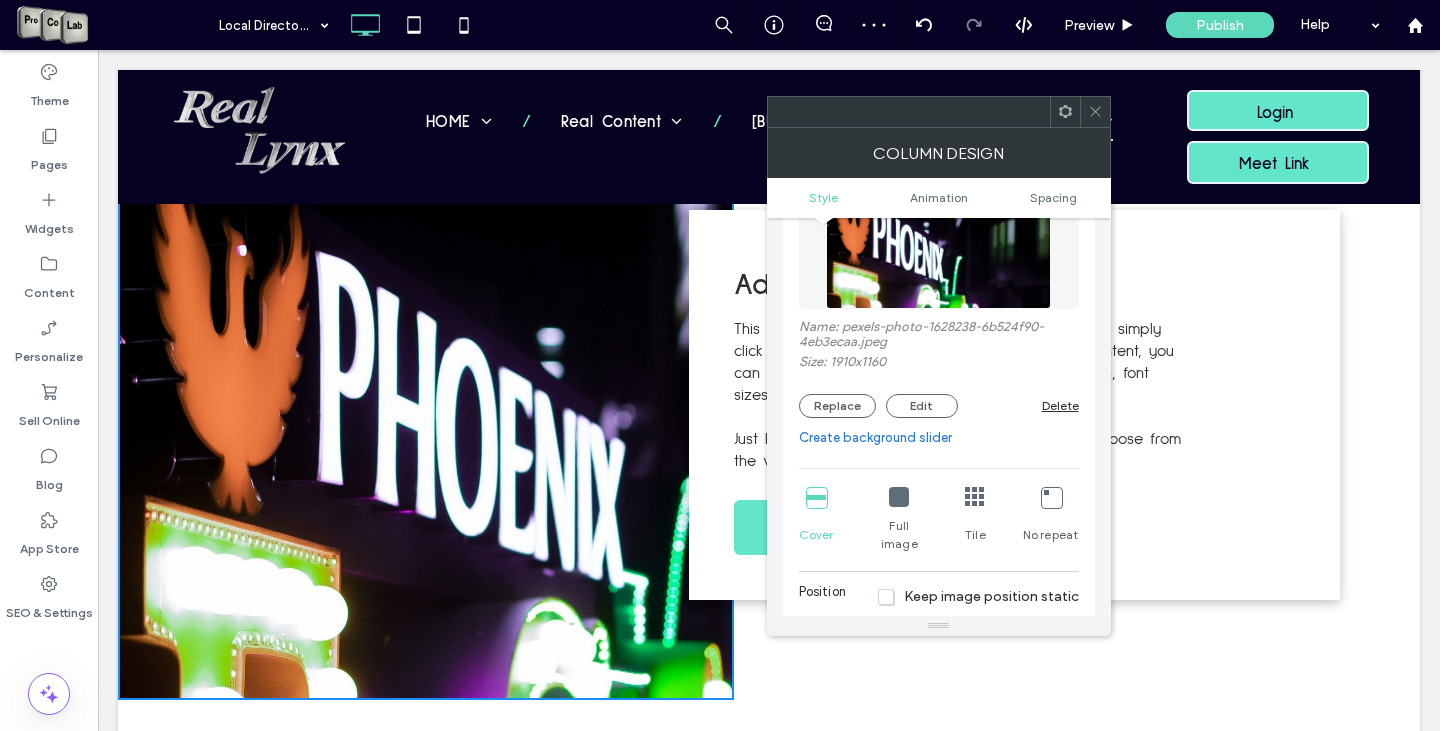 click 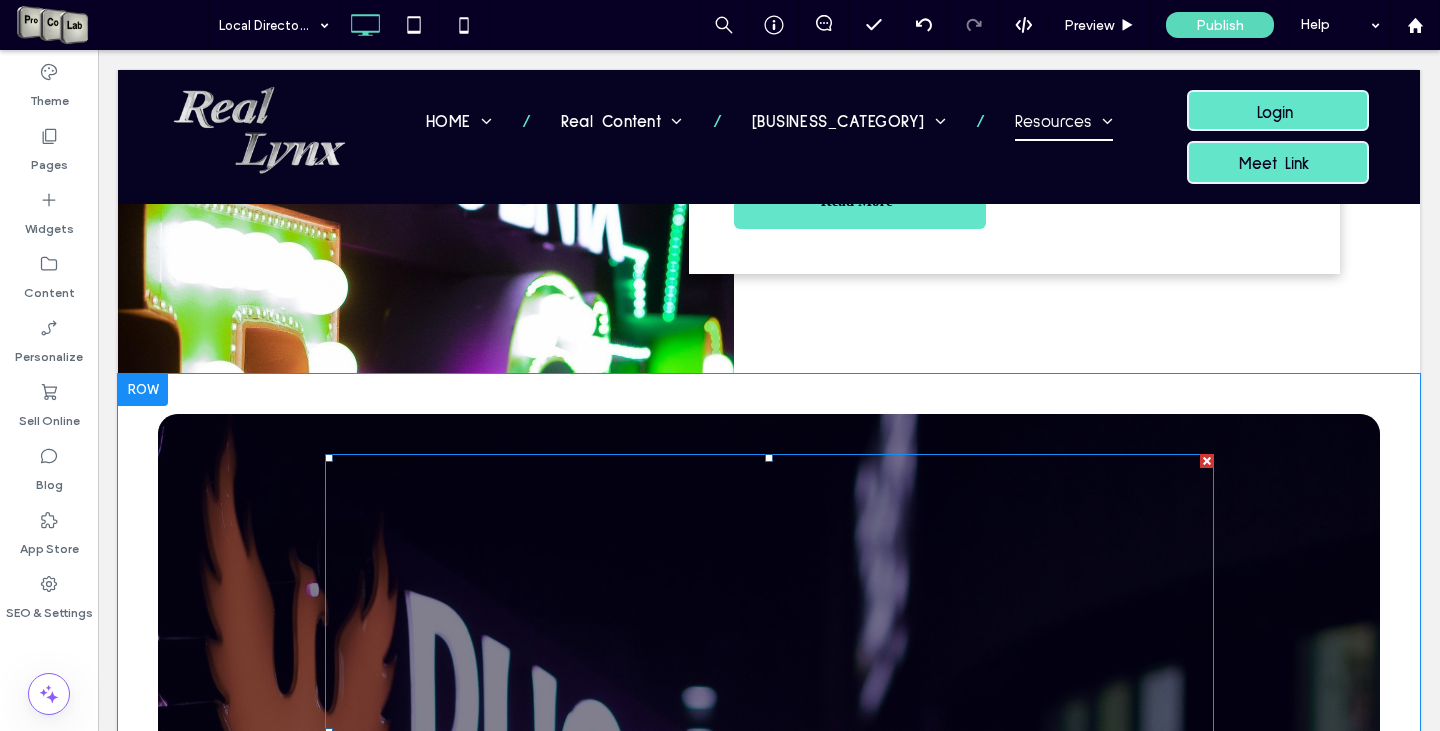 scroll, scrollTop: 800, scrollLeft: 0, axis: vertical 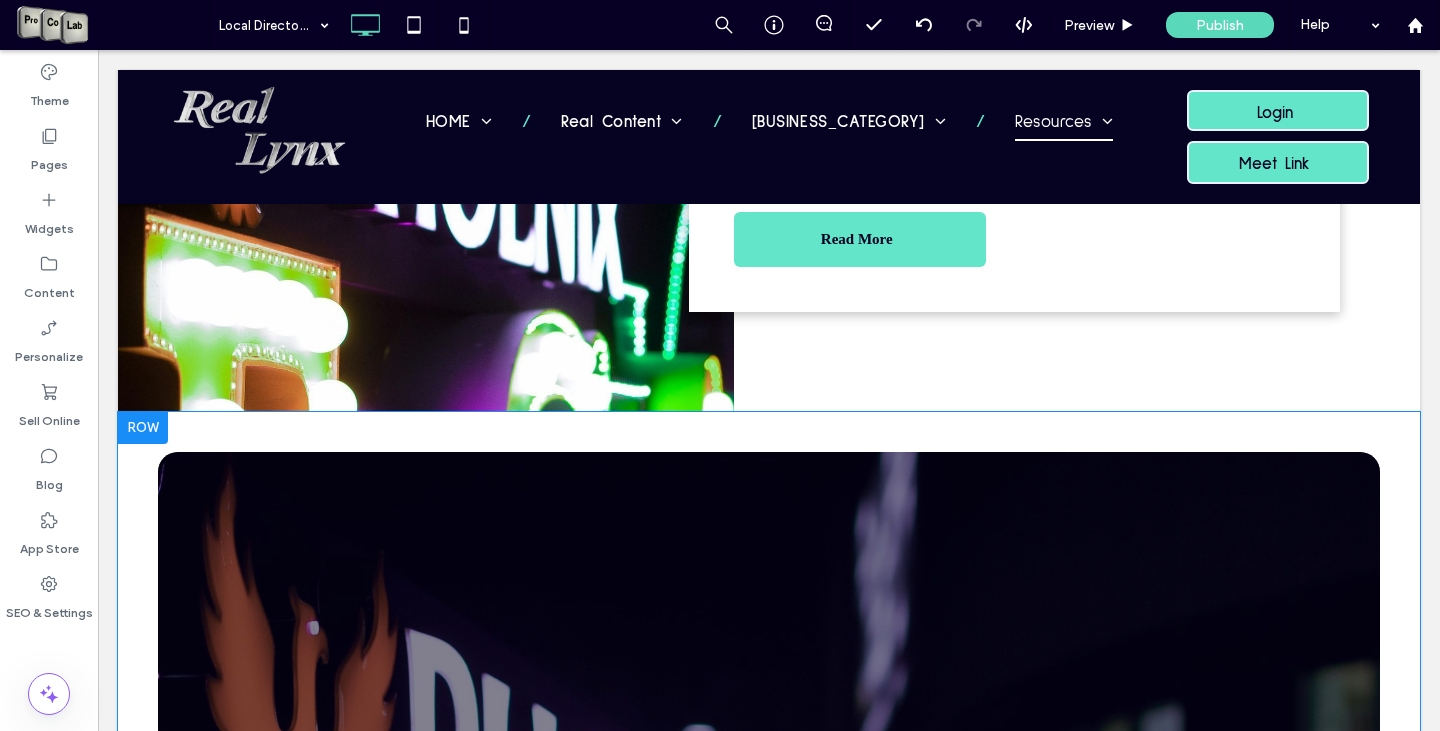 click at bounding box center (143, 428) 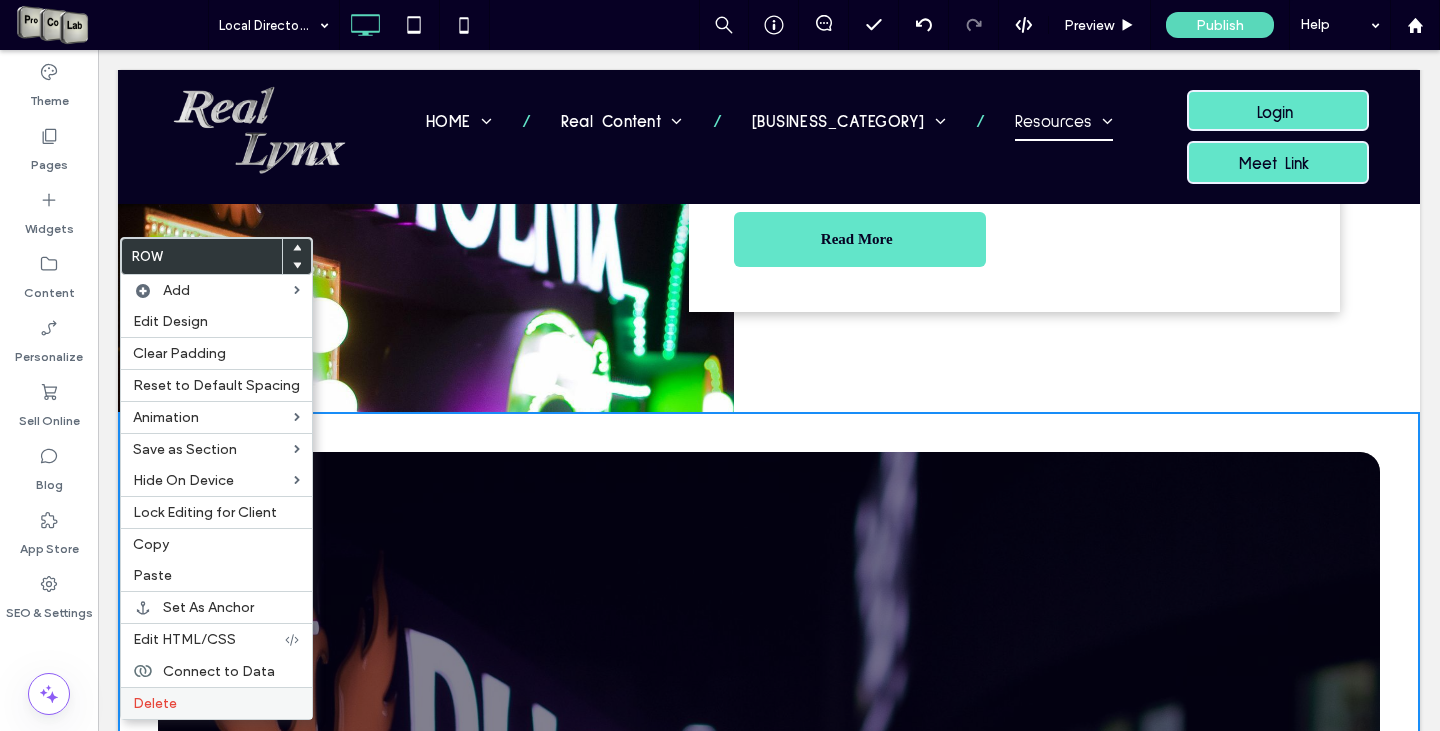 click on "Delete" at bounding box center [155, 703] 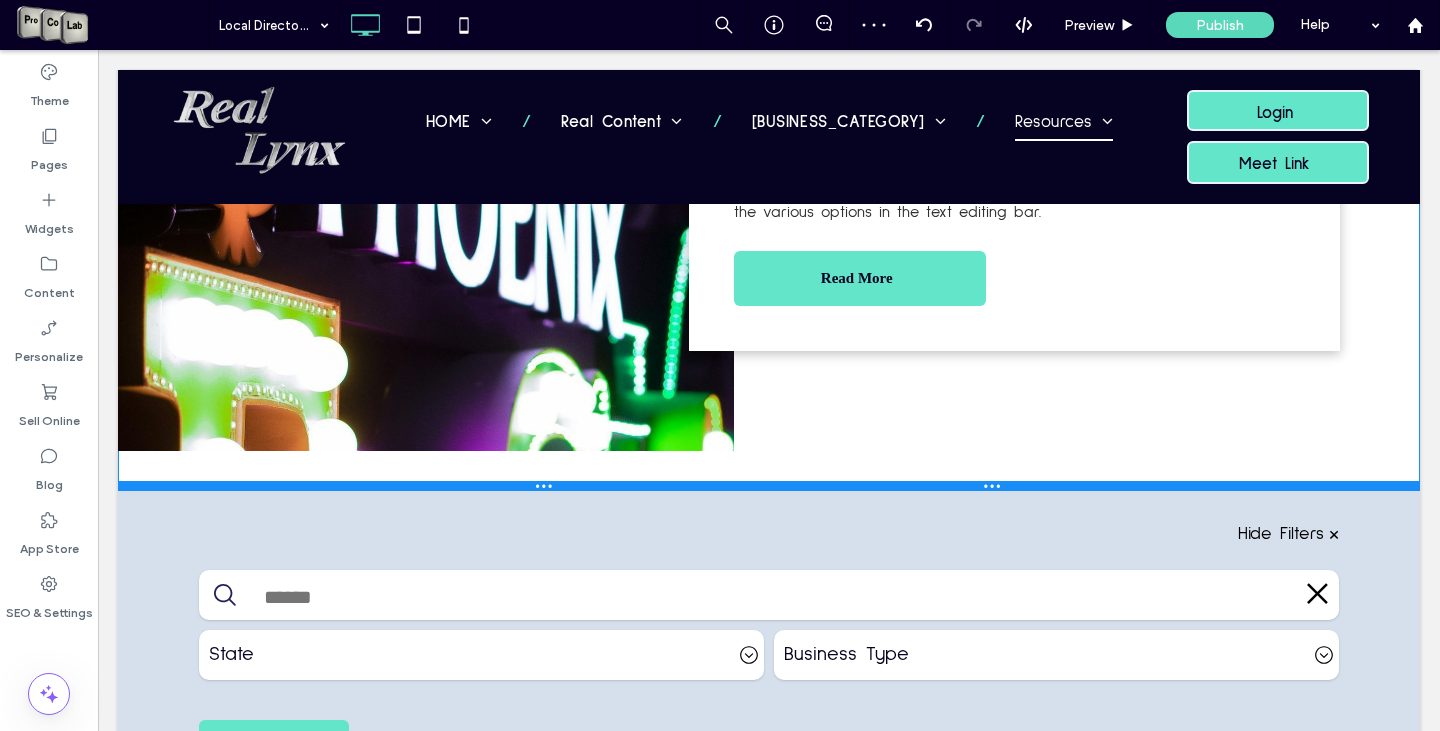 drag, startPoint x: 885, startPoint y: 406, endPoint x: 871, endPoint y: 485, distance: 80.23092 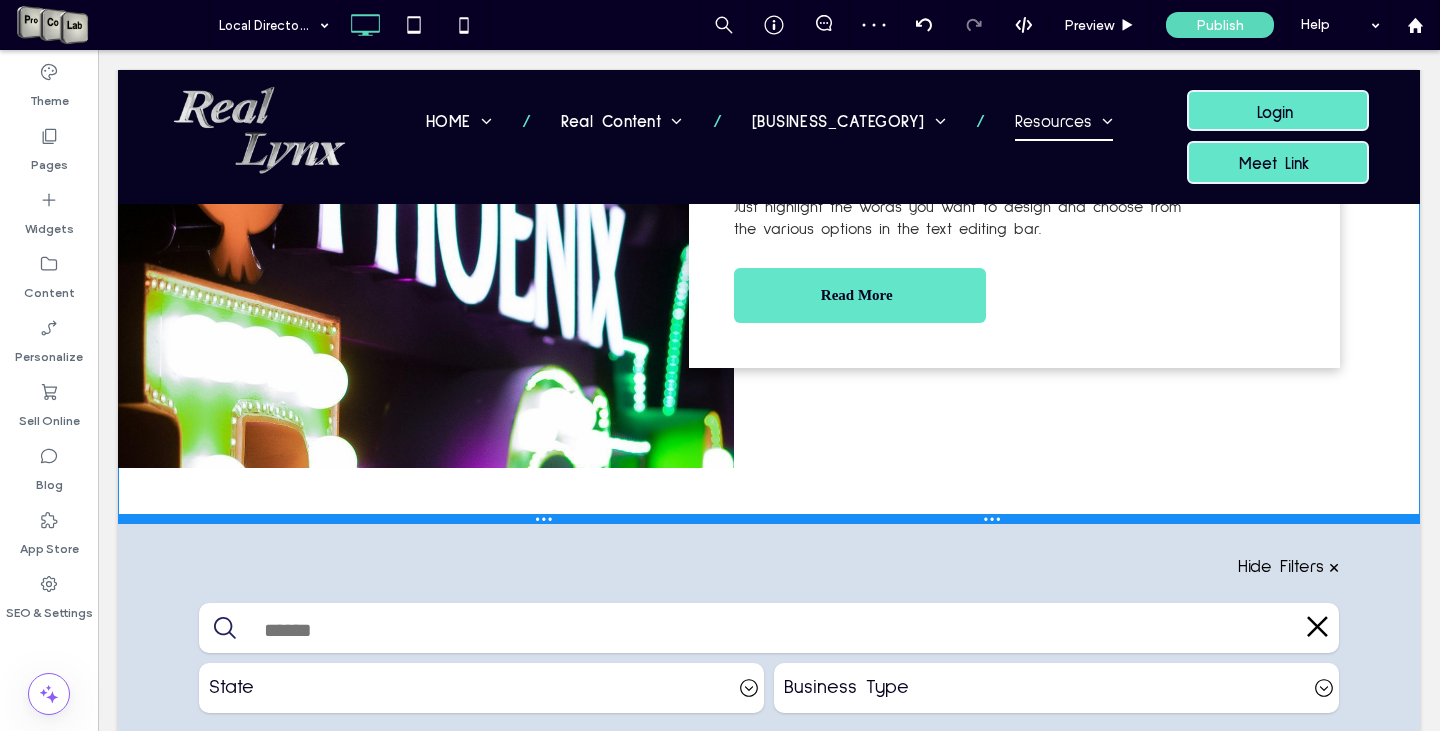 drag, startPoint x: 918, startPoint y: 483, endPoint x: 985, endPoint y: 428, distance: 86.683334 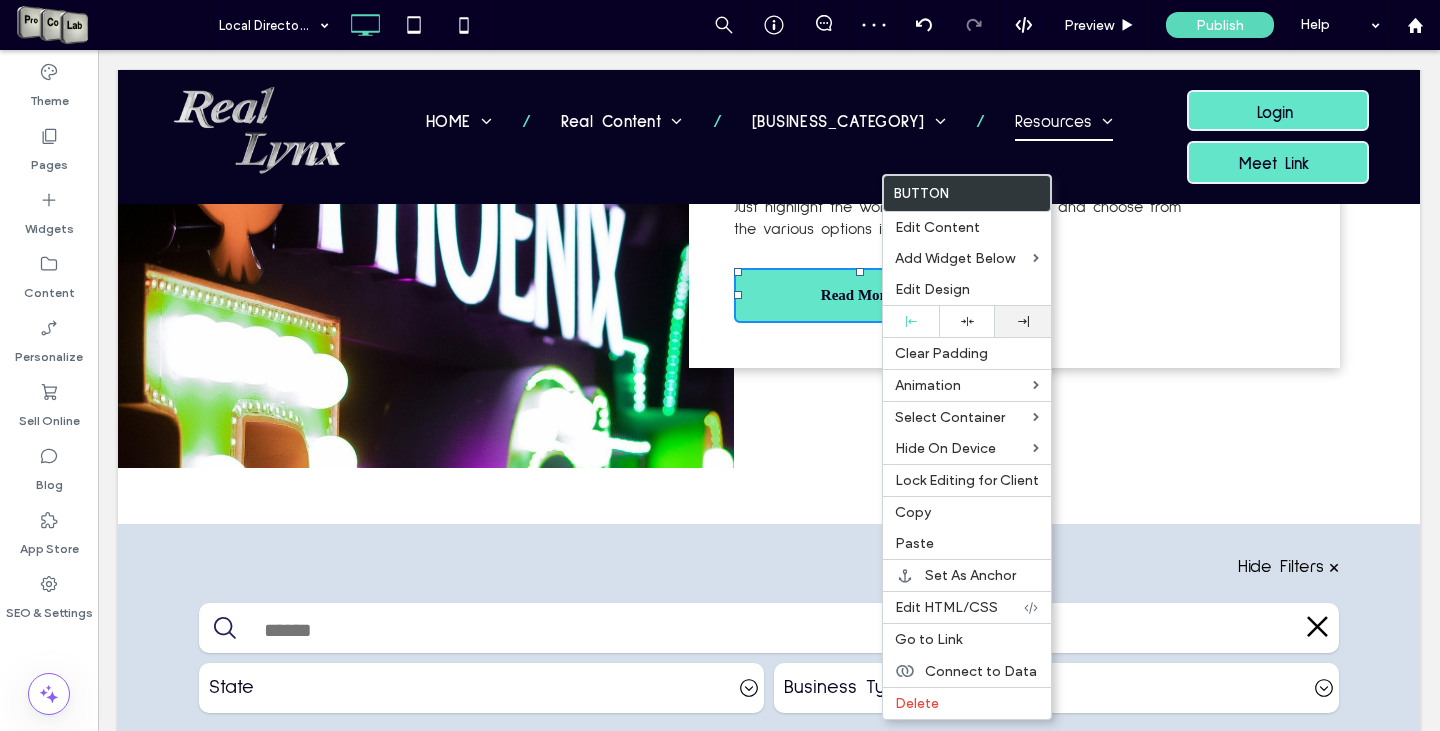 click at bounding box center [1023, 321] 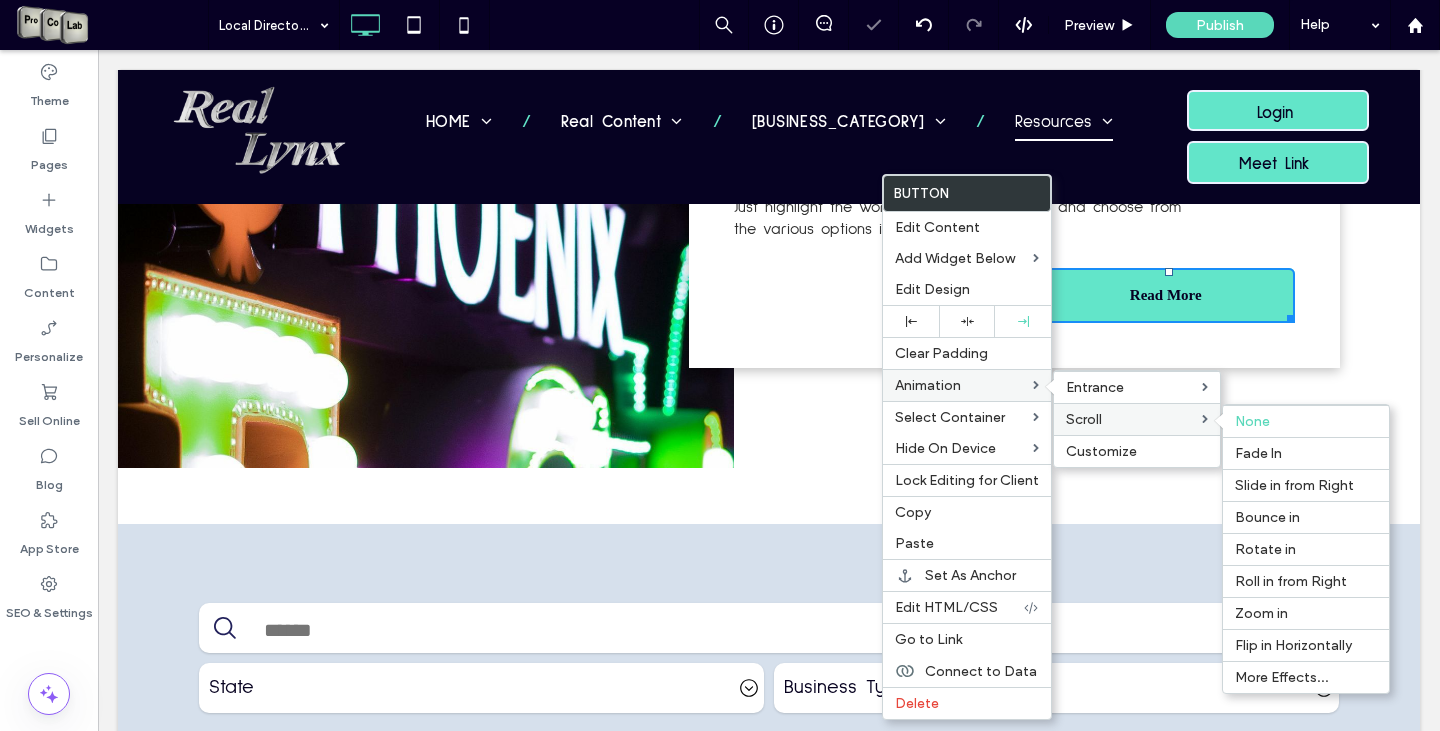 click on "Scroll" at bounding box center [1134, 419] 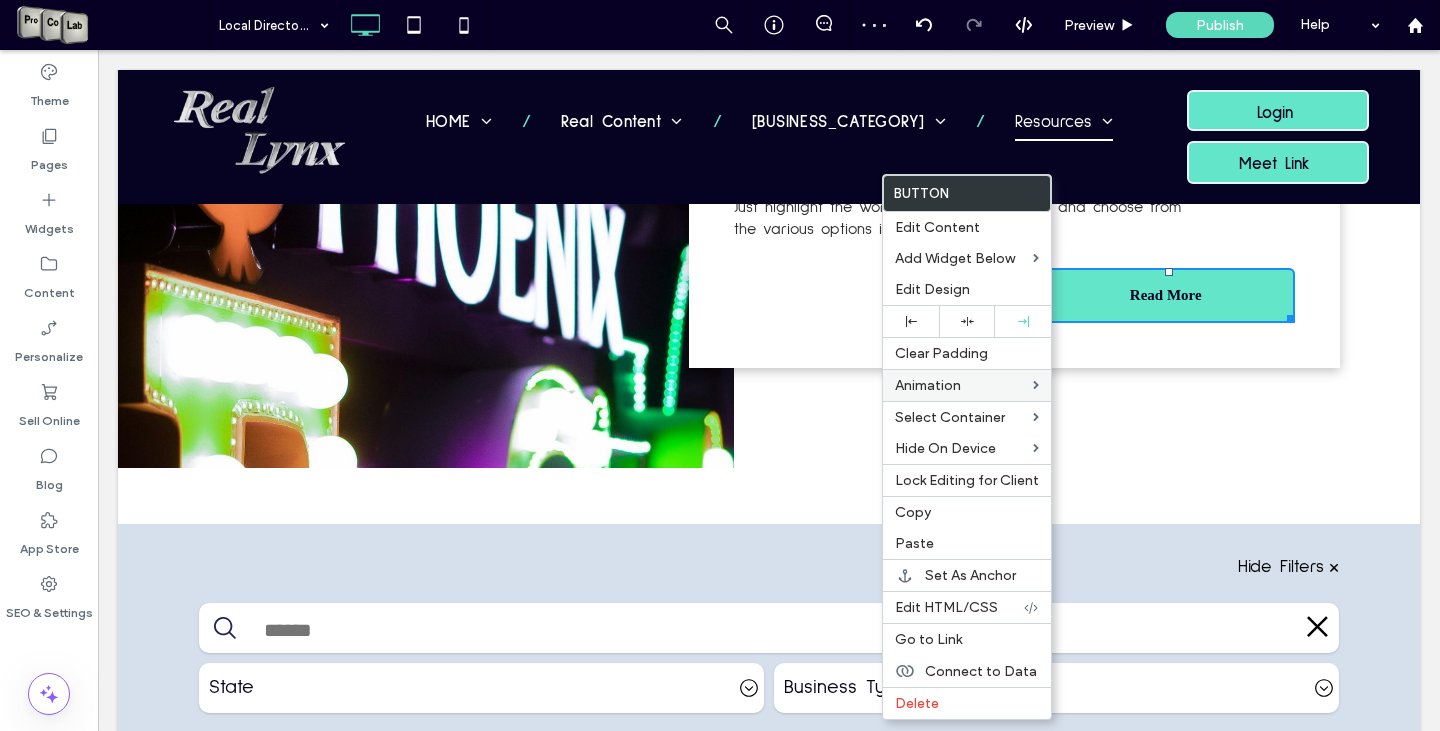 click on "Add a title             This is a text area for this paragraph. To change it, simply click and start typing. Once you've added your content, you can customize the design with different colors, fonts, font sizes and bullets.
Just highlight the words you want to design and choose from the various options in the text editing bar.
Read More
Click To Paste" at bounding box center (1014, 173) 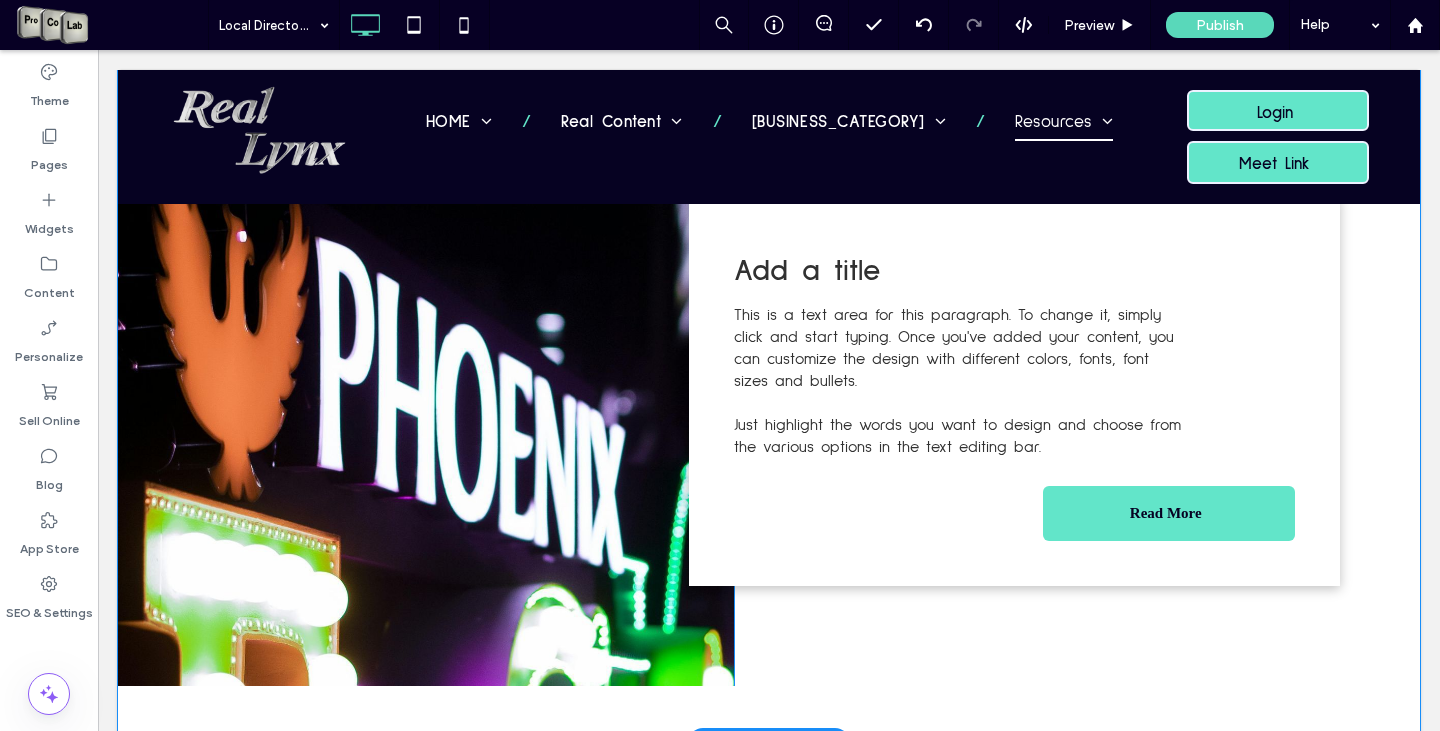 scroll, scrollTop: 700, scrollLeft: 0, axis: vertical 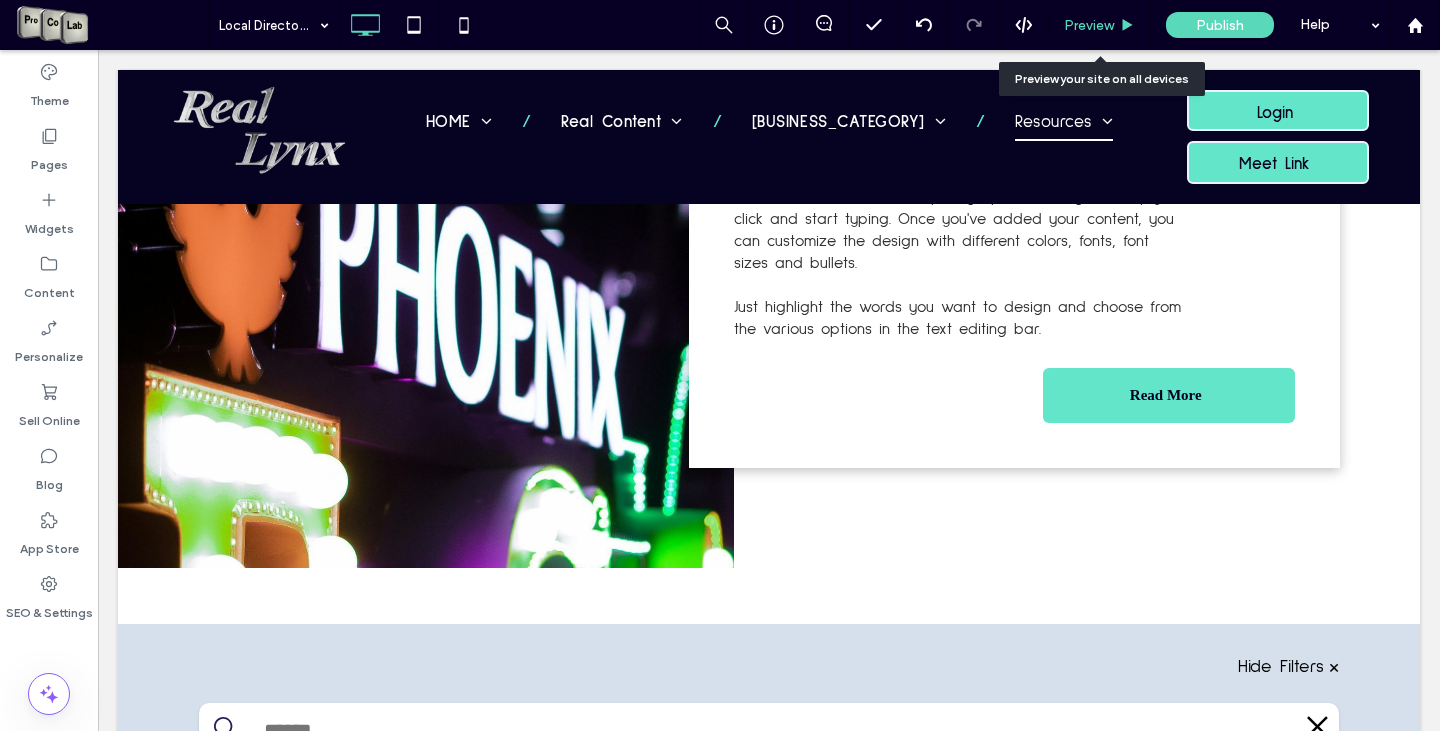 click on "Preview" at bounding box center (1089, 25) 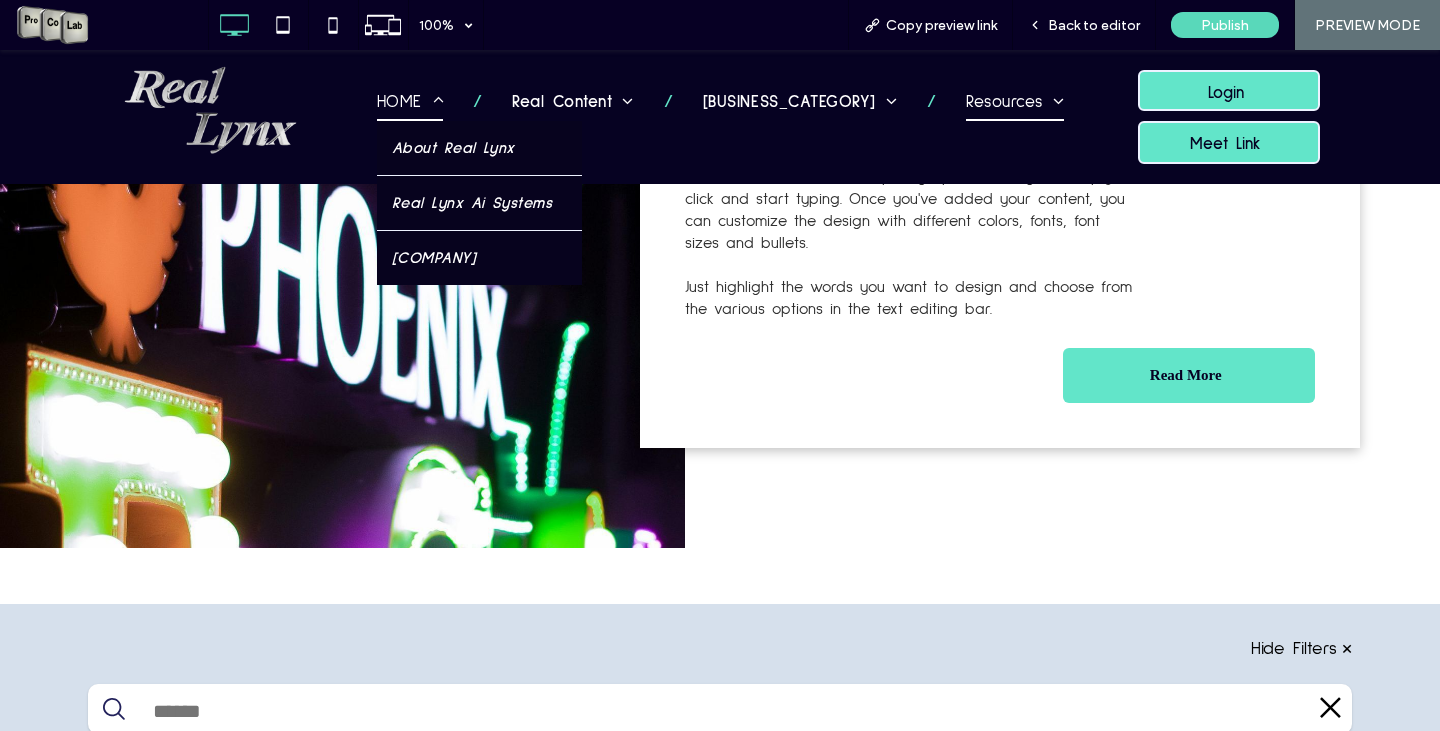 click on "HOME" at bounding box center [410, 103] 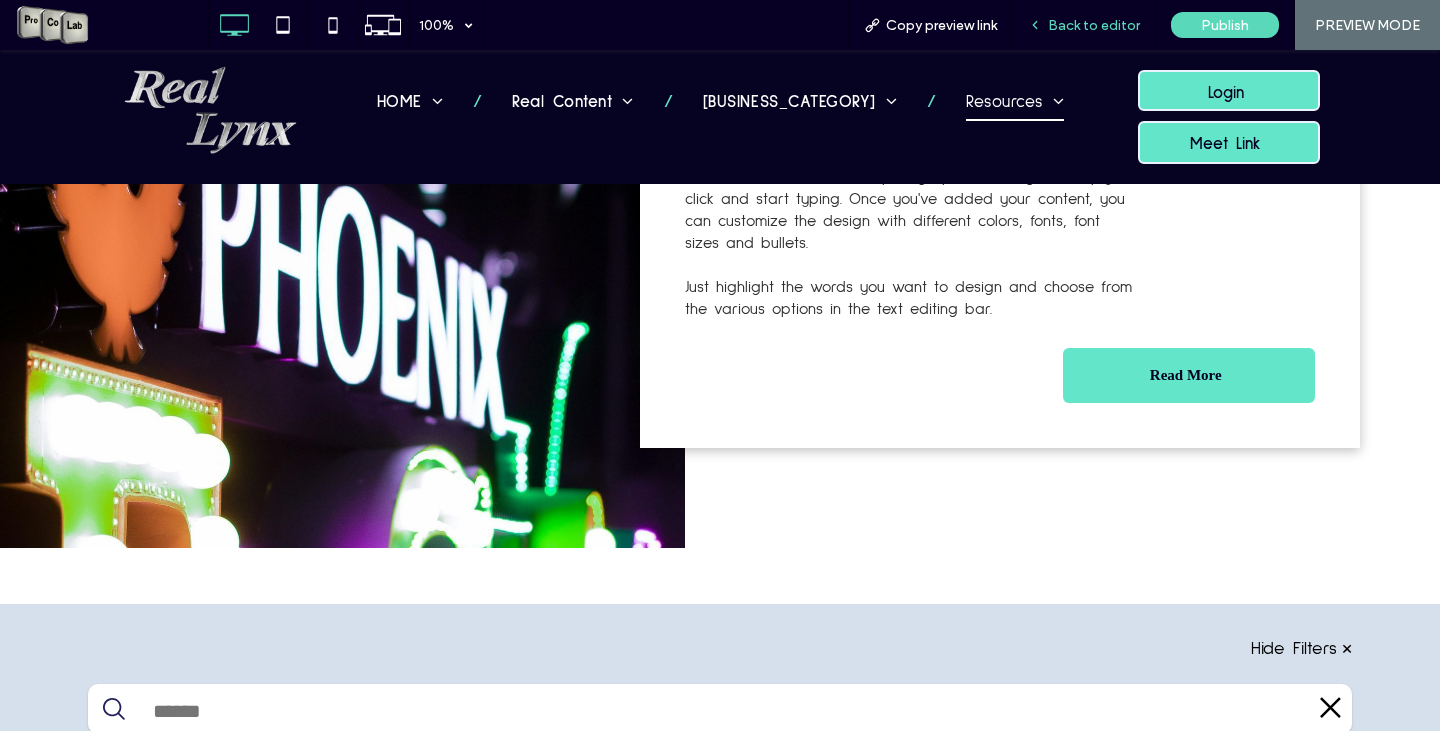 click on "Back to editor" at bounding box center (1094, 25) 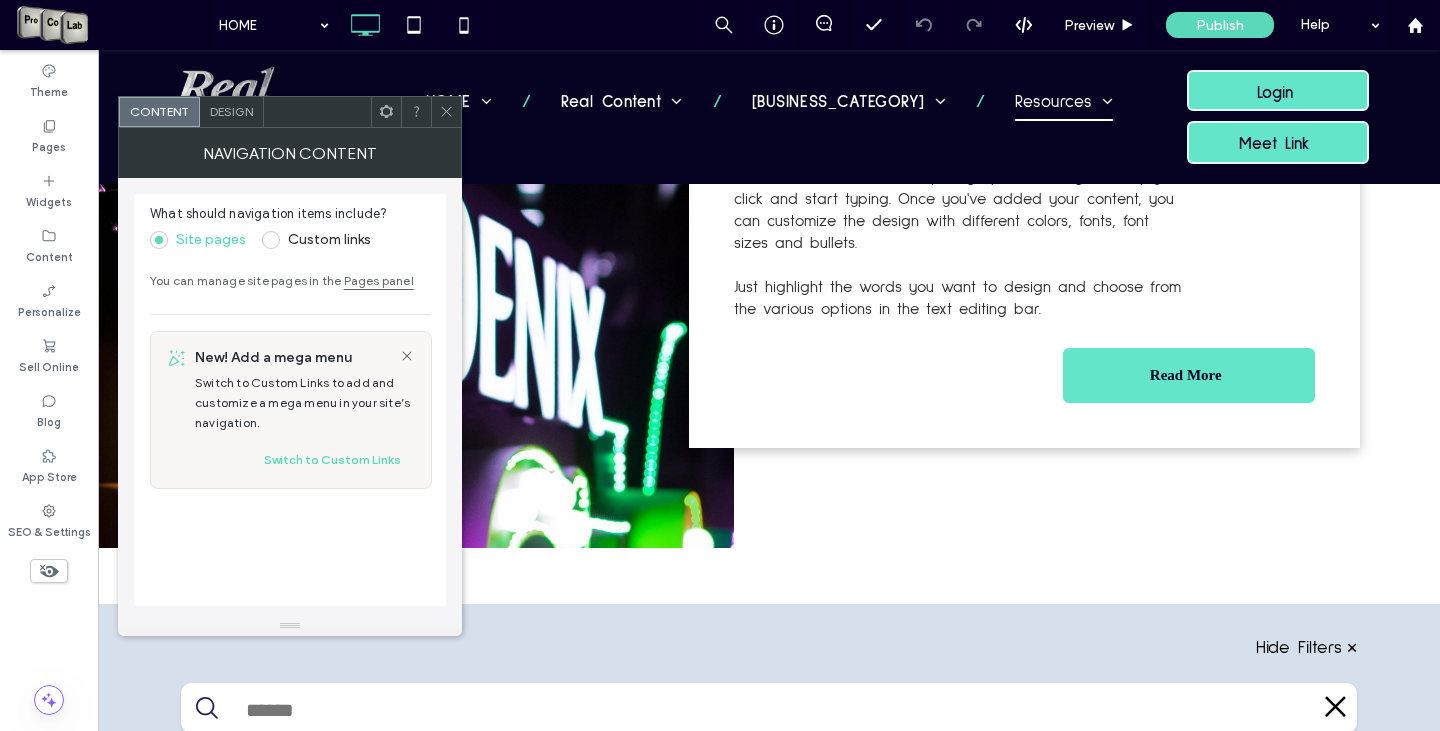 click on "Design" at bounding box center [231, 111] 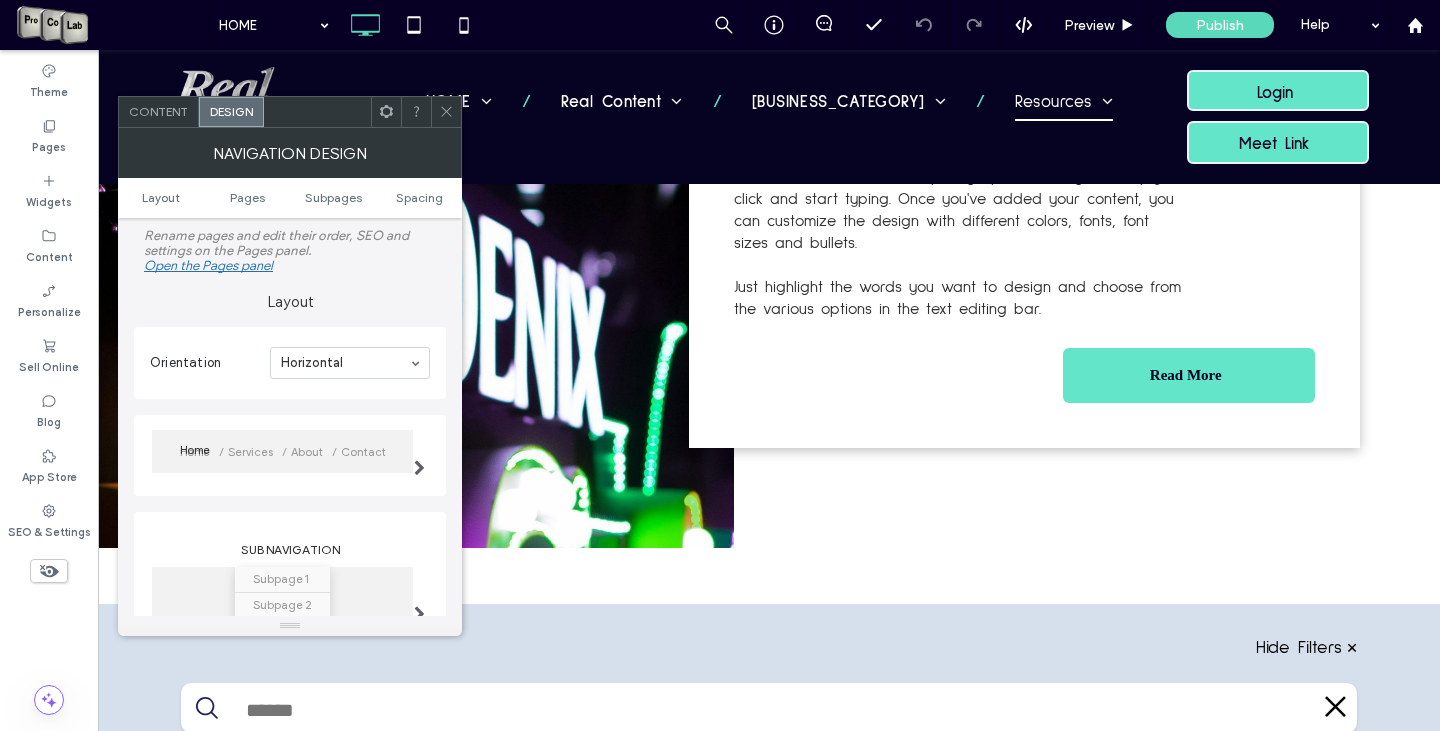 click at bounding box center [446, 112] 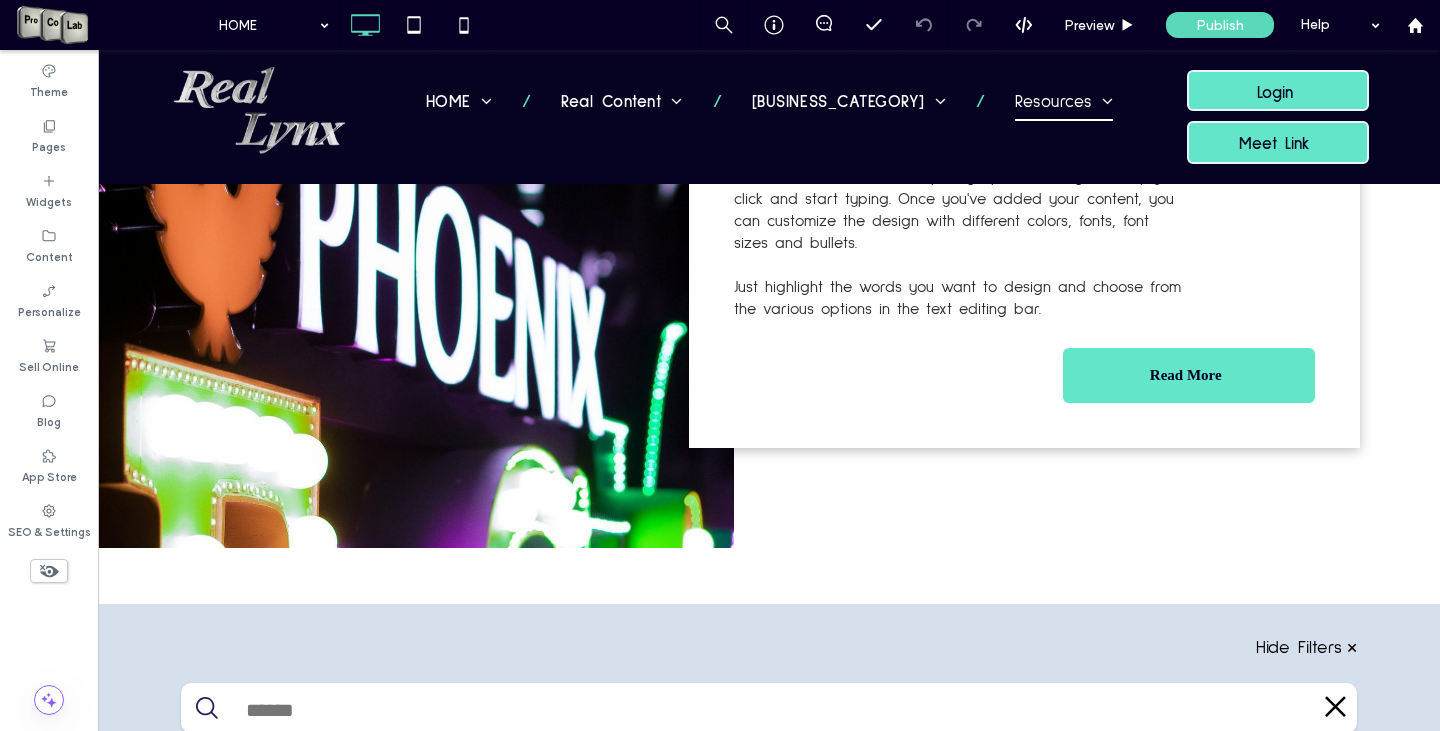 type on "*******" 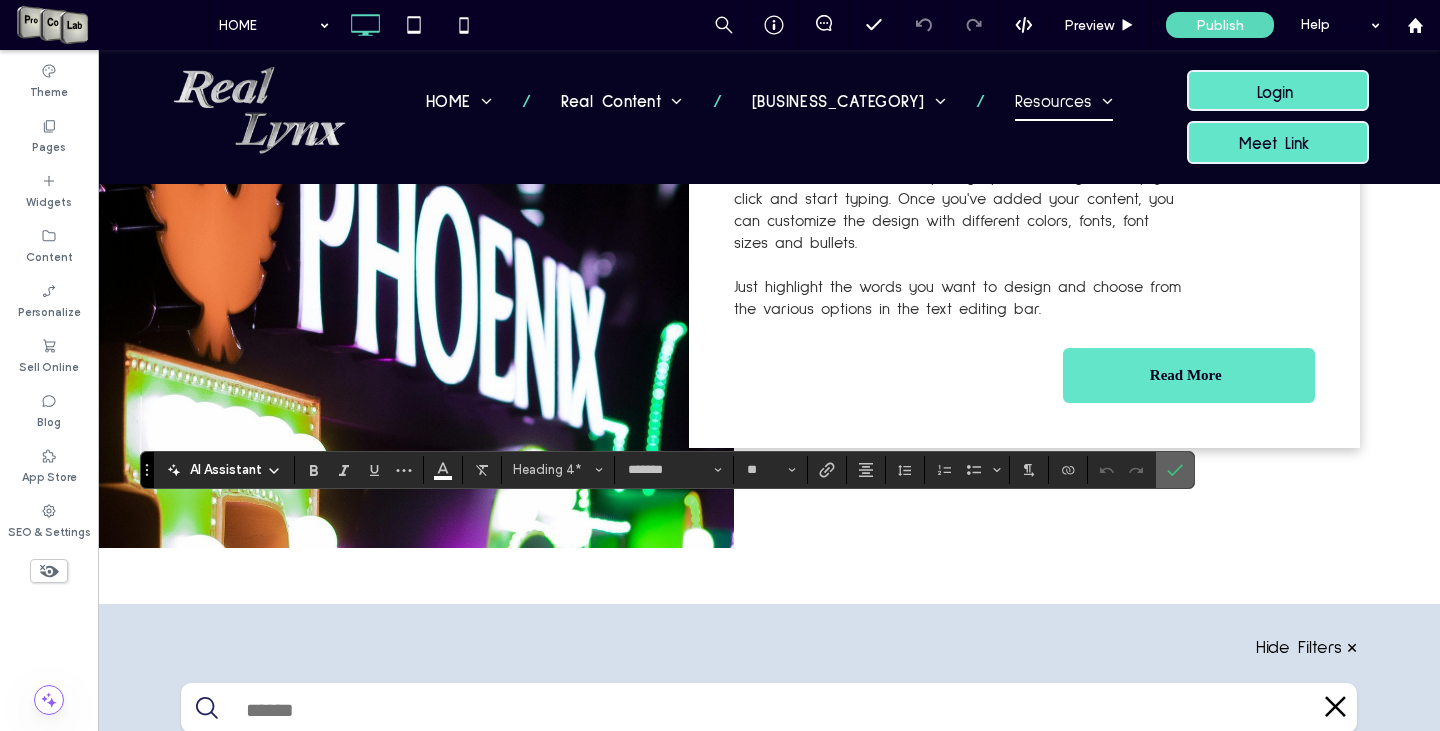 click at bounding box center [1175, 470] 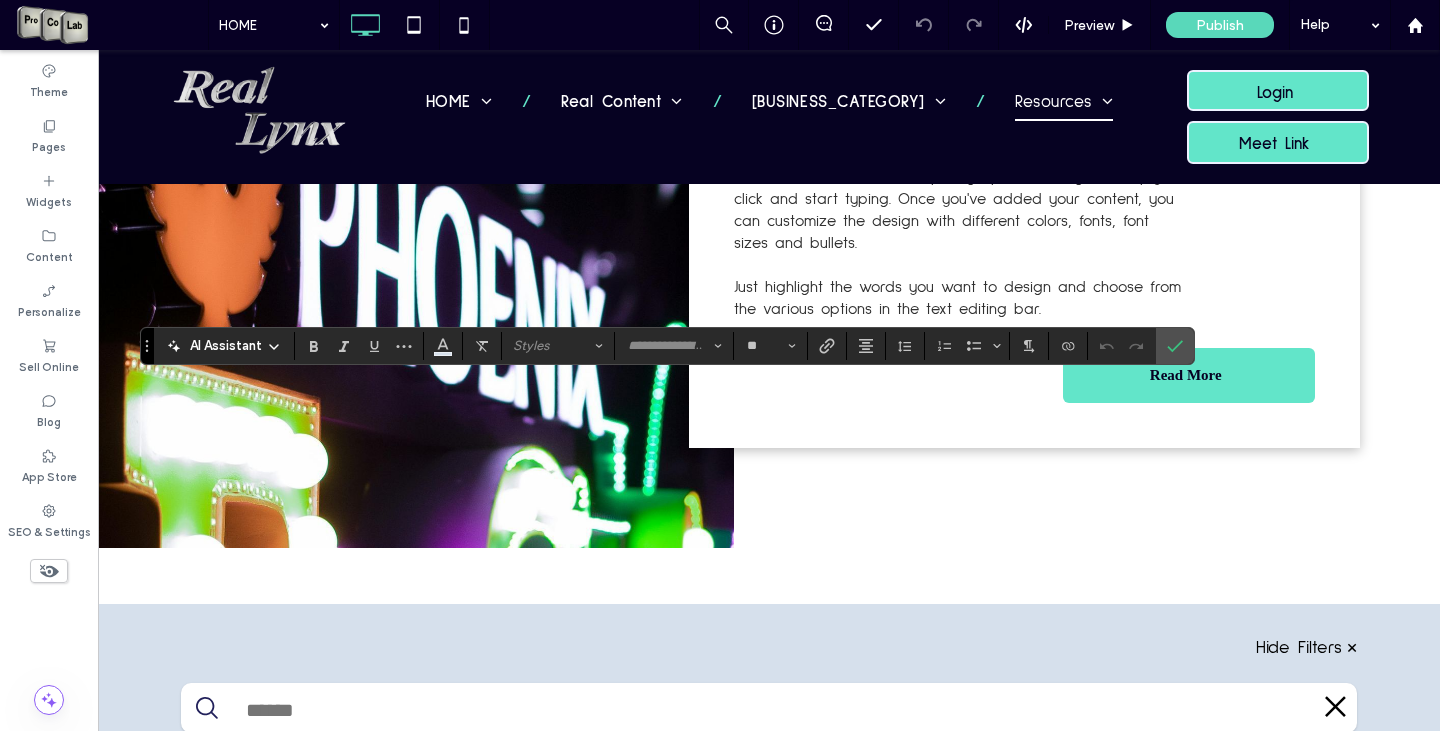 type on "**********" 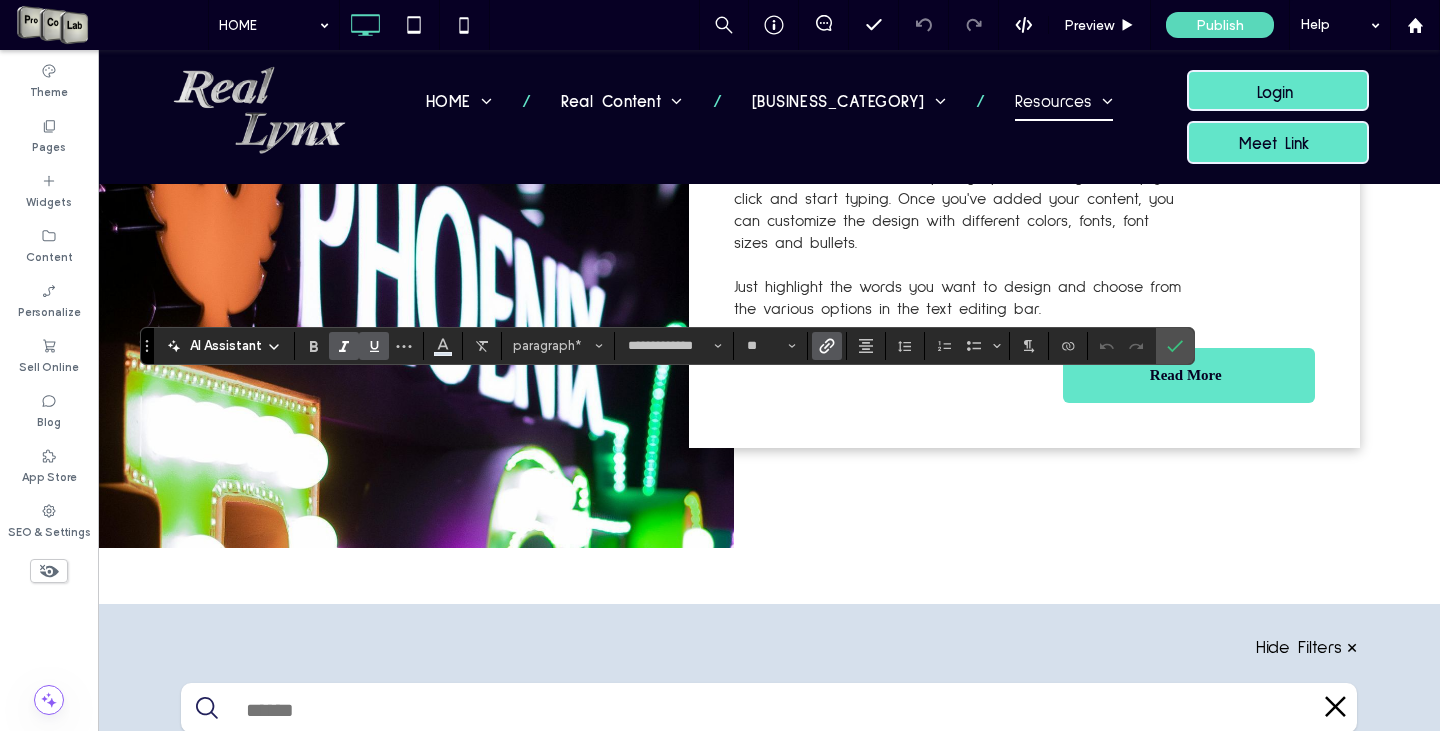 click 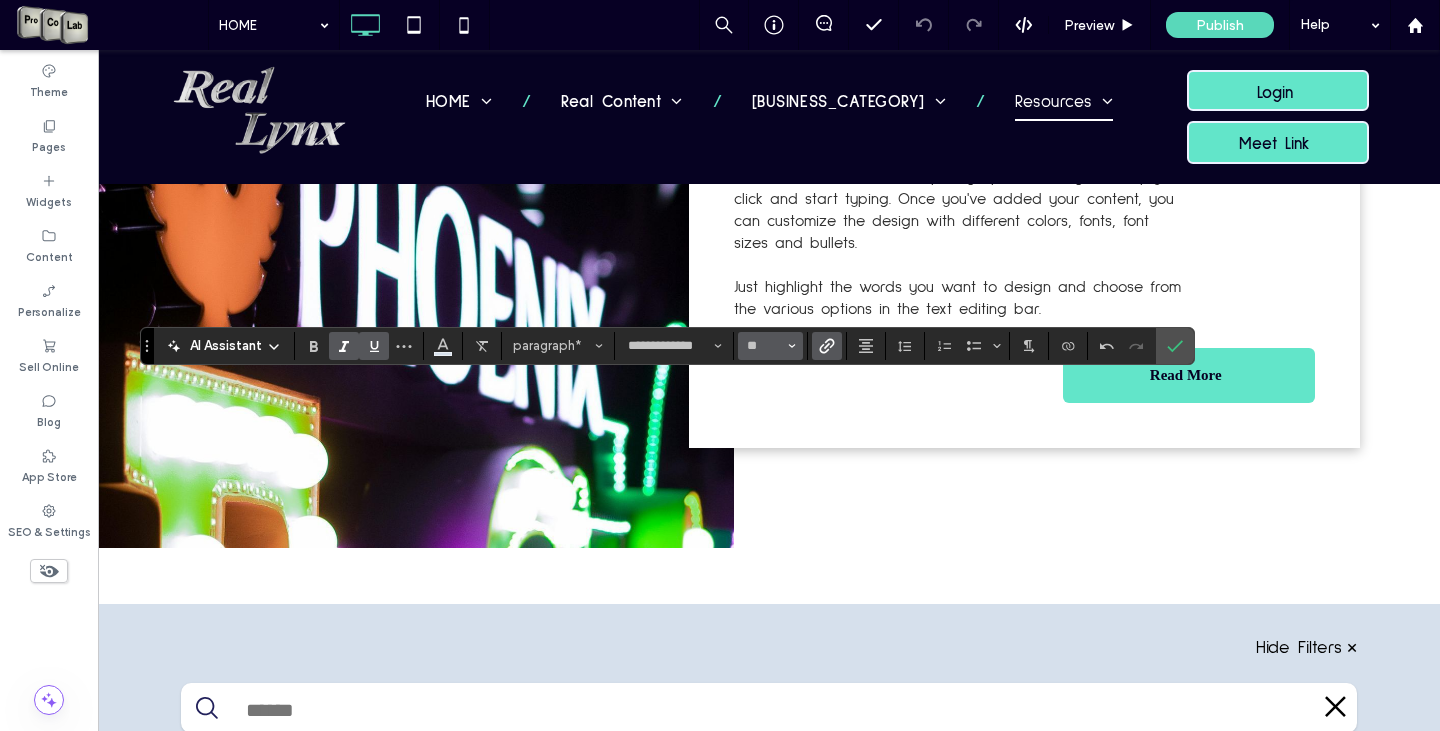 click at bounding box center (792, 346) 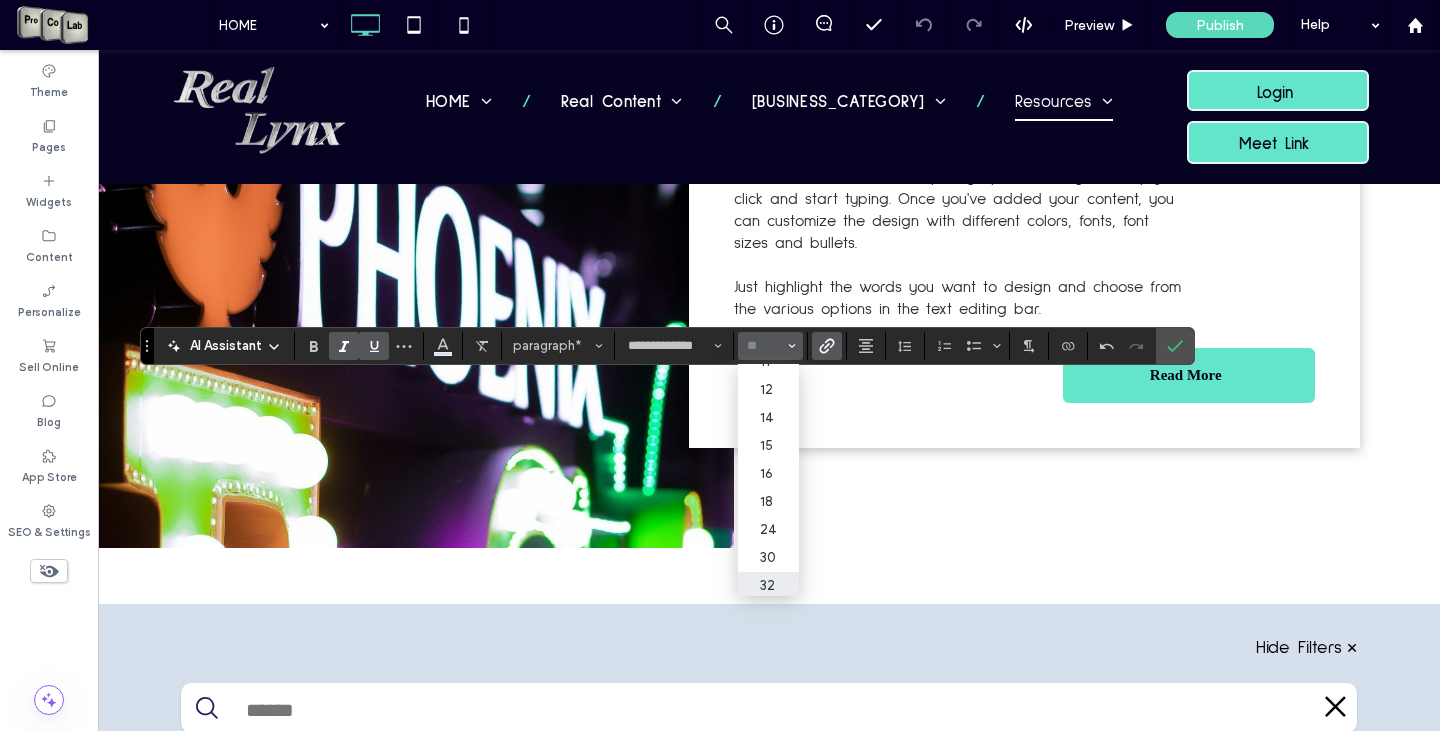 scroll, scrollTop: 148, scrollLeft: 0, axis: vertical 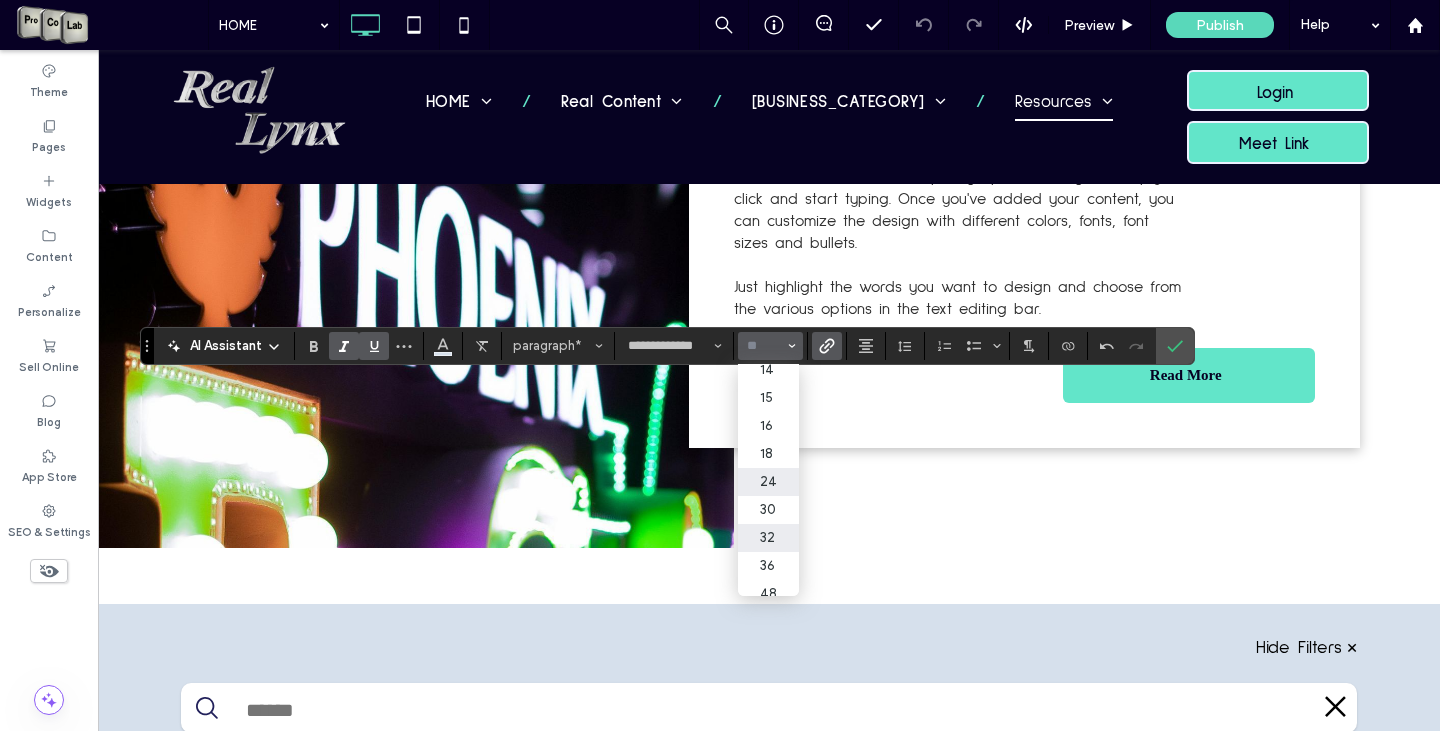 click on "24" at bounding box center [768, 482] 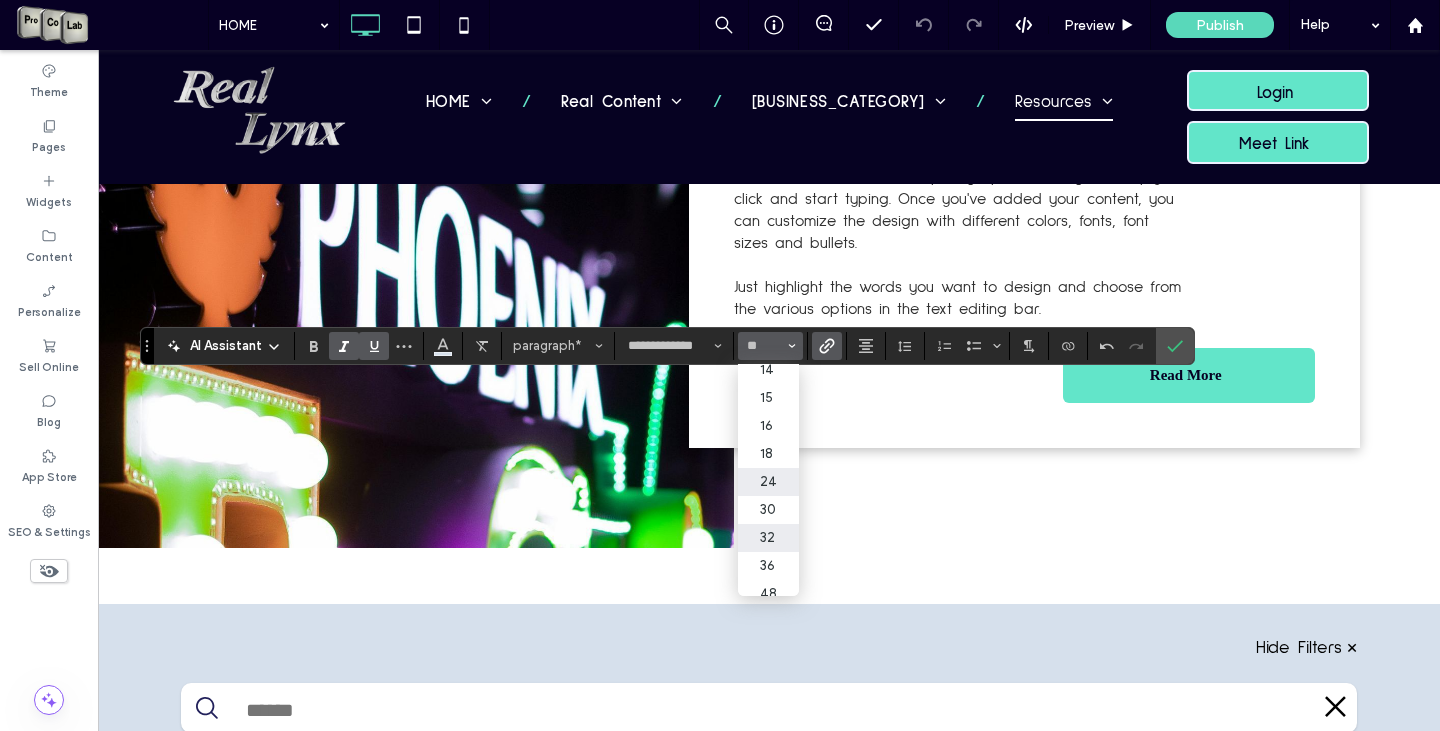 type on "**" 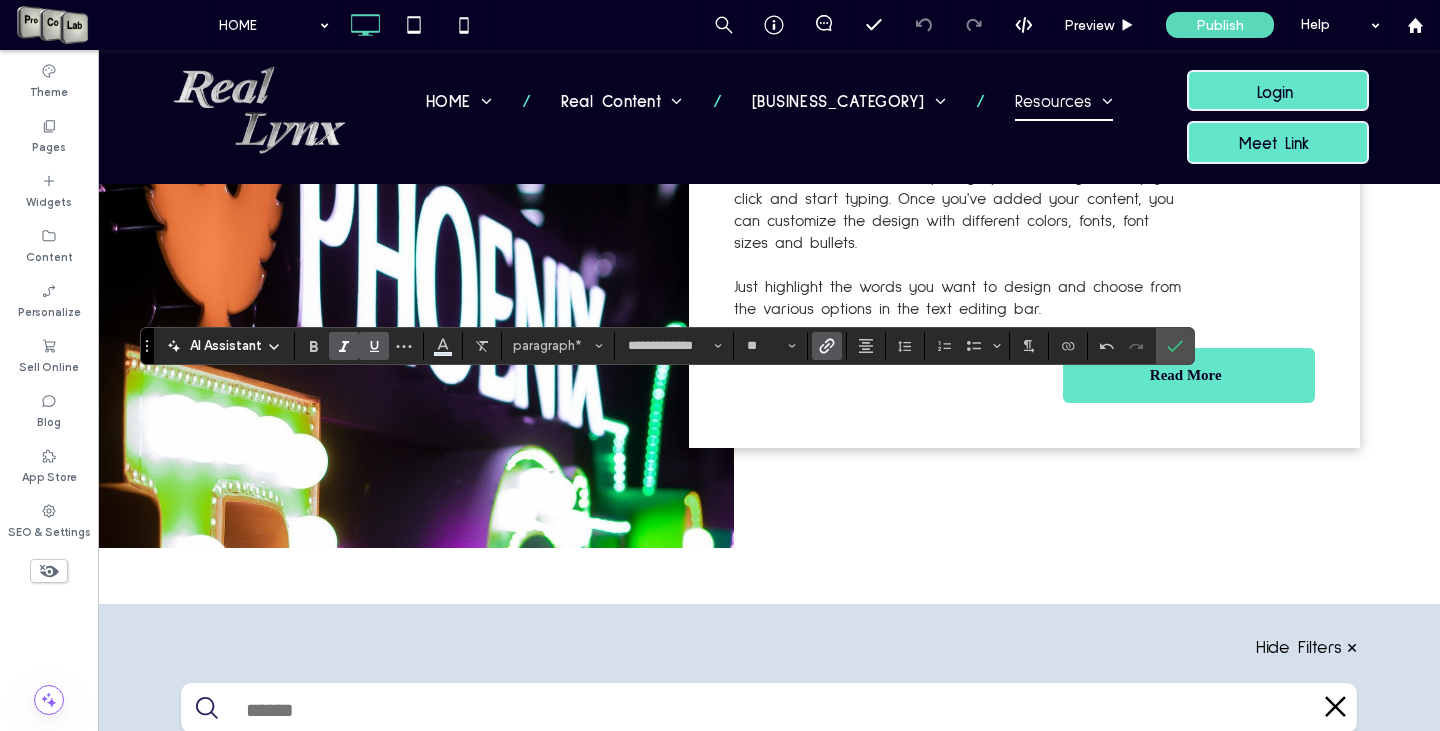 type on "*****" 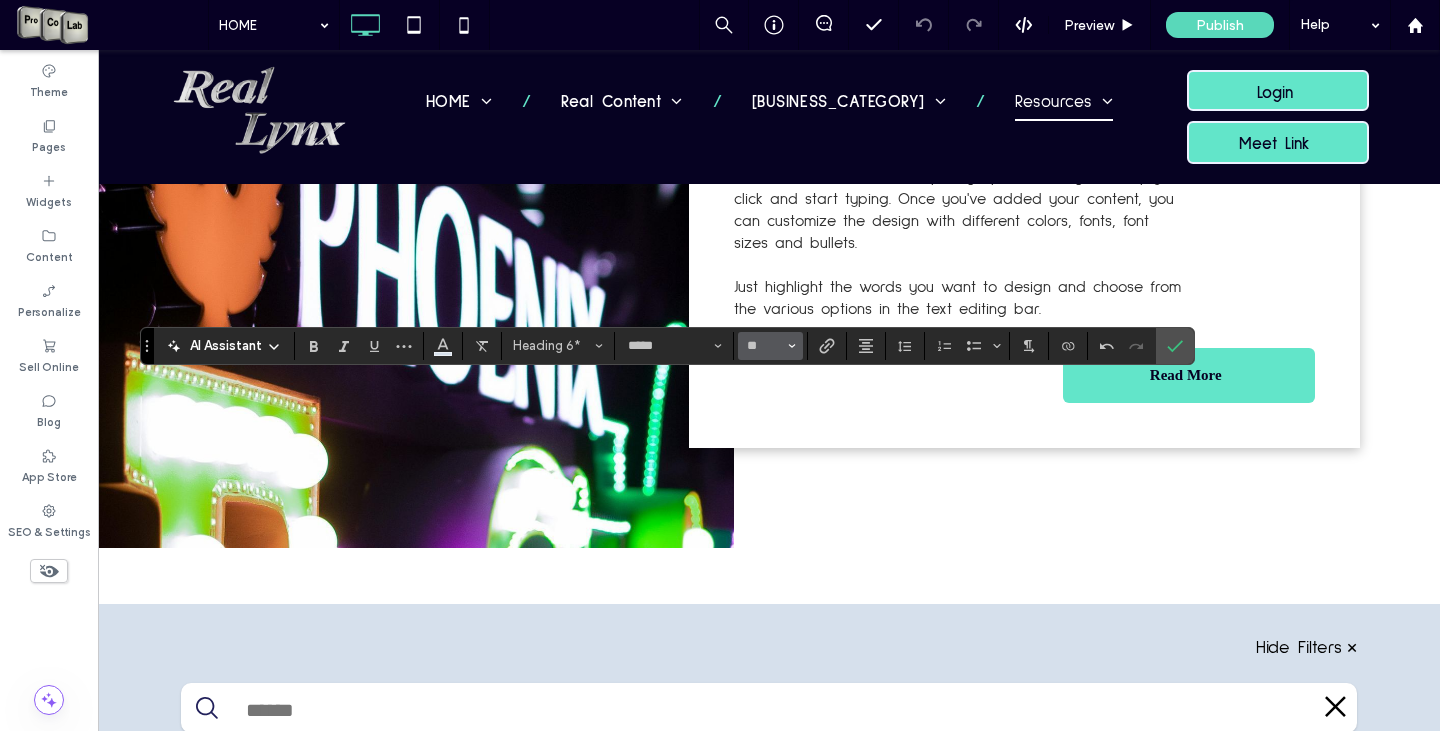 click on "**" at bounding box center (770, 346) 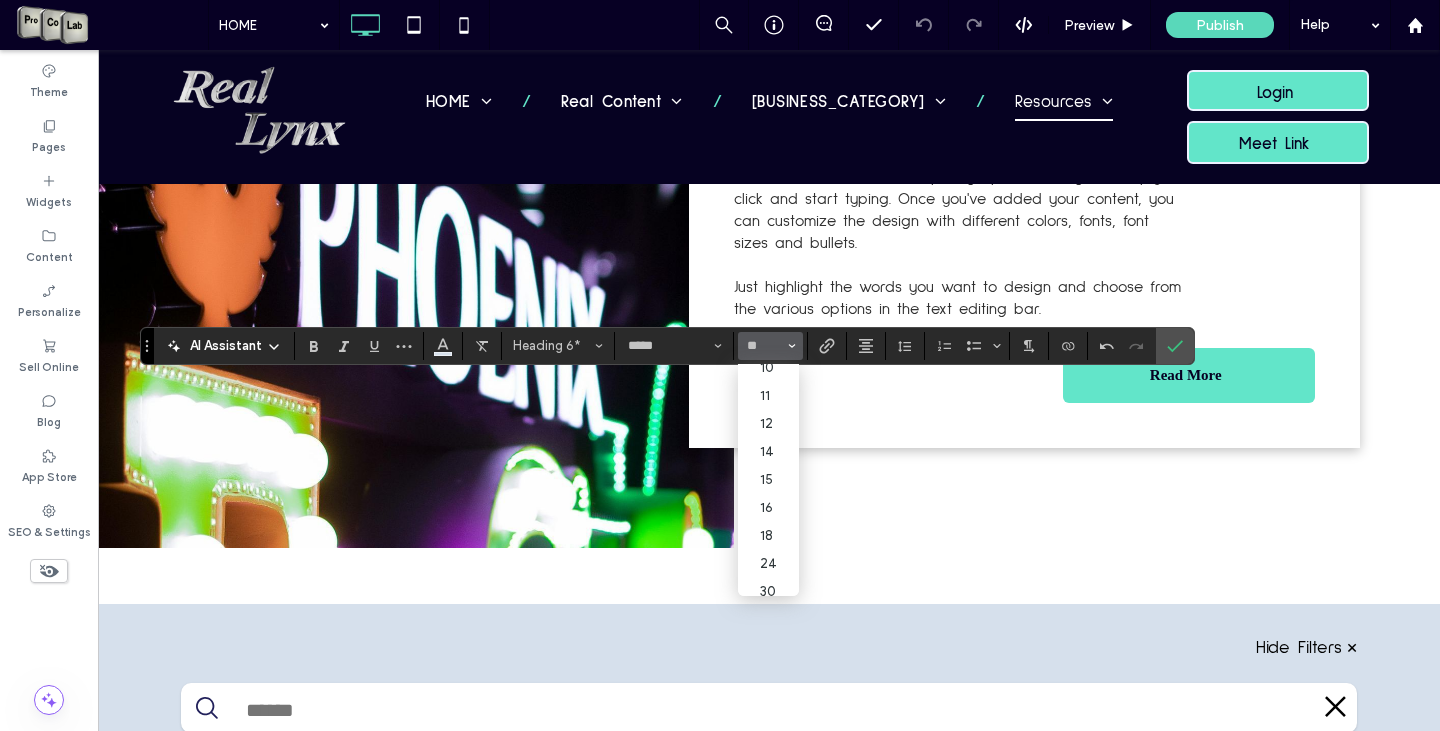 scroll, scrollTop: 91, scrollLeft: 0, axis: vertical 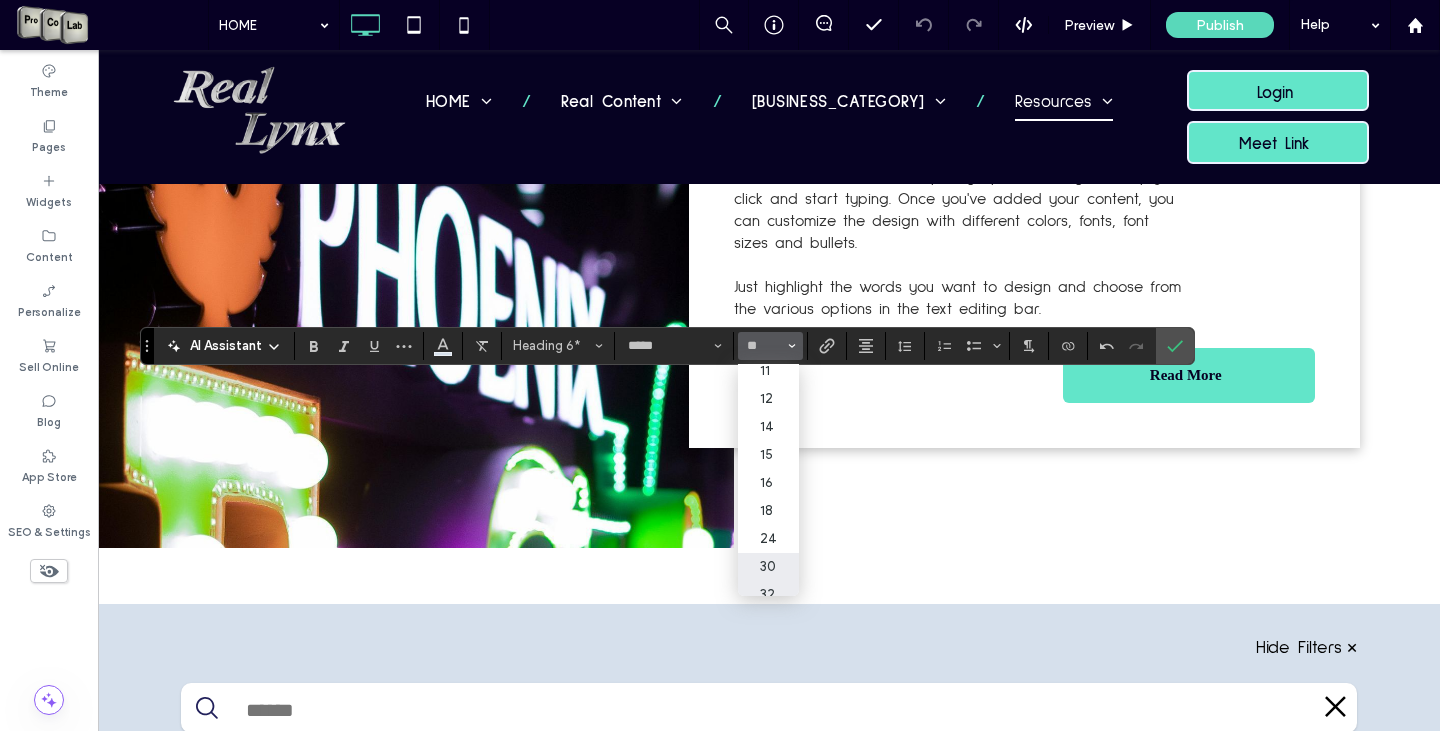 click on "30" at bounding box center [768, 567] 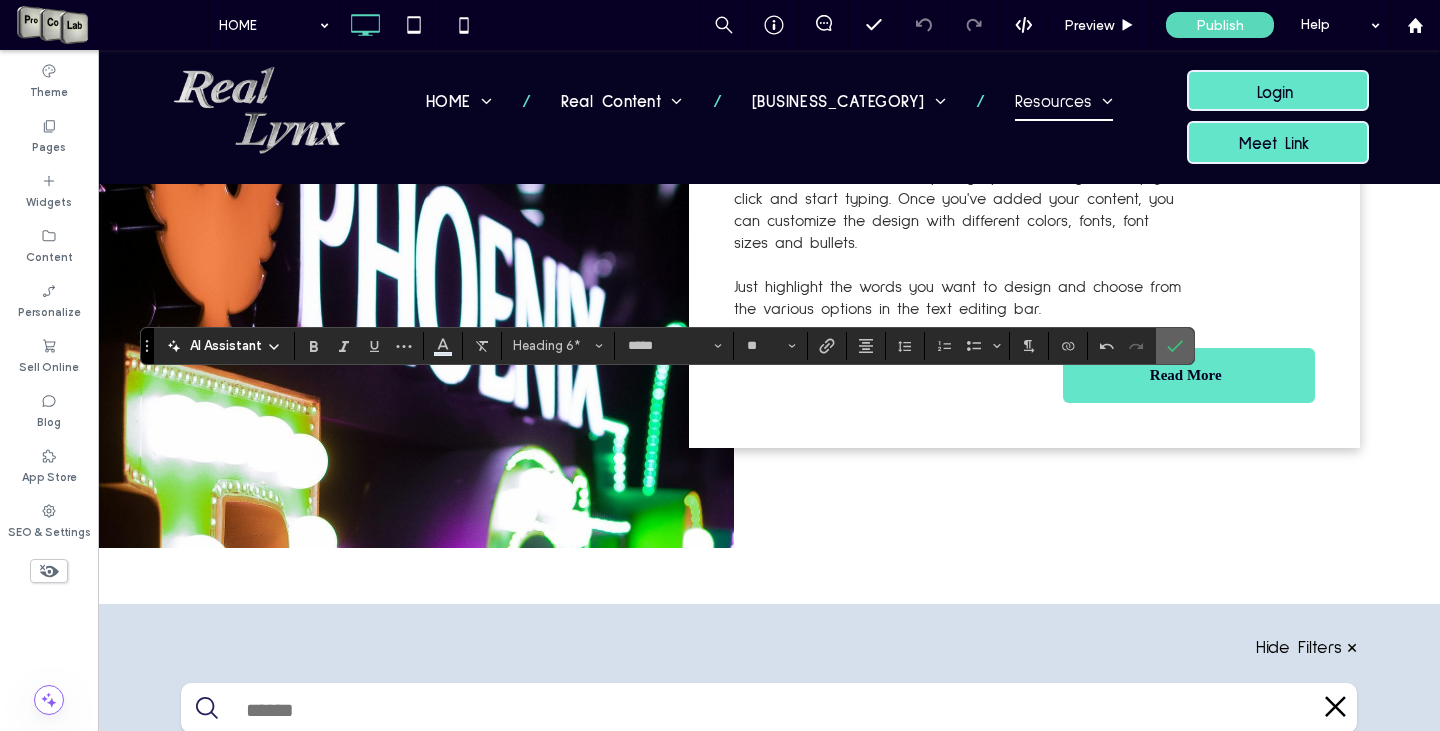 click 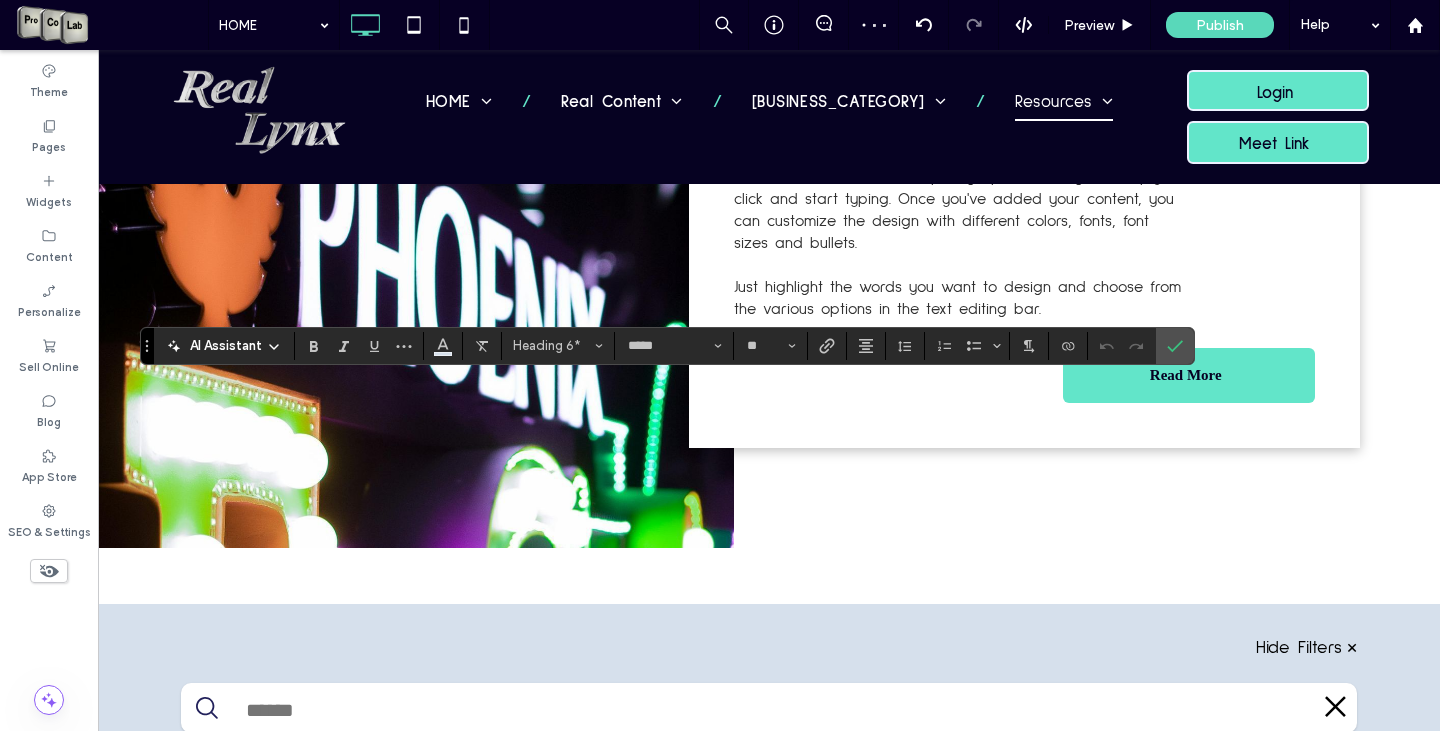 type on "**********" 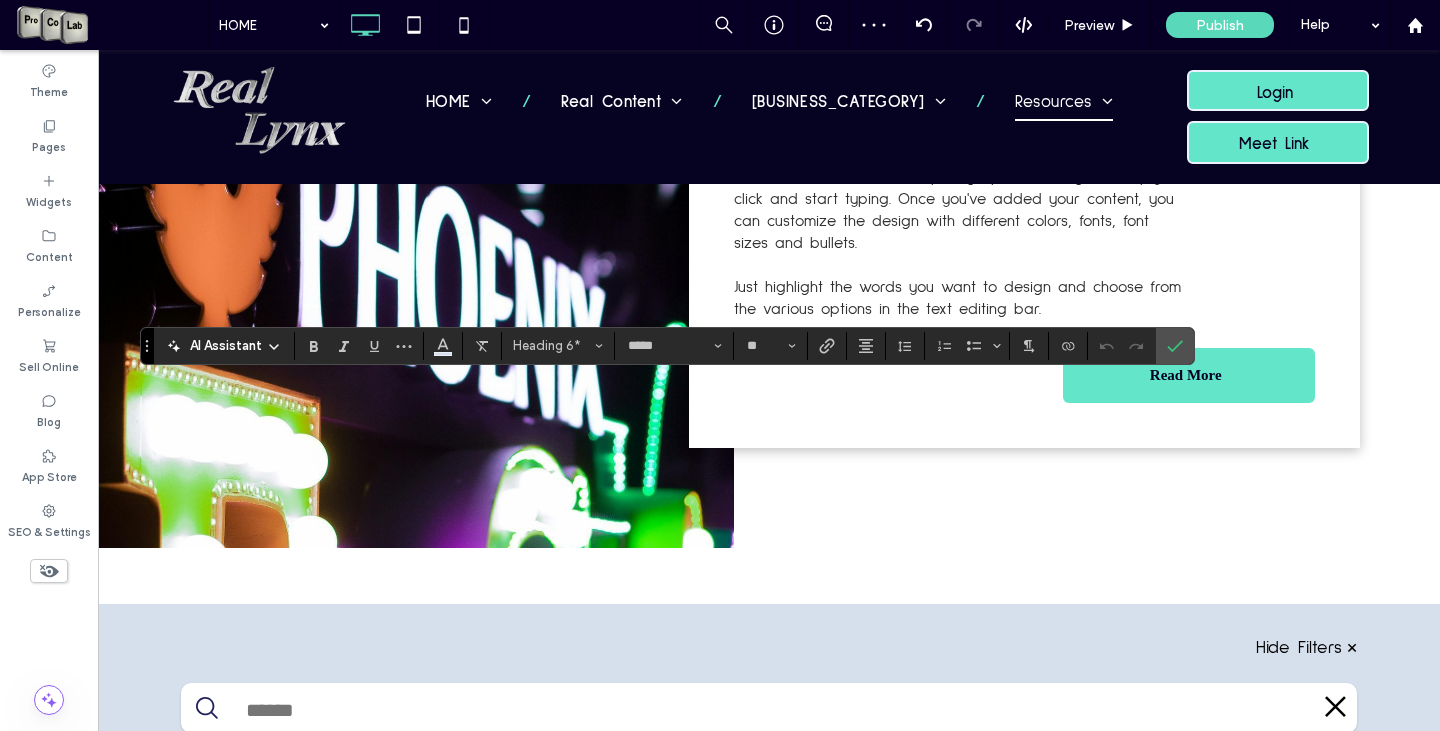 type on "**" 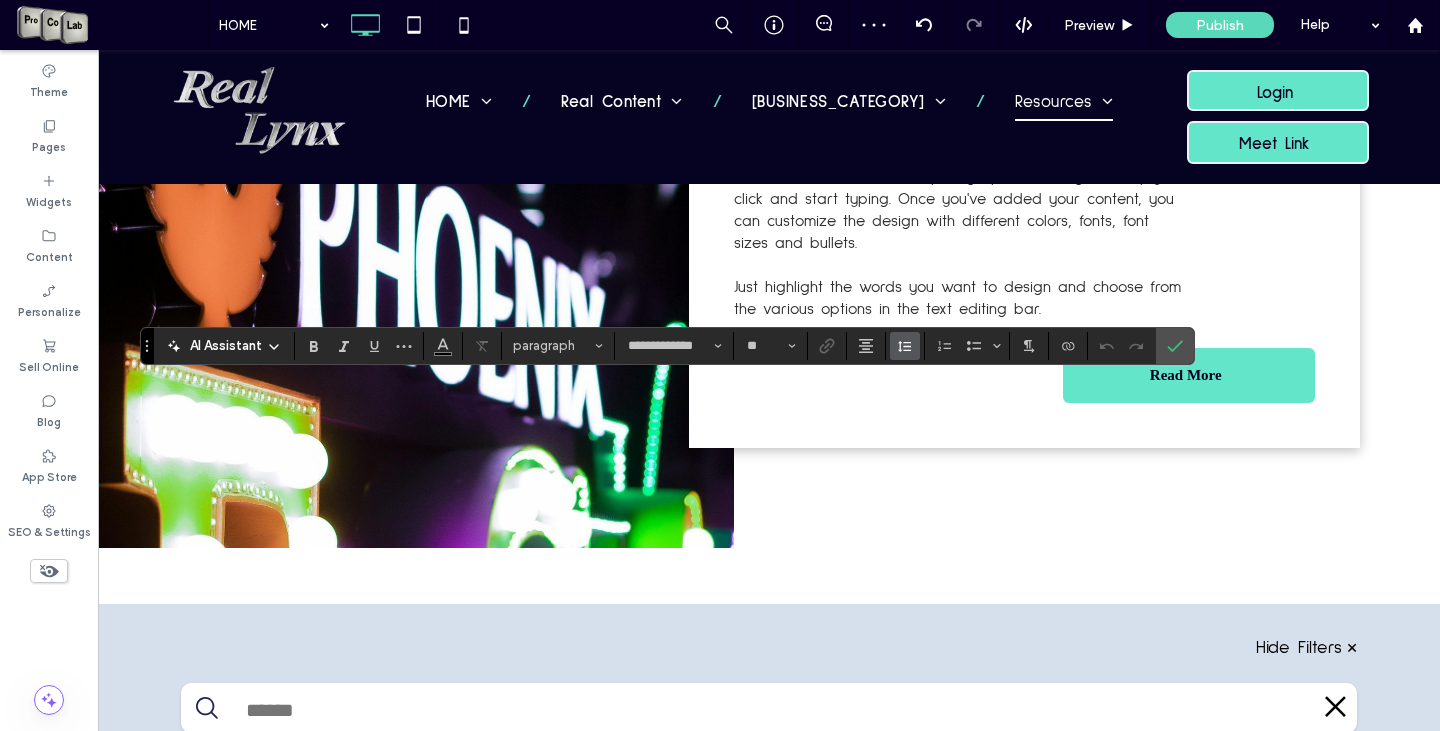 click 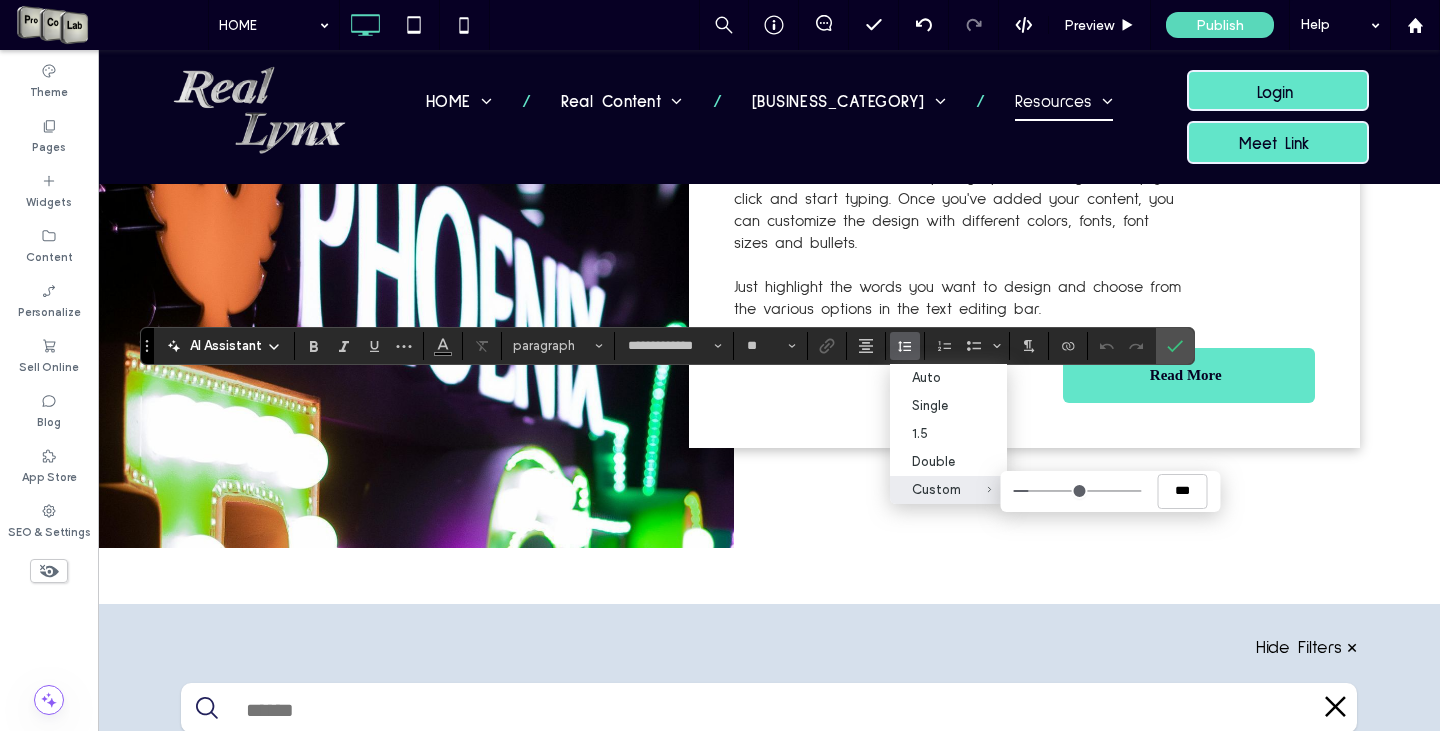 type on "***" 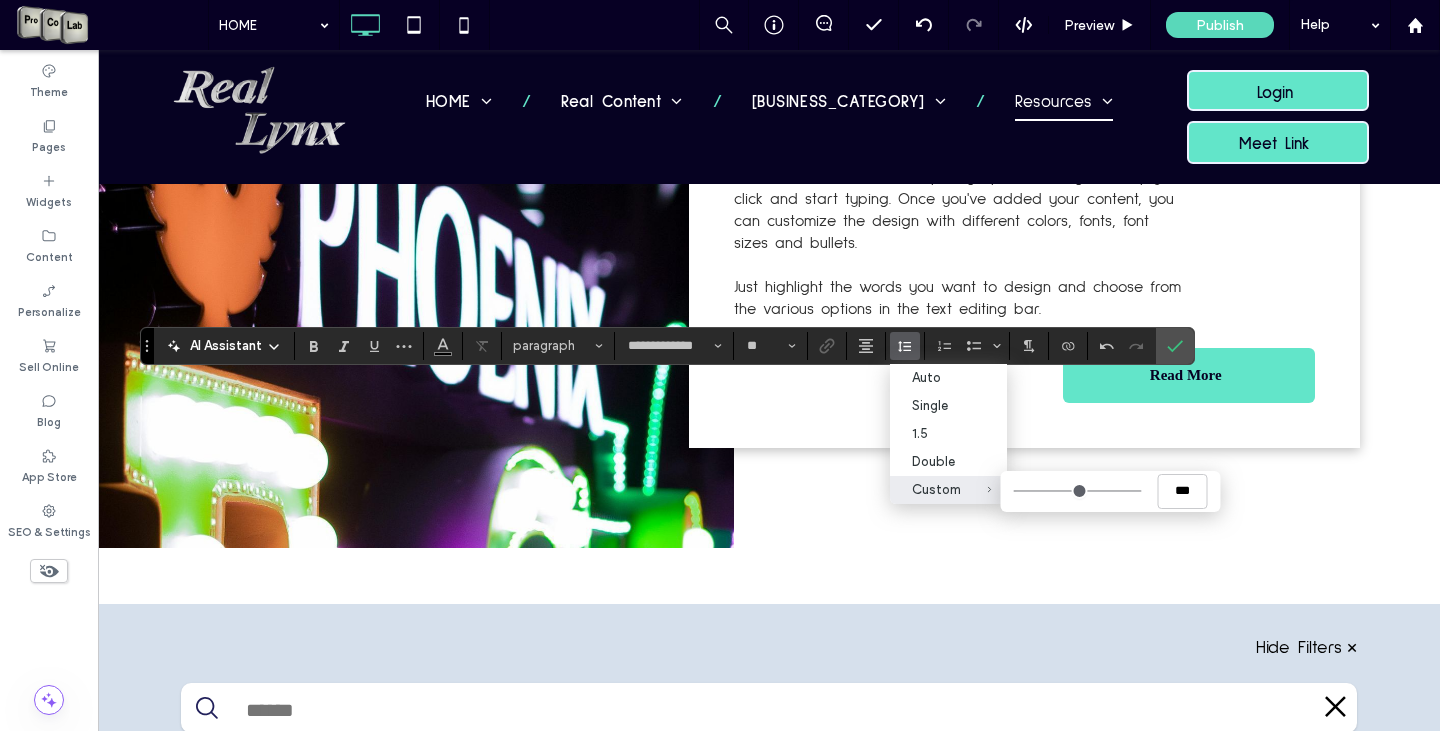 drag, startPoint x: 1029, startPoint y: 495, endPoint x: 994, endPoint y: 494, distance: 35.014282 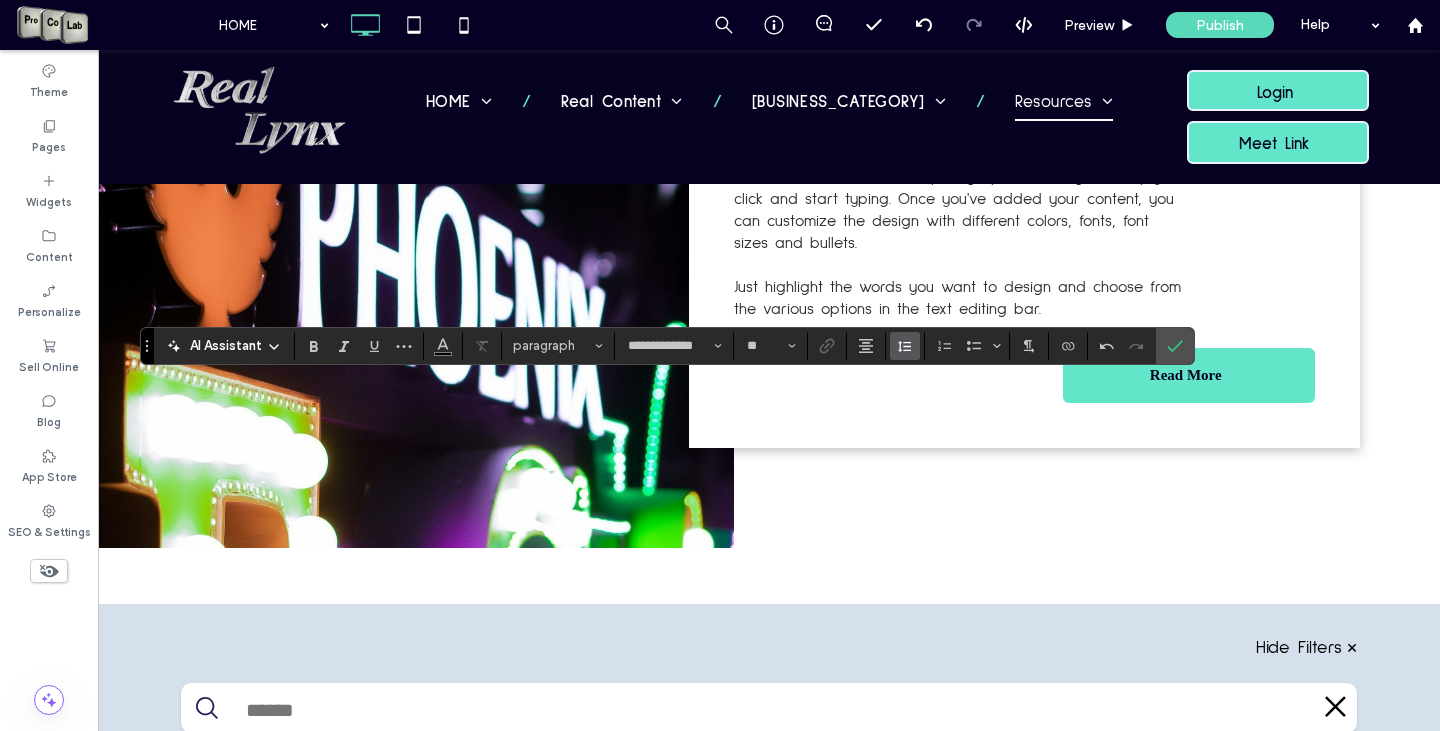 click 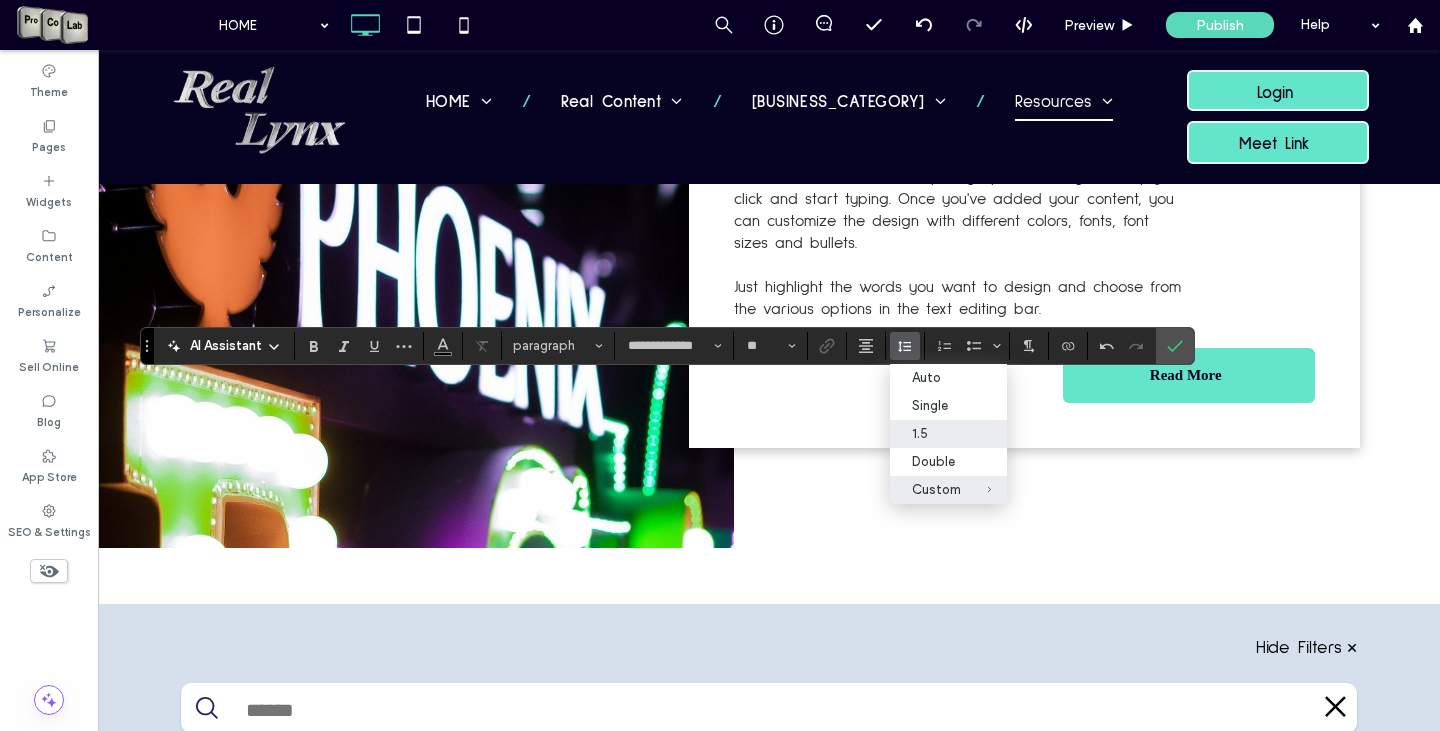 click on "1.5" at bounding box center [936, 433] 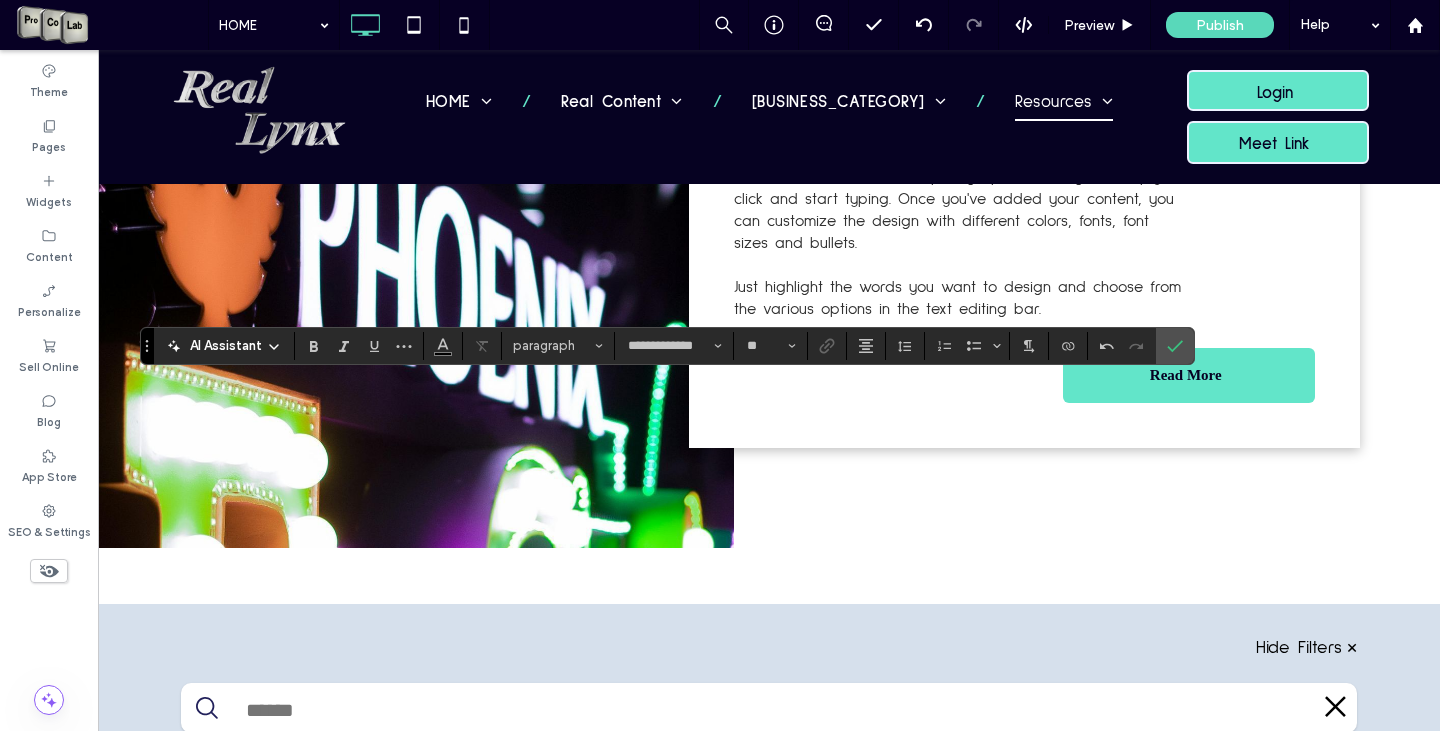 type on "*****" 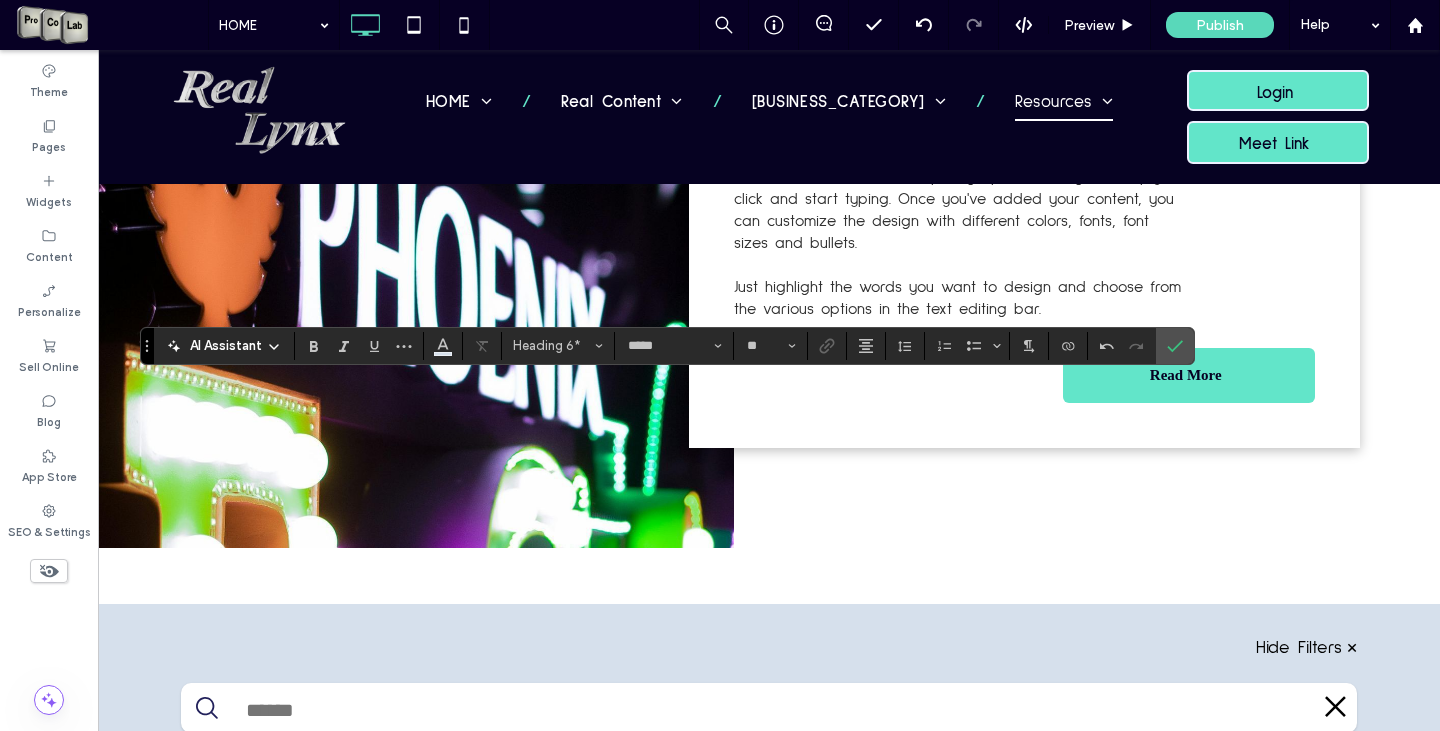 type 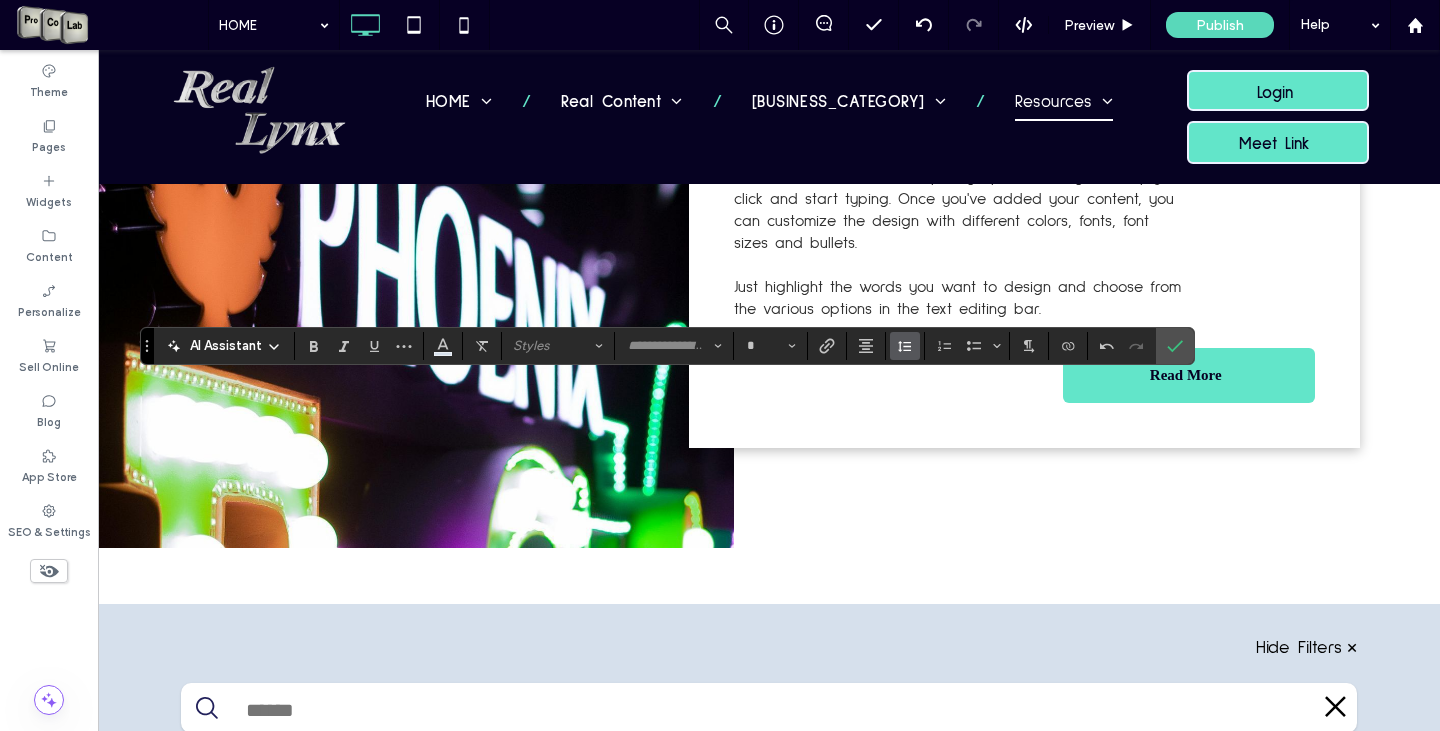 click 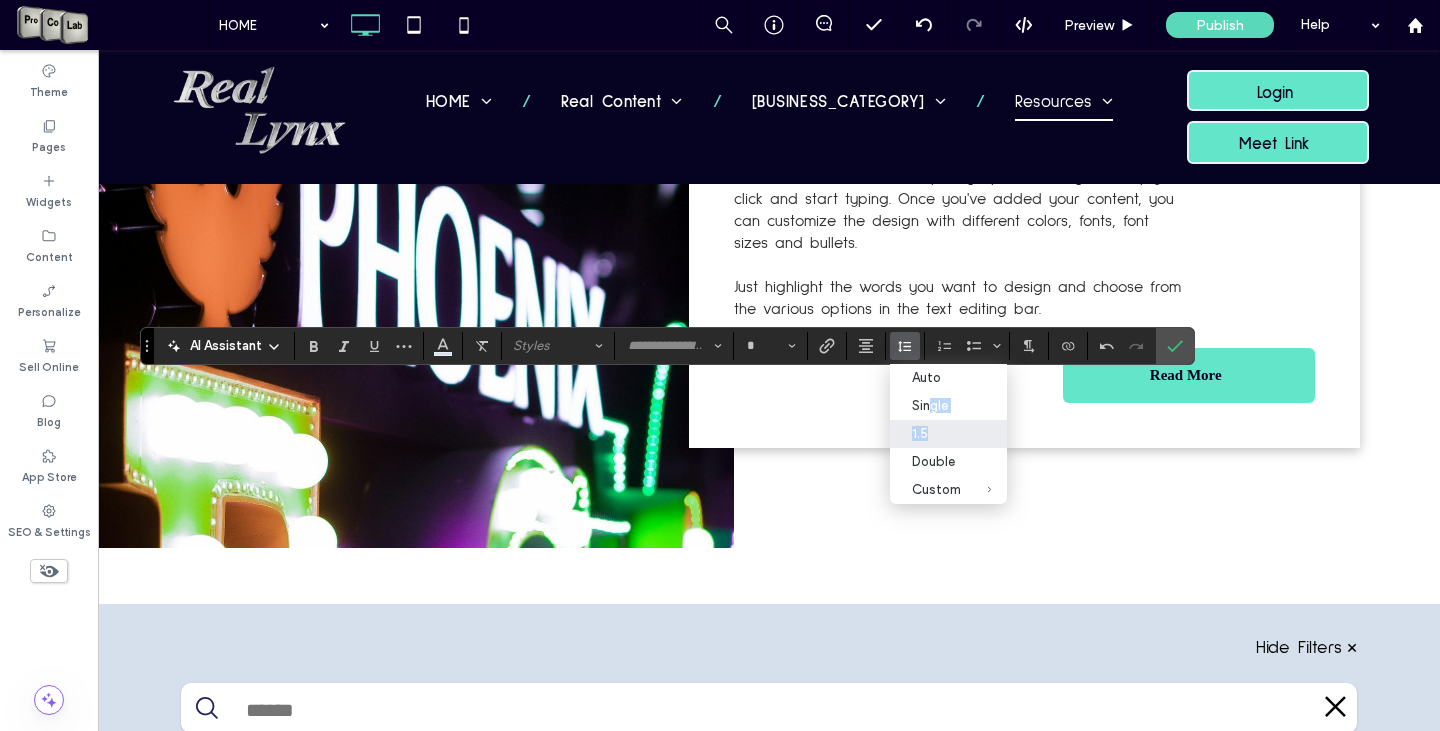 drag, startPoint x: 933, startPoint y: 420, endPoint x: 934, endPoint y: 434, distance: 14.035668 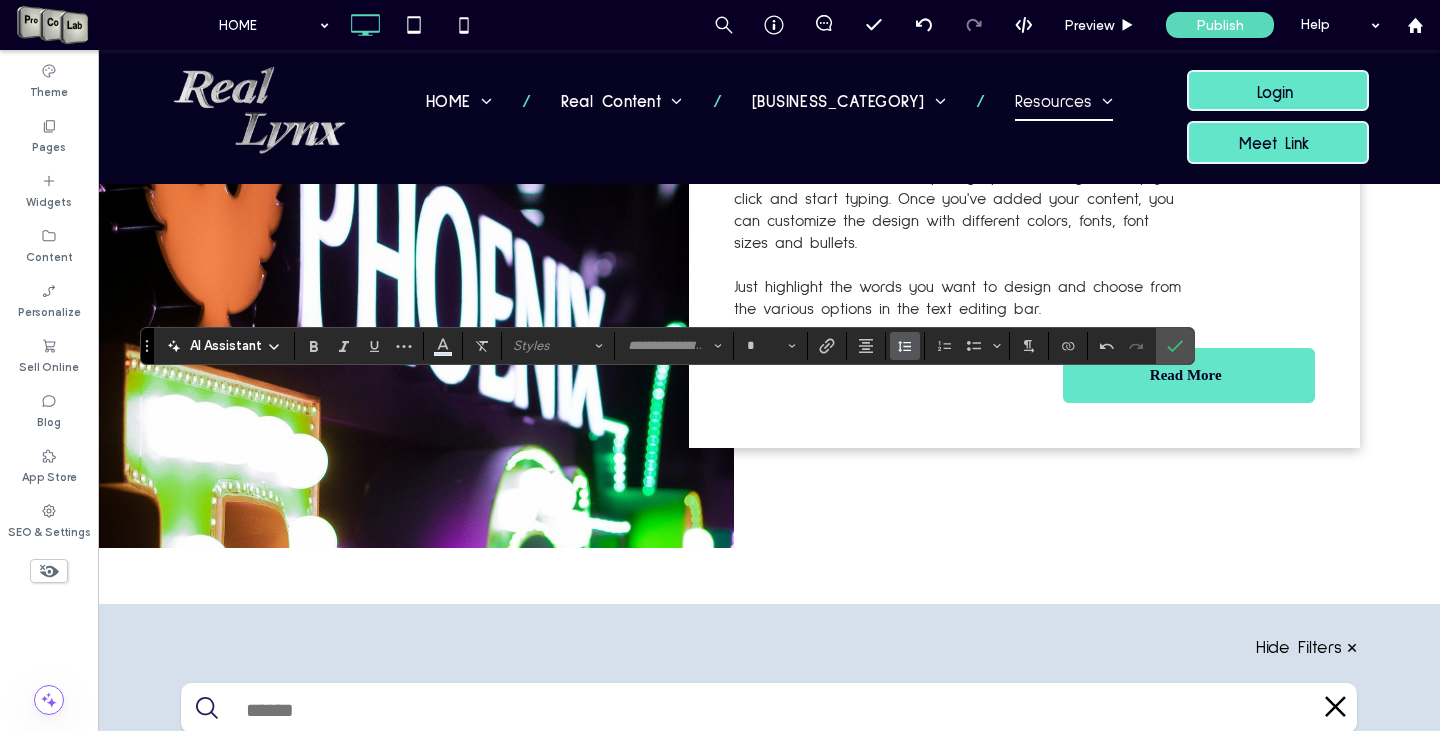 click 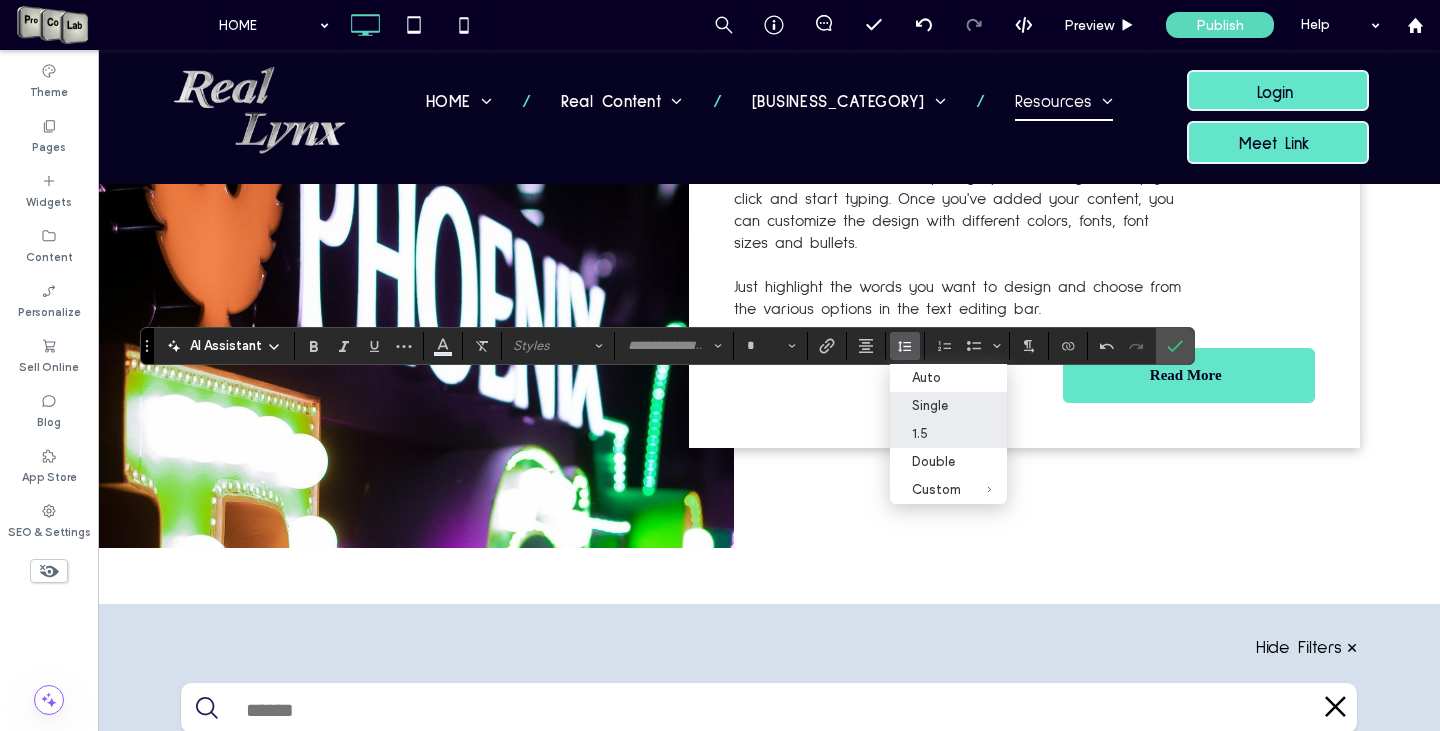 click on "Single" at bounding box center (936, 405) 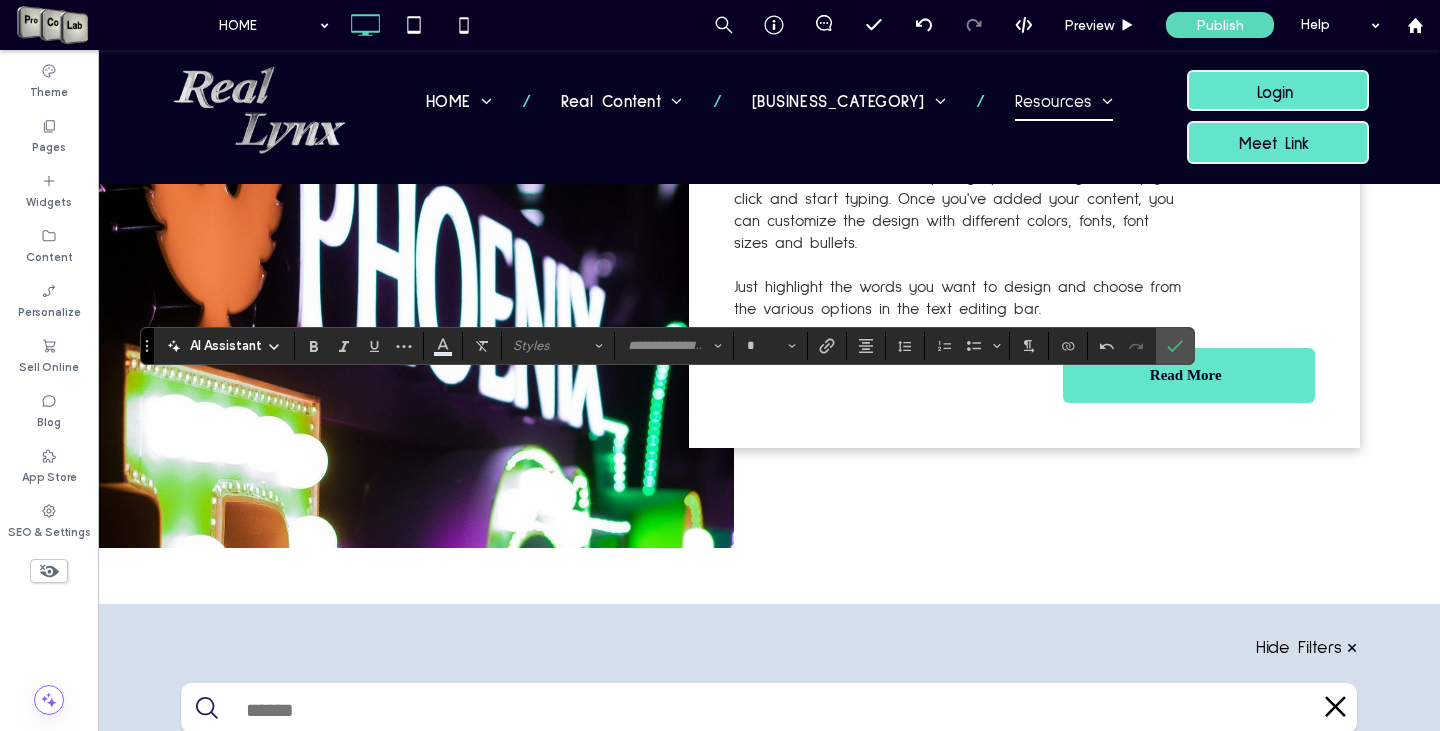 type on "**********" 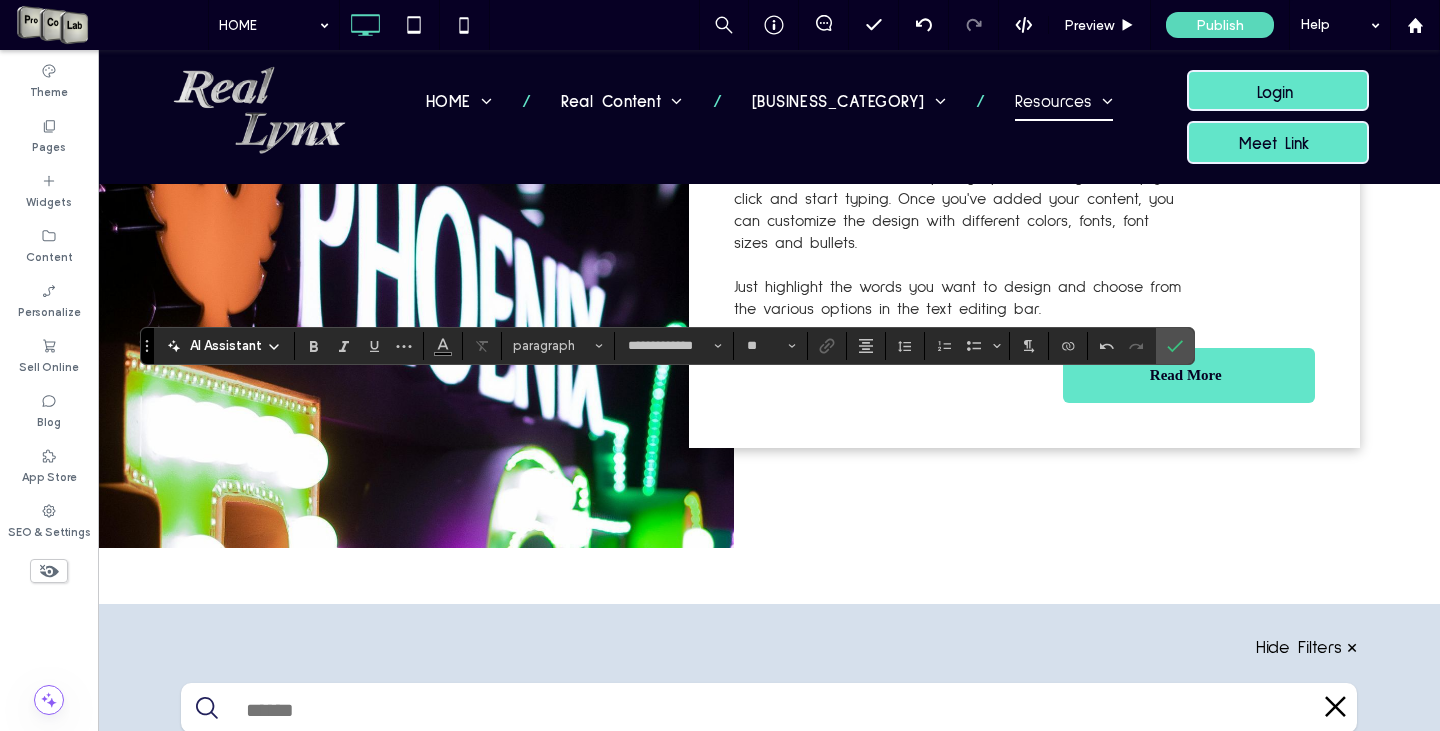 type on "*****" 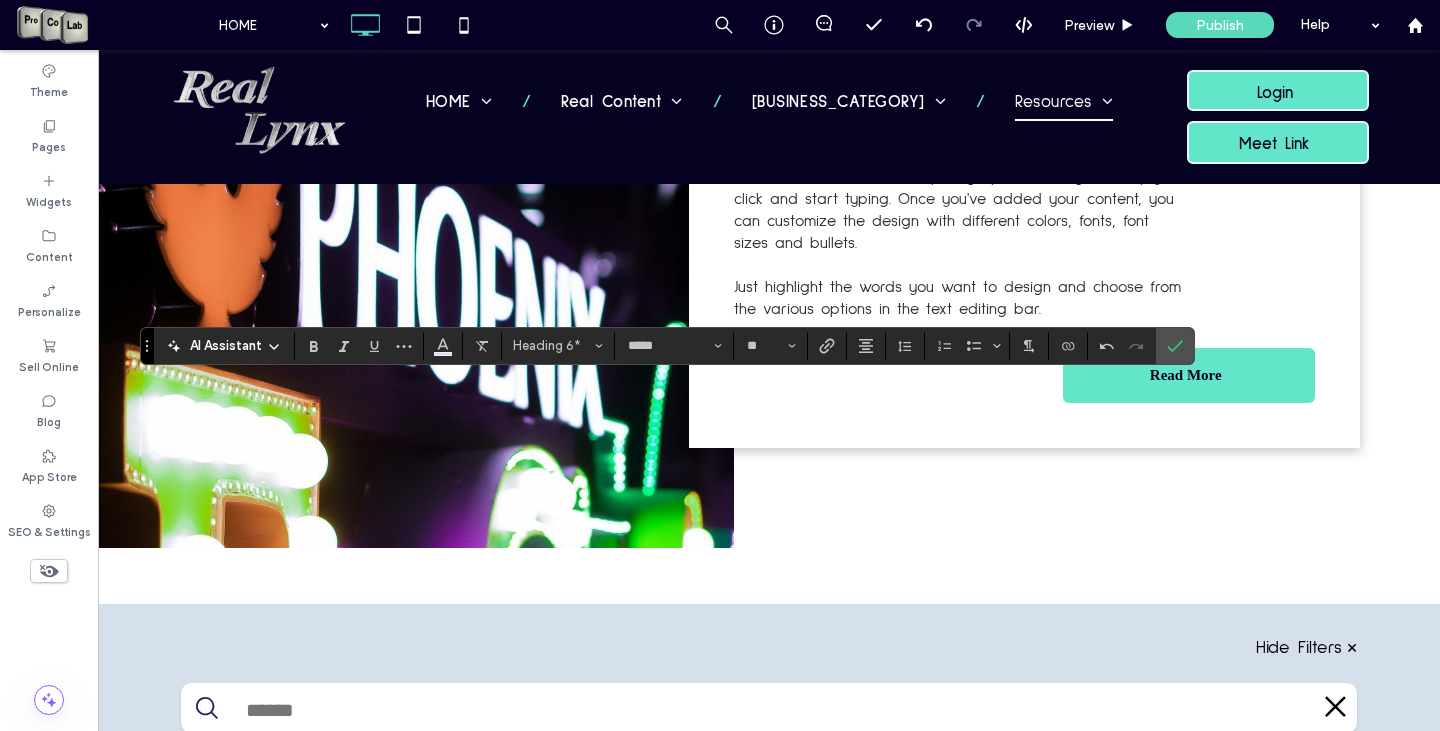 type 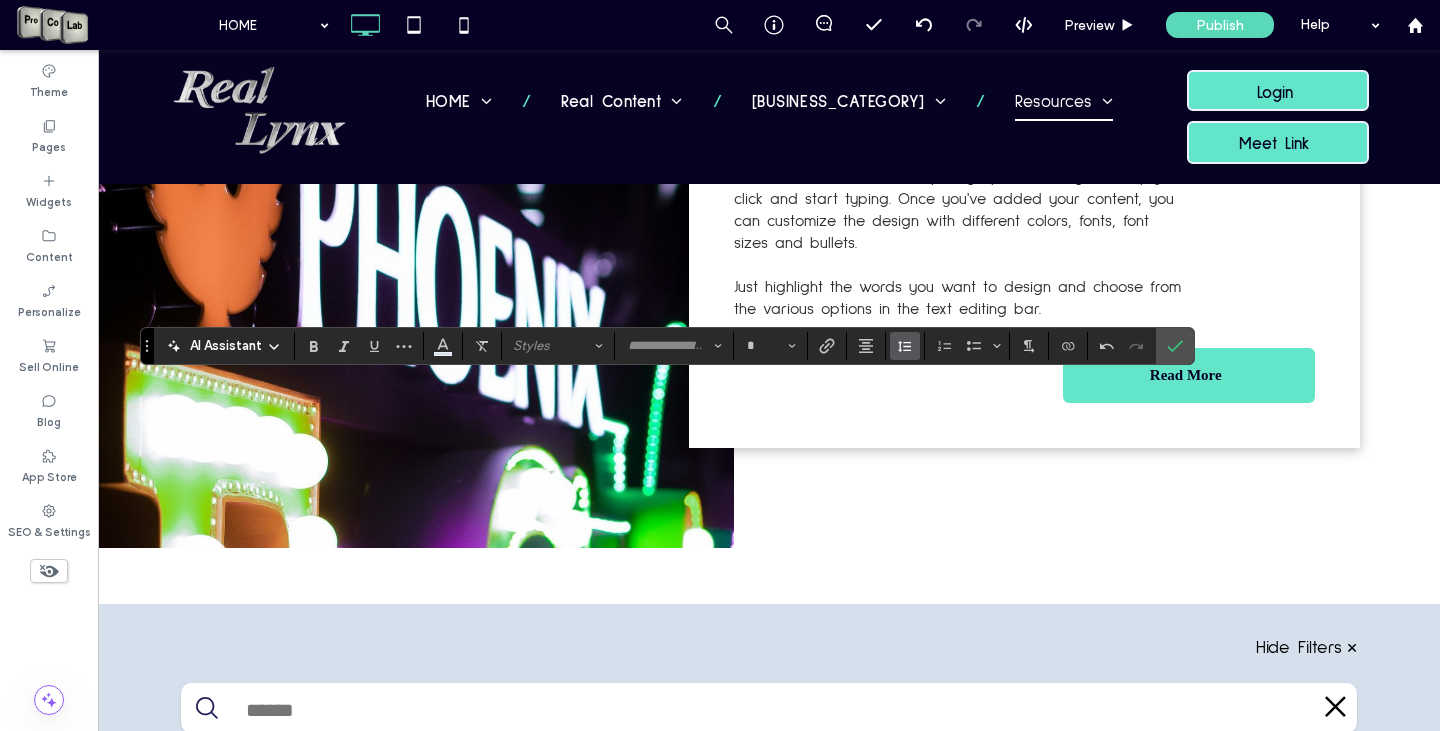 click 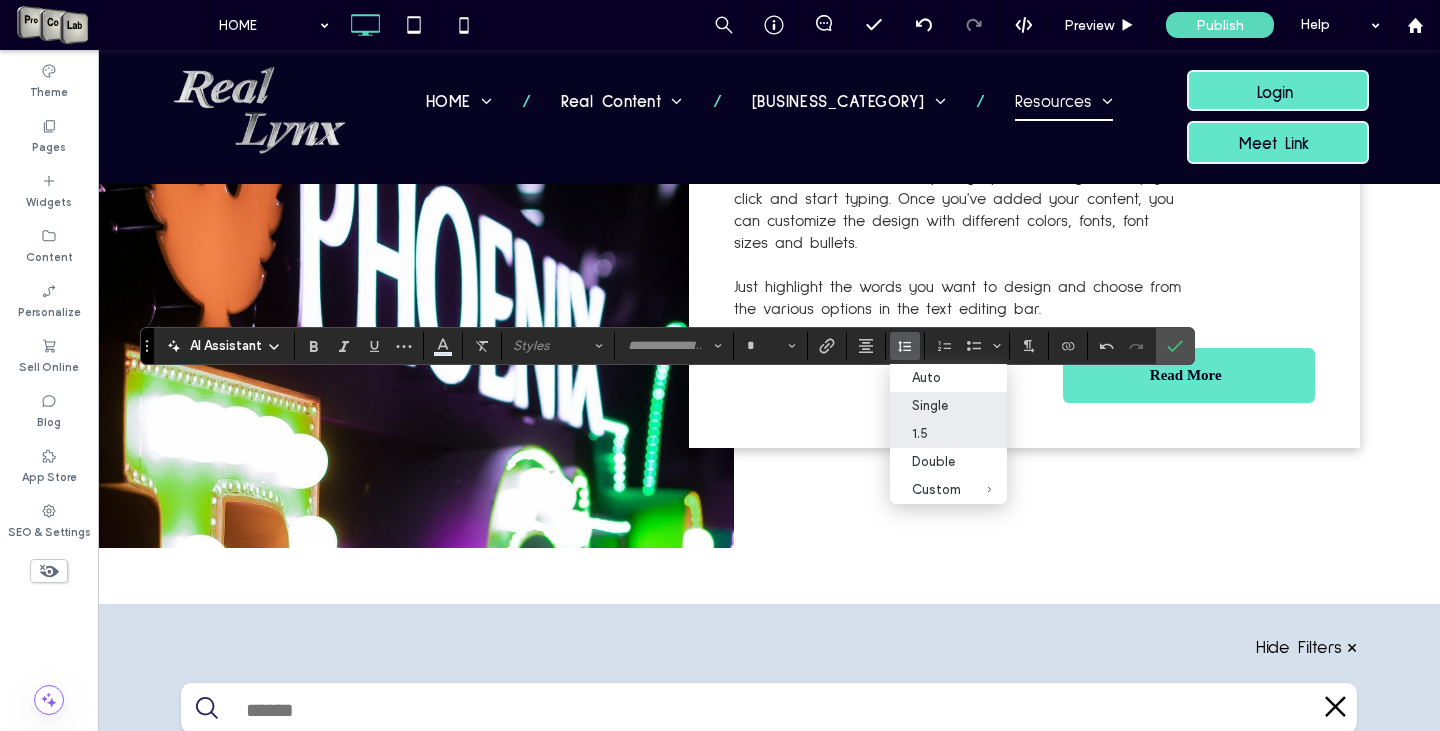 click on "1.5" at bounding box center (936, 433) 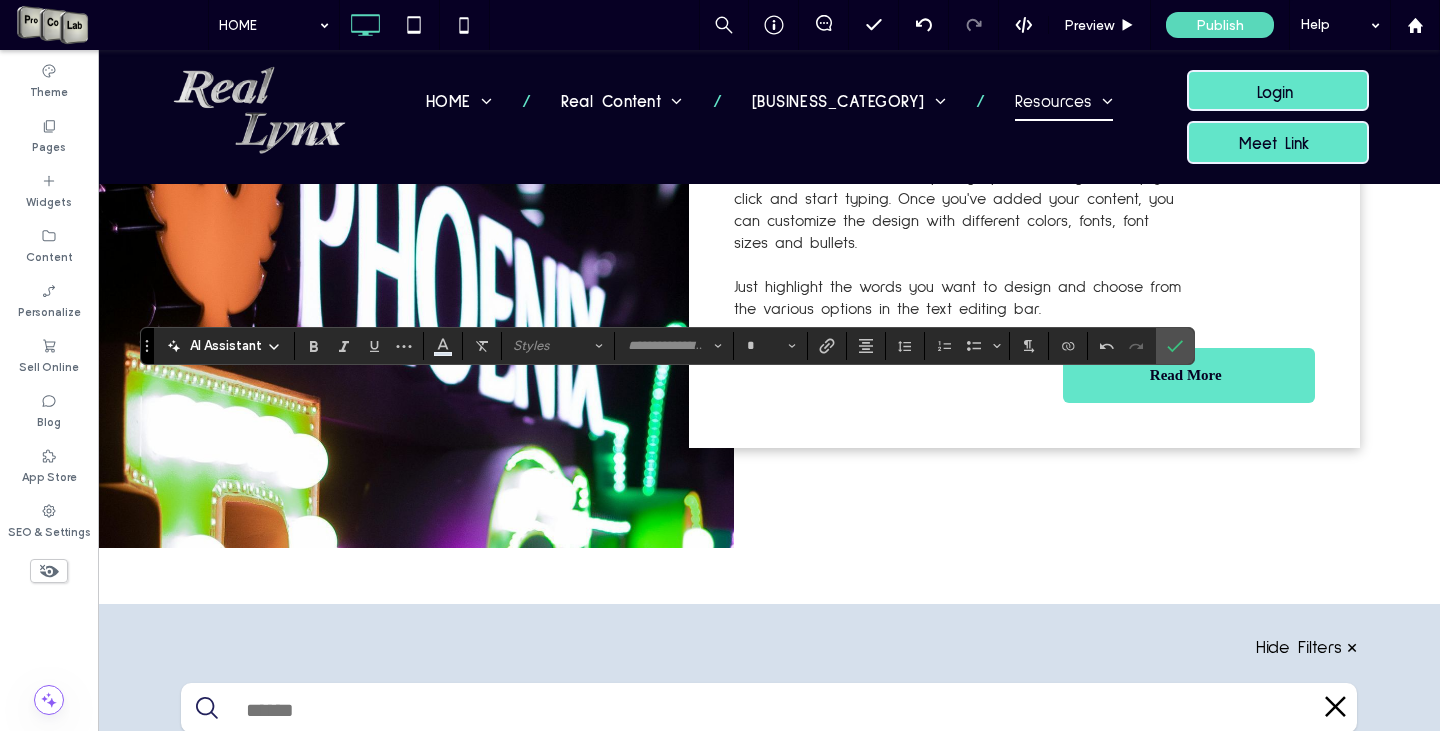 type on "*****" 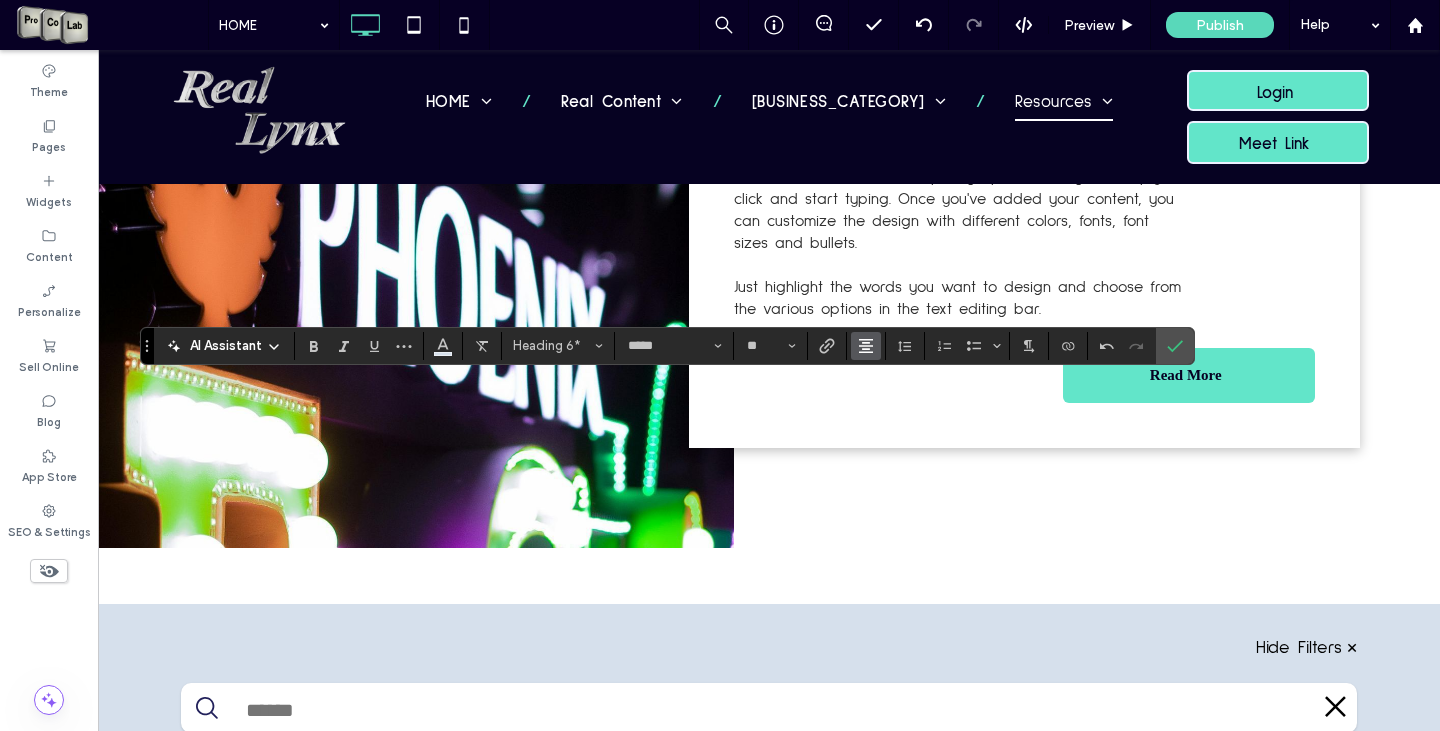 type 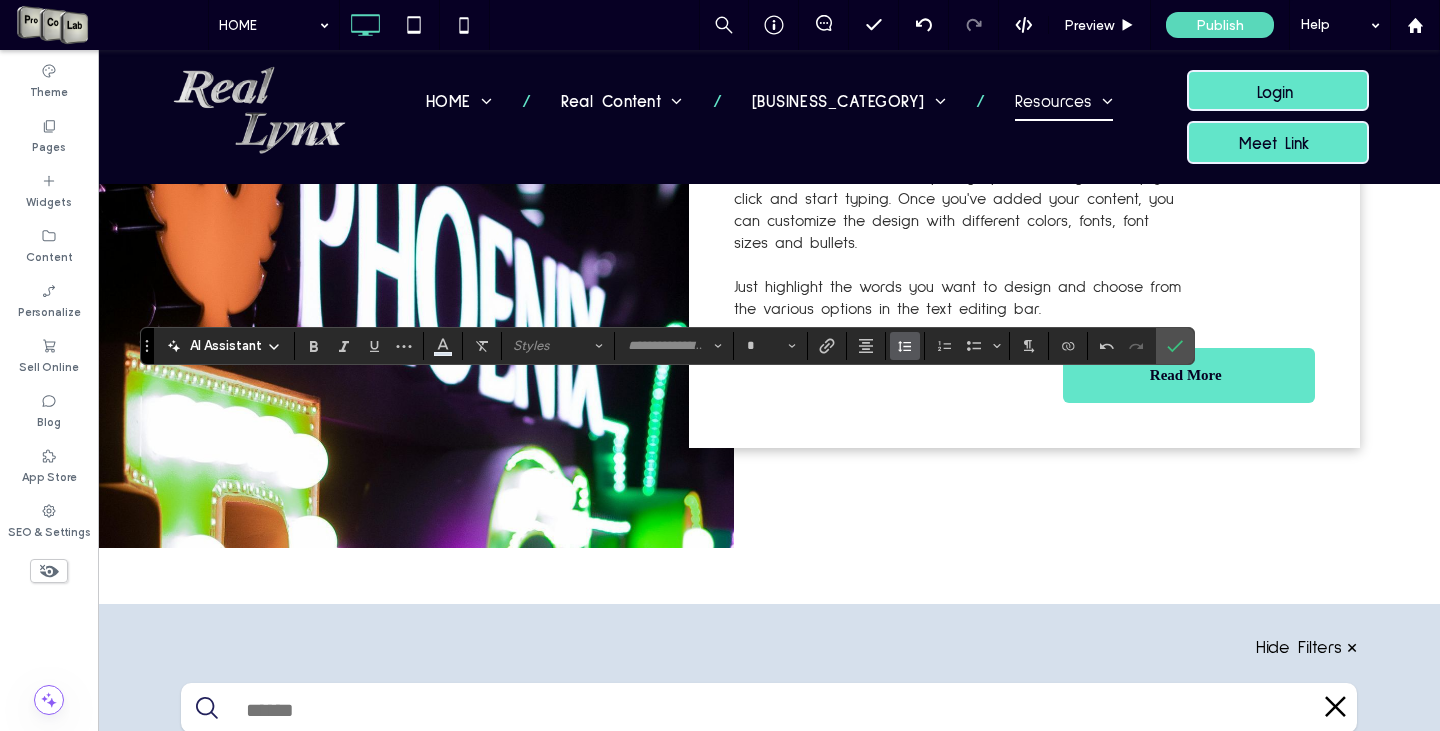 click 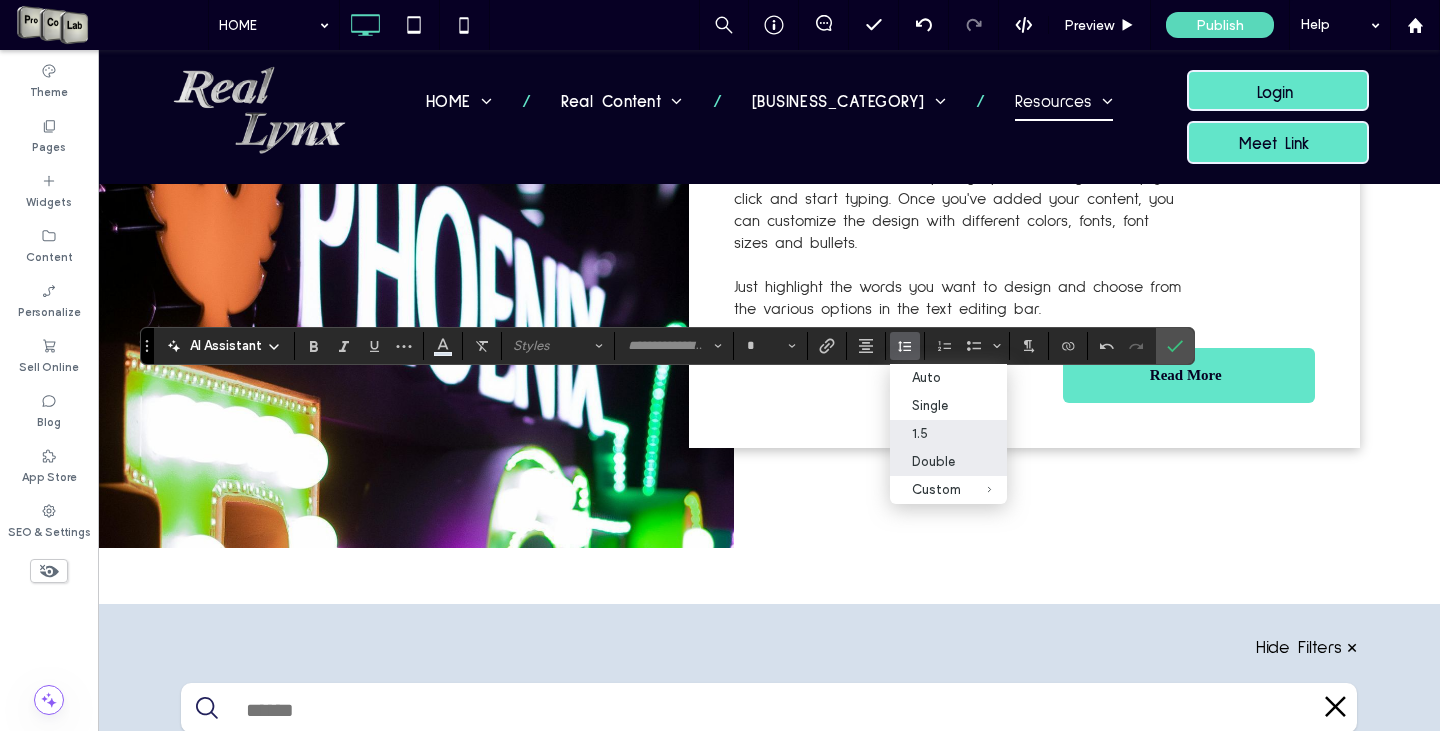 click on "Double" at bounding box center [936, 461] 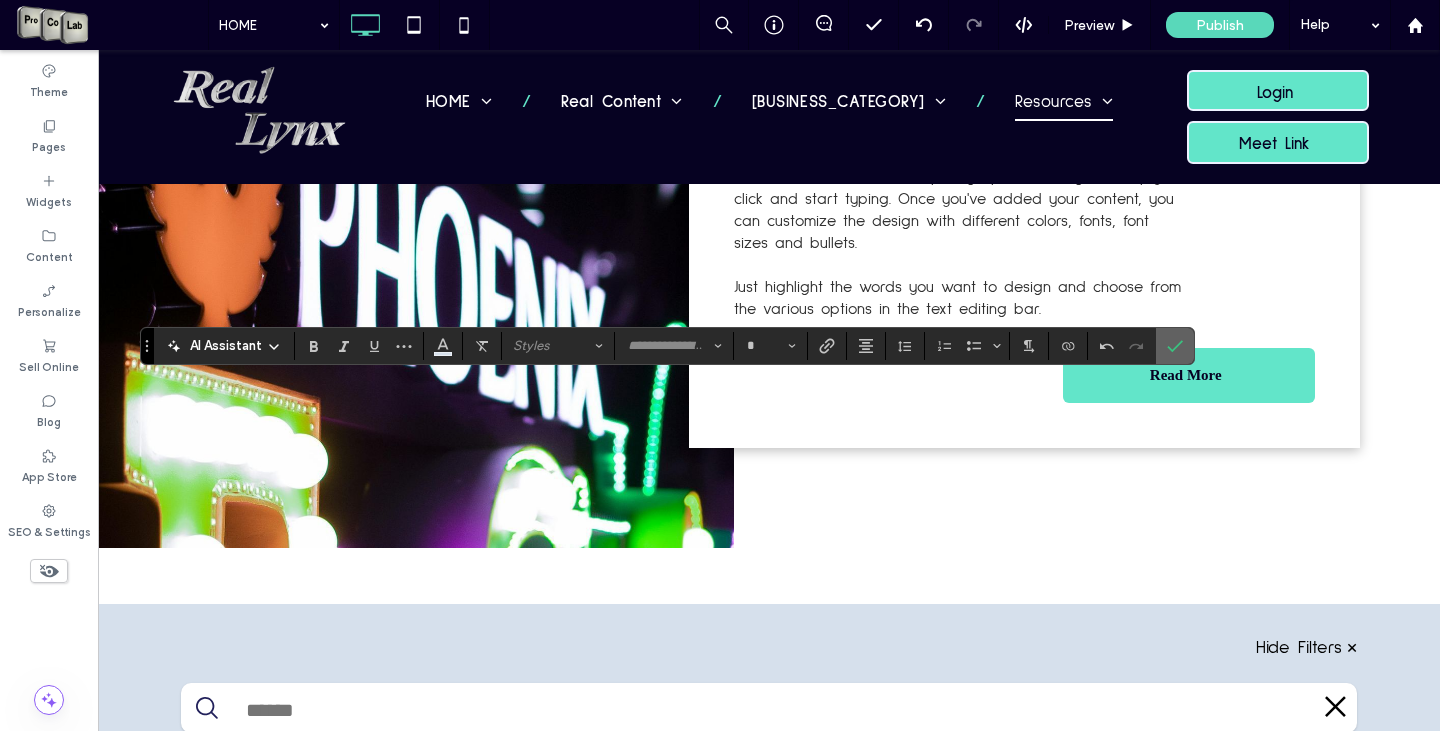 click 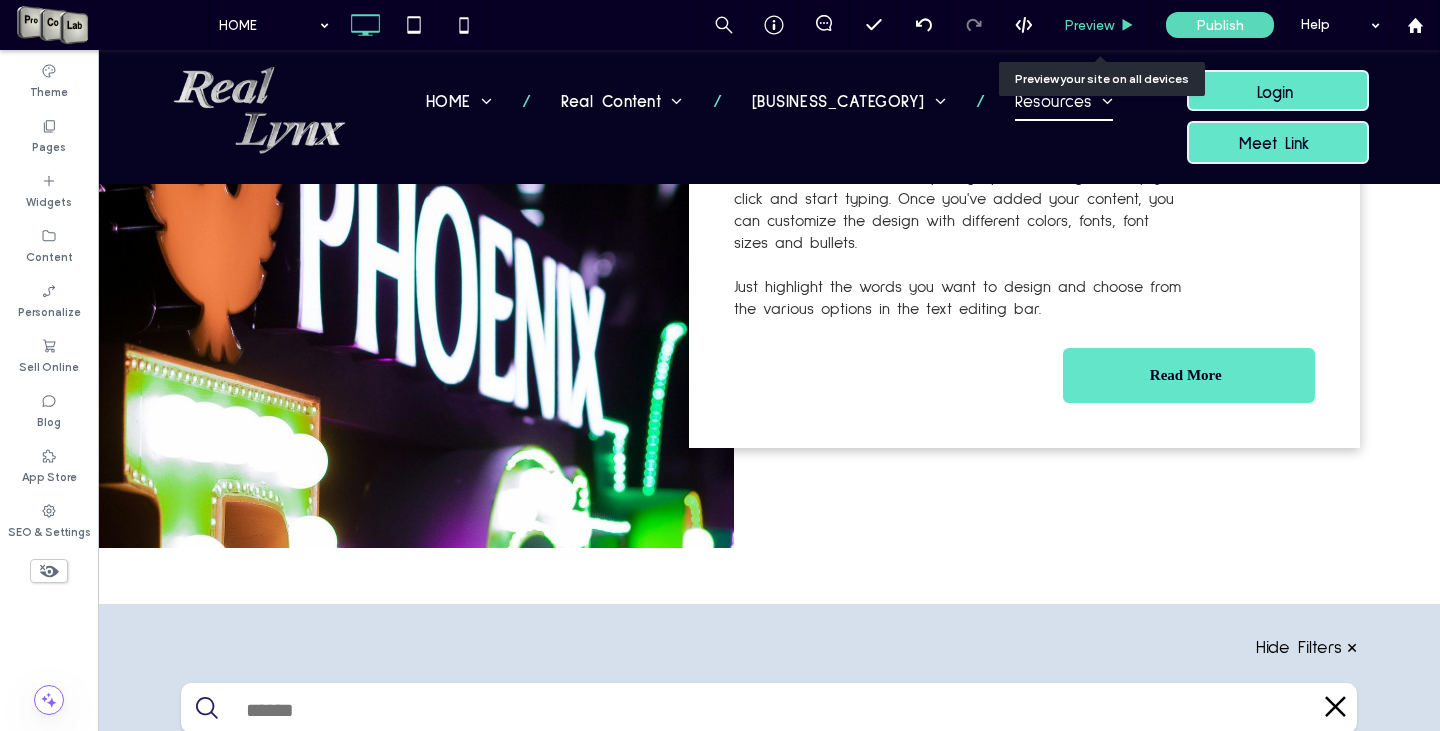 click on "Preview" at bounding box center [1089, 25] 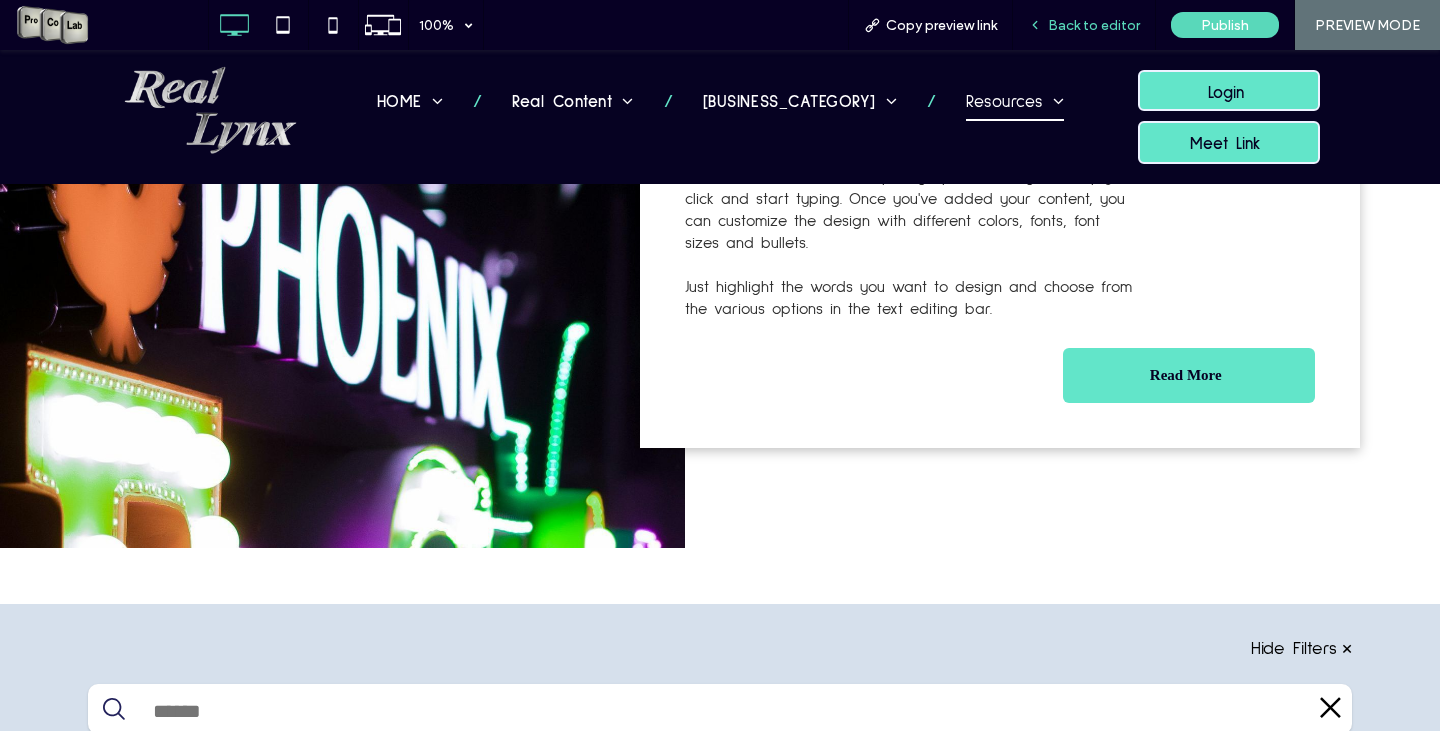 click on "Back to editor" at bounding box center [1084, 25] 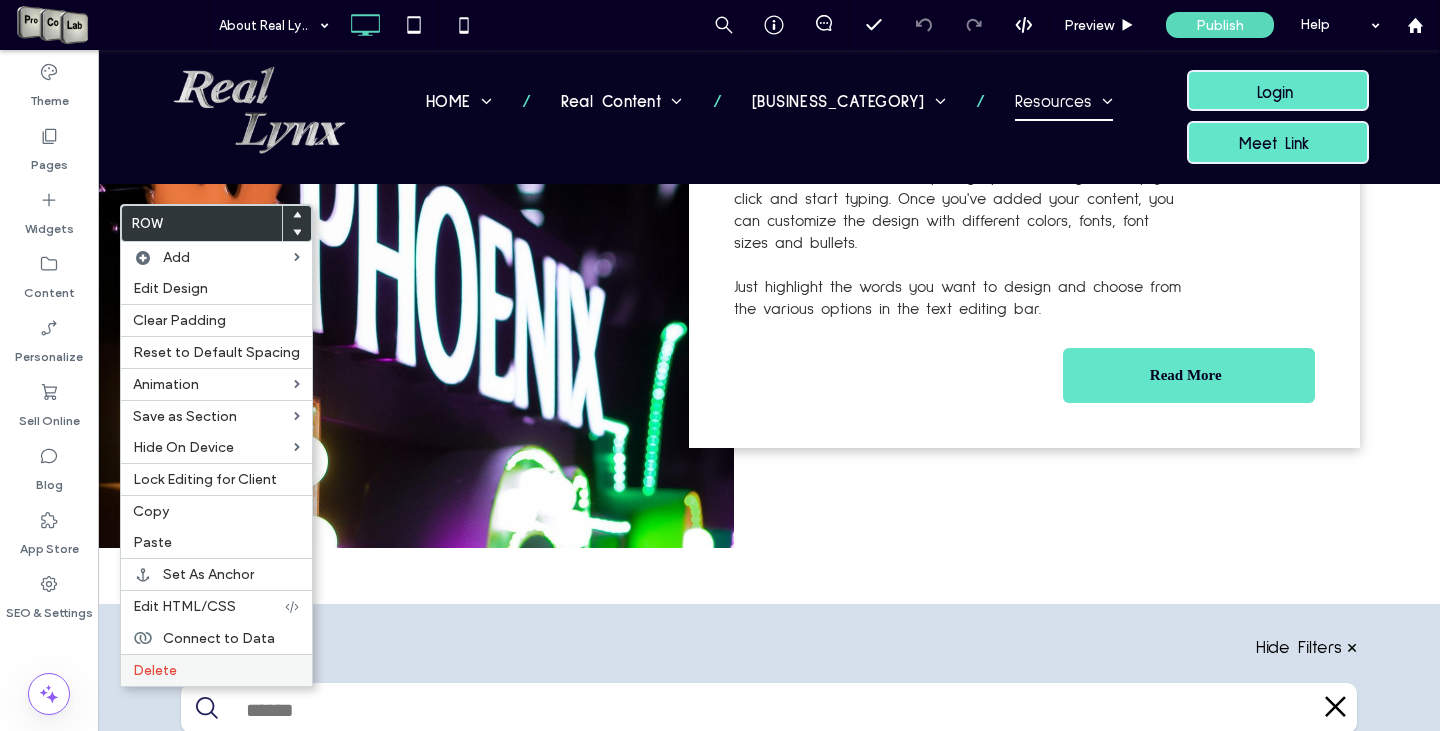 click on "Delete" at bounding box center (216, 670) 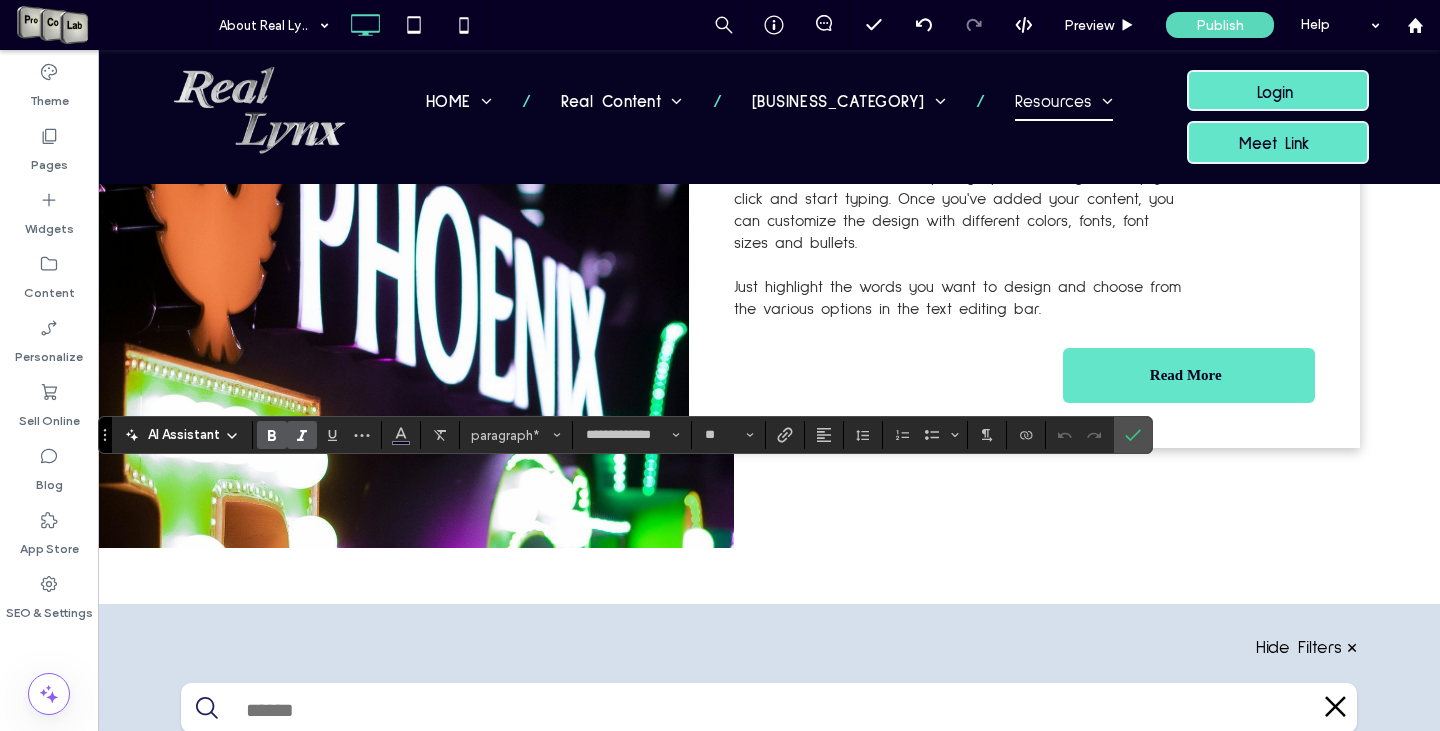 click 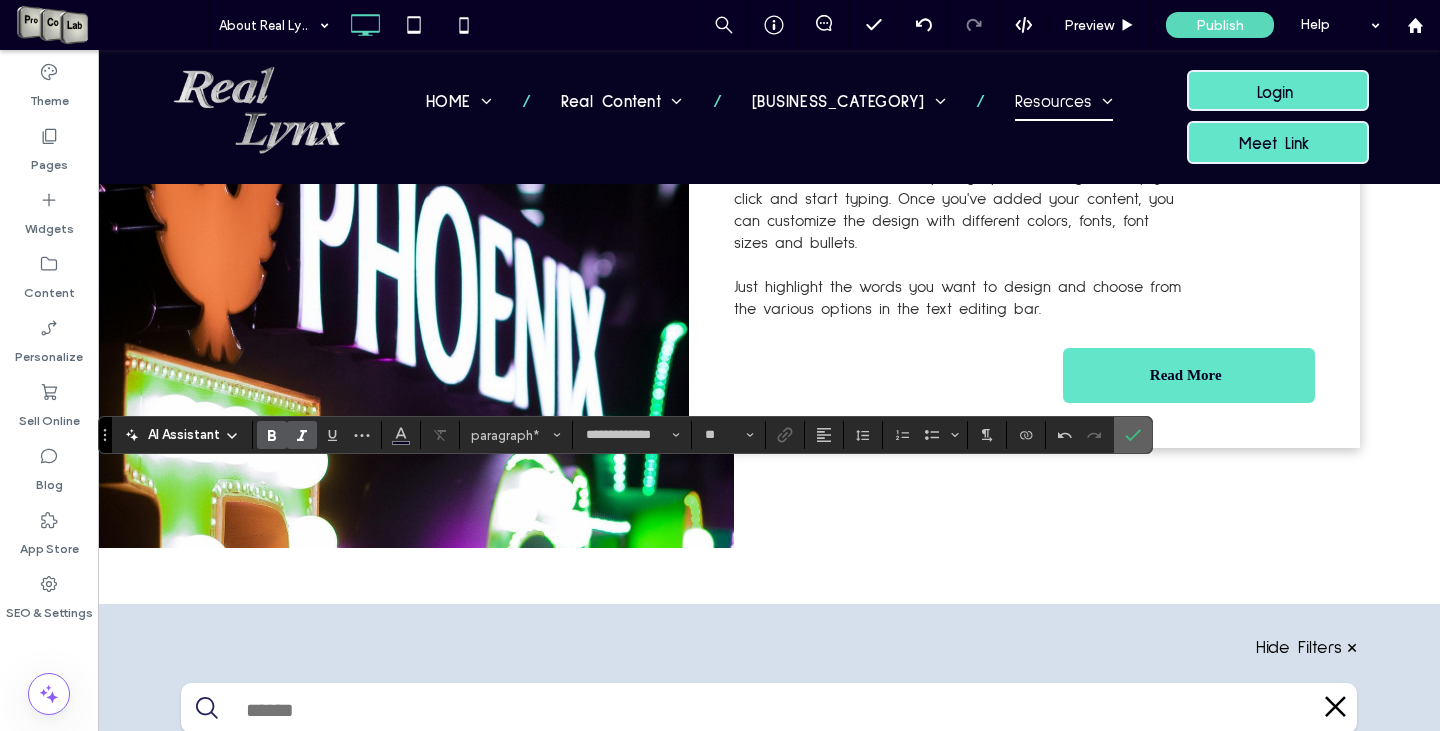 click 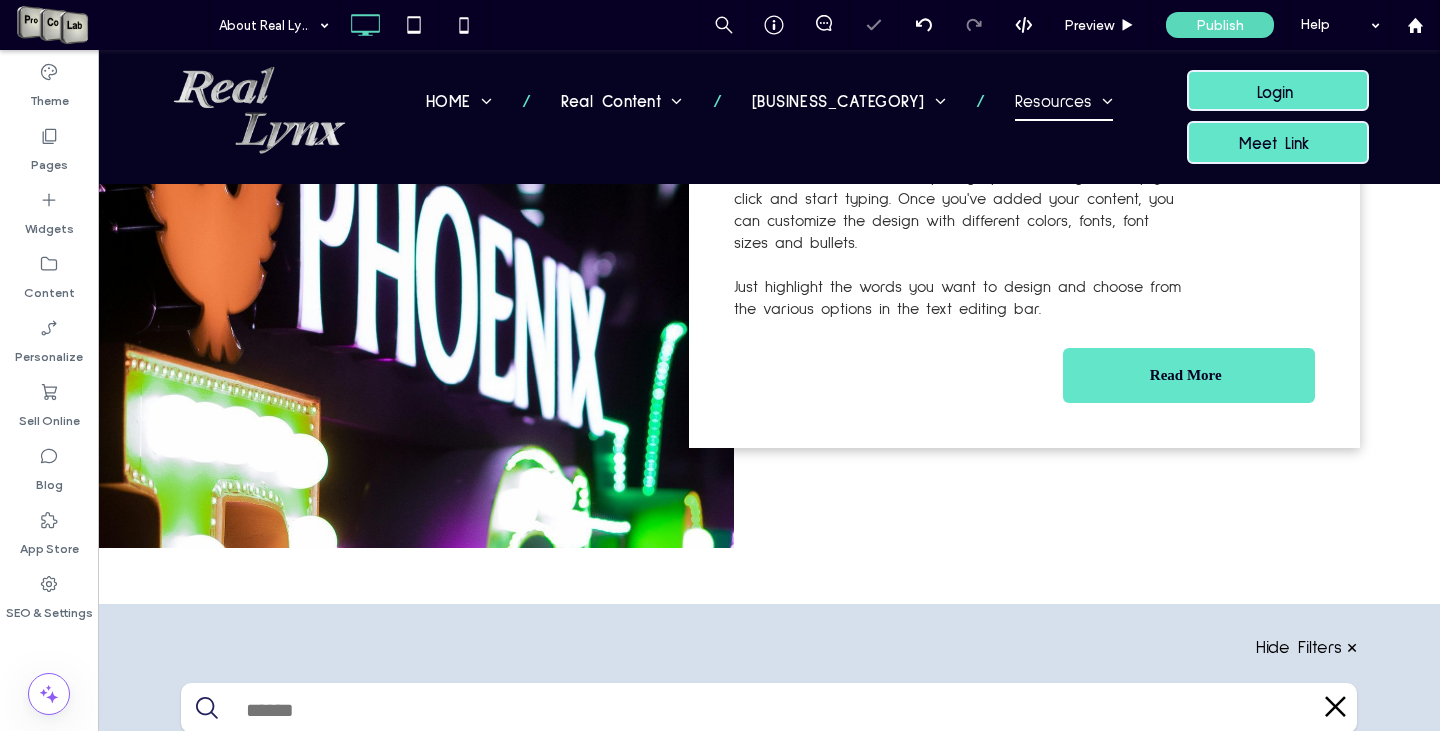type on "**********" 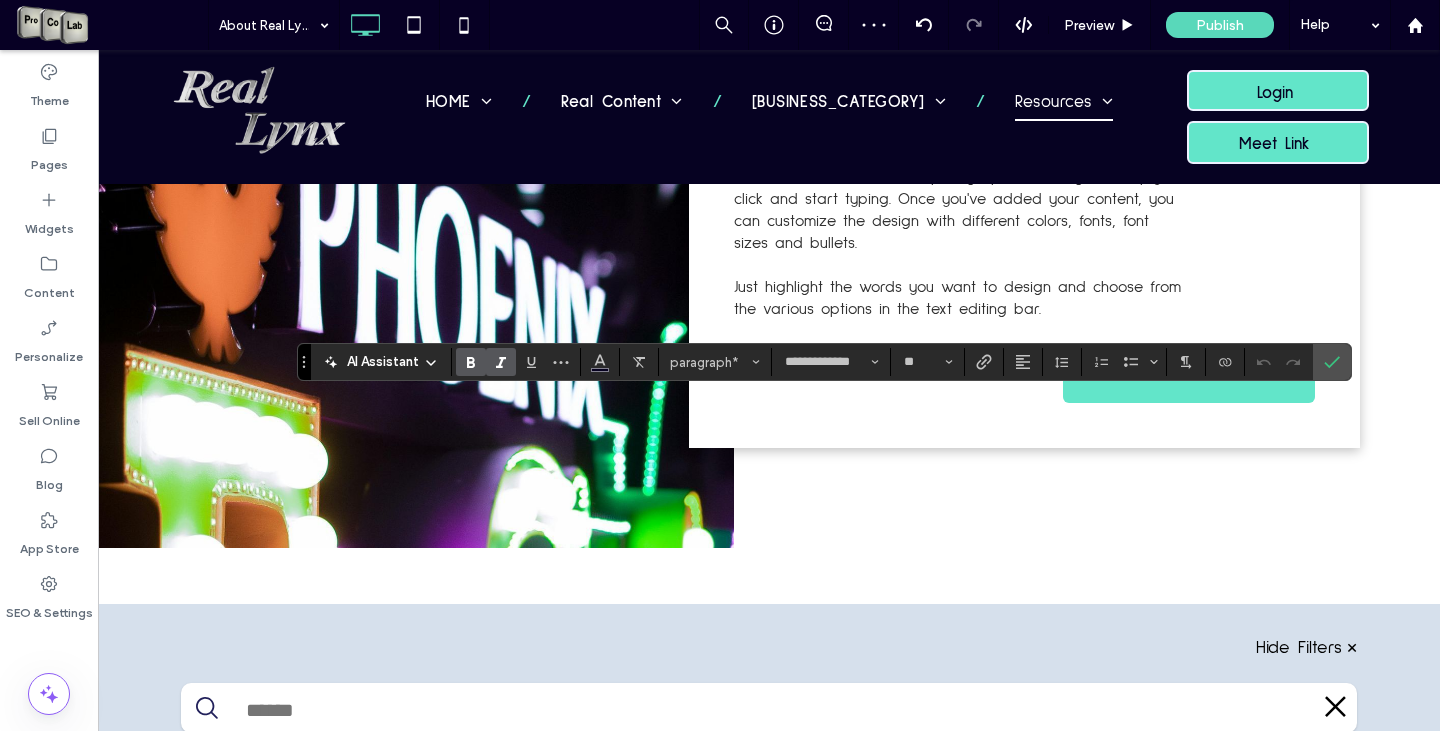 click 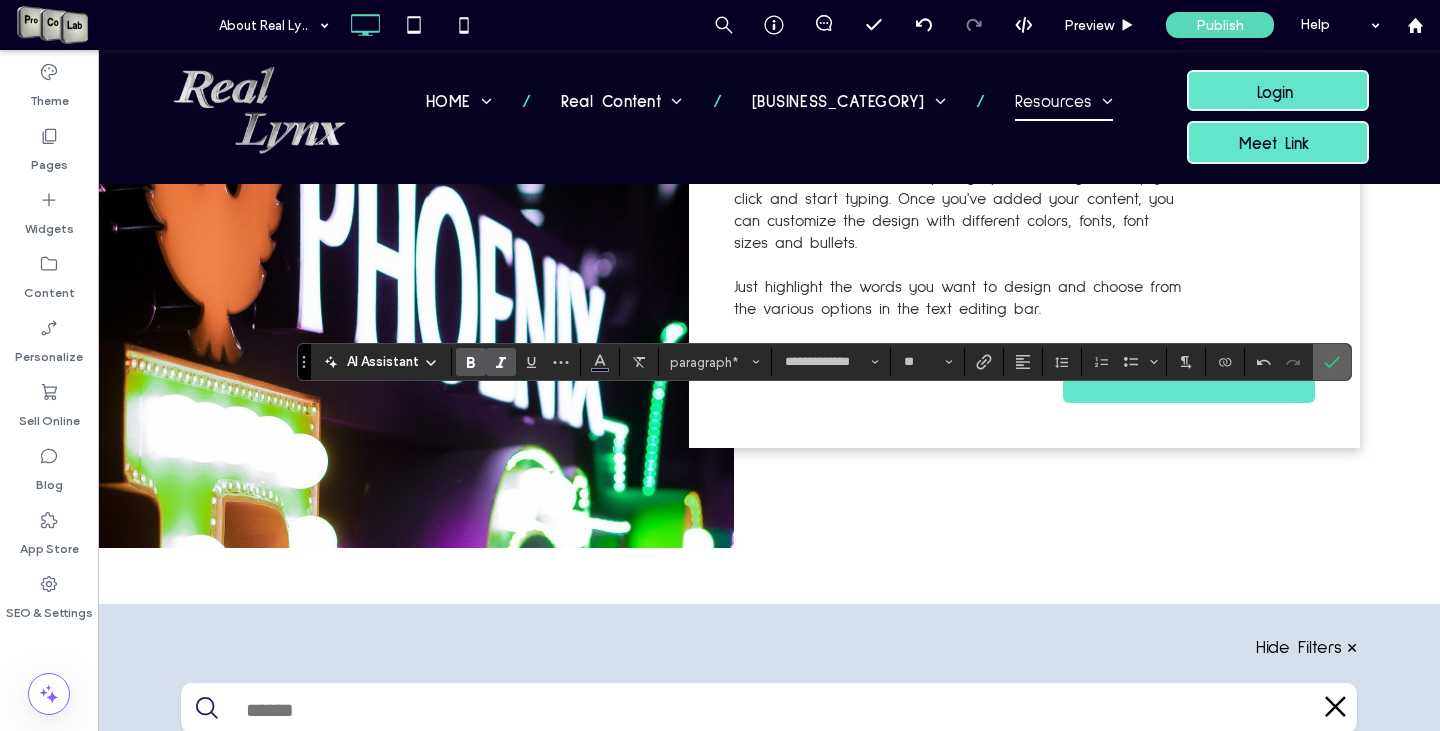 click at bounding box center [1328, 362] 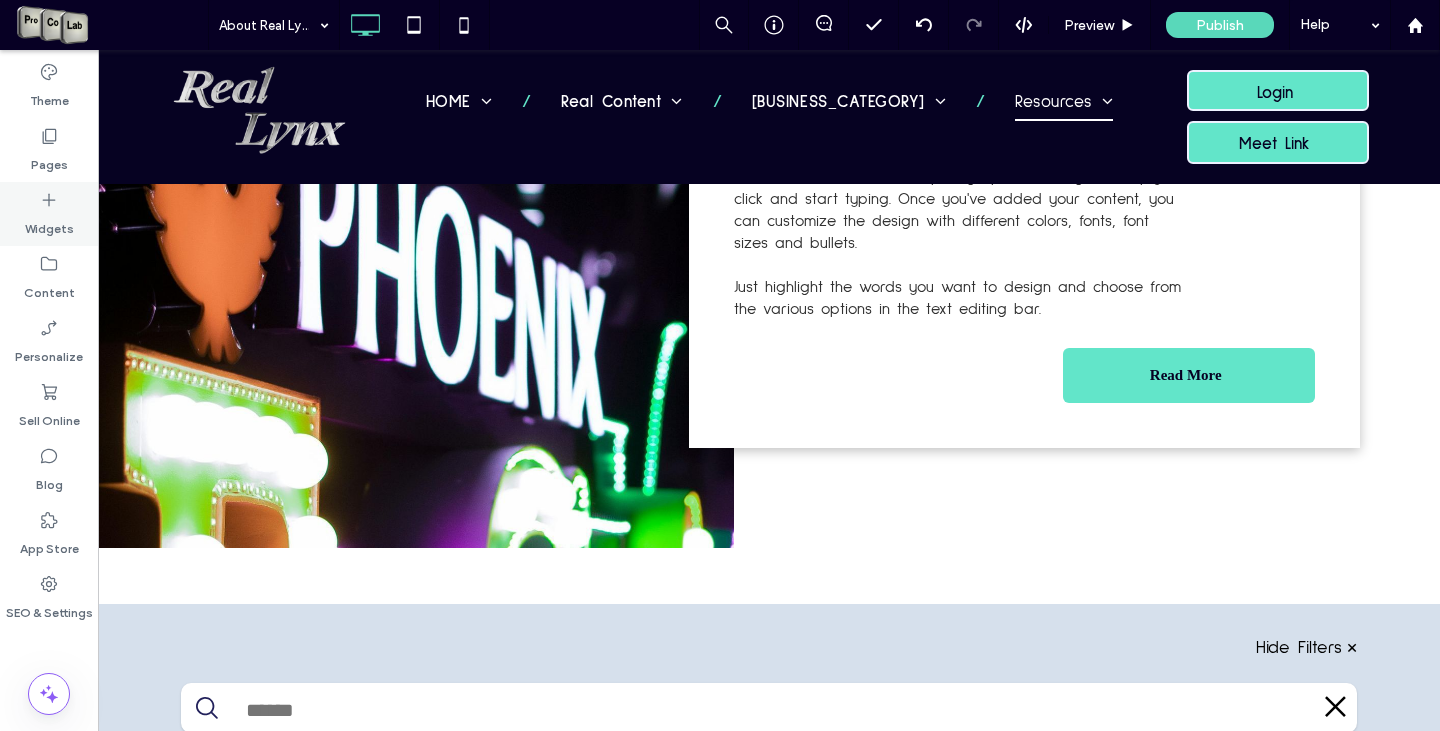 click 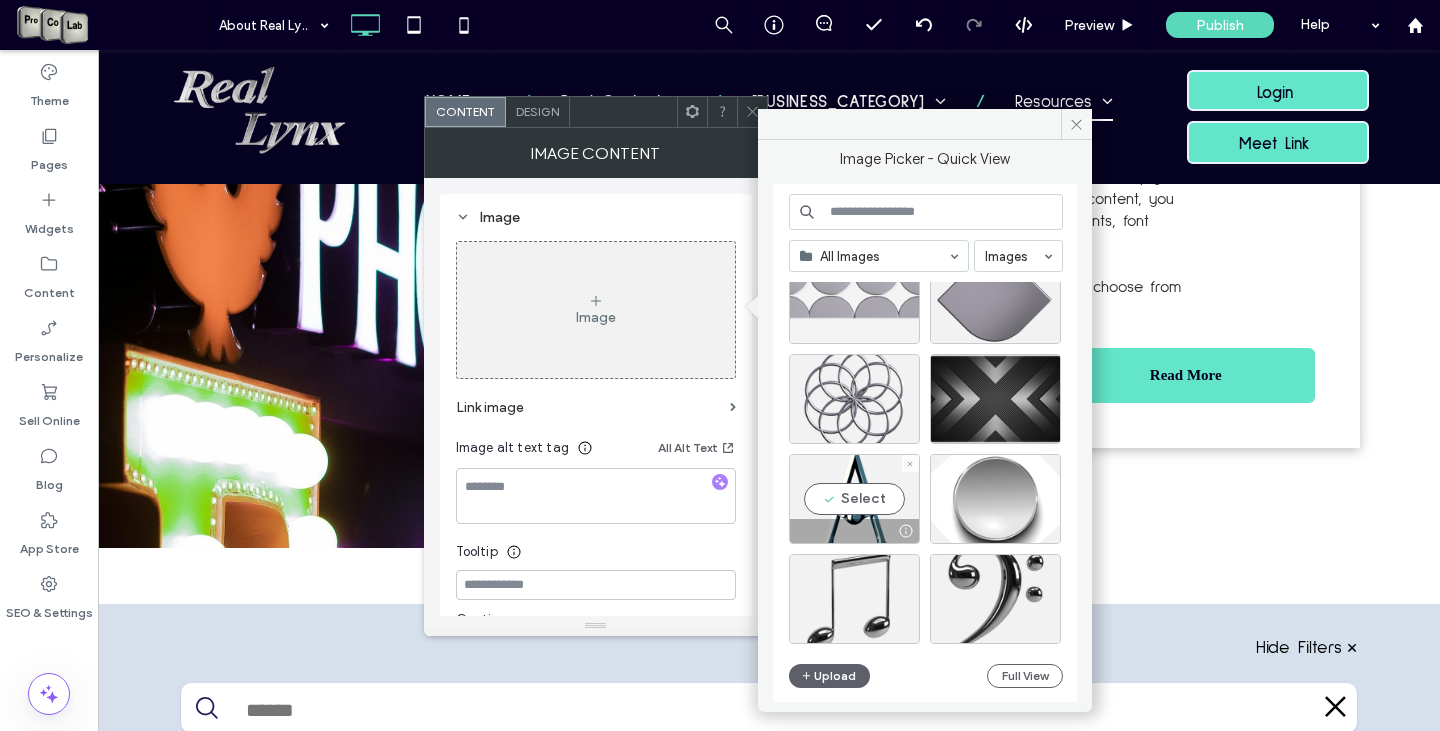 scroll, scrollTop: 1958, scrollLeft: 0, axis: vertical 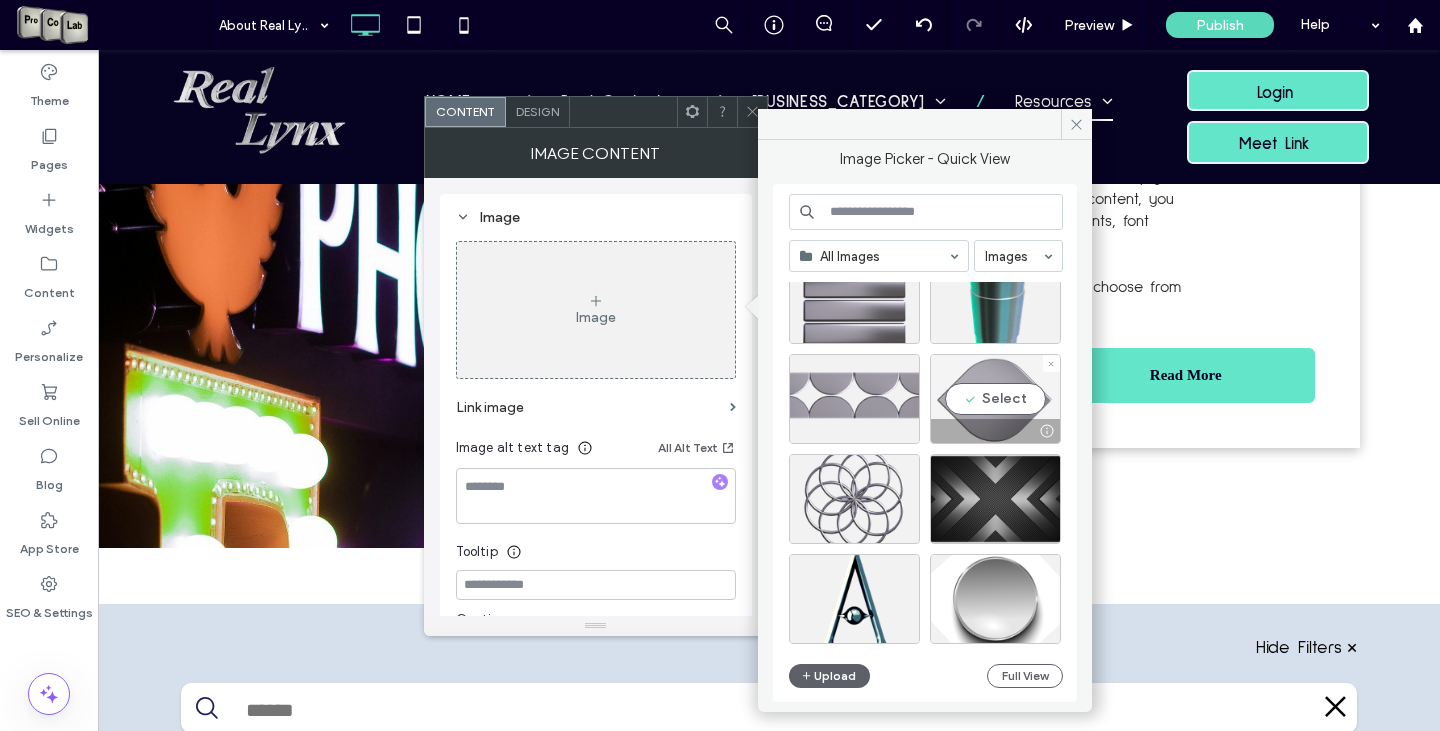 click on "Select" at bounding box center (995, 399) 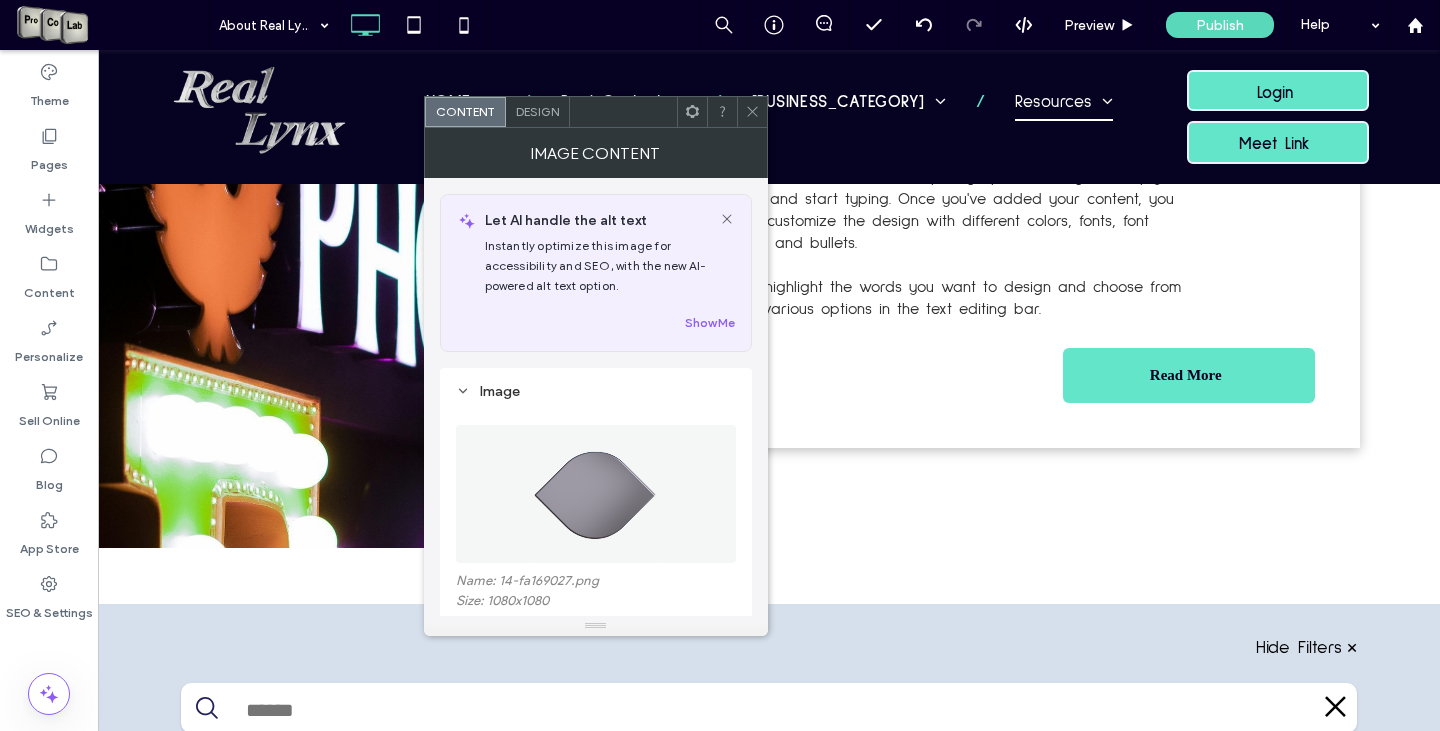 click 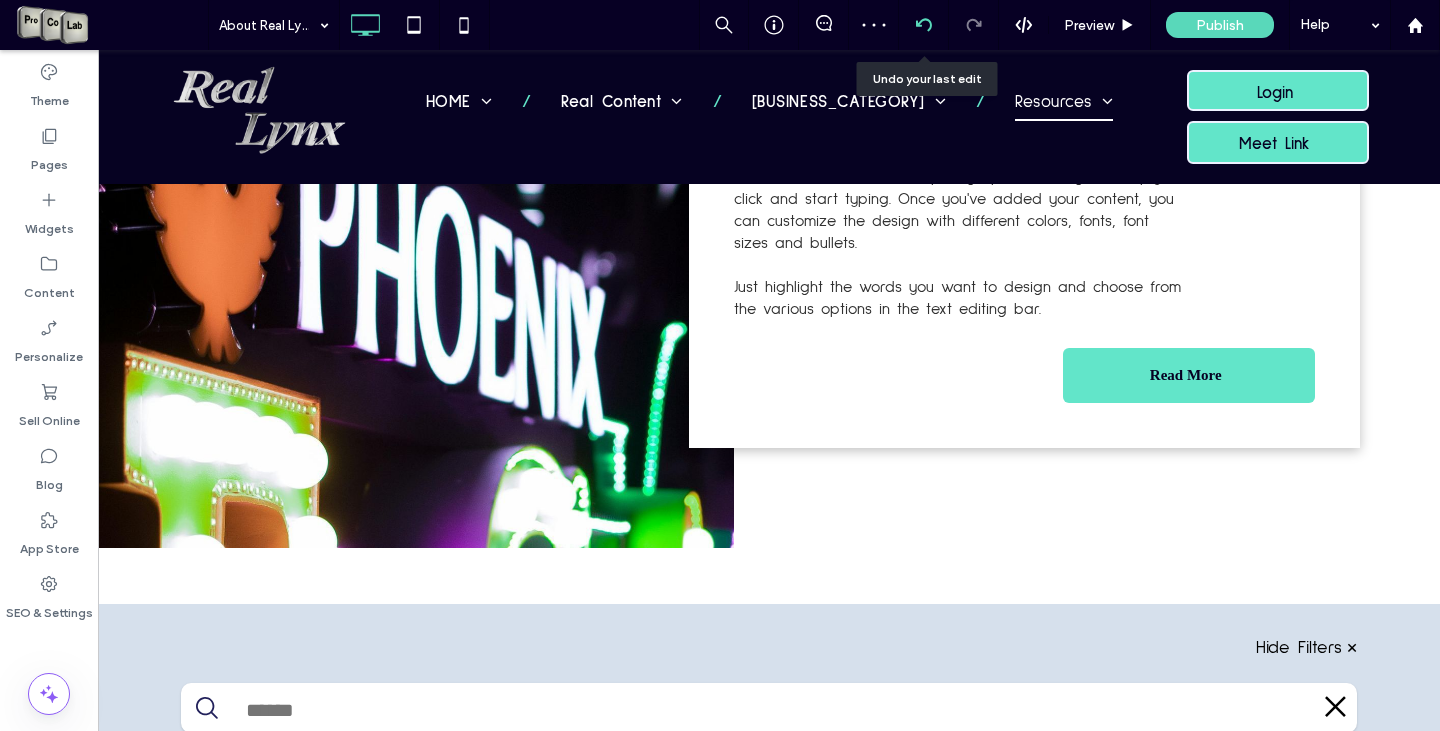 click at bounding box center [924, 25] 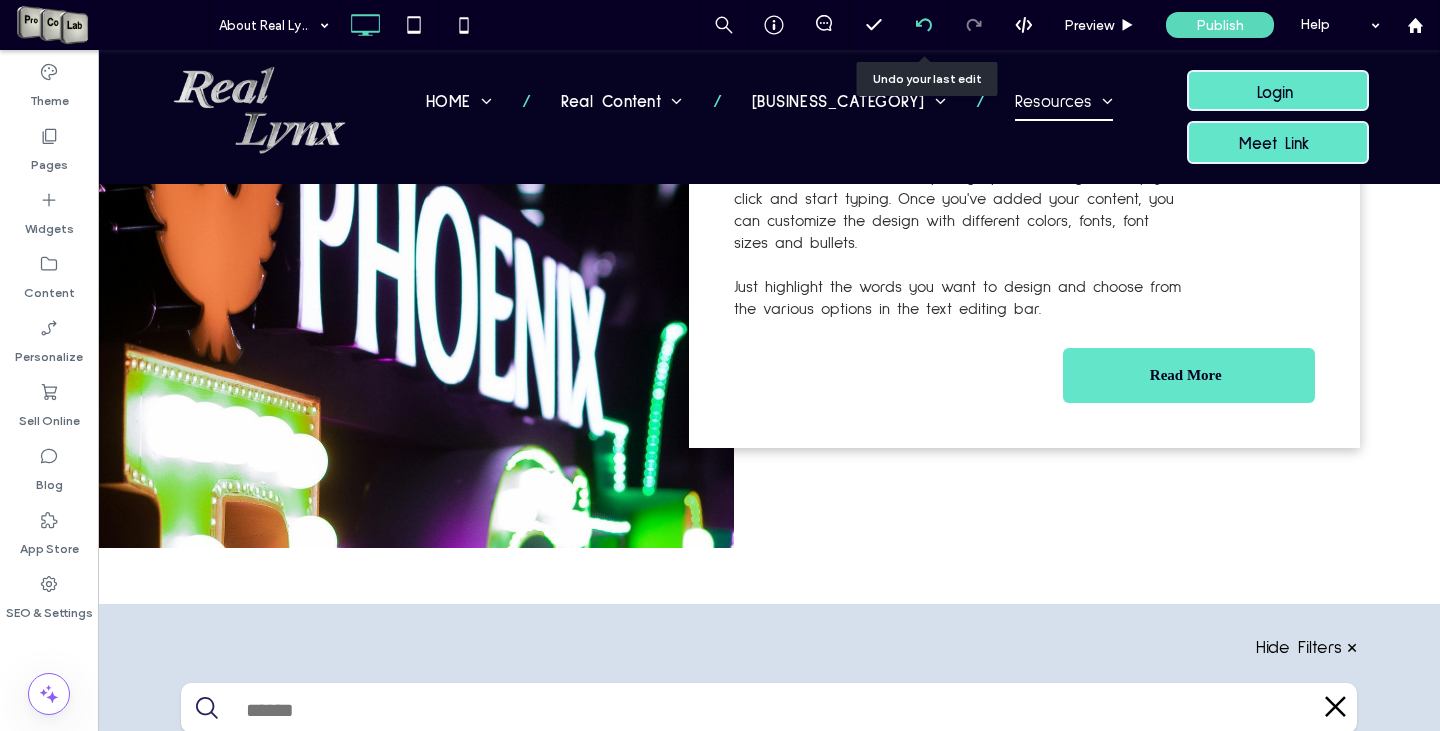 click 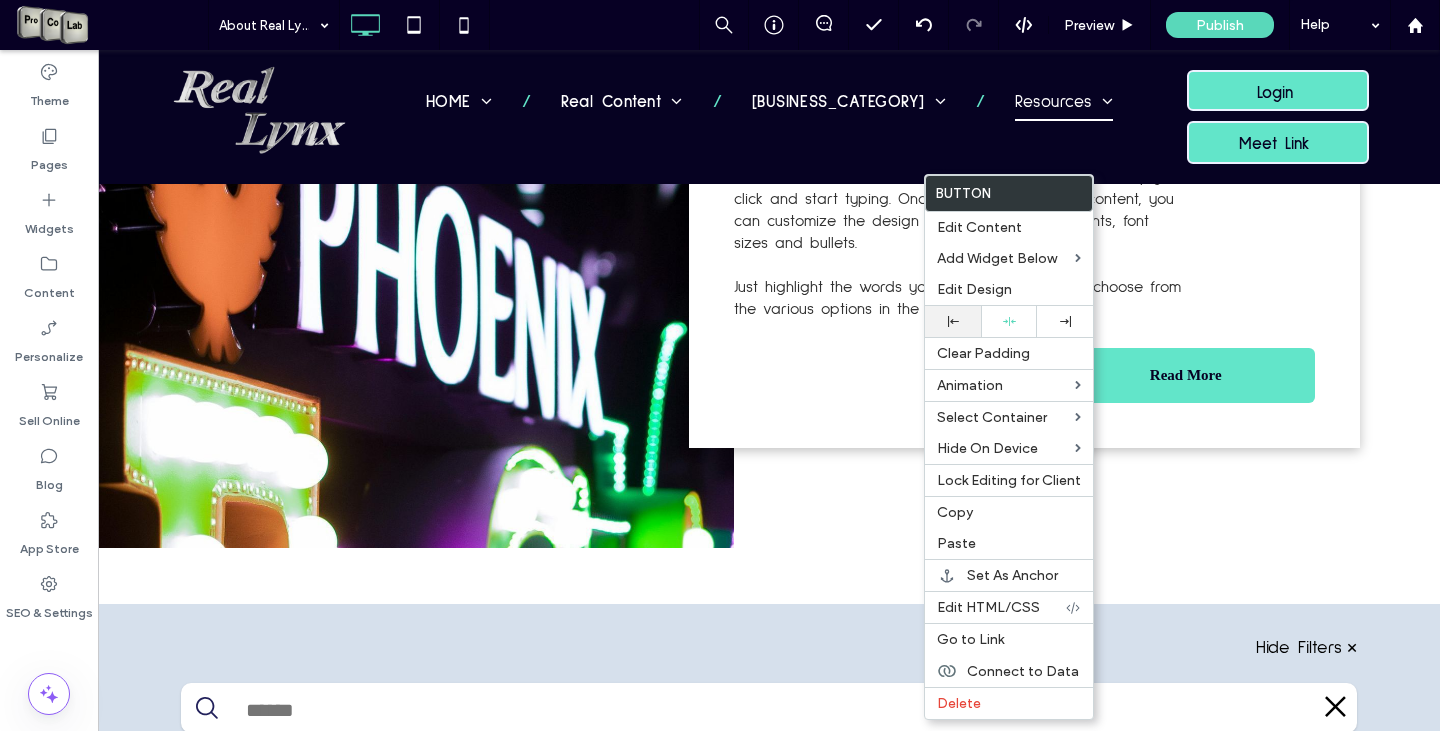 click 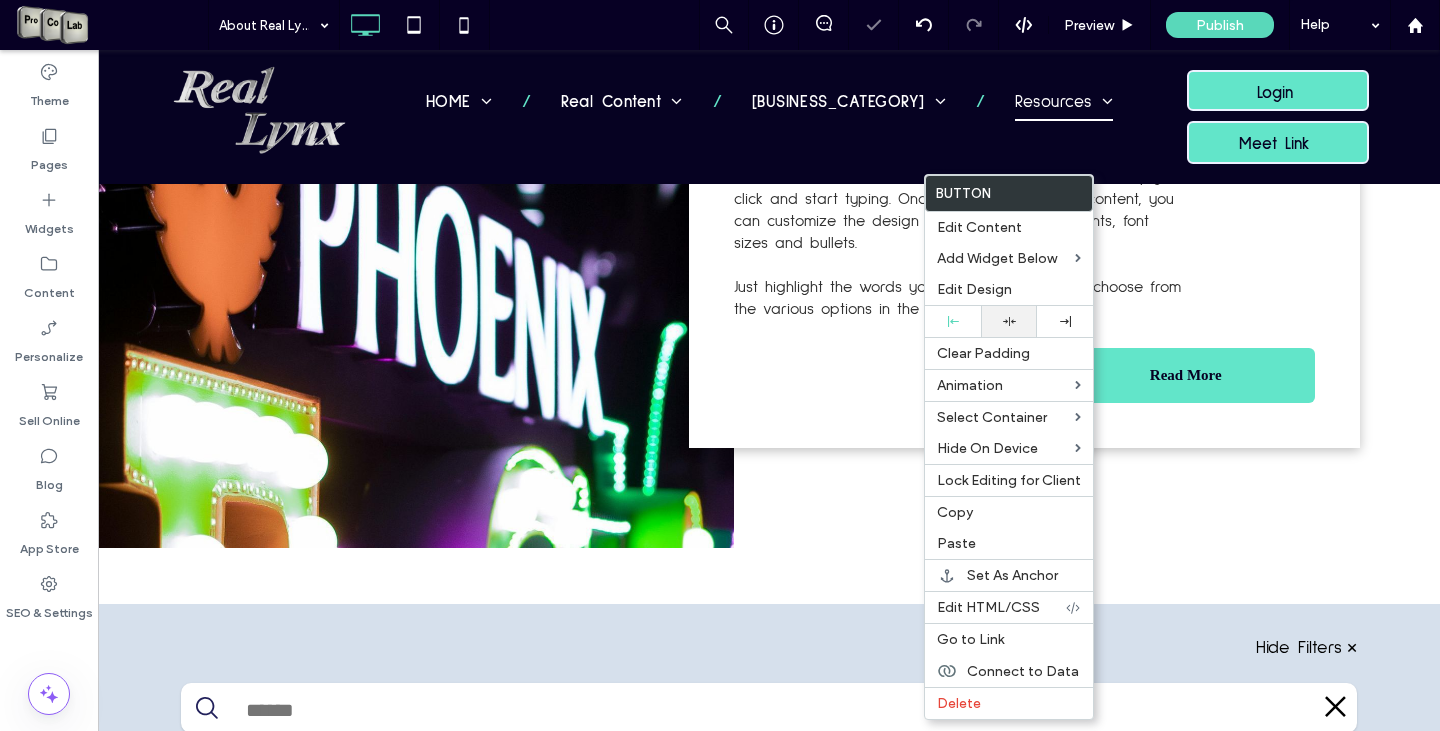 click at bounding box center (1009, 321) 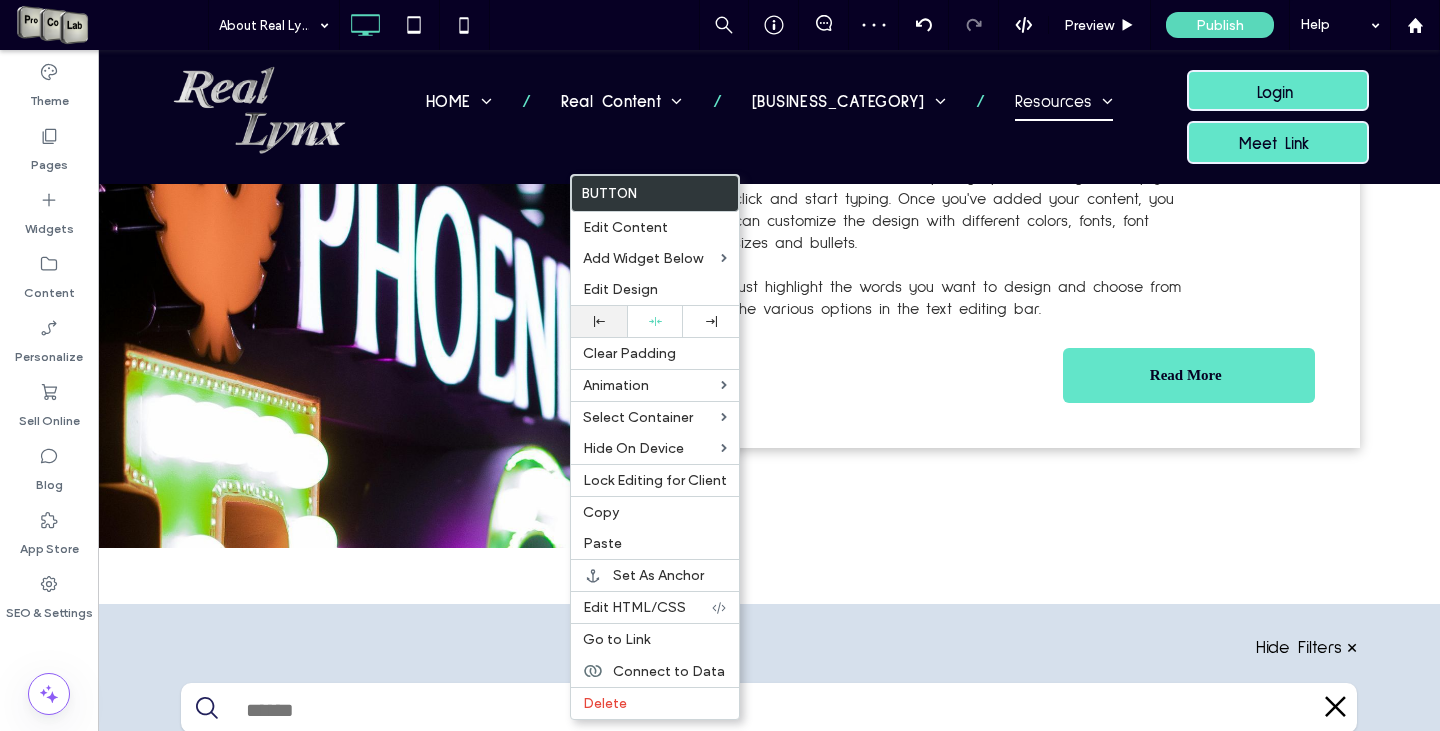 click at bounding box center (599, 321) 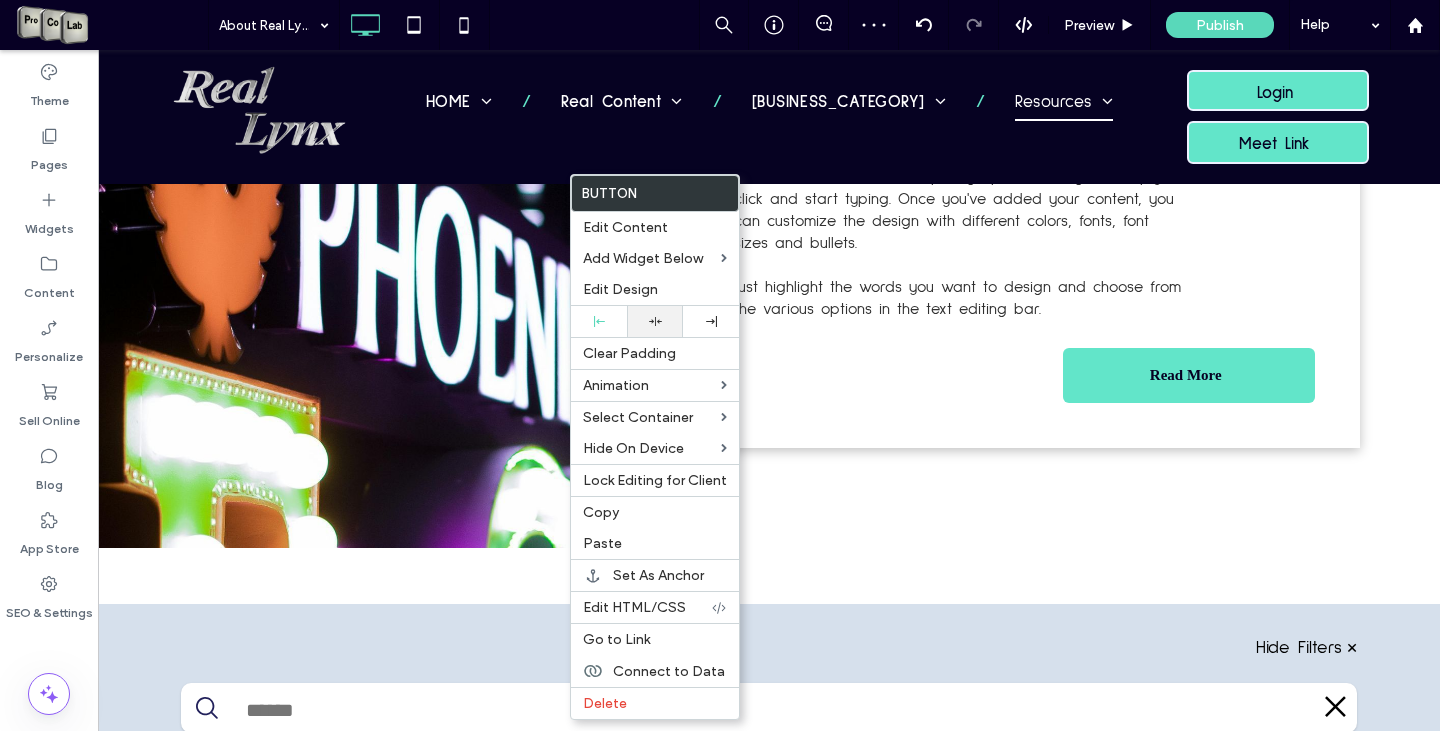 click 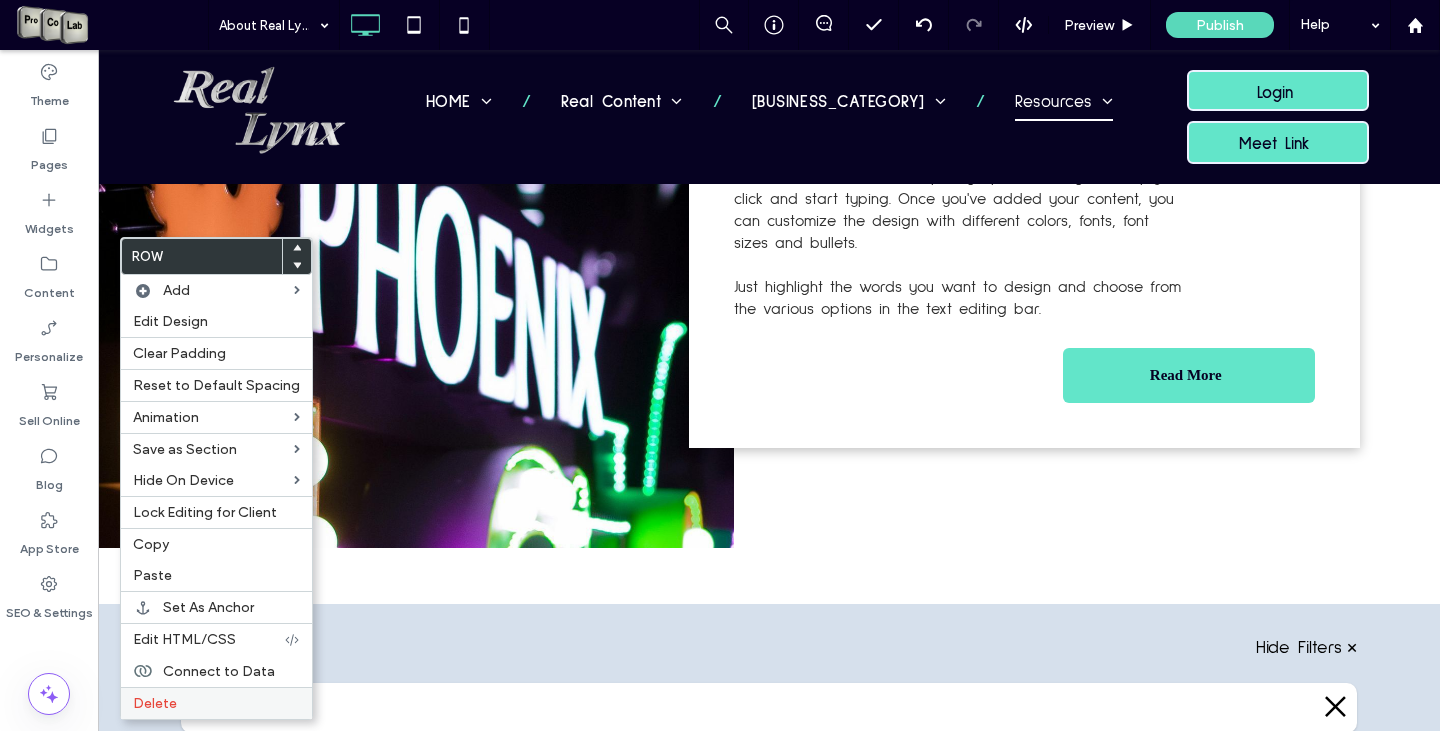click on "Delete" at bounding box center (216, 703) 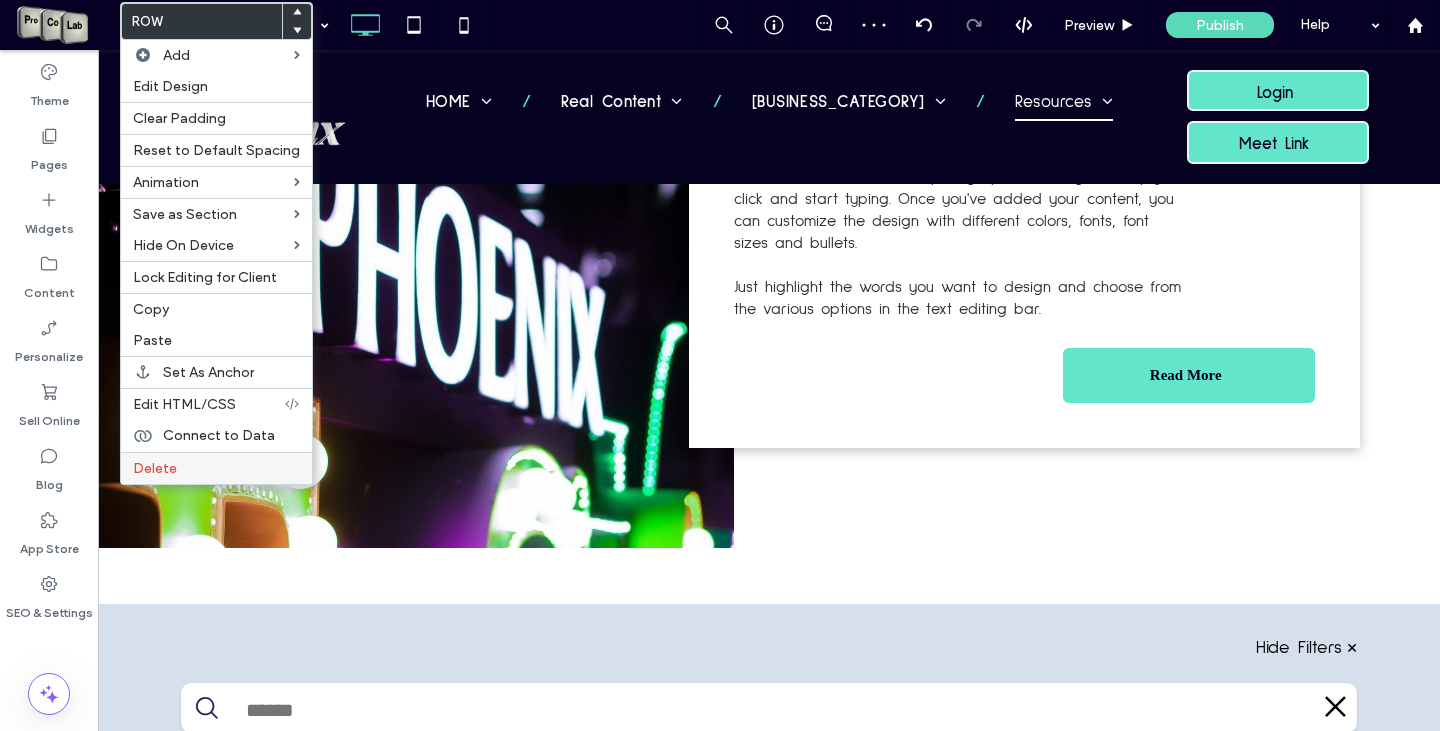 click on "Delete" at bounding box center [216, 468] 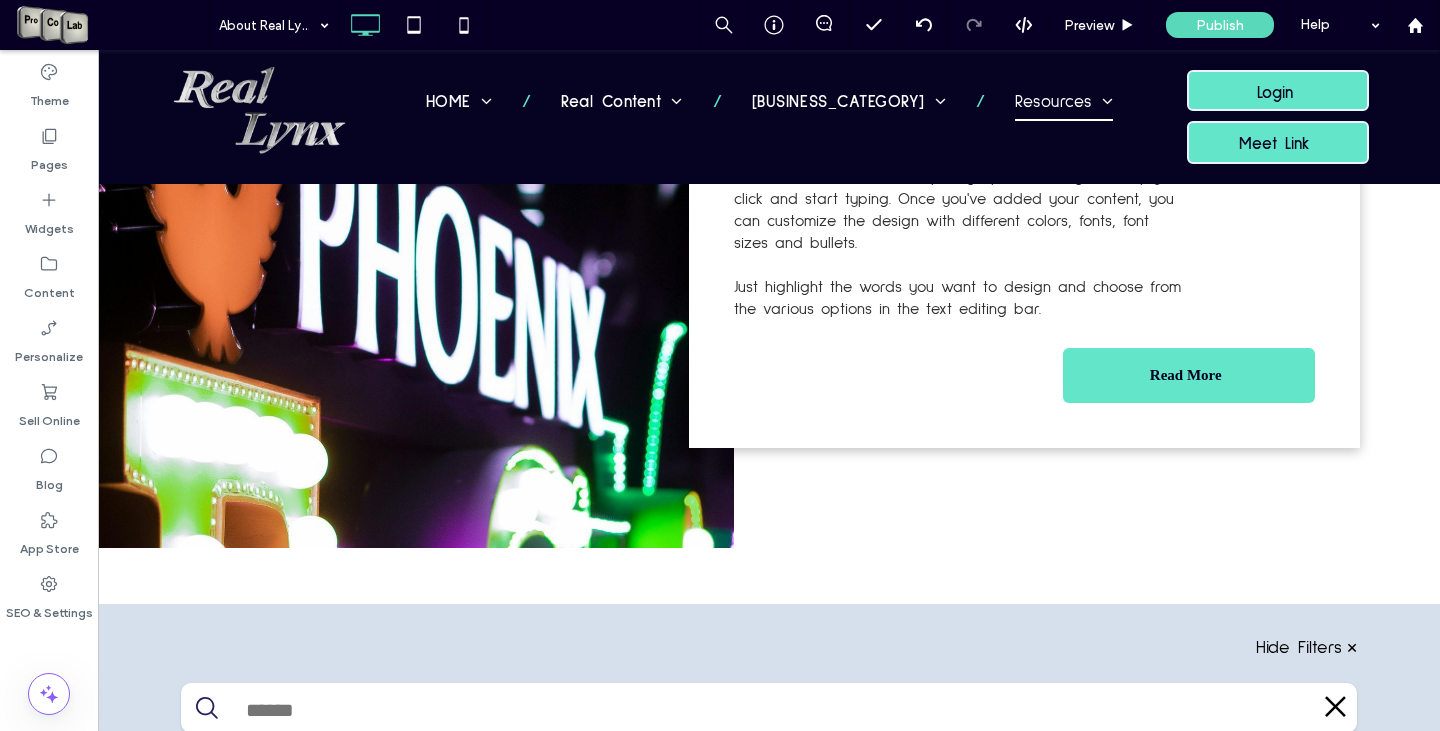 type on "**********" 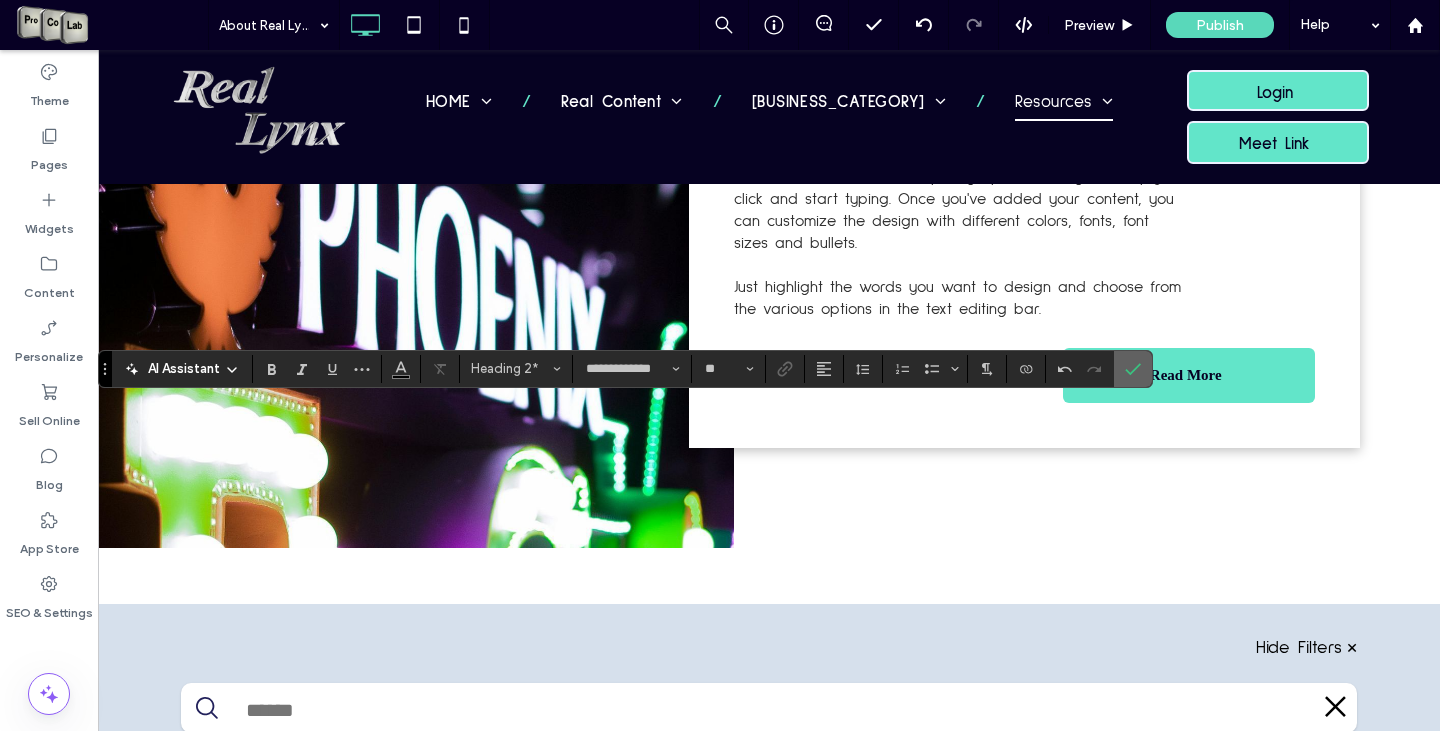 click at bounding box center [1133, 369] 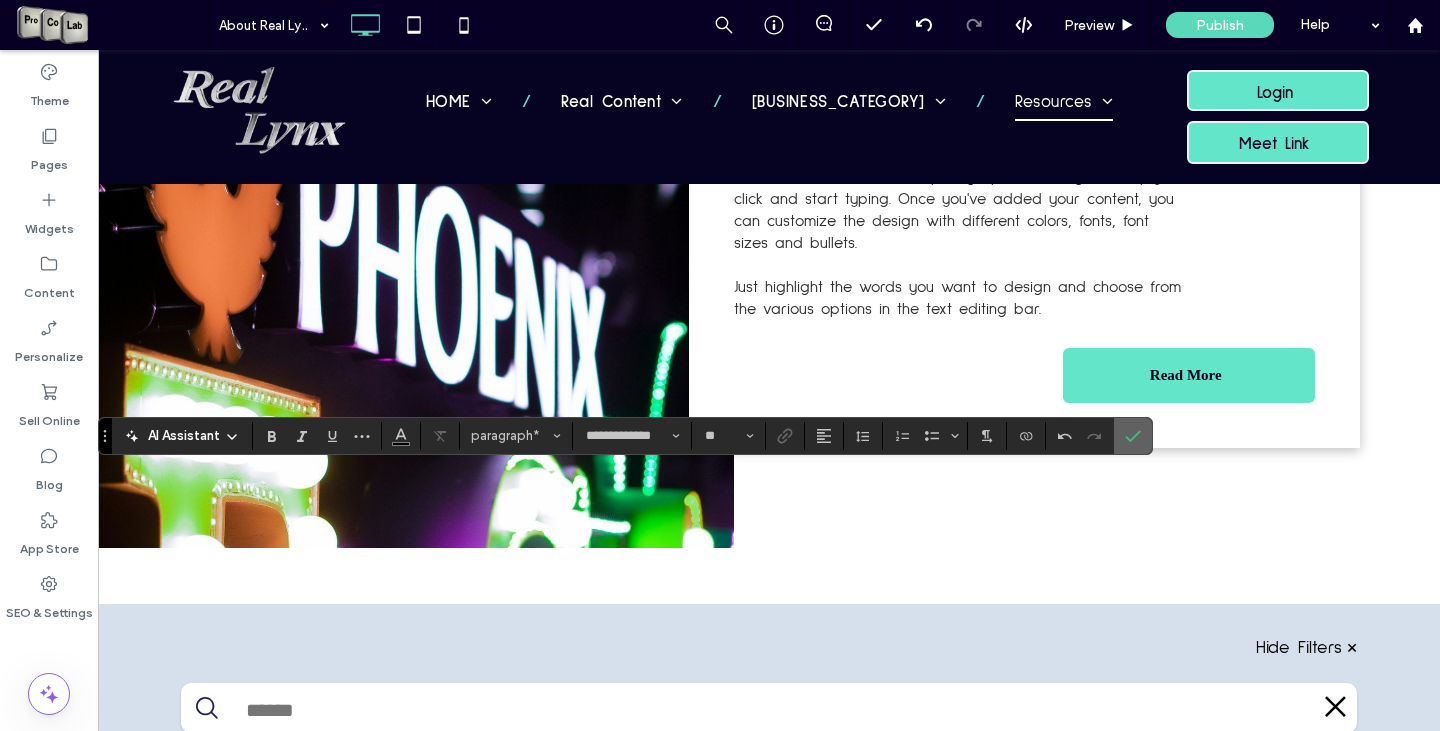 click at bounding box center [1133, 436] 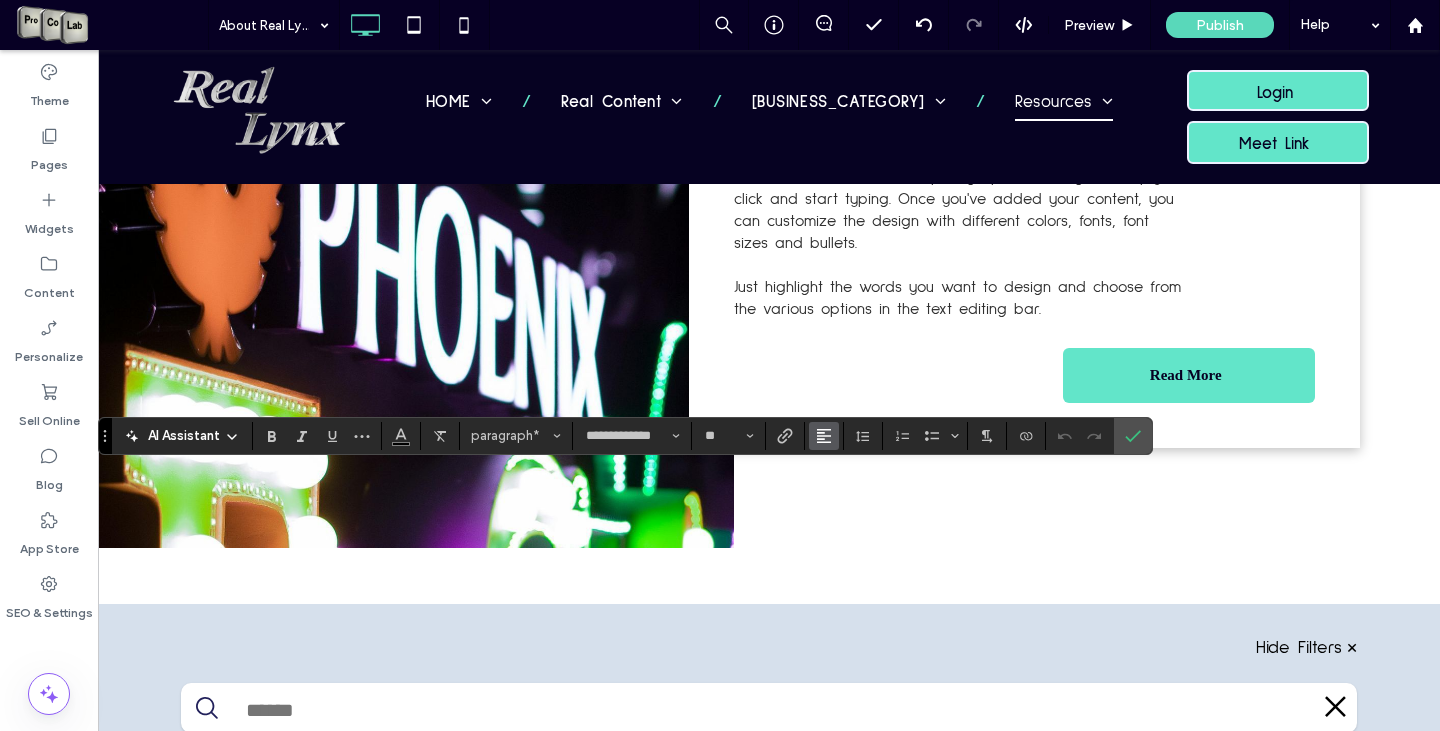 click 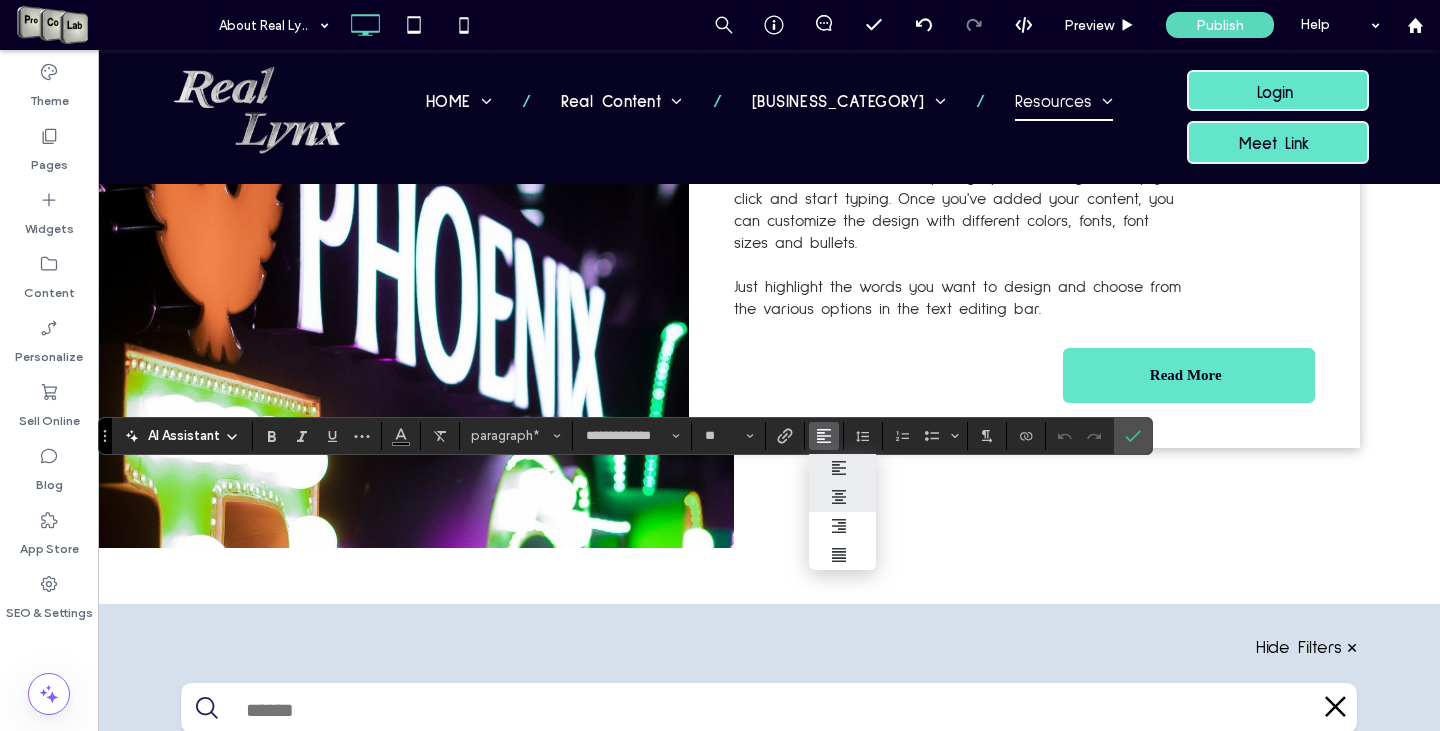 click at bounding box center [842, 497] 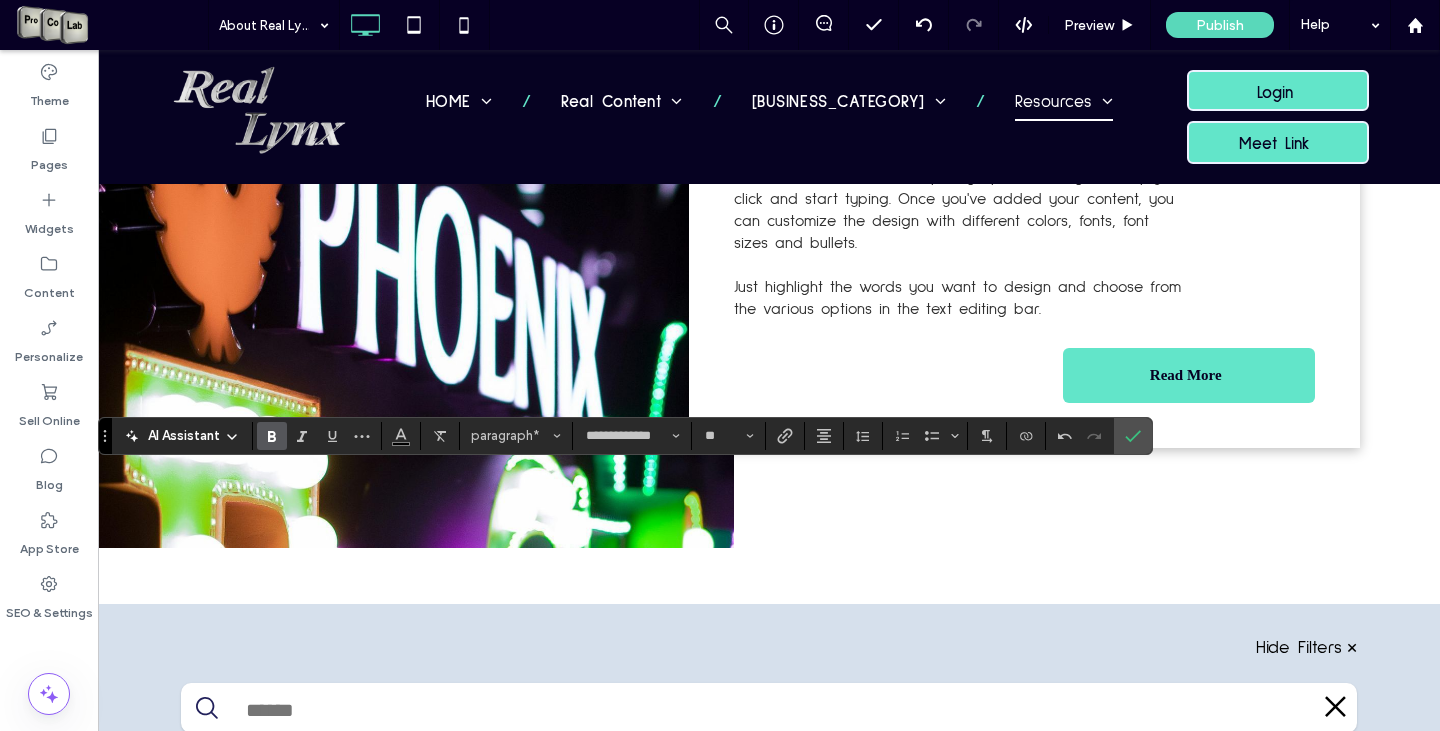 click 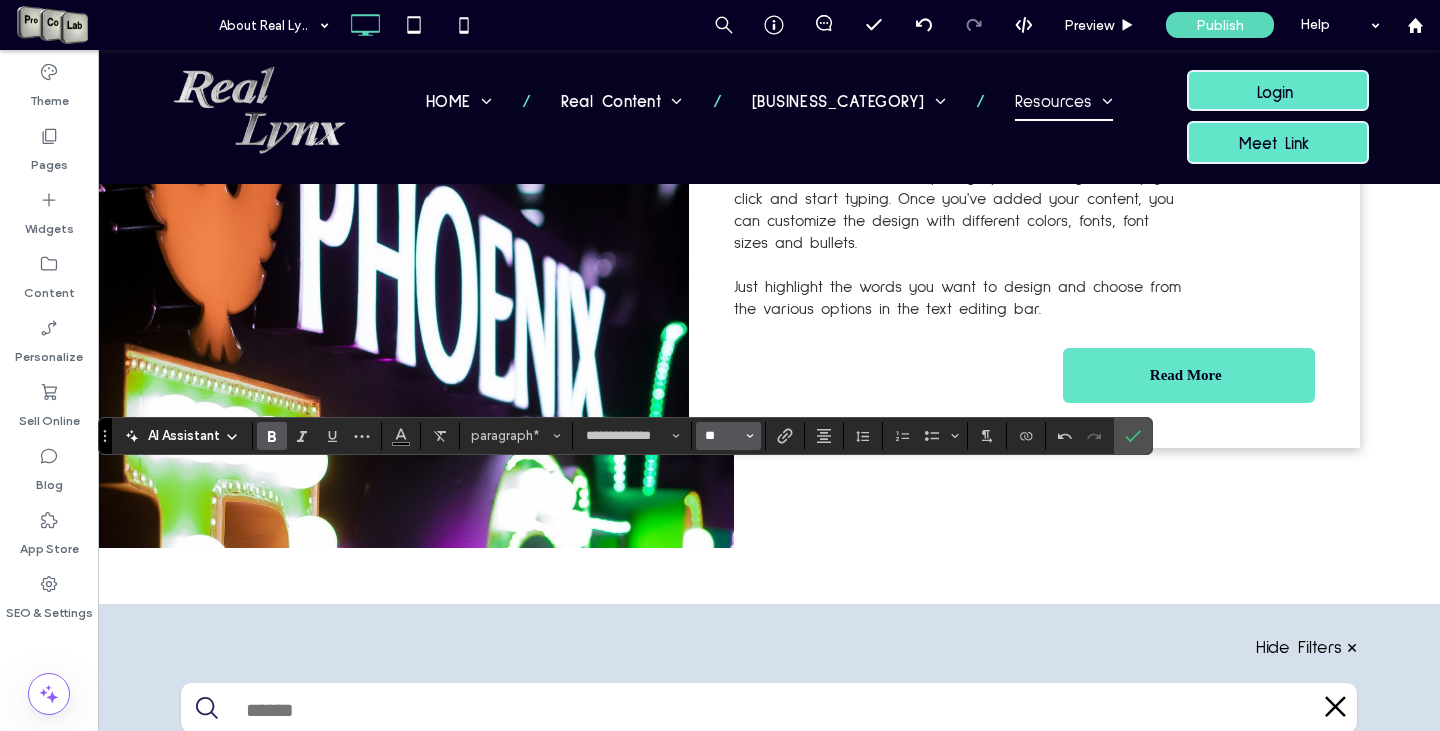 click on "**" at bounding box center (722, 436) 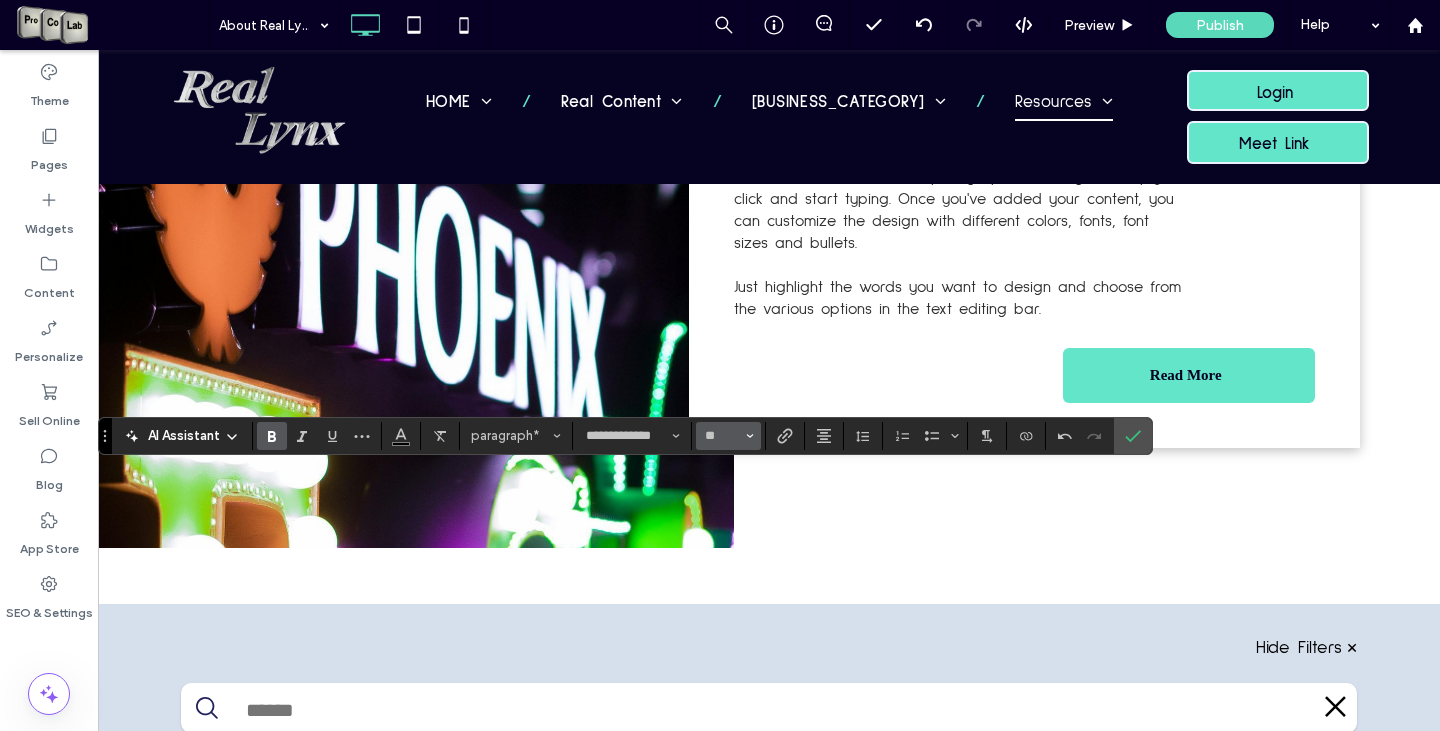 type on "**" 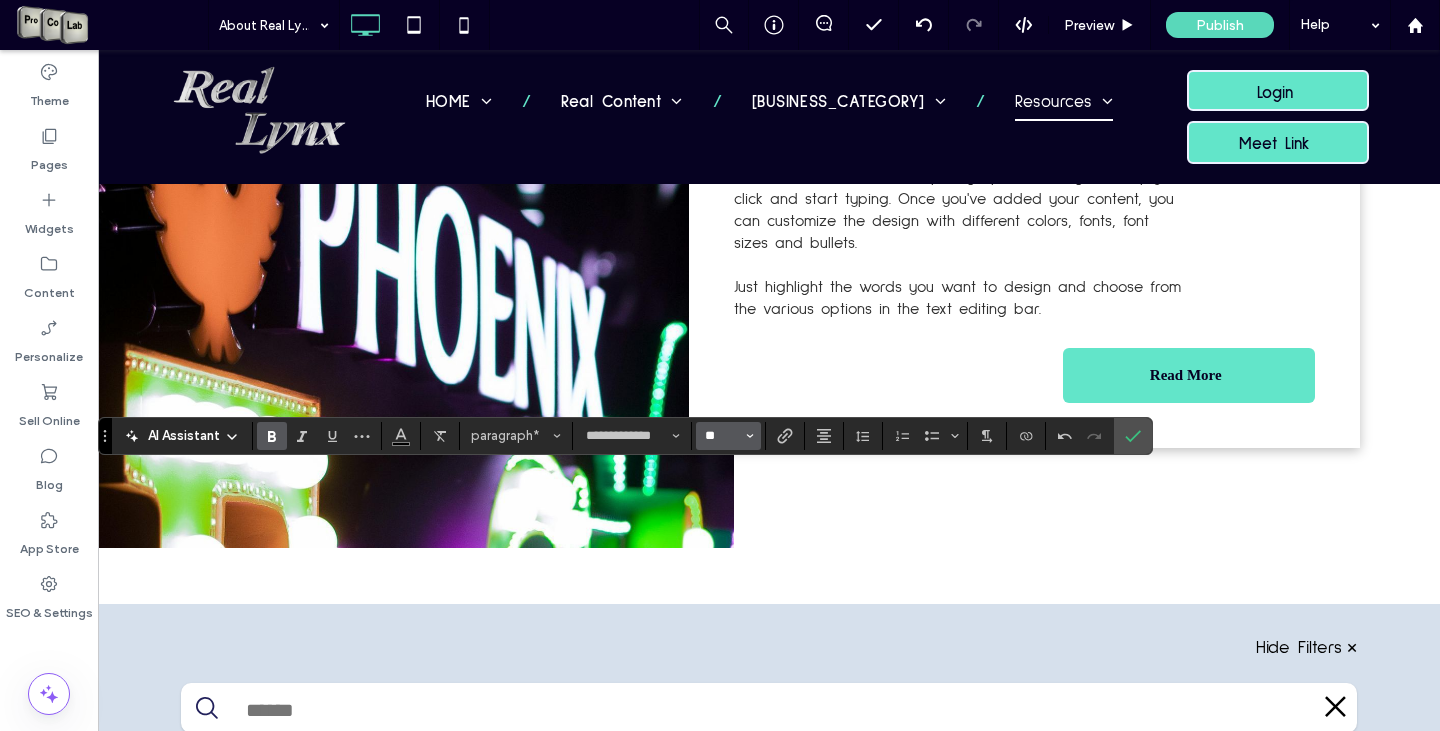 click on "**" at bounding box center (722, 436) 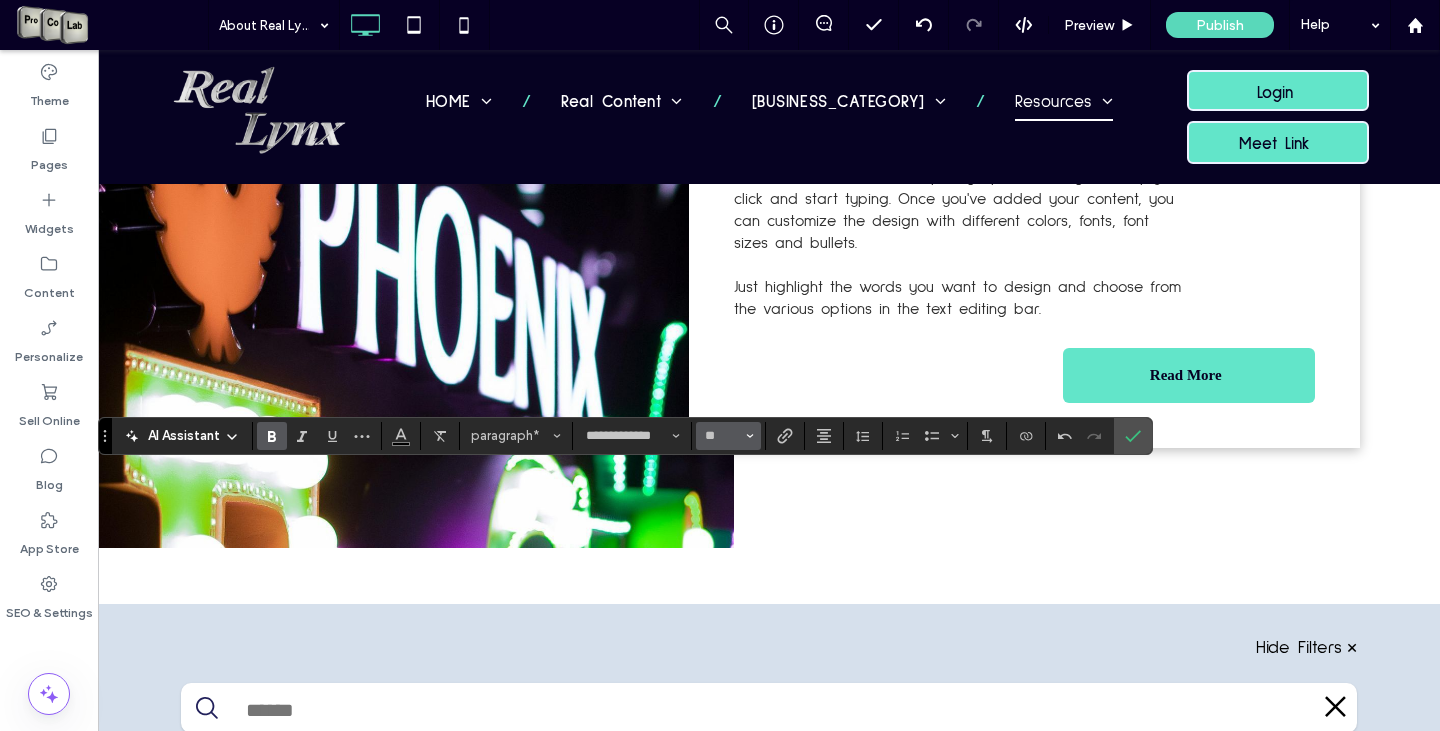 type on "**" 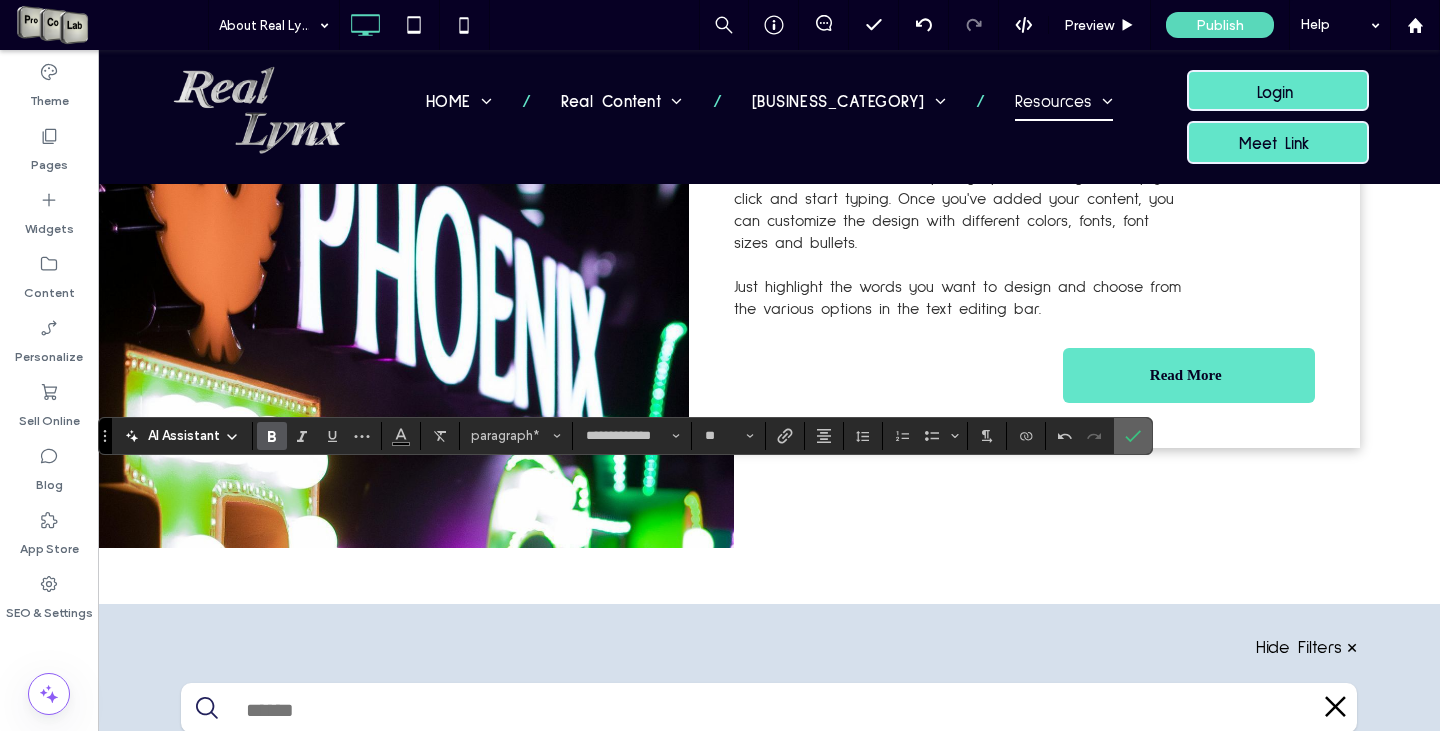 click at bounding box center (1129, 436) 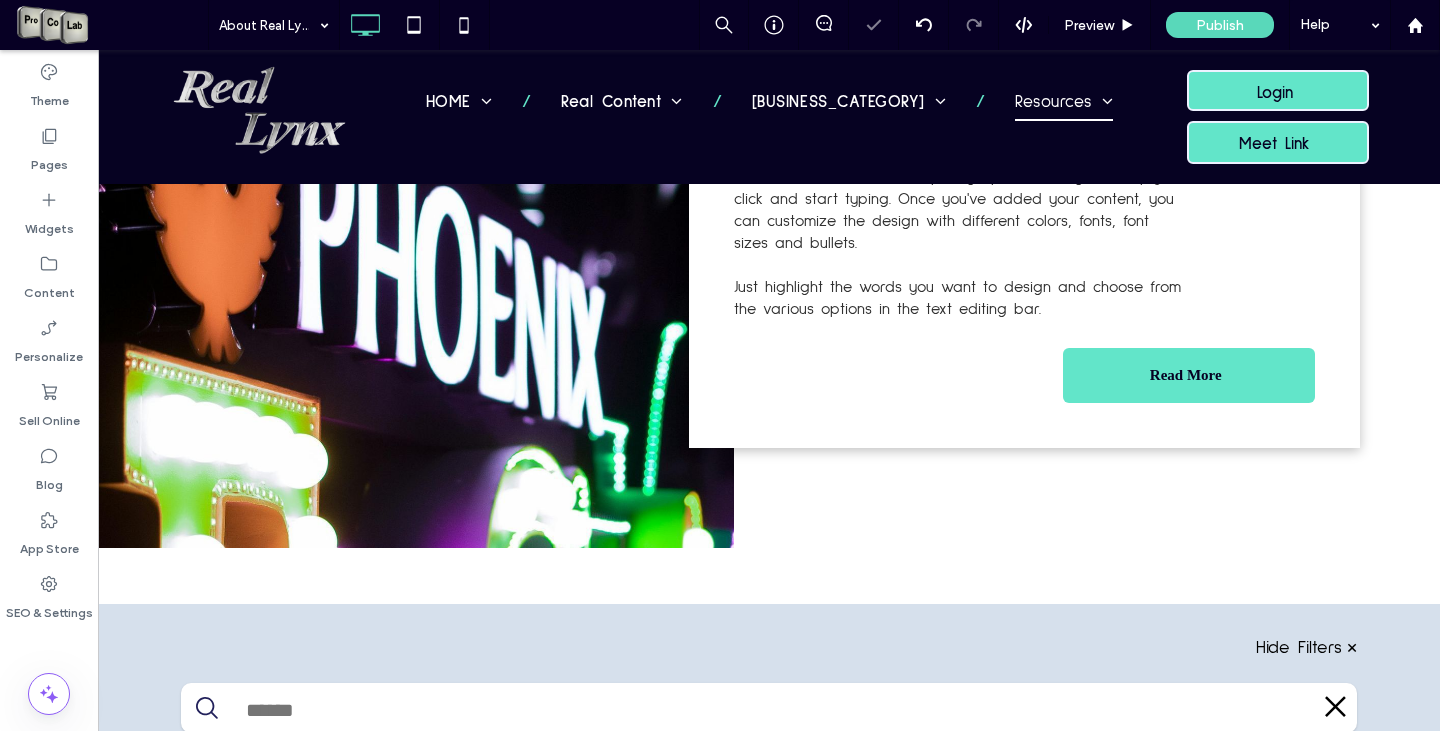 type on "**********" 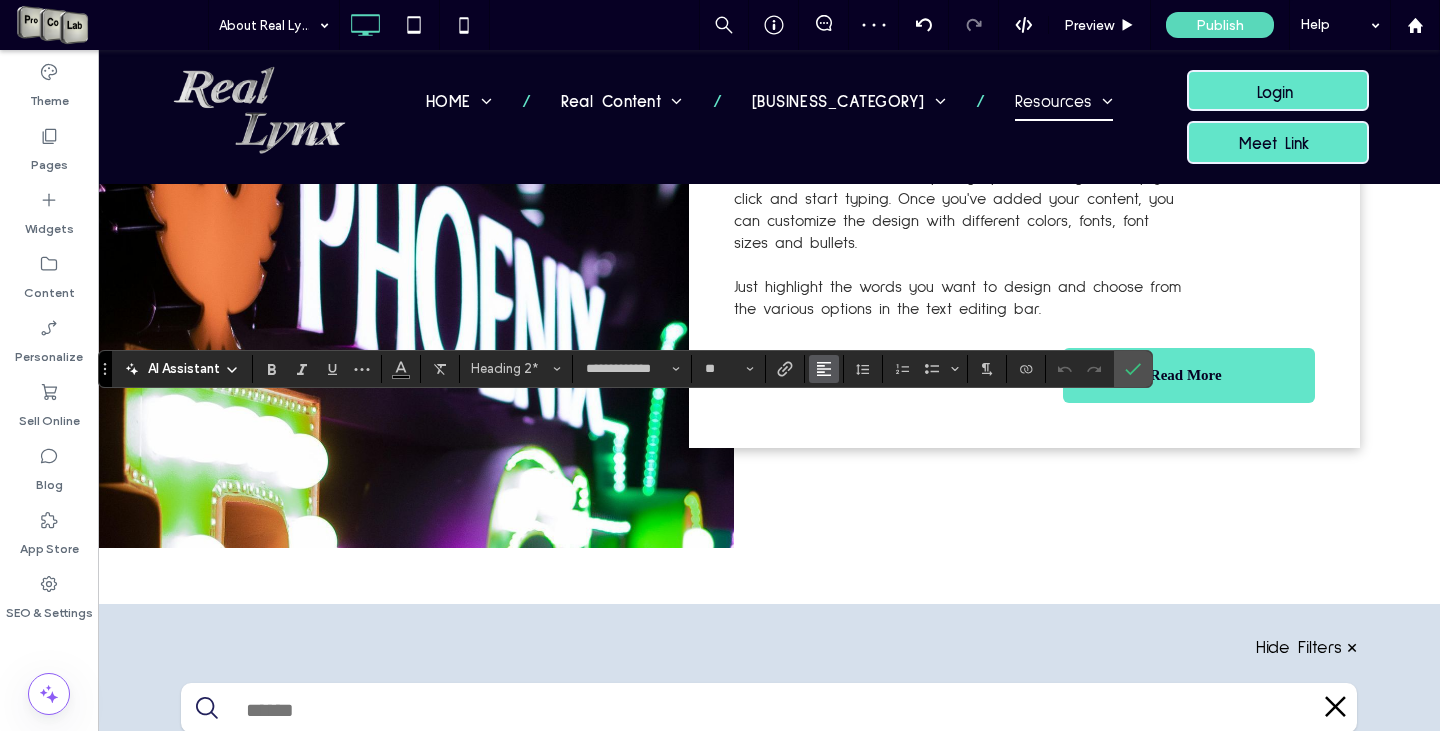 click at bounding box center (824, 369) 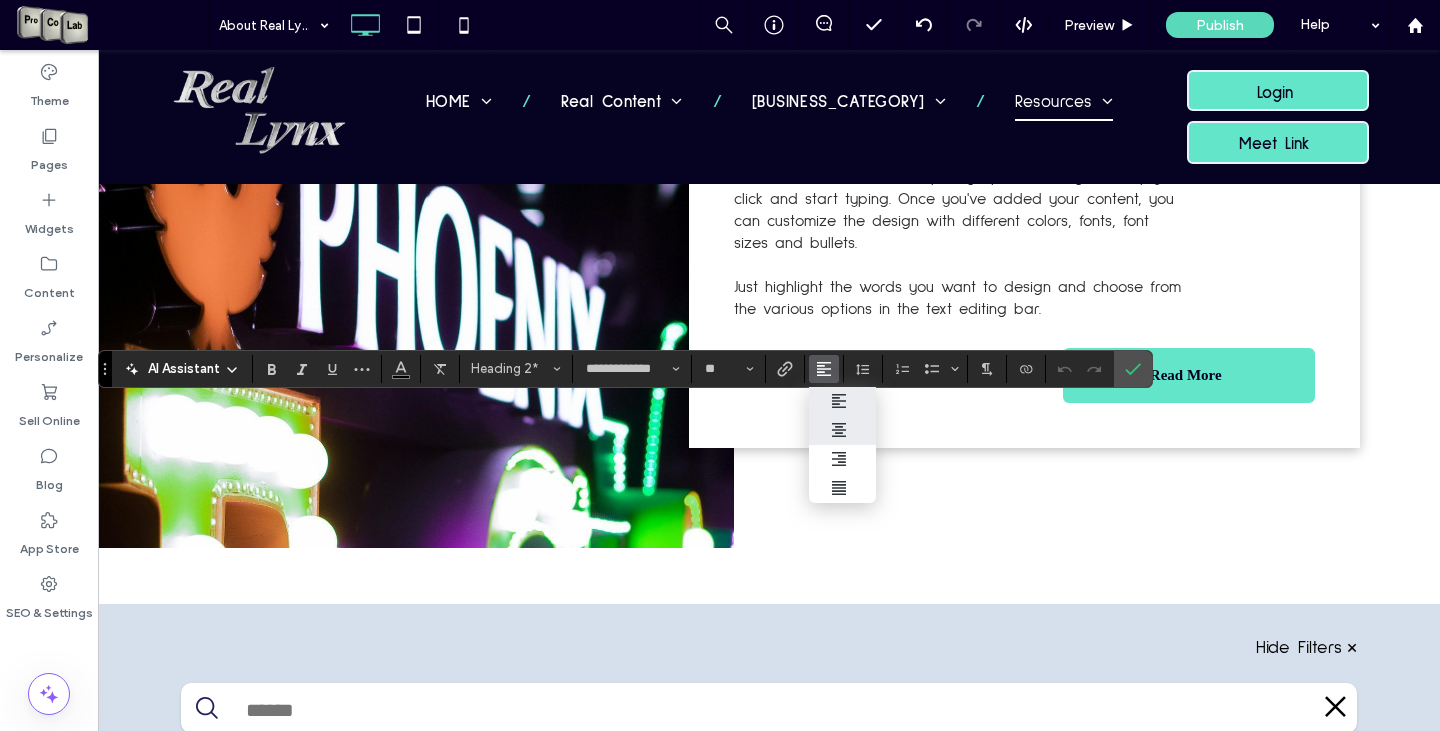 click at bounding box center [842, 430] 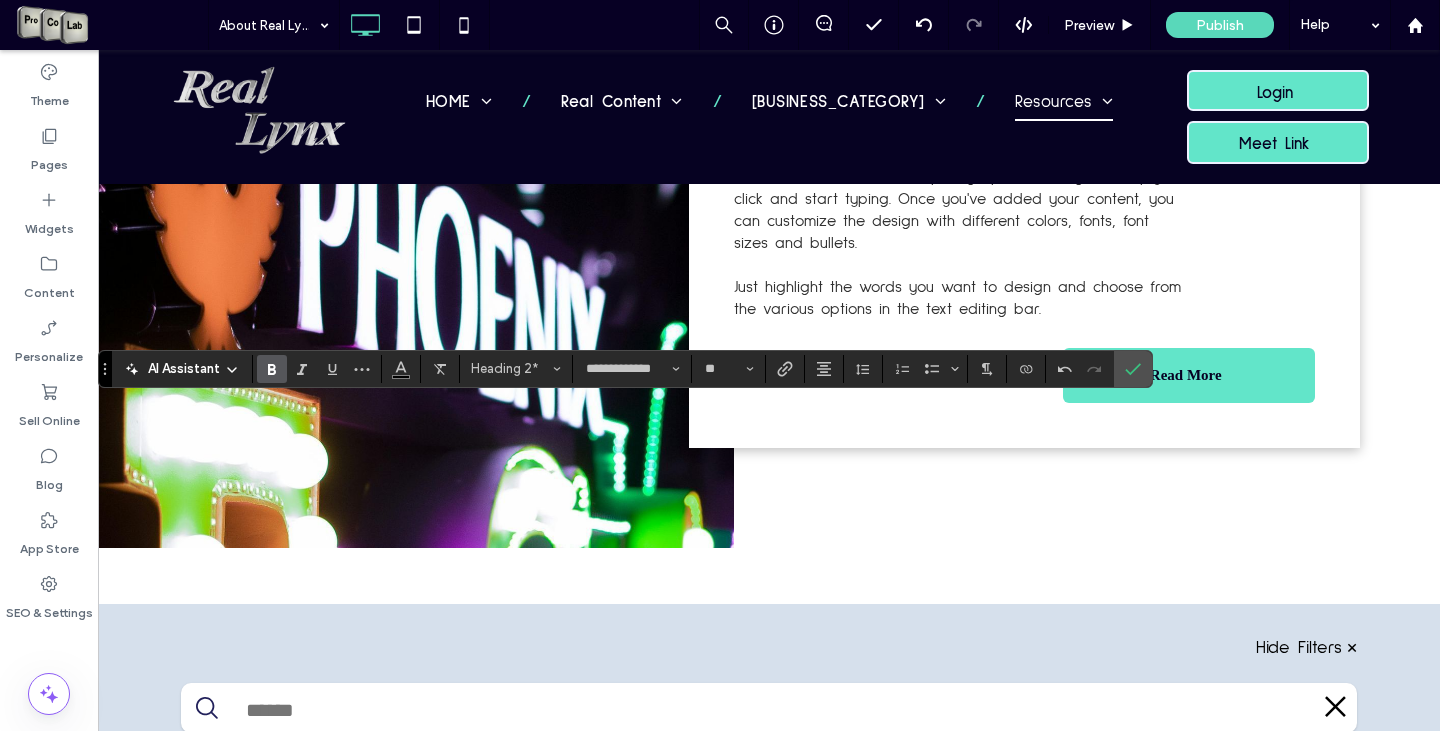 click 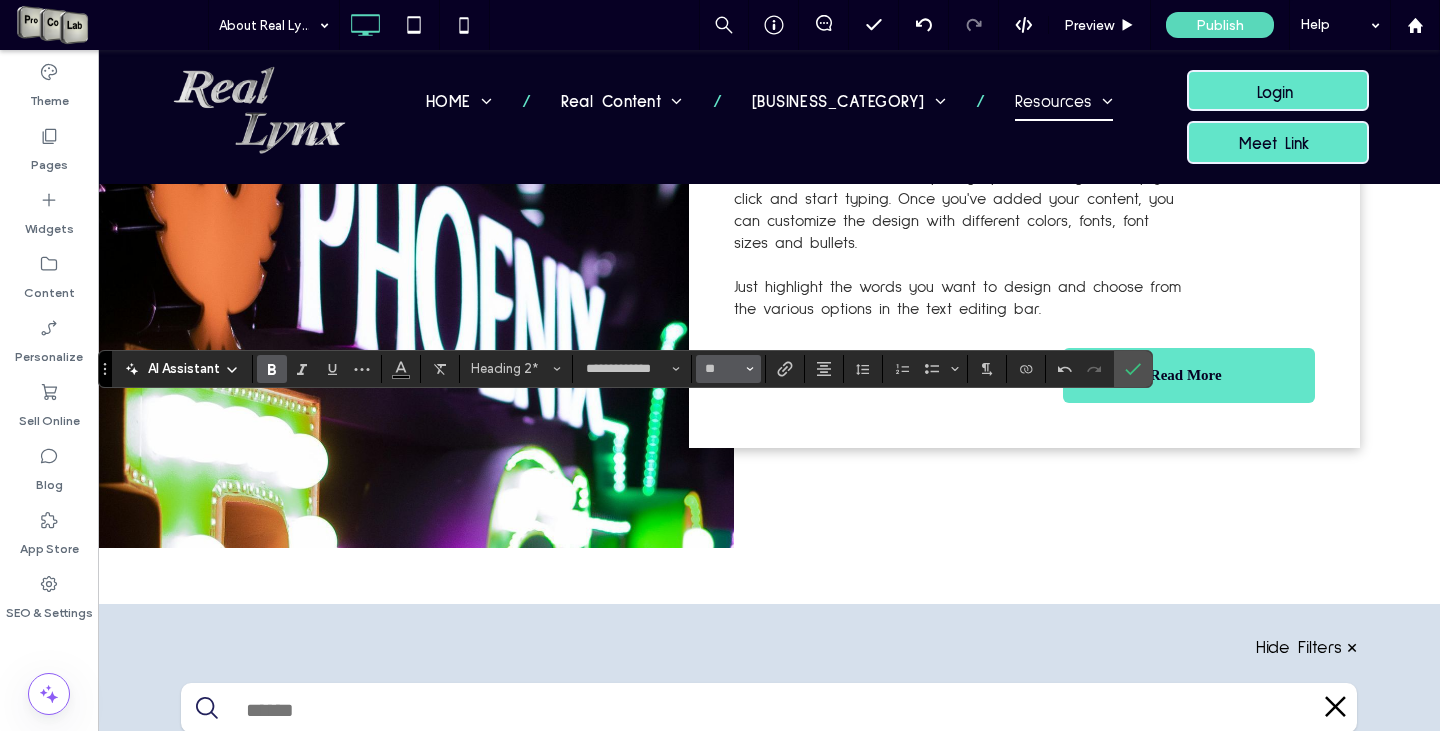 click at bounding box center [750, 369] 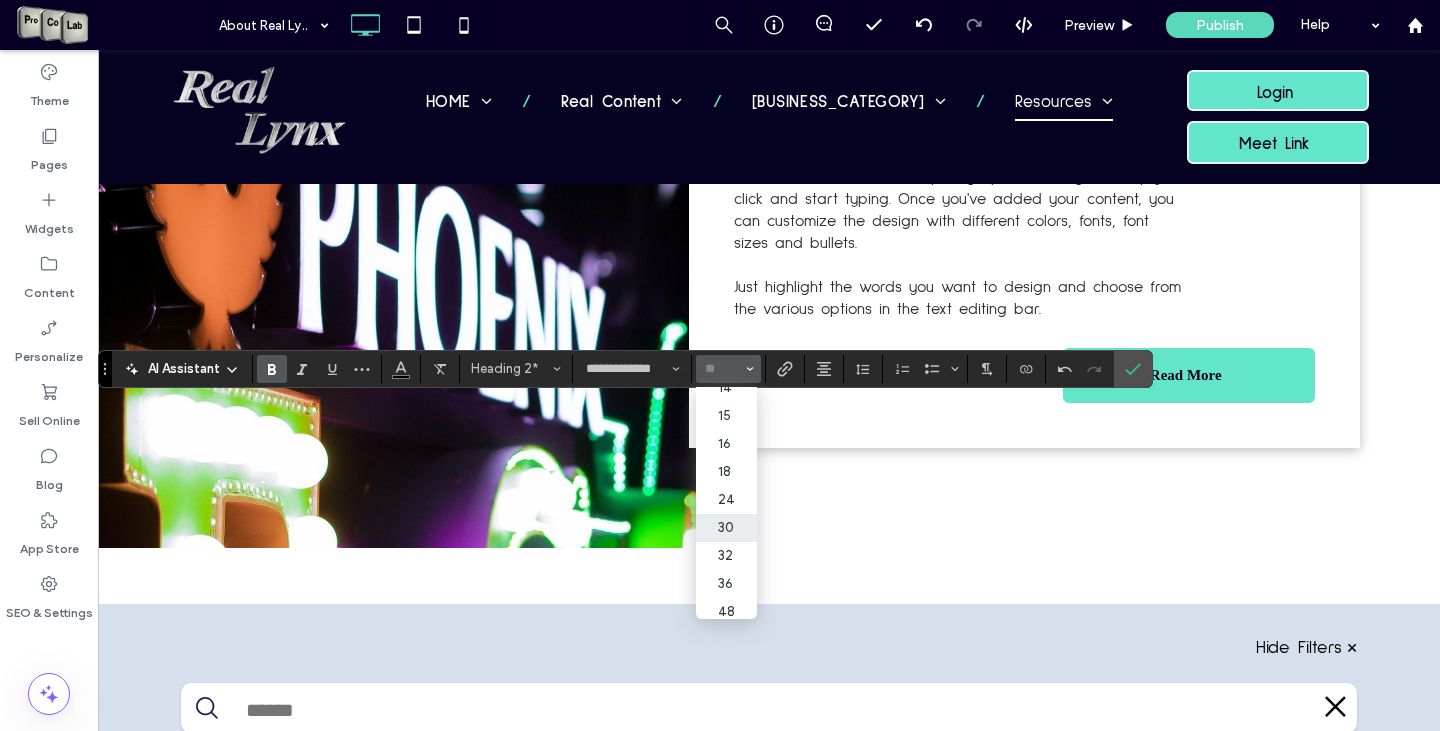 scroll, scrollTop: 154, scrollLeft: 0, axis: vertical 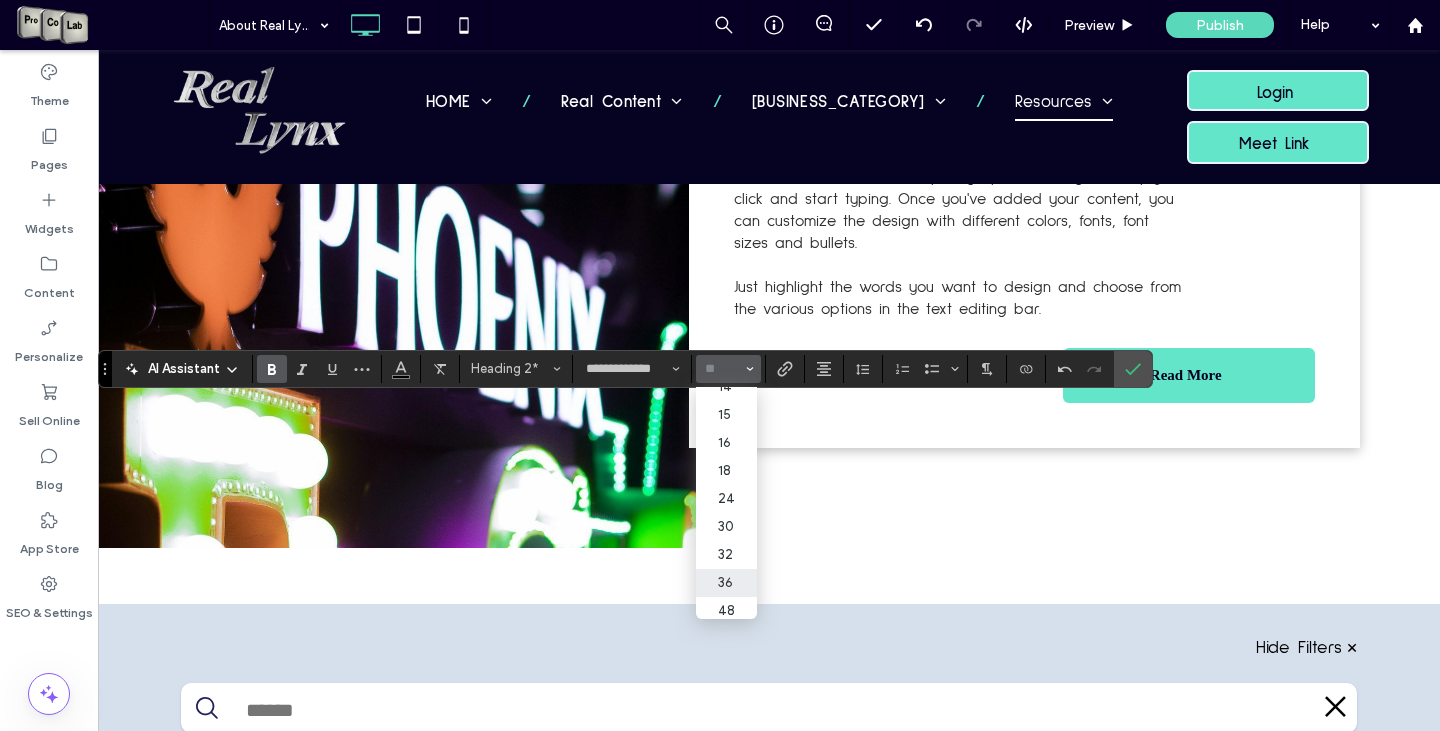 click on "36" at bounding box center [726, 583] 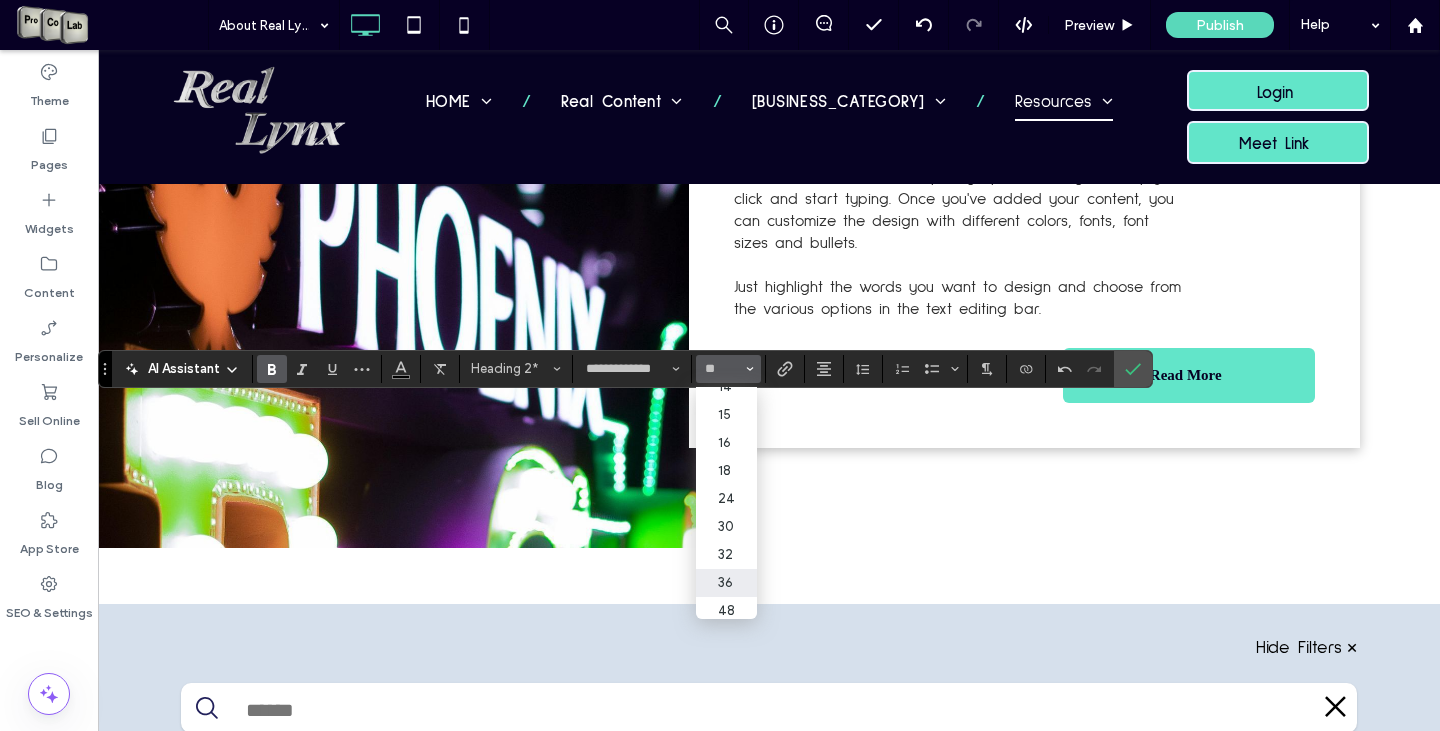 type on "**" 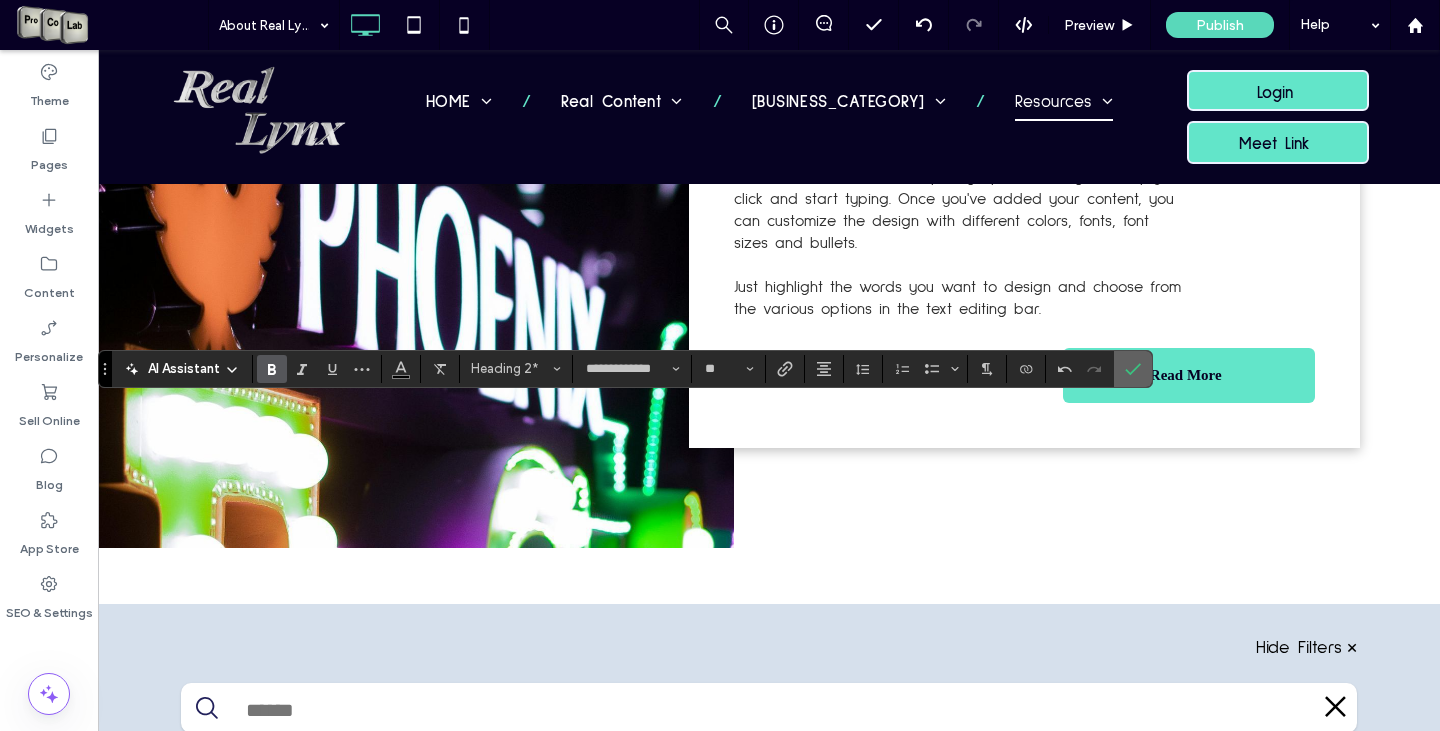 click at bounding box center [1133, 369] 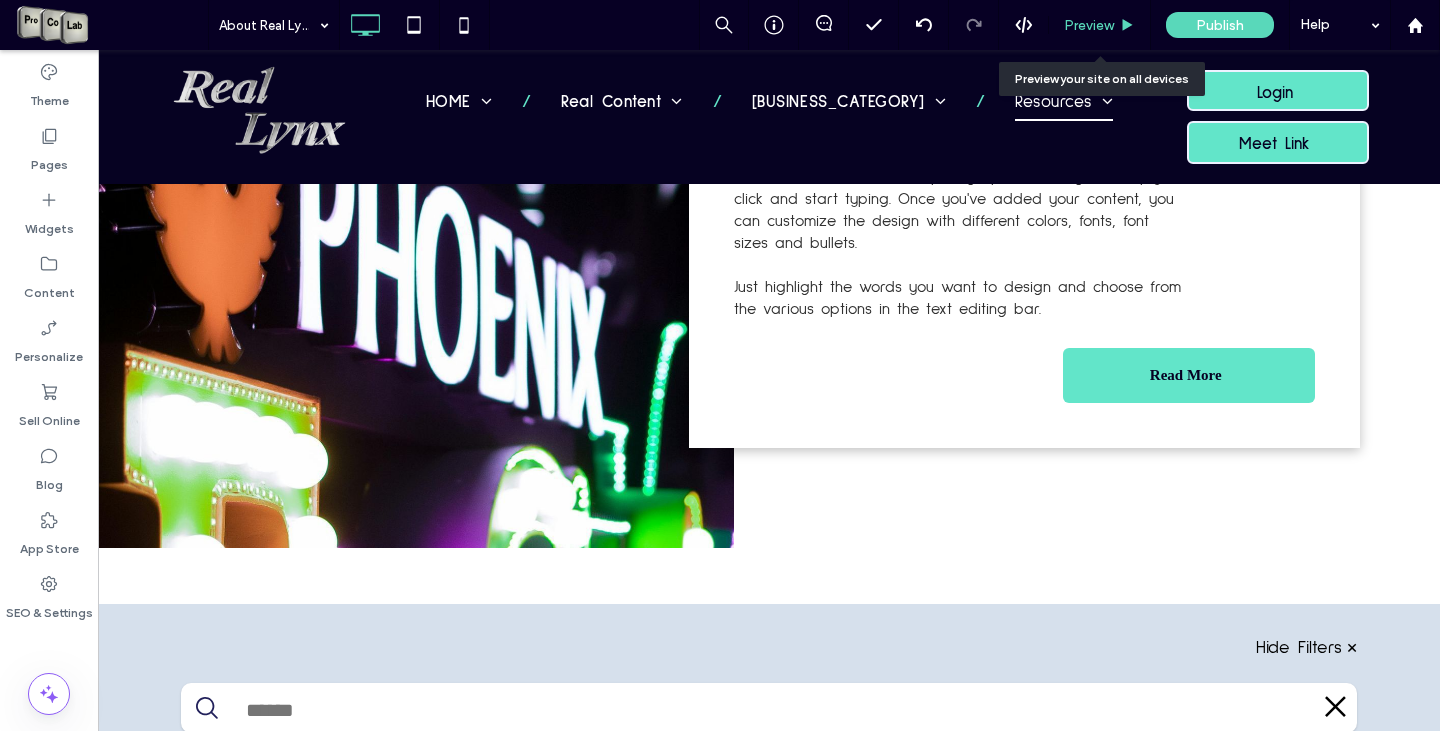 click on "Preview" at bounding box center (1089, 25) 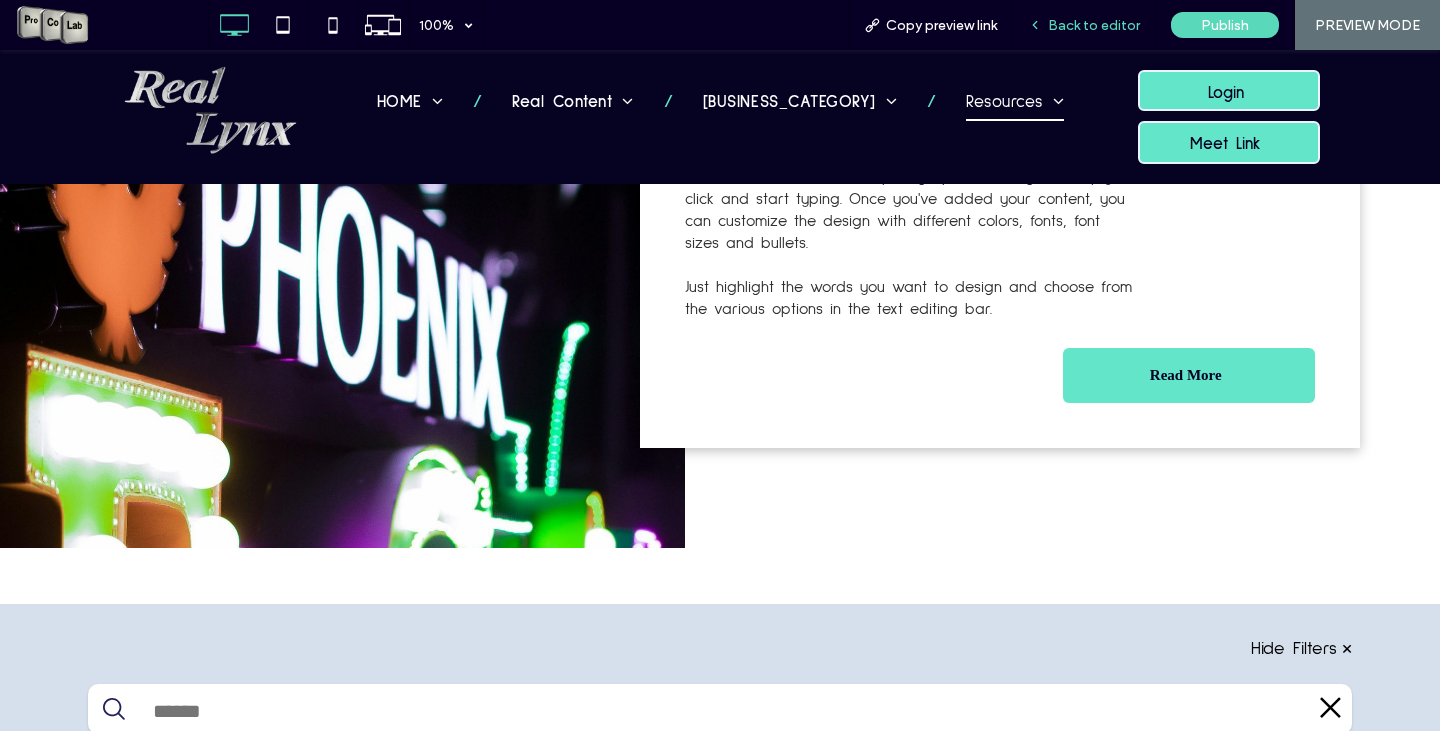 click on "Back to editor" at bounding box center (1094, 25) 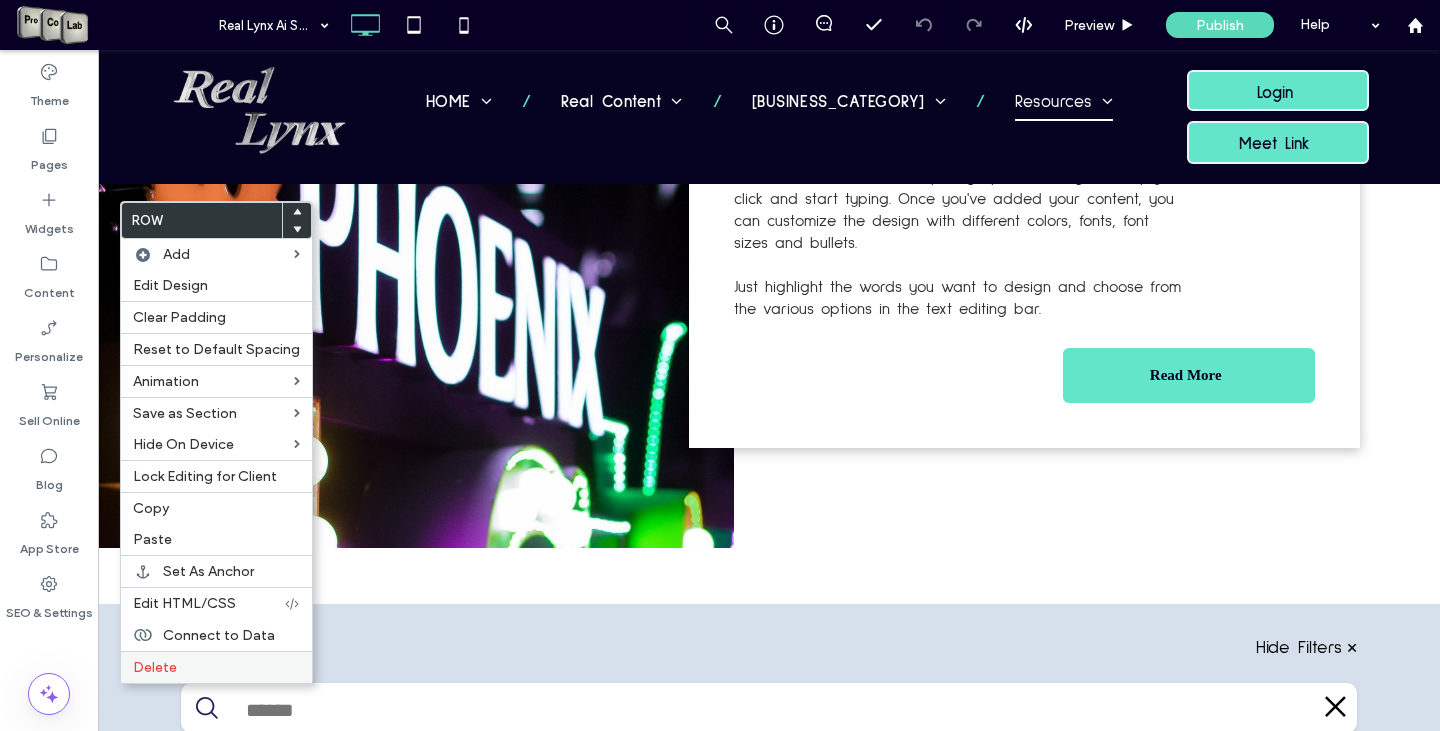 click on "Delete" at bounding box center [216, 667] 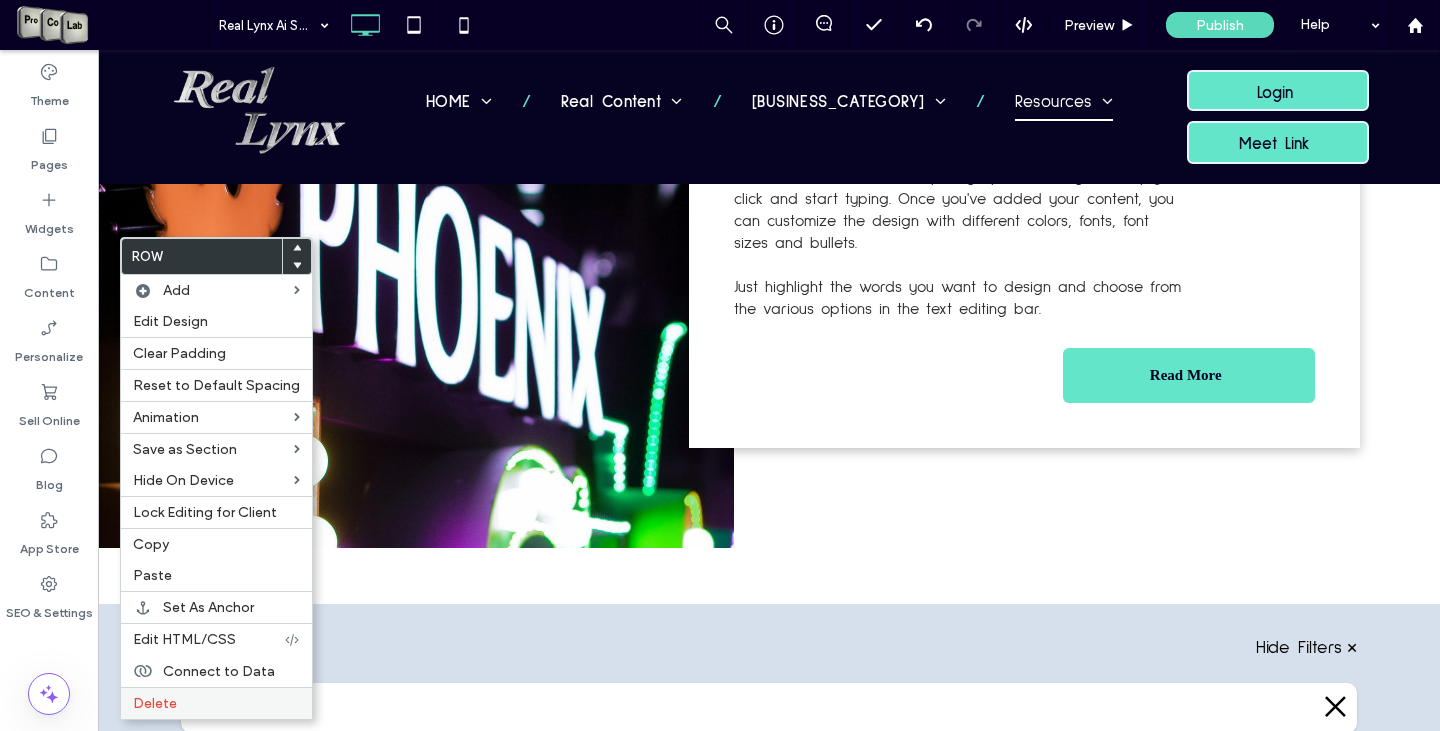 click on "Delete" at bounding box center (216, 703) 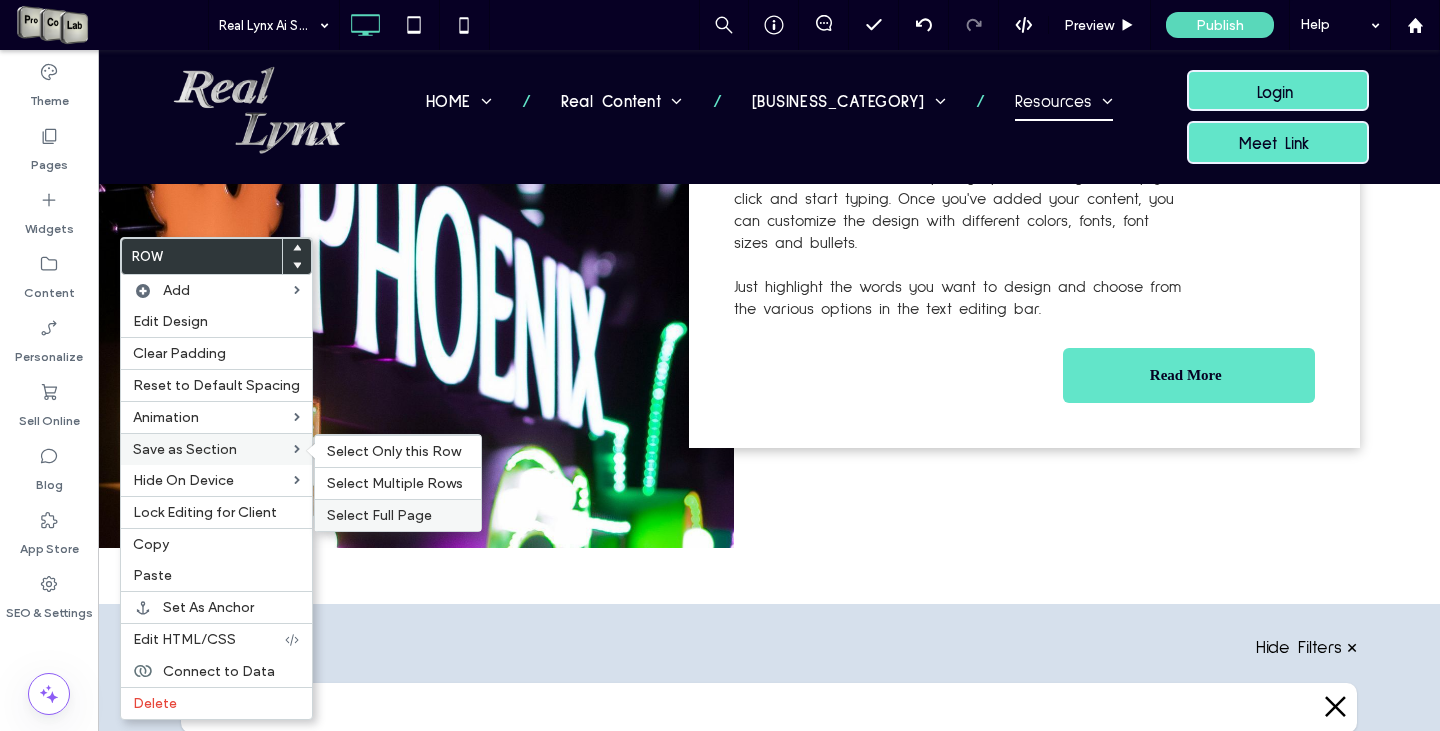 click on "Select Full Page" at bounding box center (379, 515) 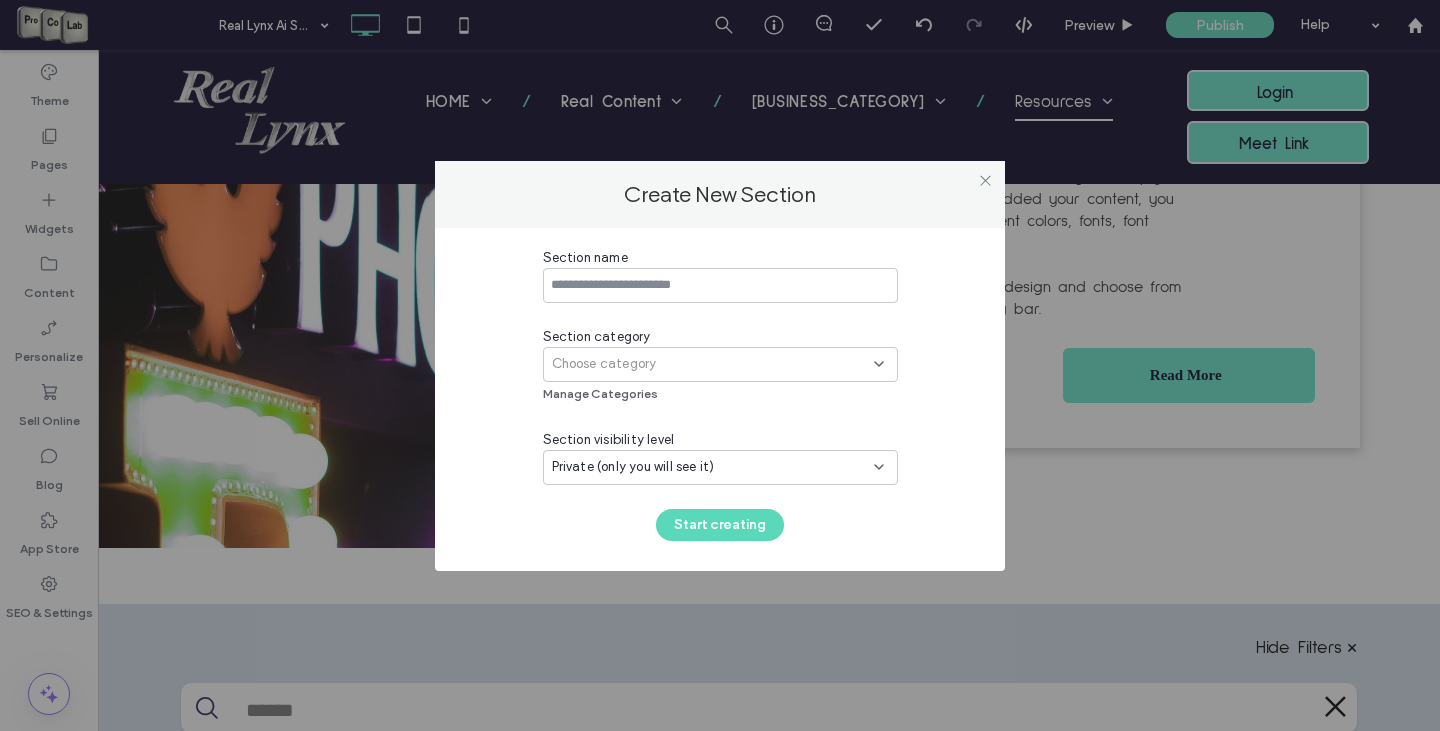 click at bounding box center (720, 285) 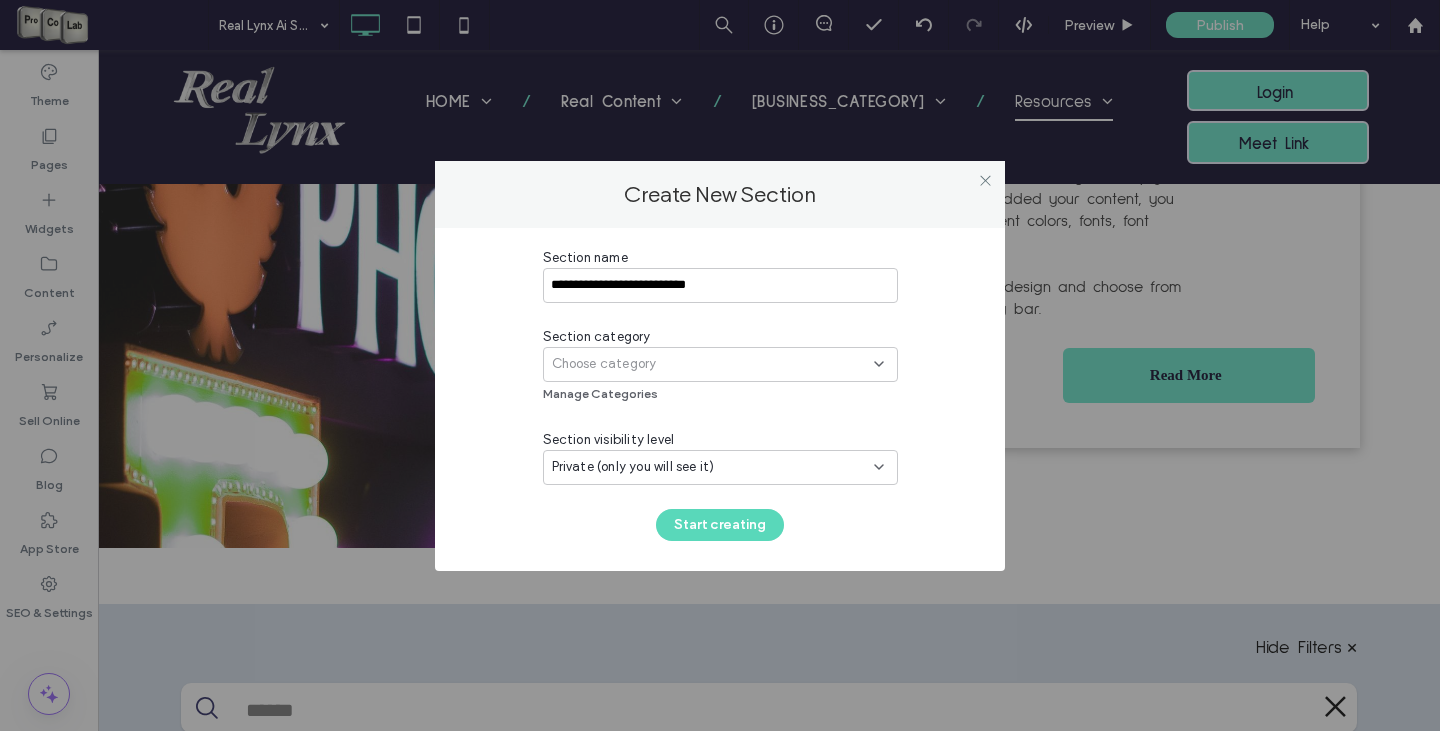 type on "**********" 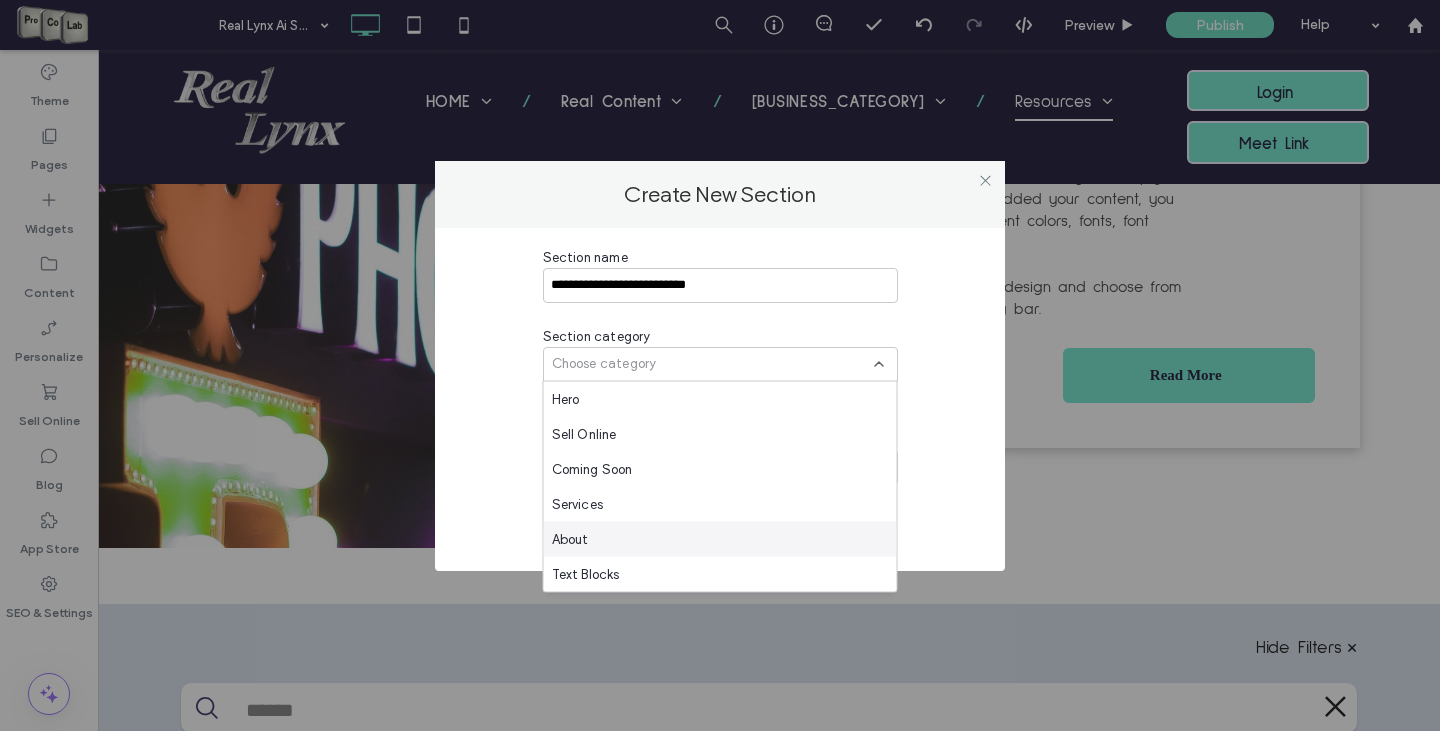 click on "About" at bounding box center (720, 539) 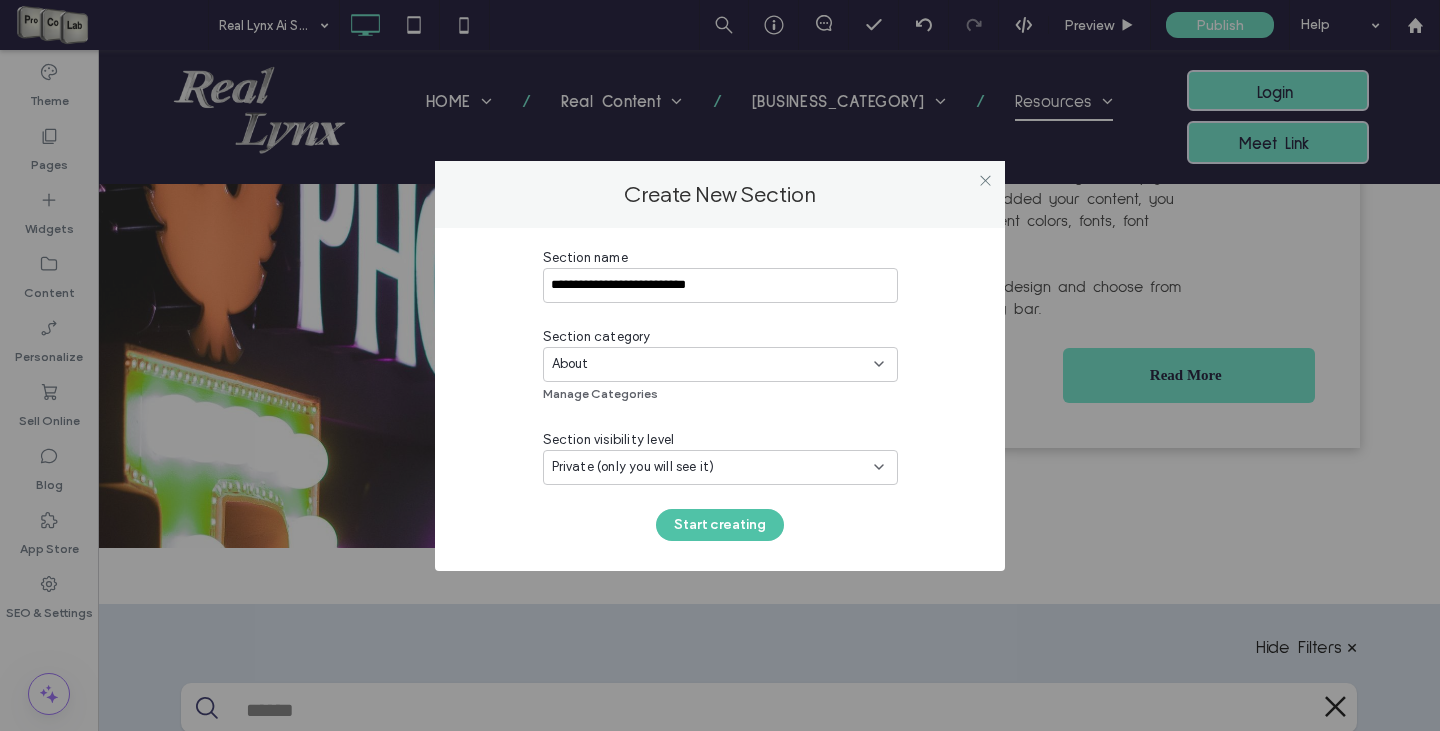 click on "Start creating" at bounding box center [720, 525] 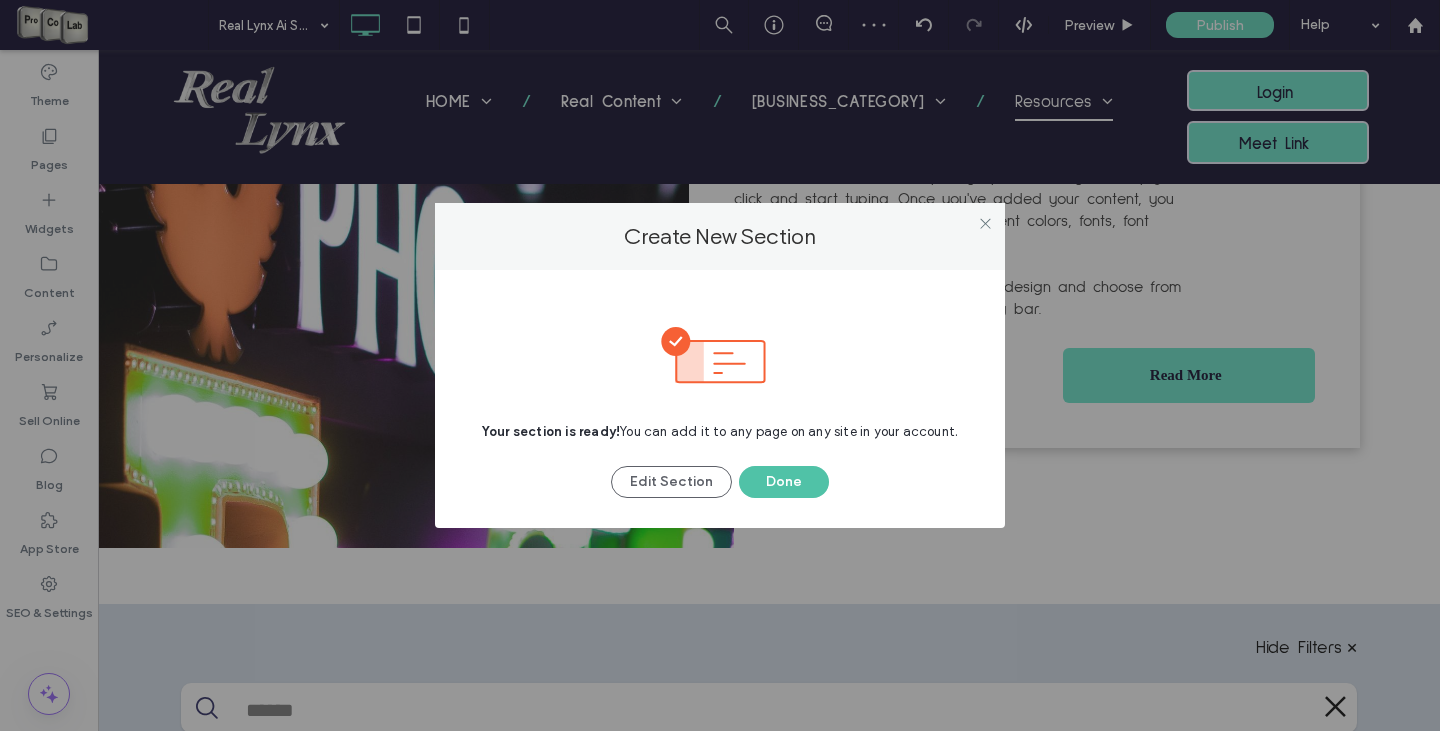 click on "Done" at bounding box center [784, 482] 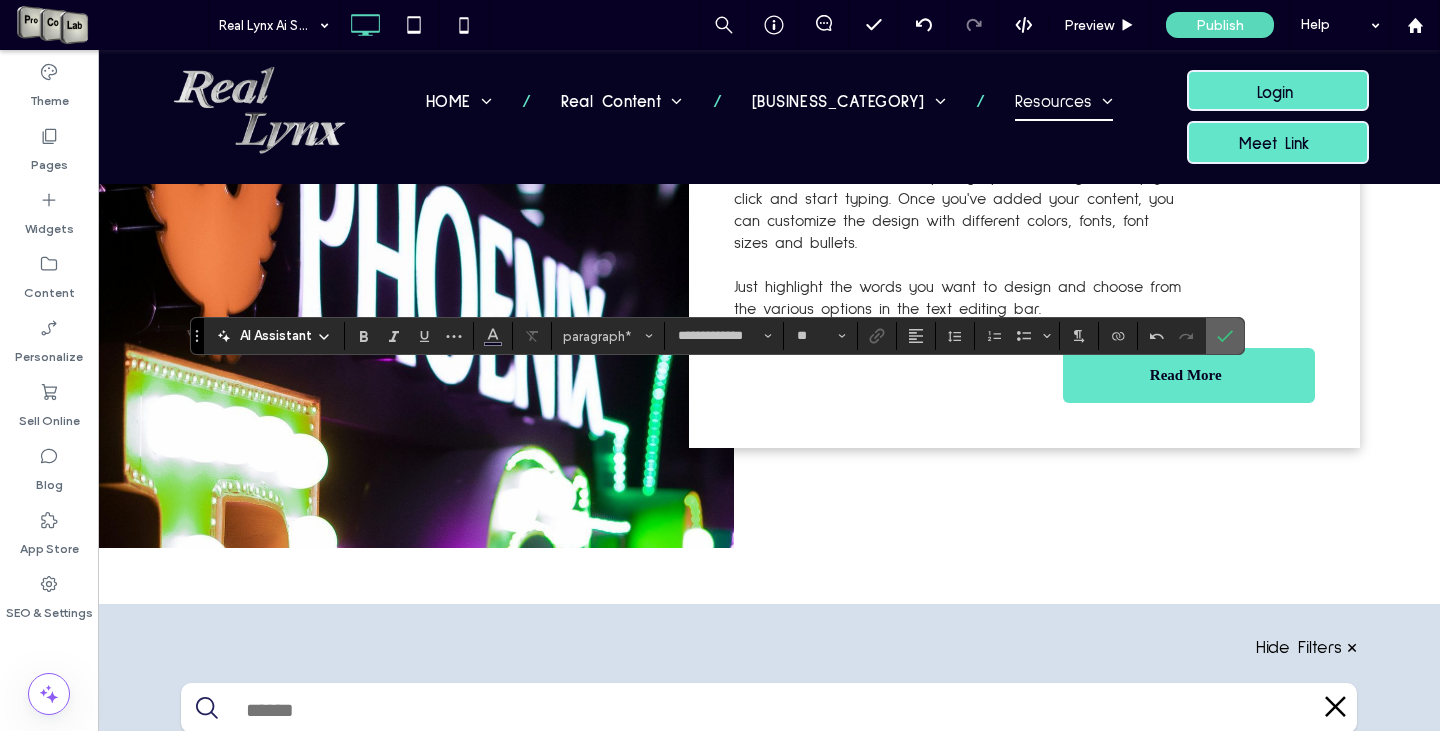 click 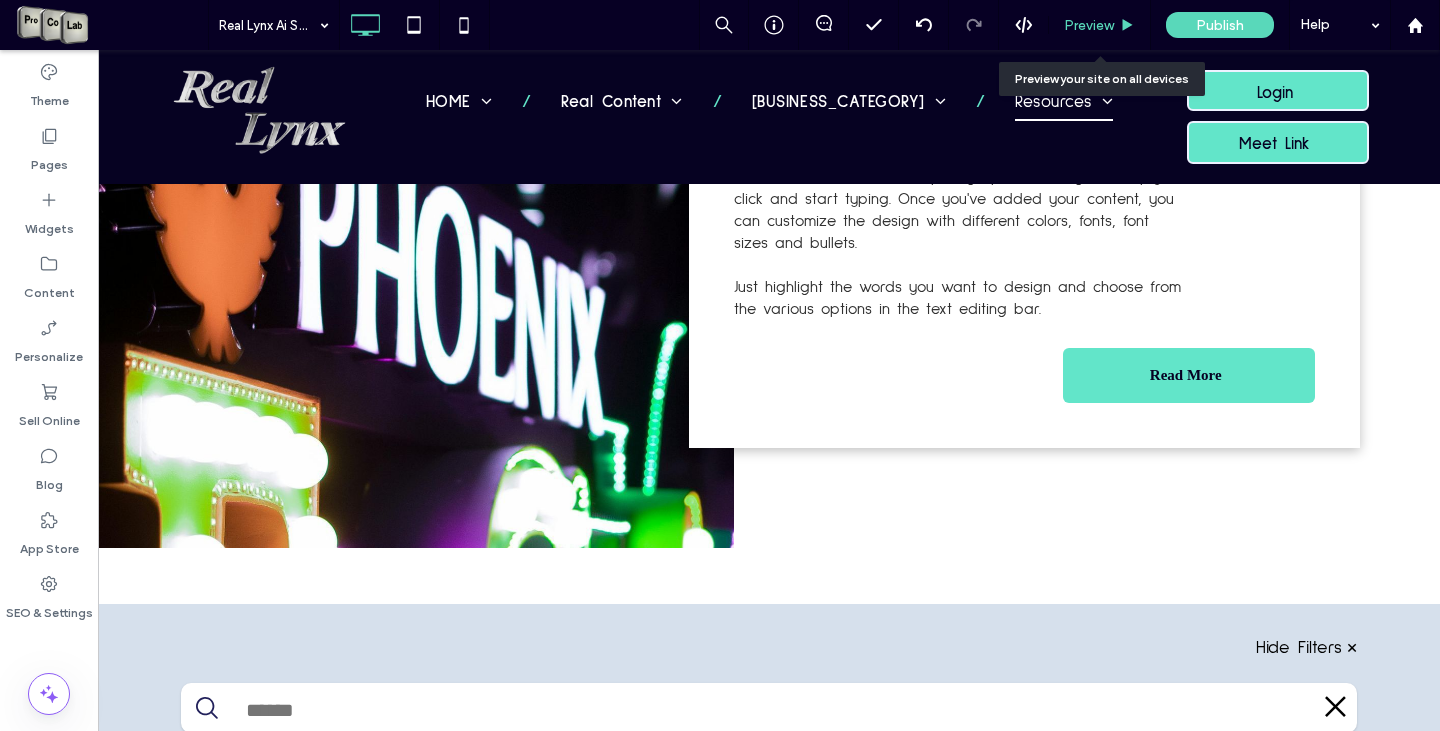 click on "Preview" at bounding box center [1089, 25] 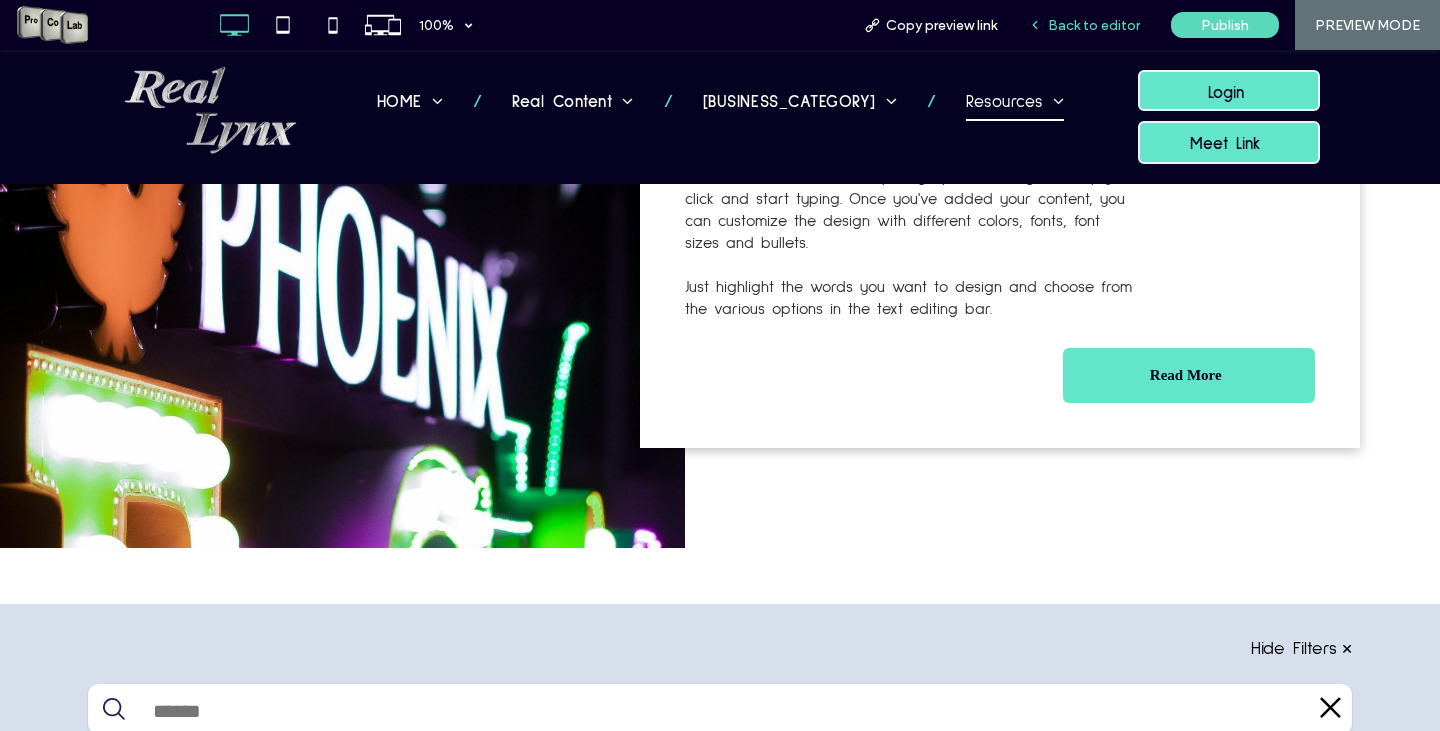 click on "Back to editor" at bounding box center [1084, 25] 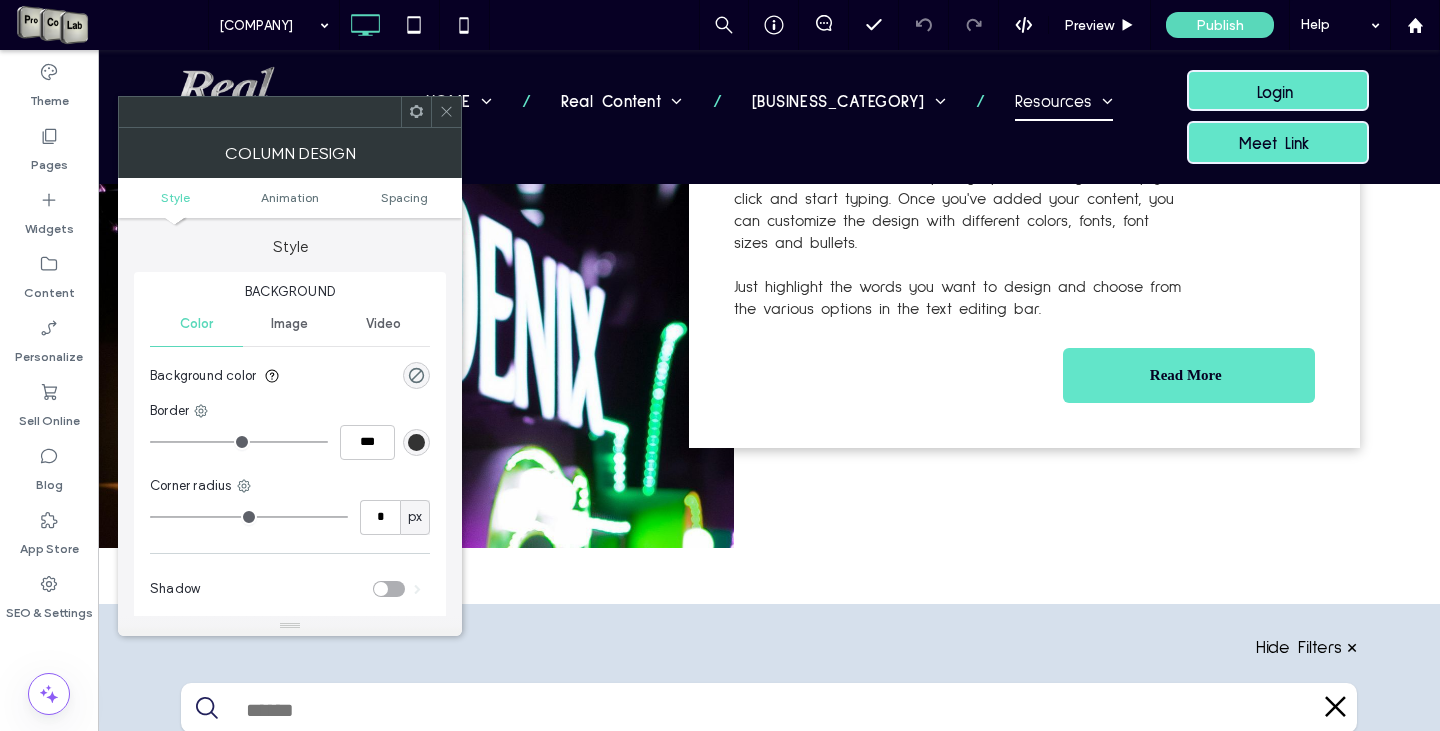 click on "Image" at bounding box center (289, 324) 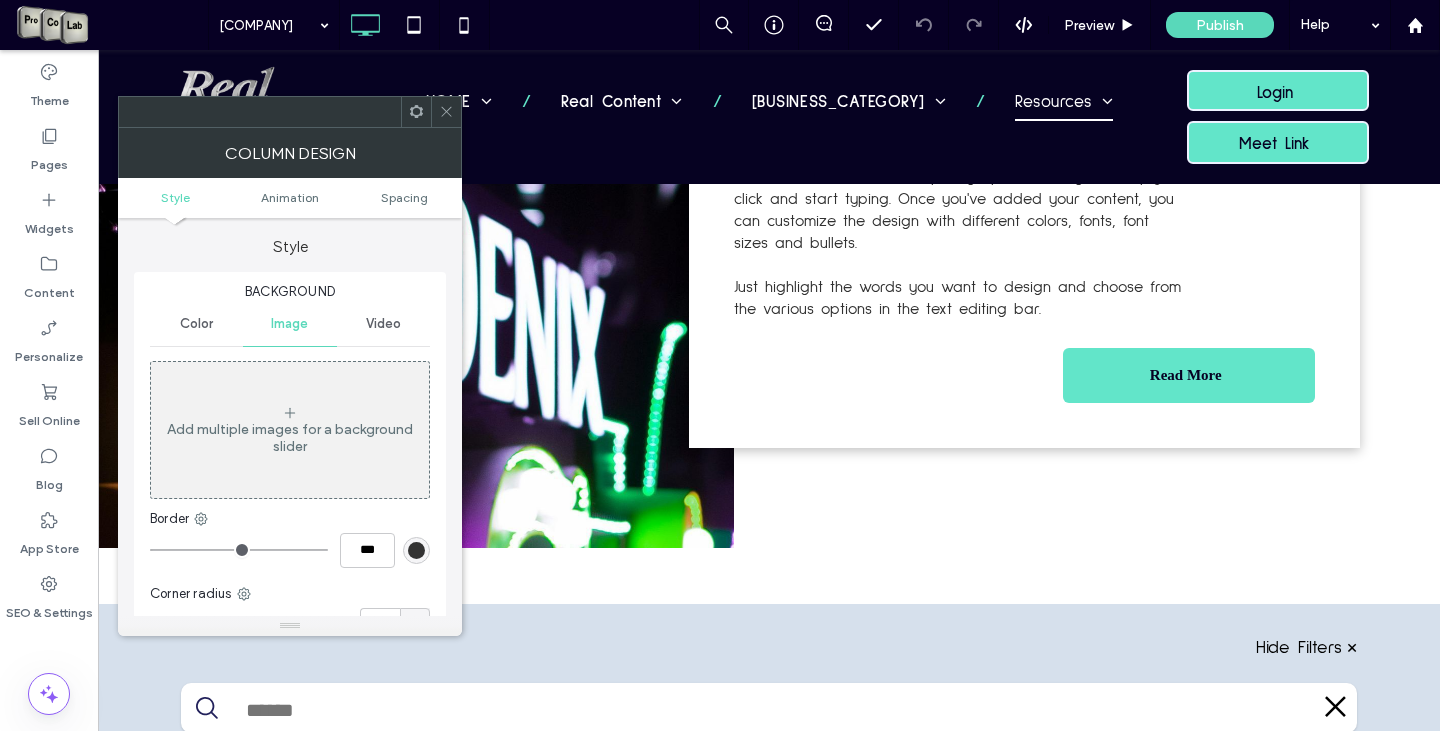 click on "Color" at bounding box center [196, 324] 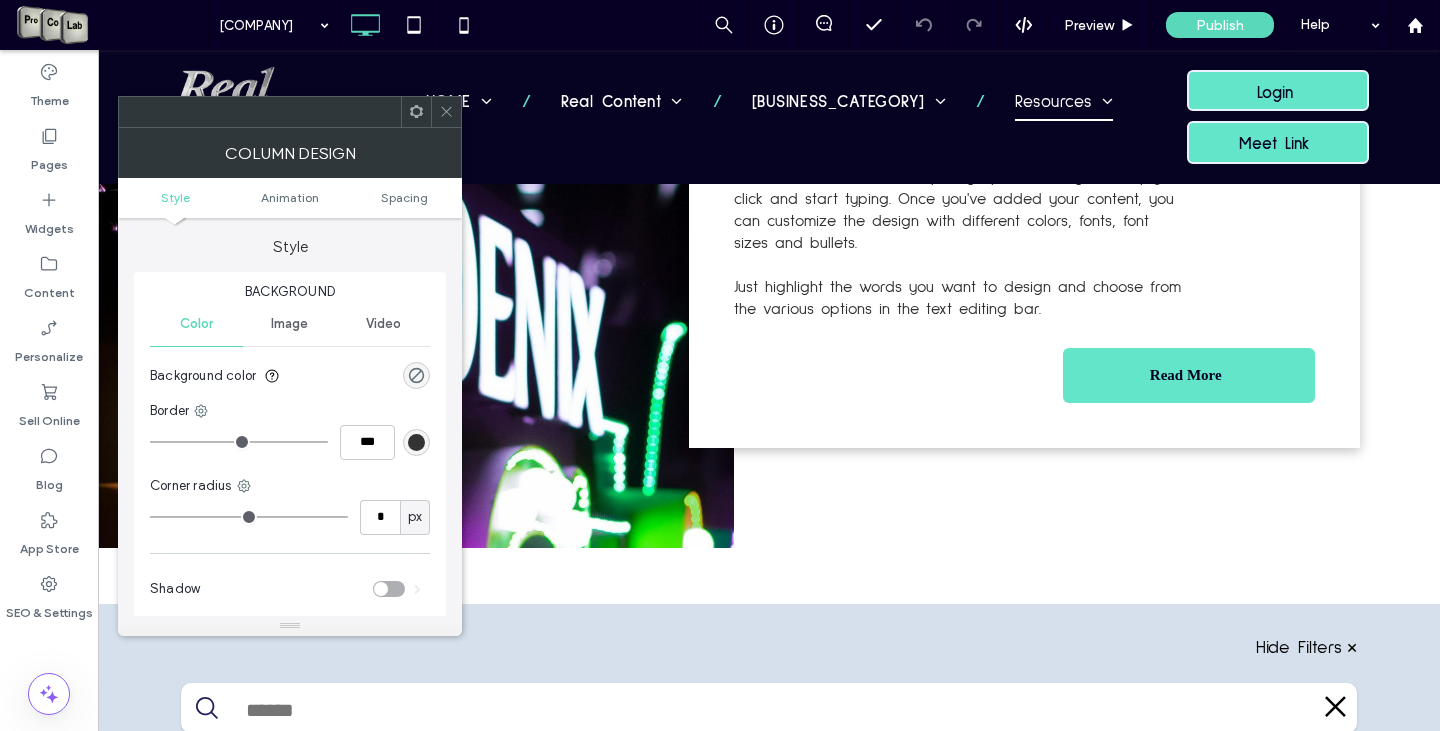 click on "Image" at bounding box center [289, 324] 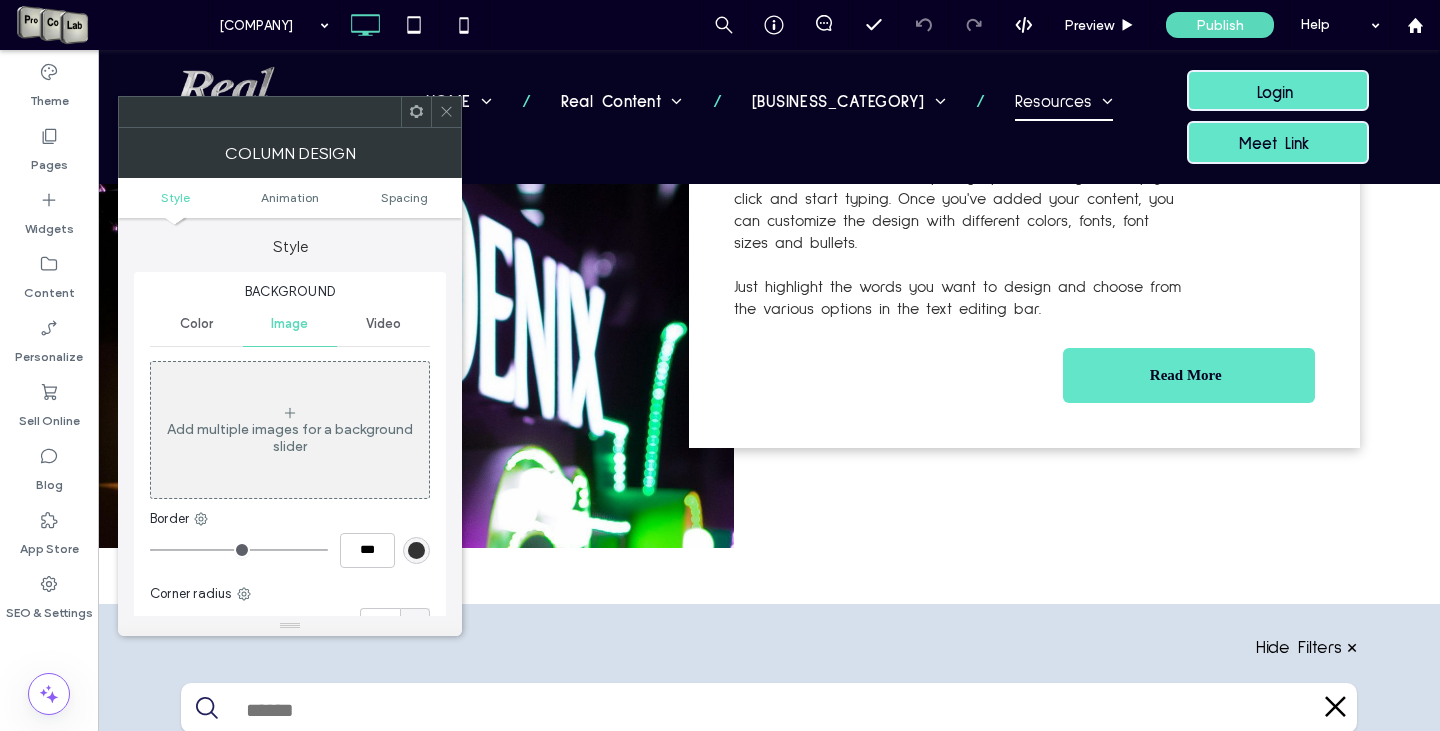 click on "Add multiple images for a background slider" at bounding box center (290, 430) 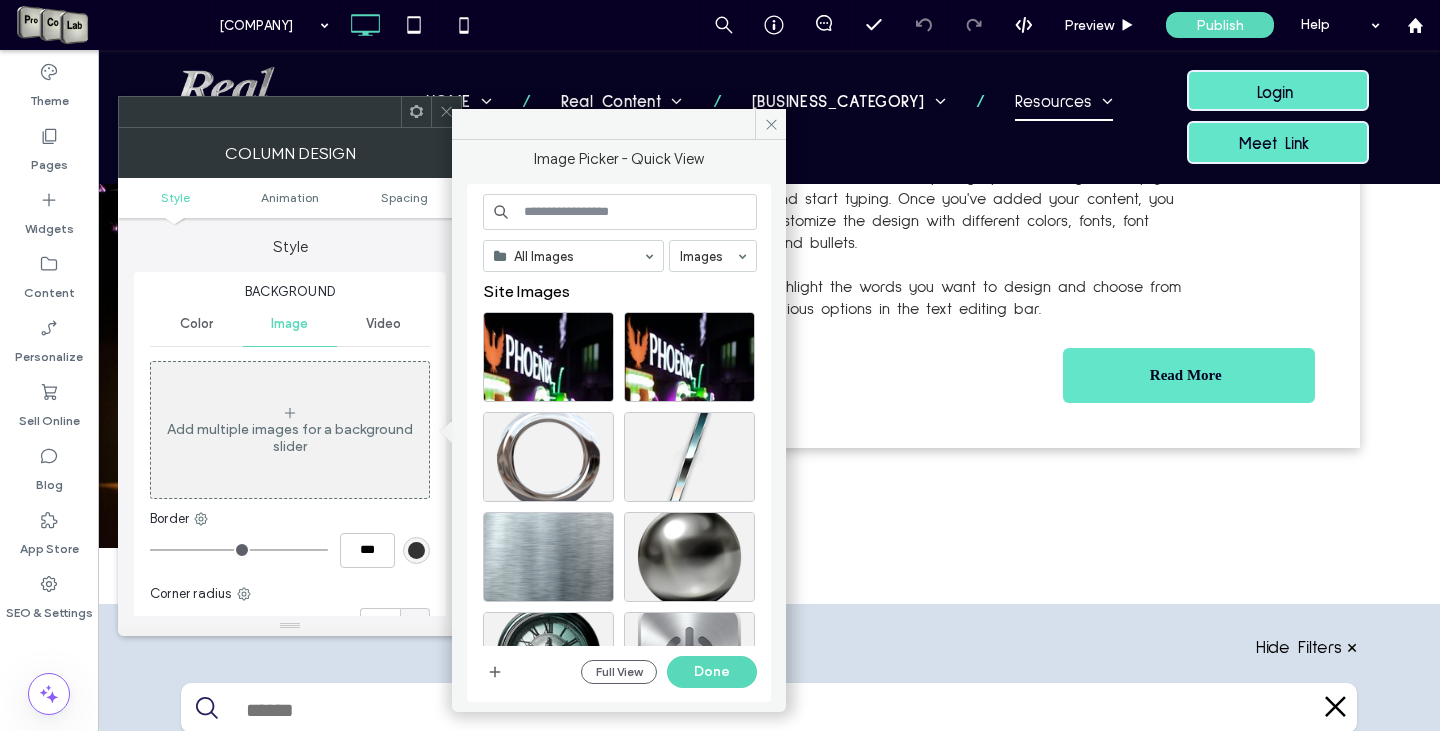 click at bounding box center [620, 212] 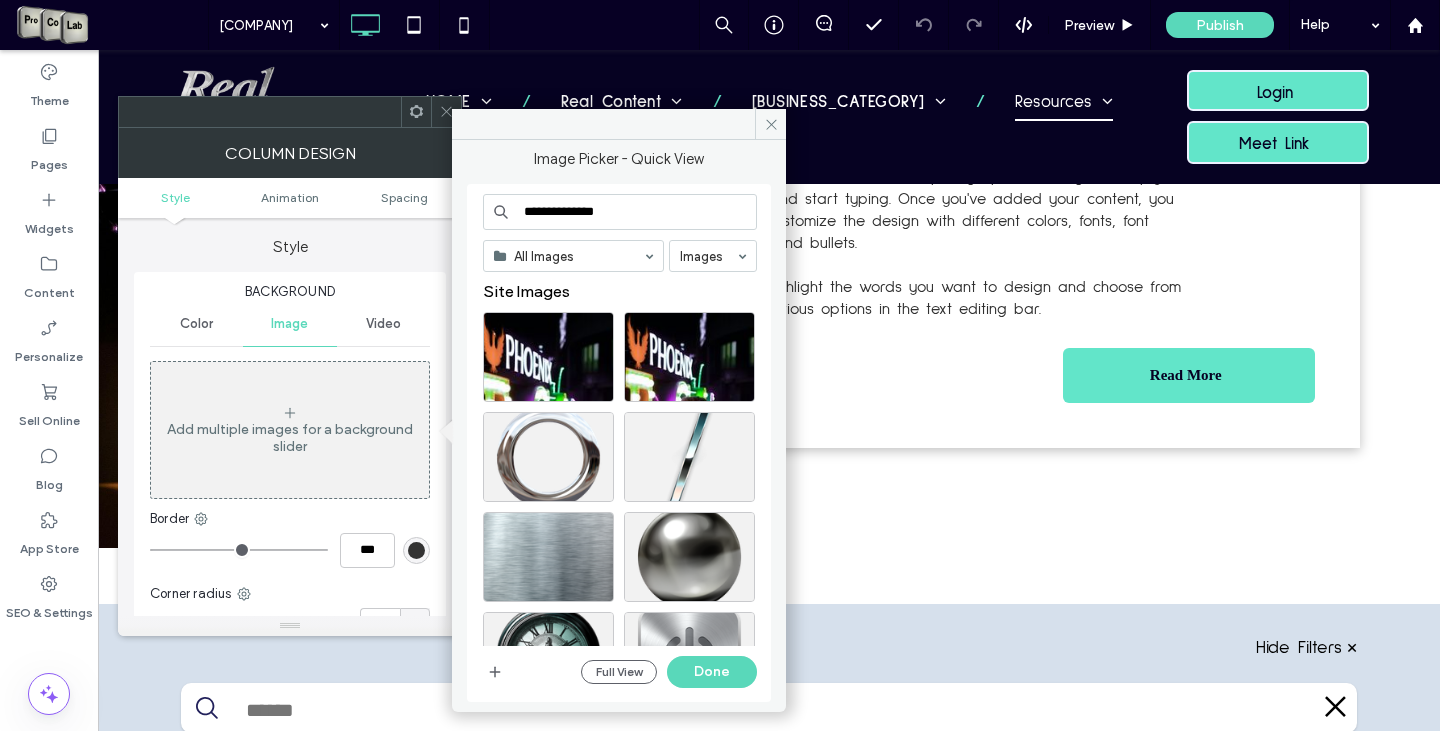 type on "**********" 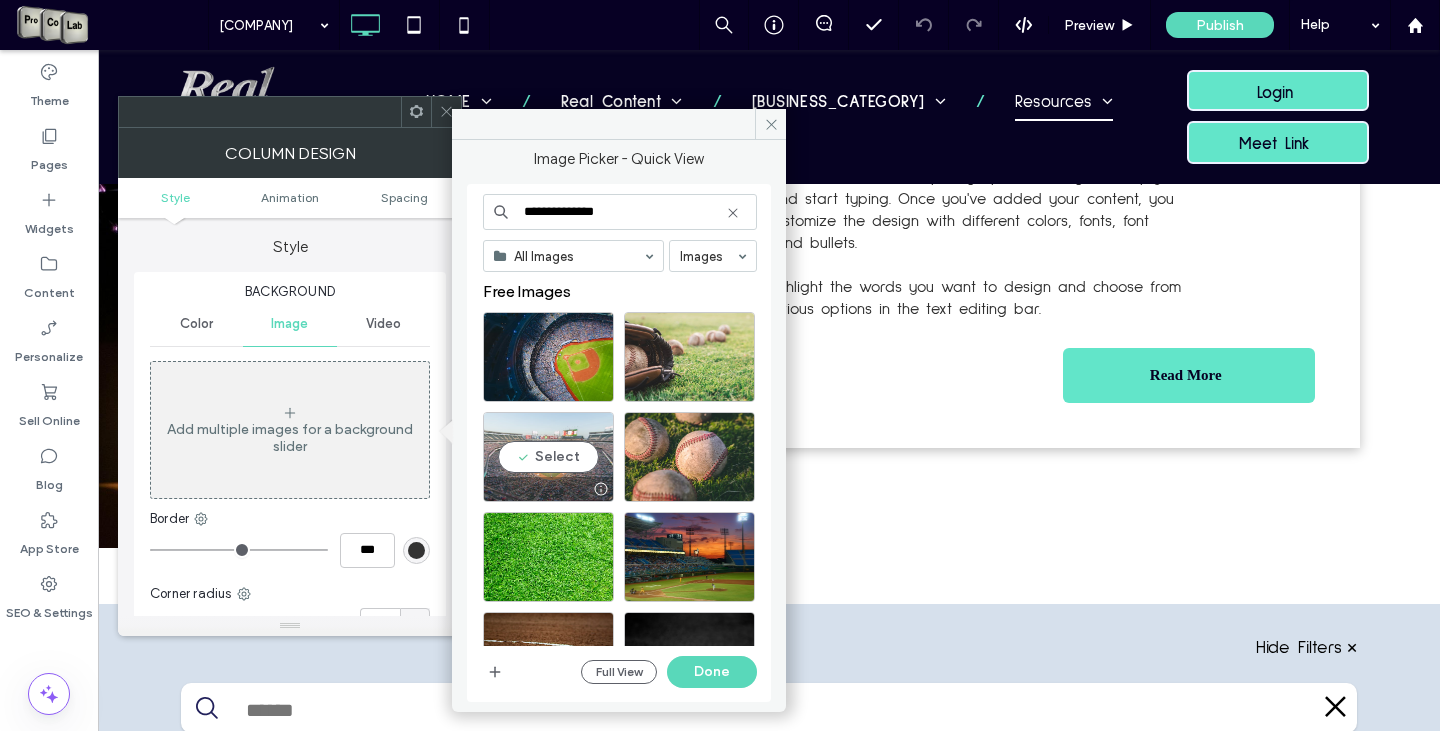 click on "Select" at bounding box center (548, 457) 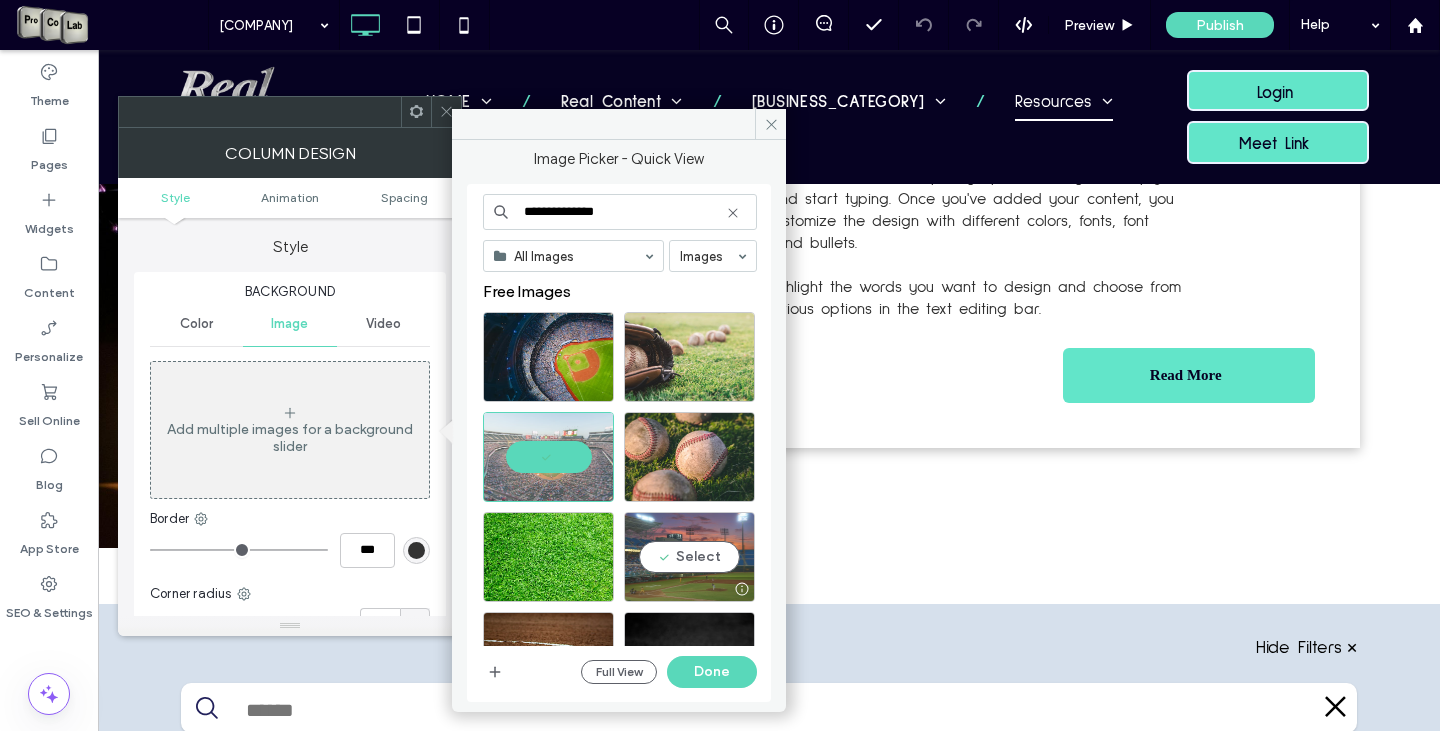 click on "Select" at bounding box center (689, 557) 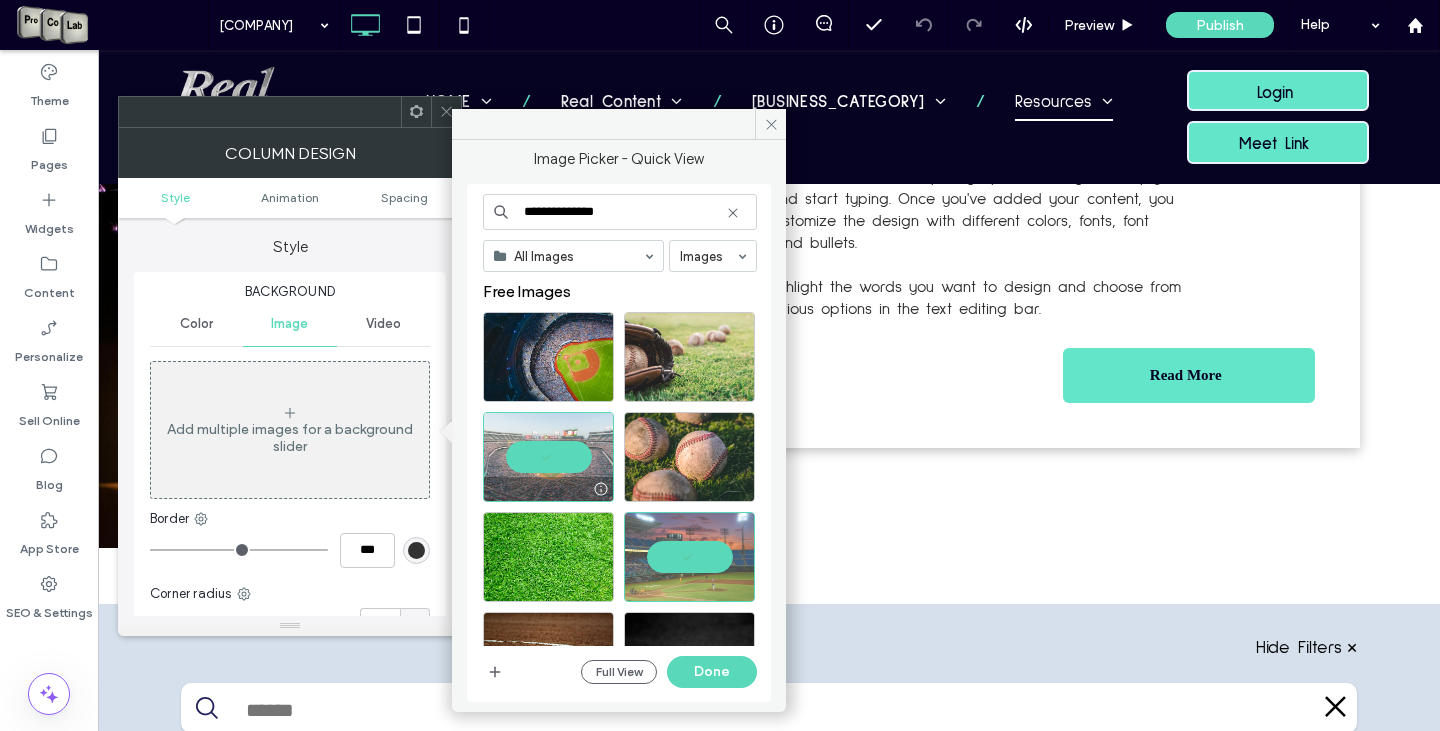 click at bounding box center [548, 457] 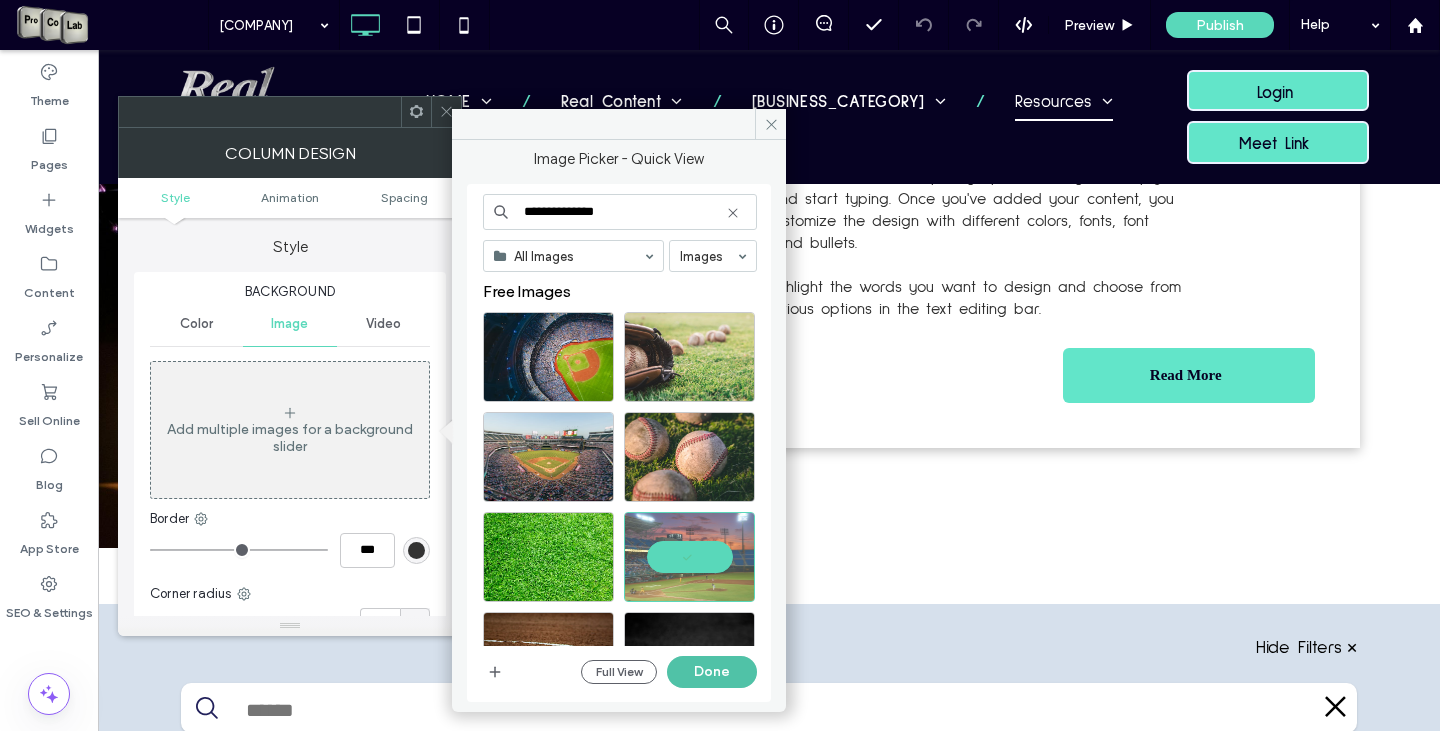 click on "Done" at bounding box center [712, 672] 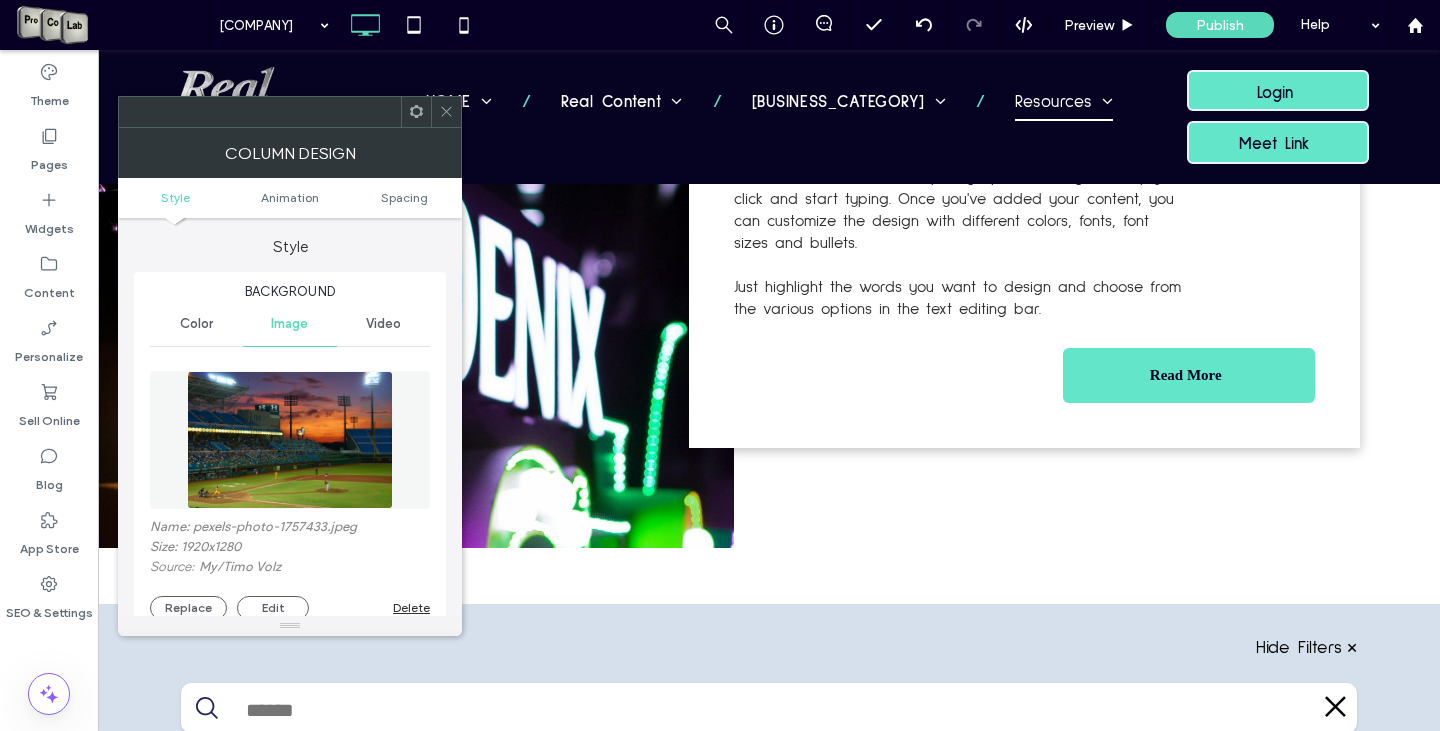 click on "Delete" at bounding box center [411, 607] 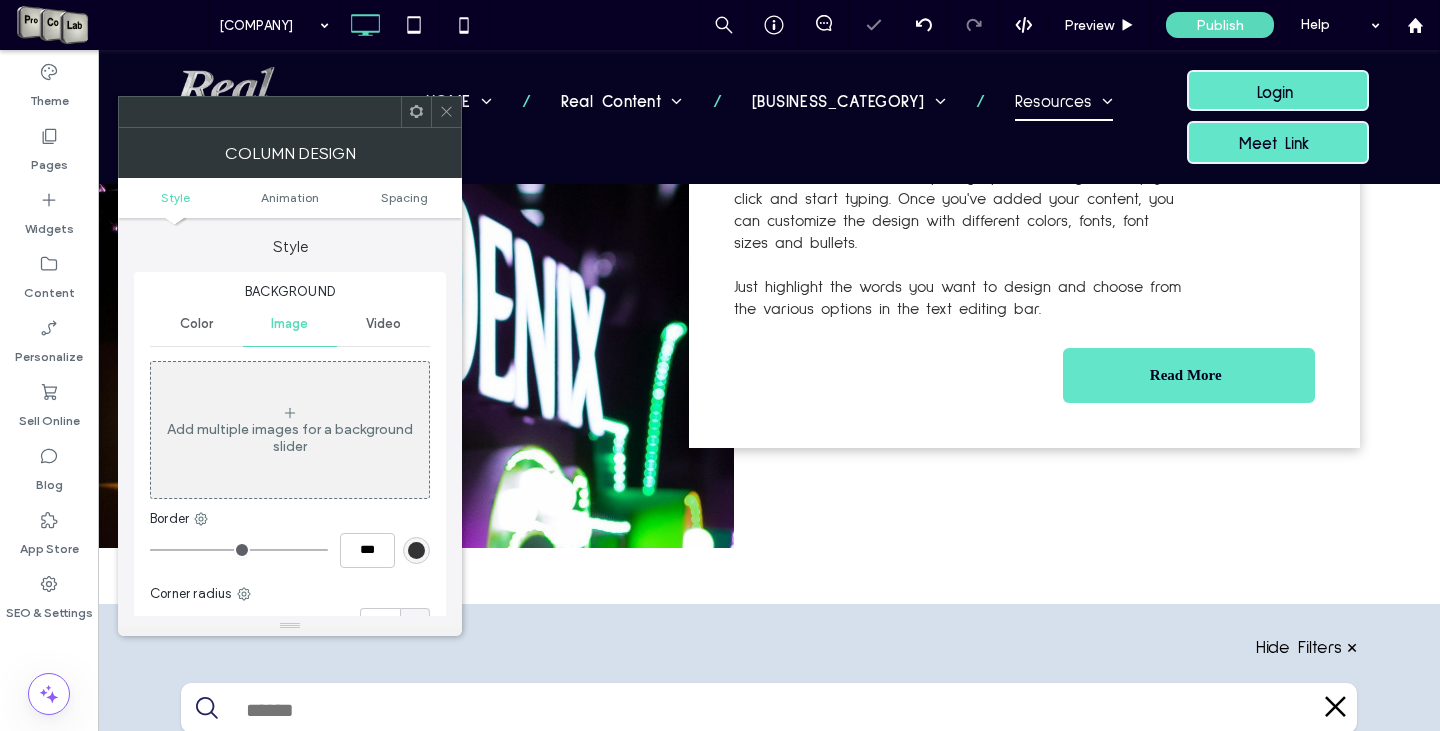 click 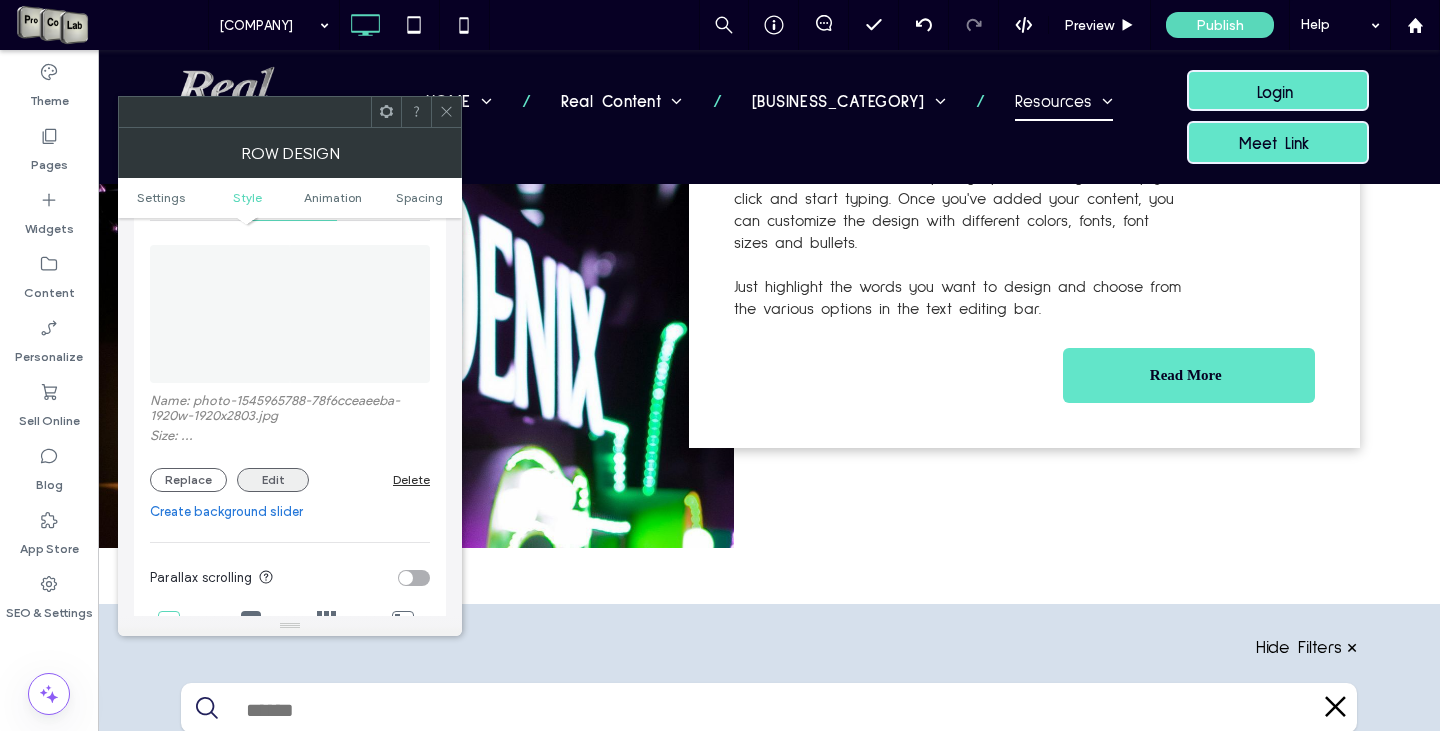 scroll, scrollTop: 300, scrollLeft: 0, axis: vertical 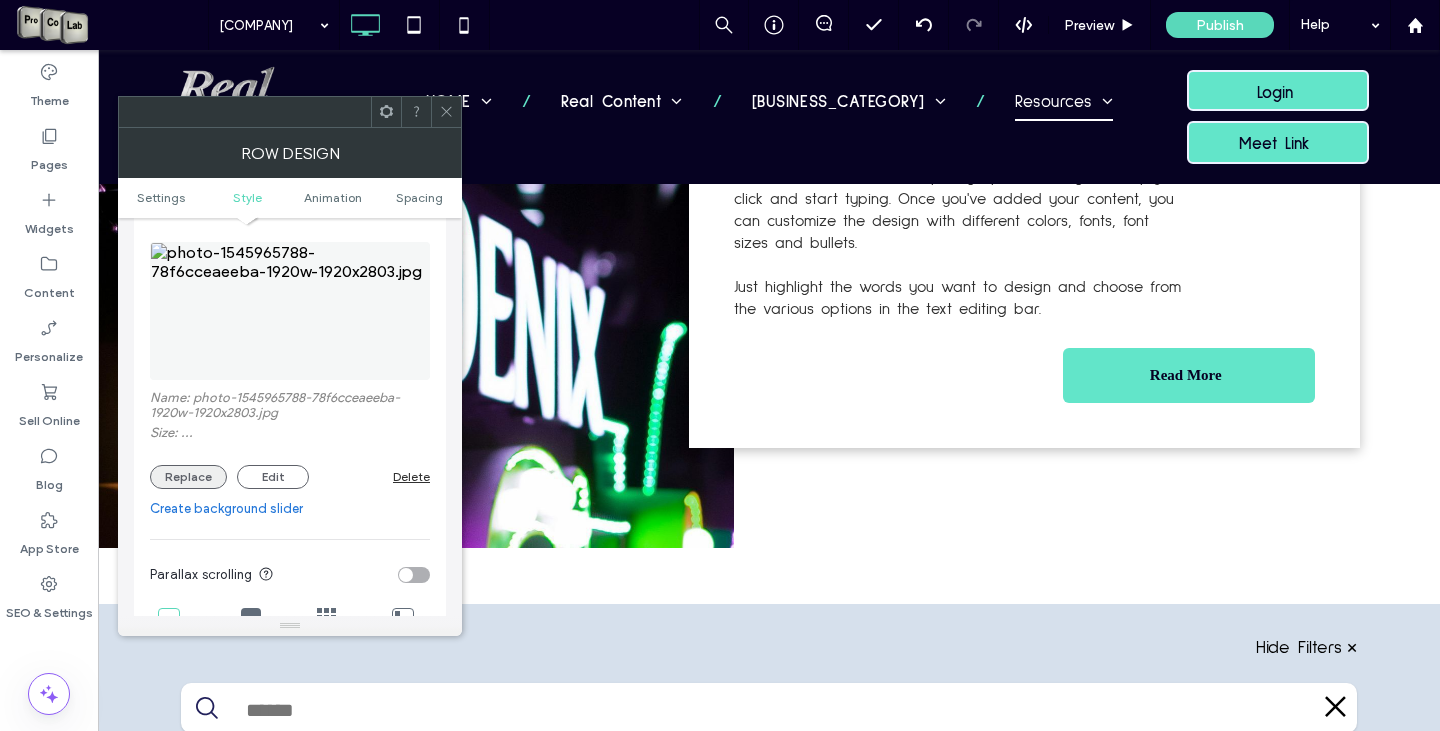 click on "Replace" at bounding box center [188, 477] 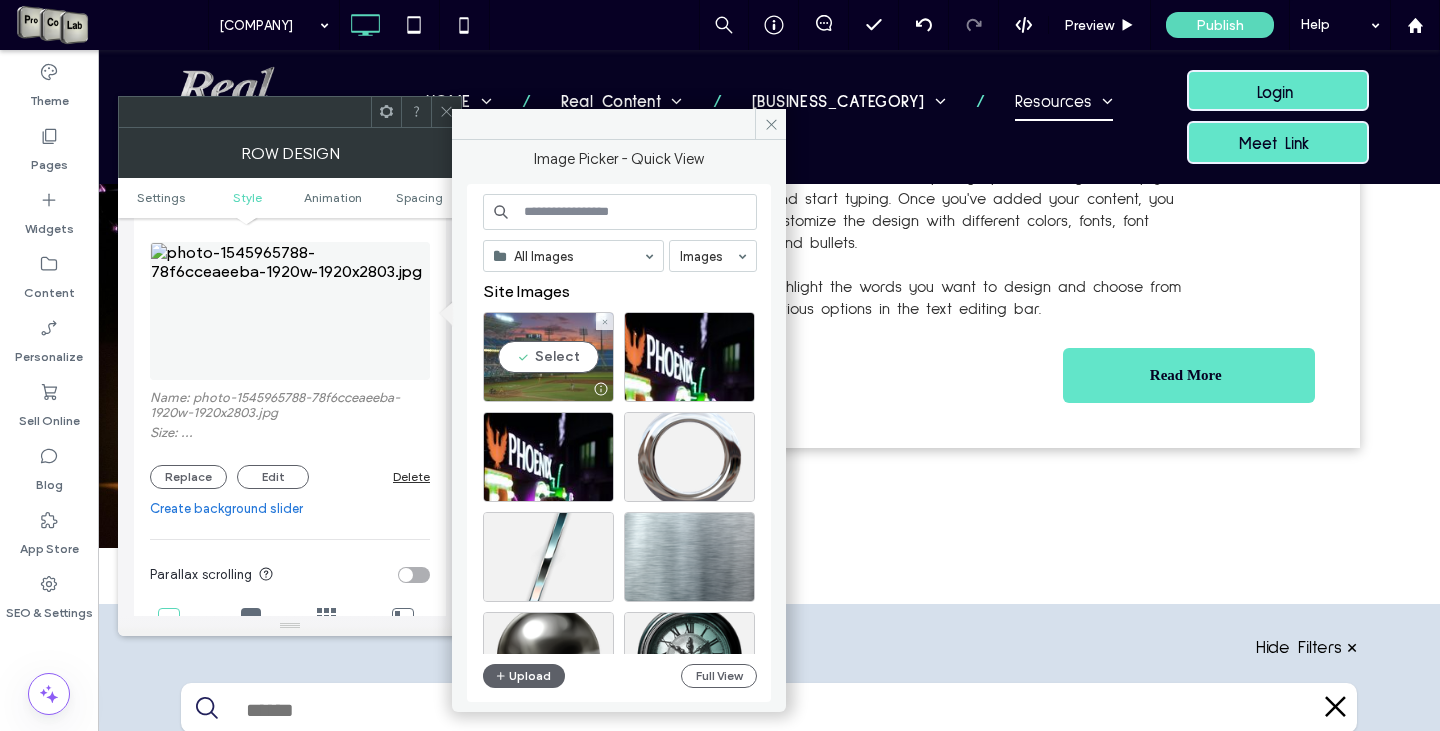 click on "Select" at bounding box center (548, 357) 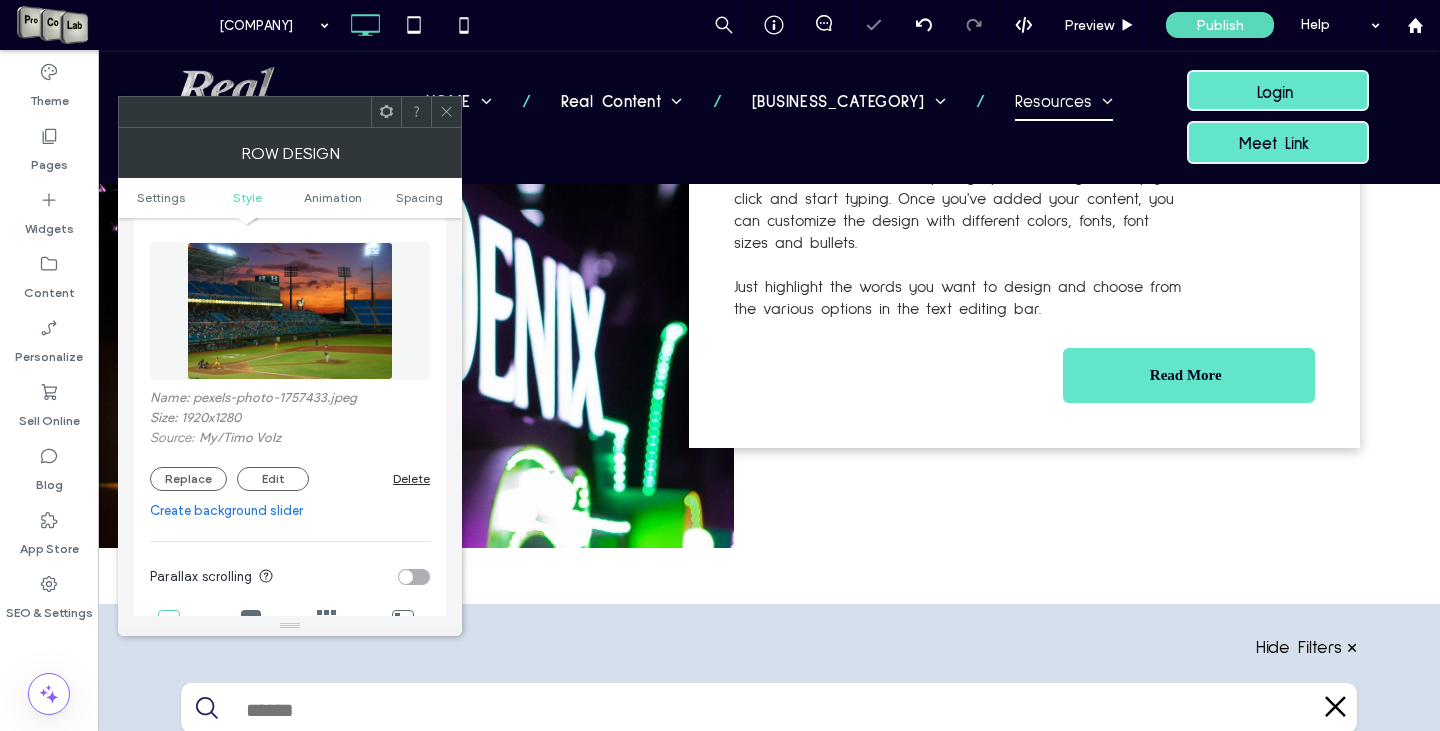 click 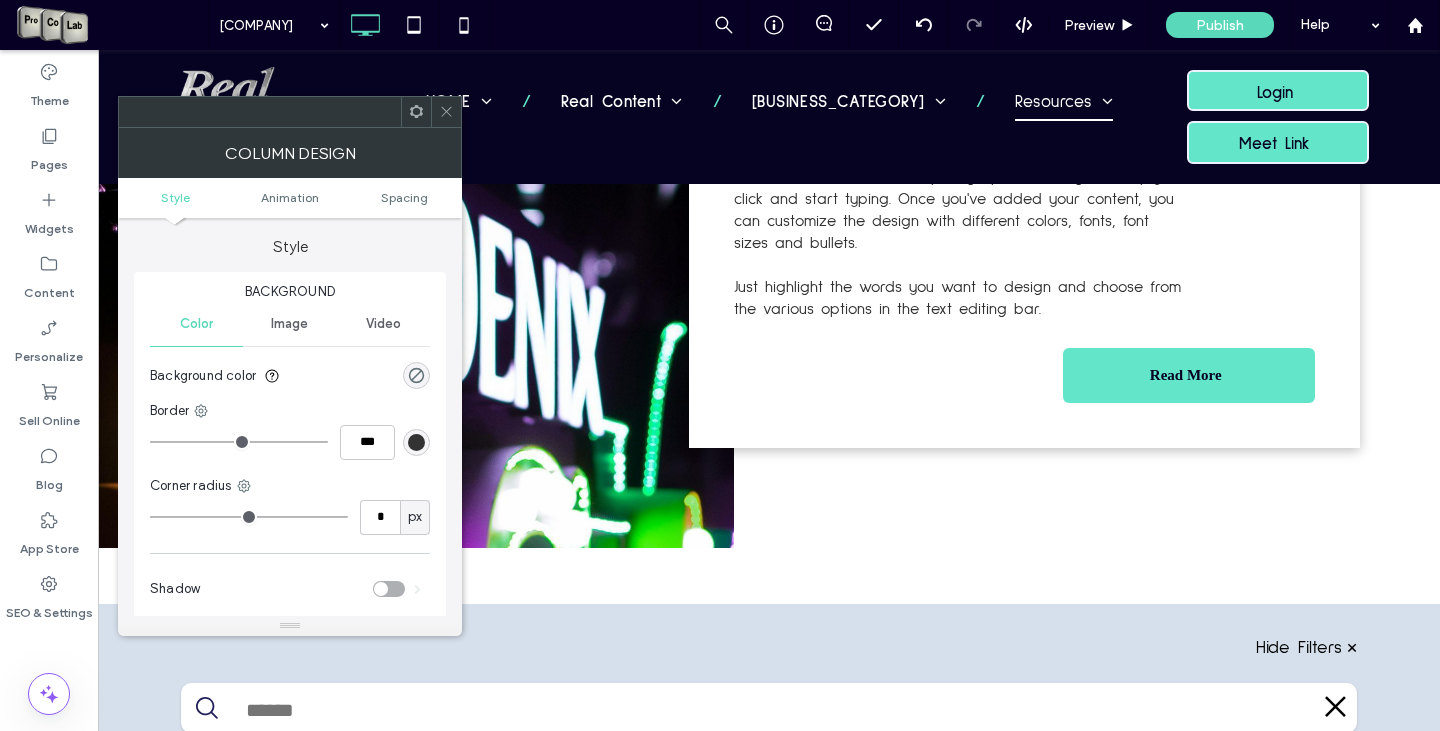 click 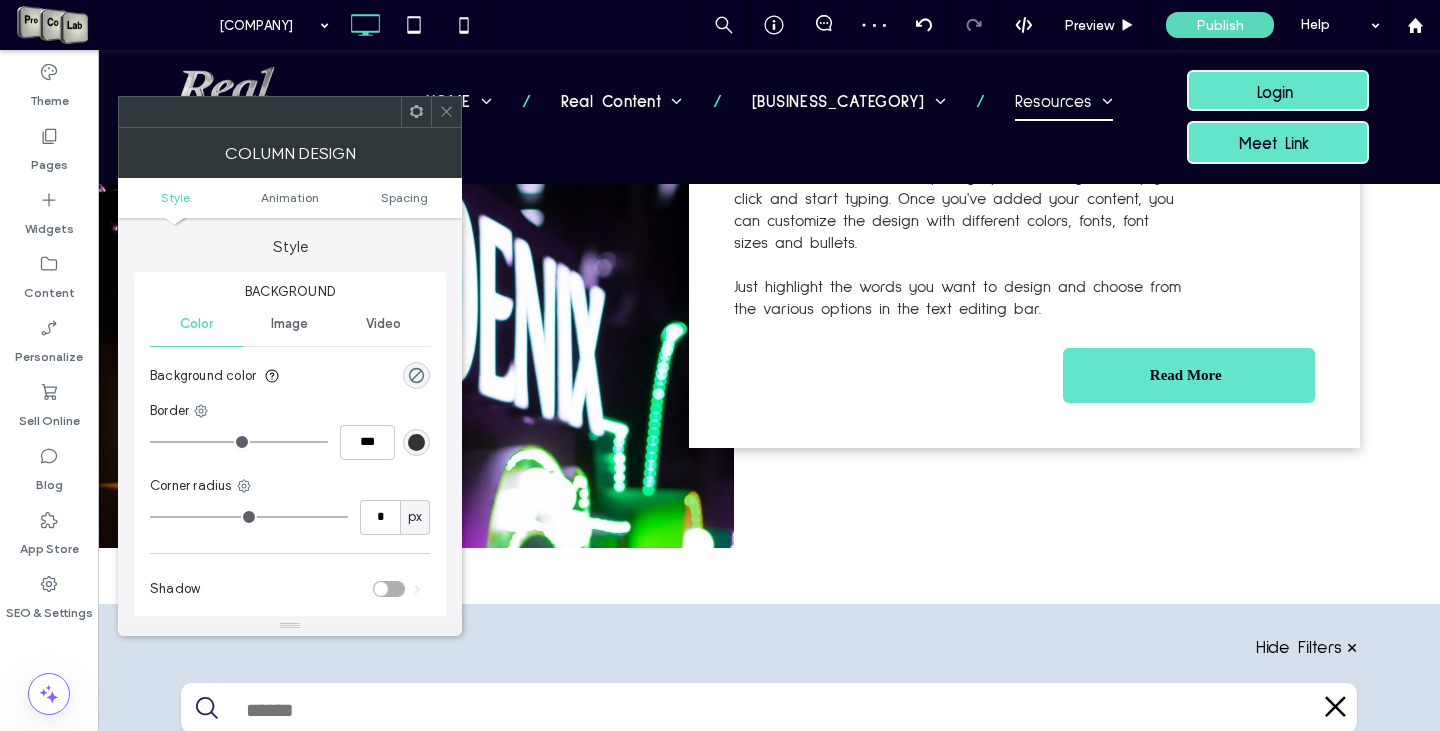 click 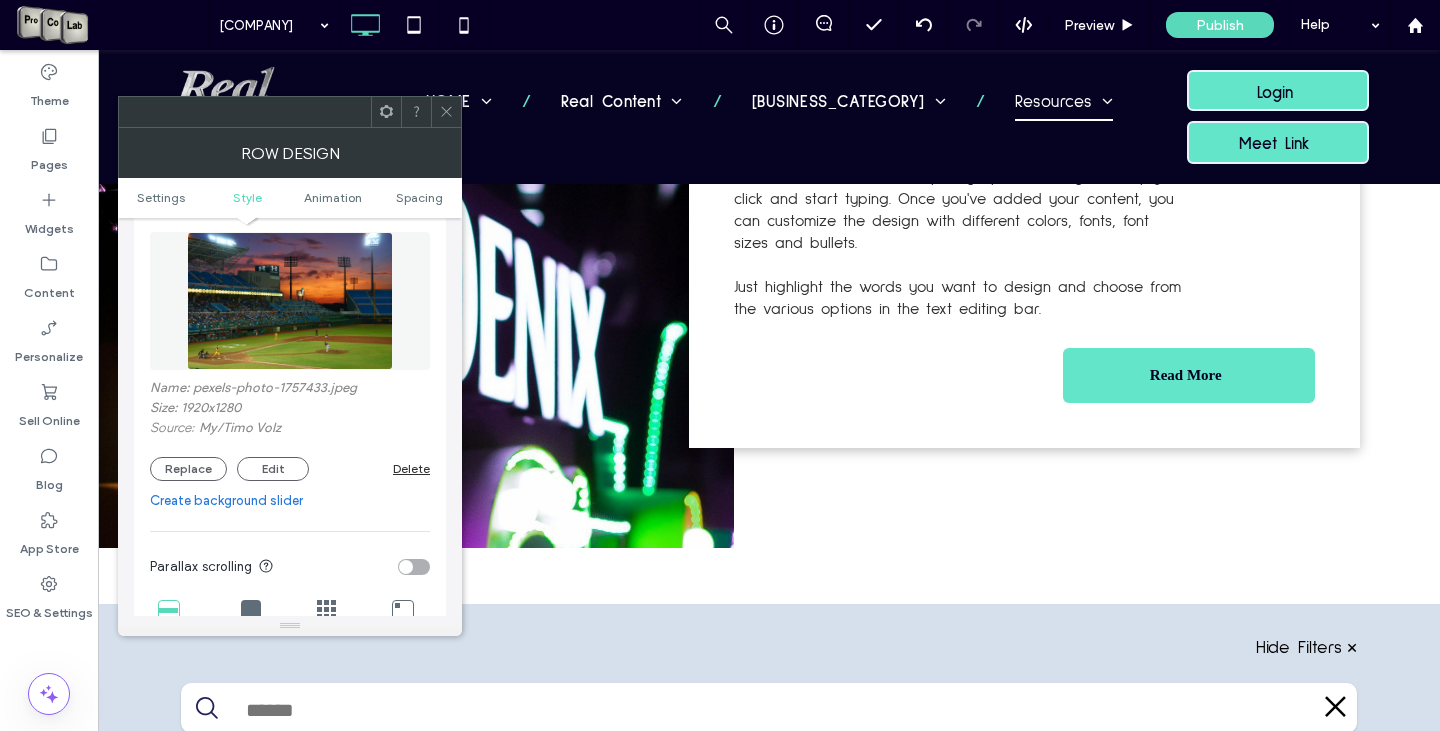 scroll, scrollTop: 400, scrollLeft: 0, axis: vertical 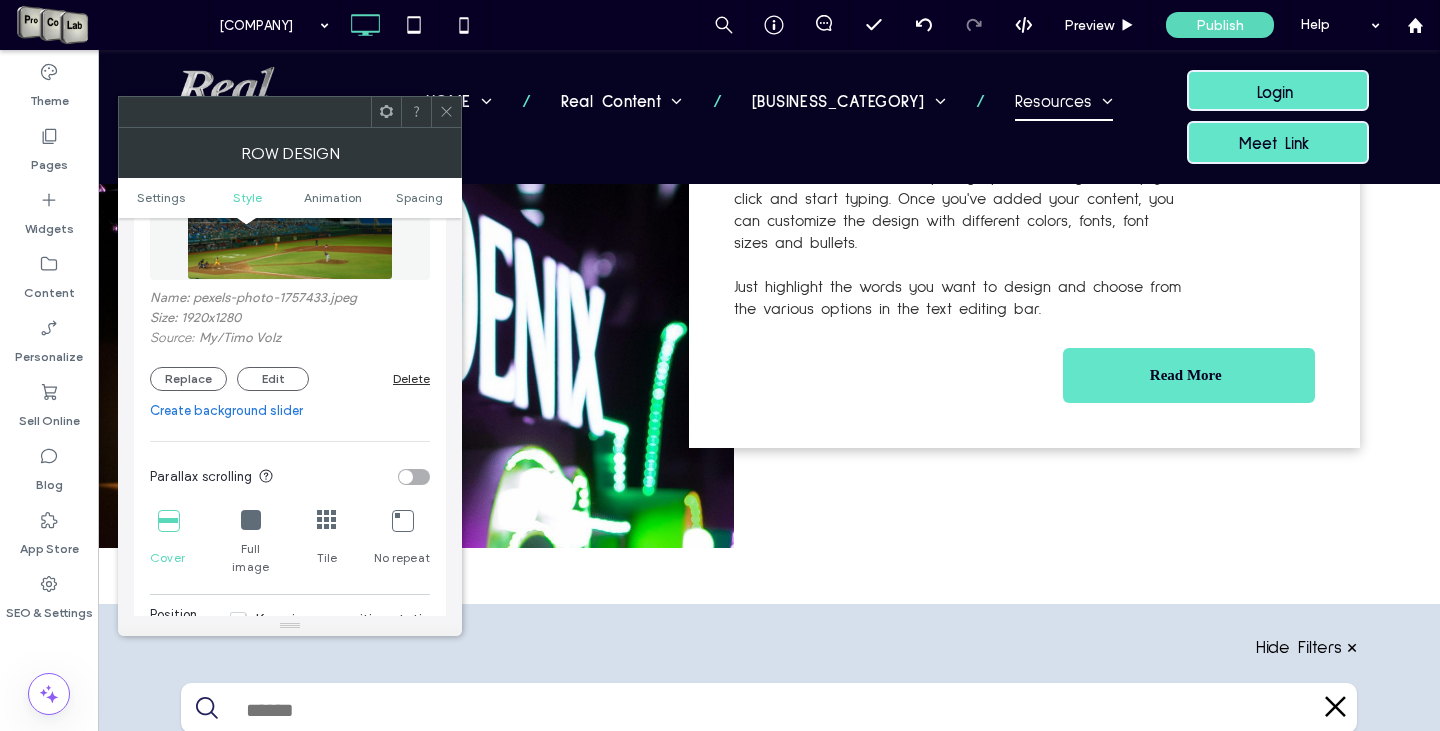 click at bounding box center [251, 520] 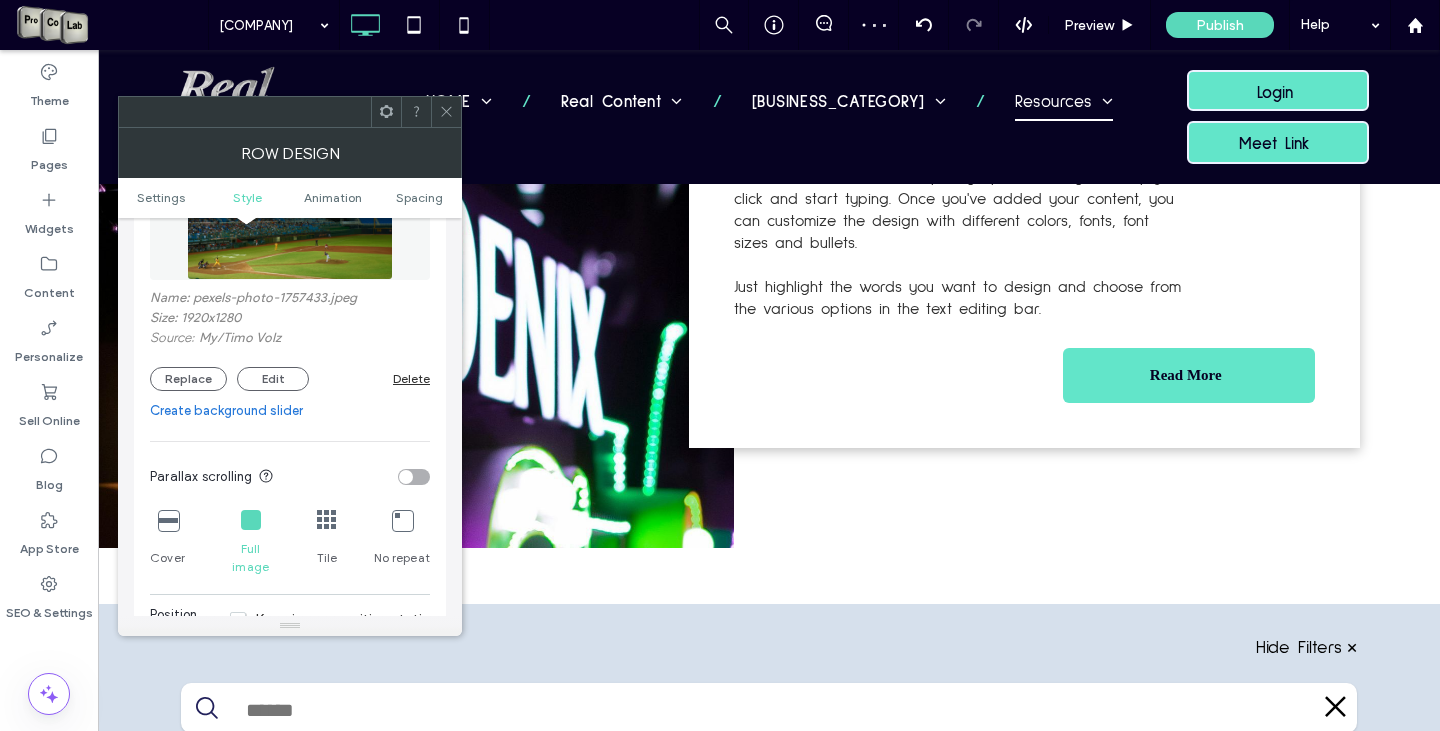 click at bounding box center (168, 520) 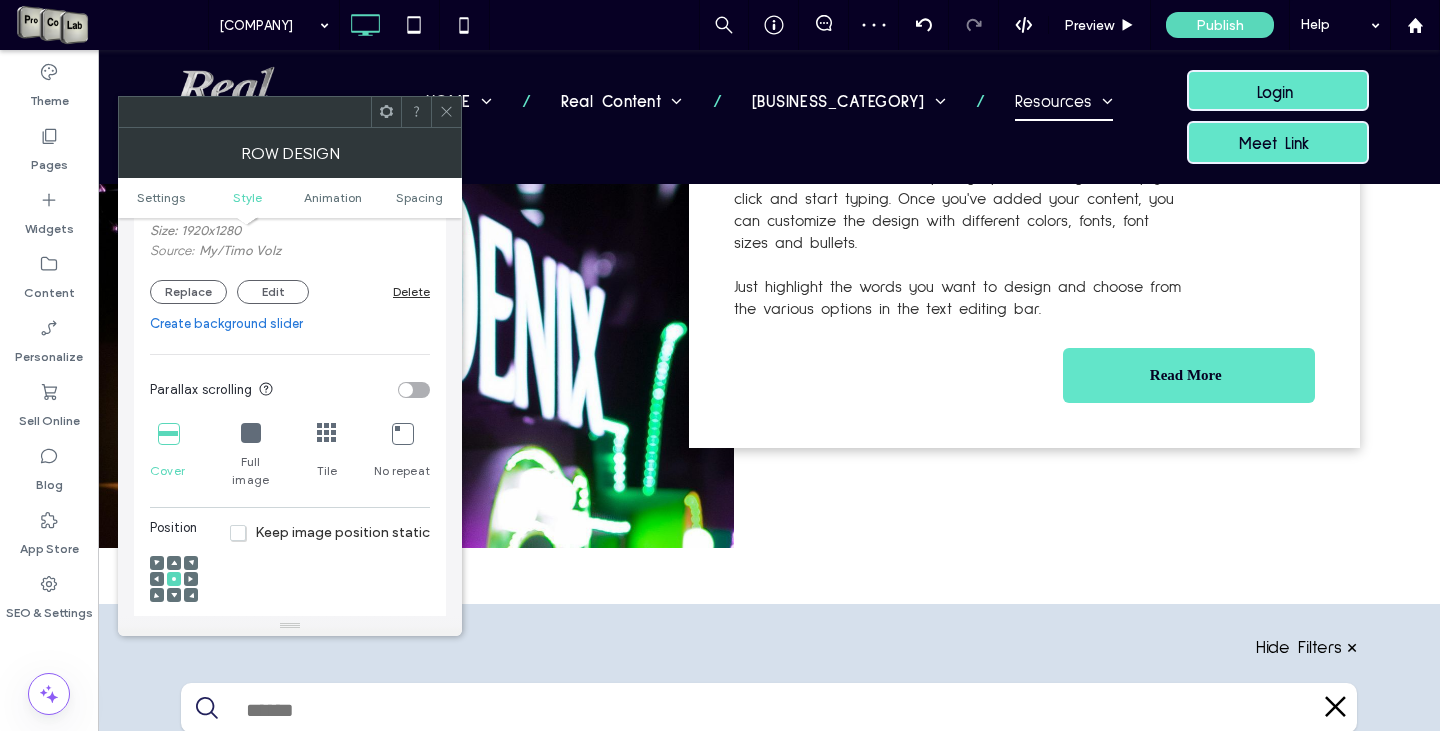 scroll, scrollTop: 700, scrollLeft: 0, axis: vertical 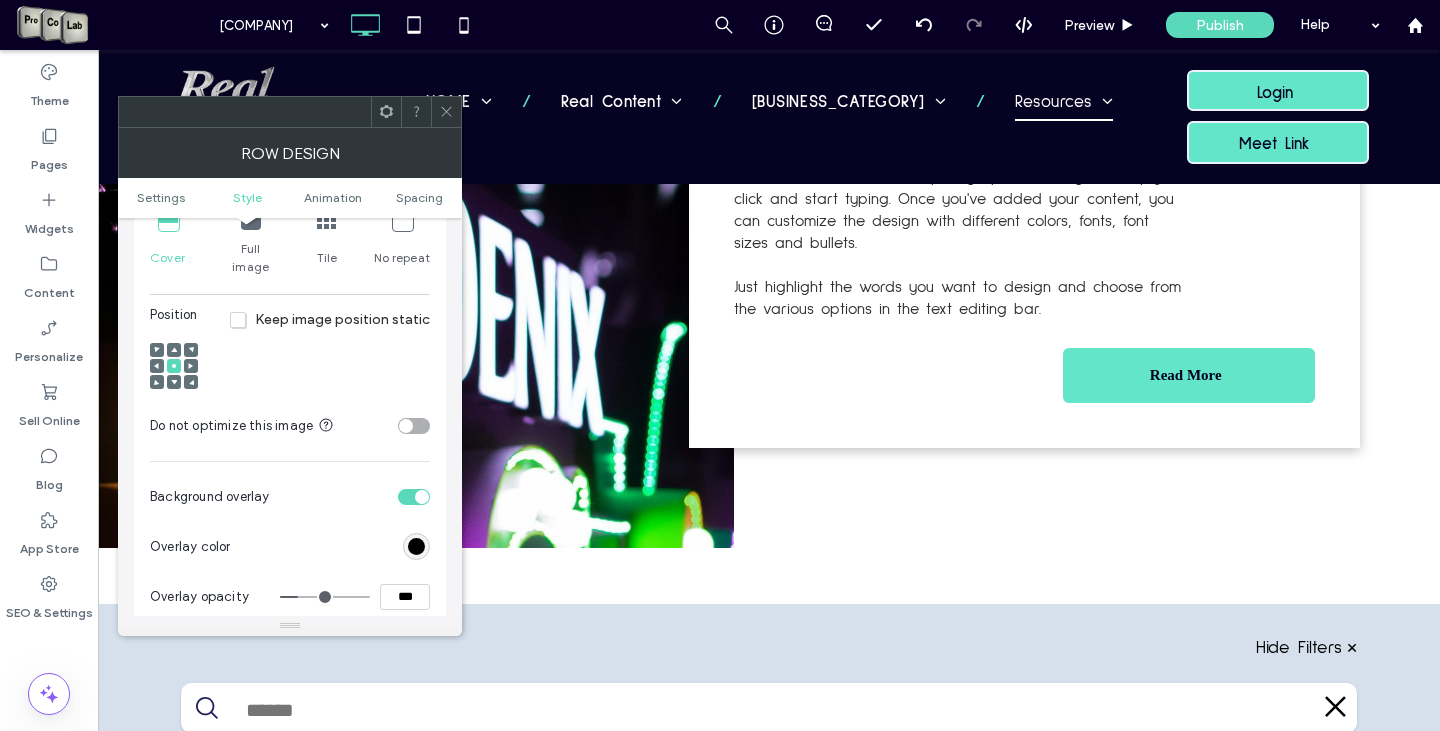 click at bounding box center (174, 382) 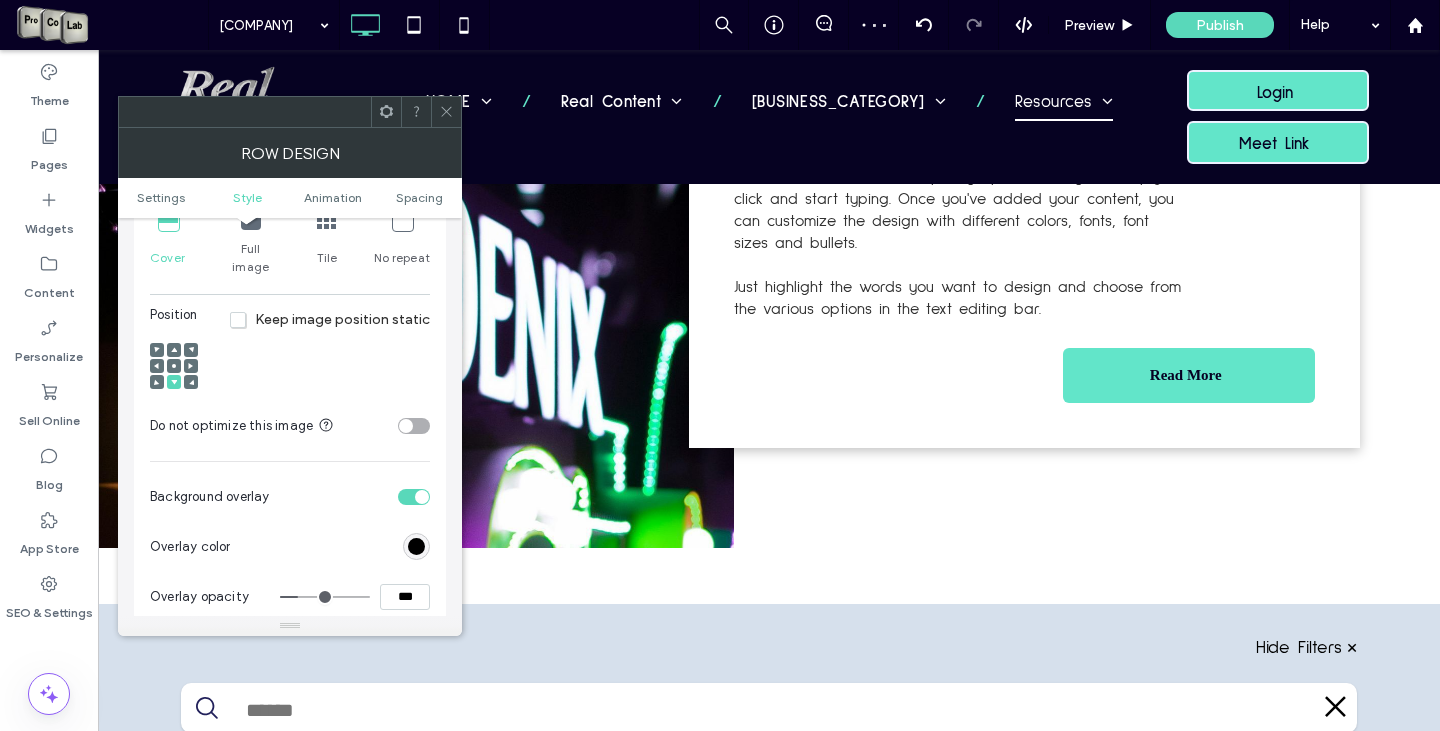 click 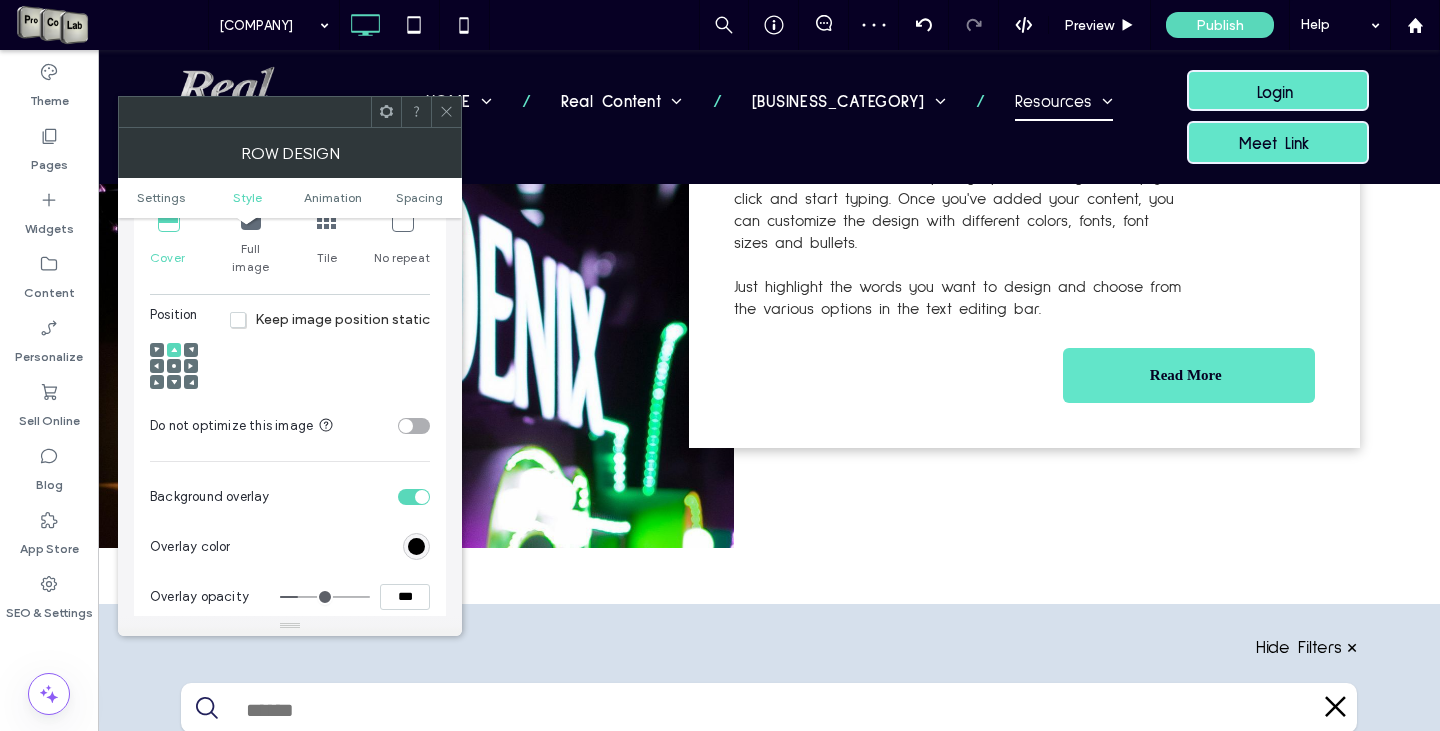 click 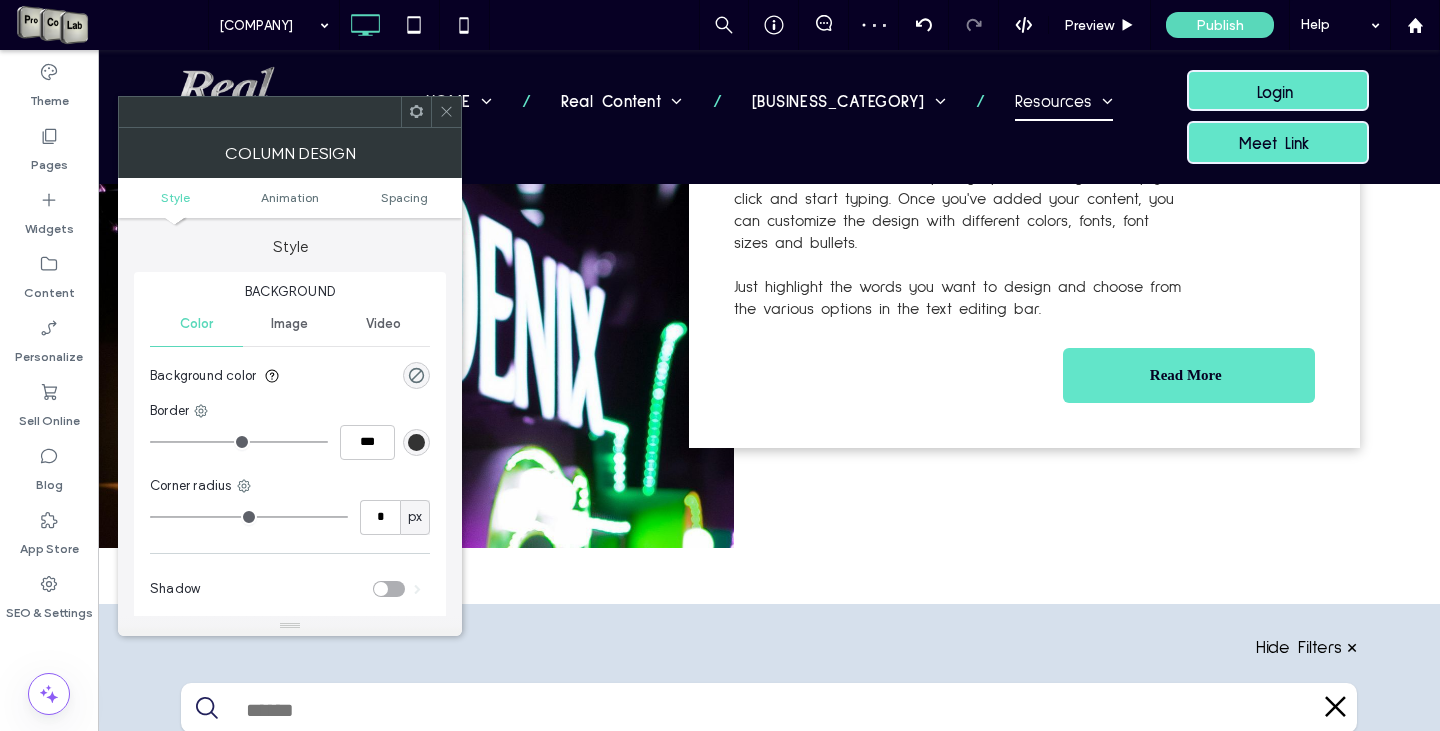 click 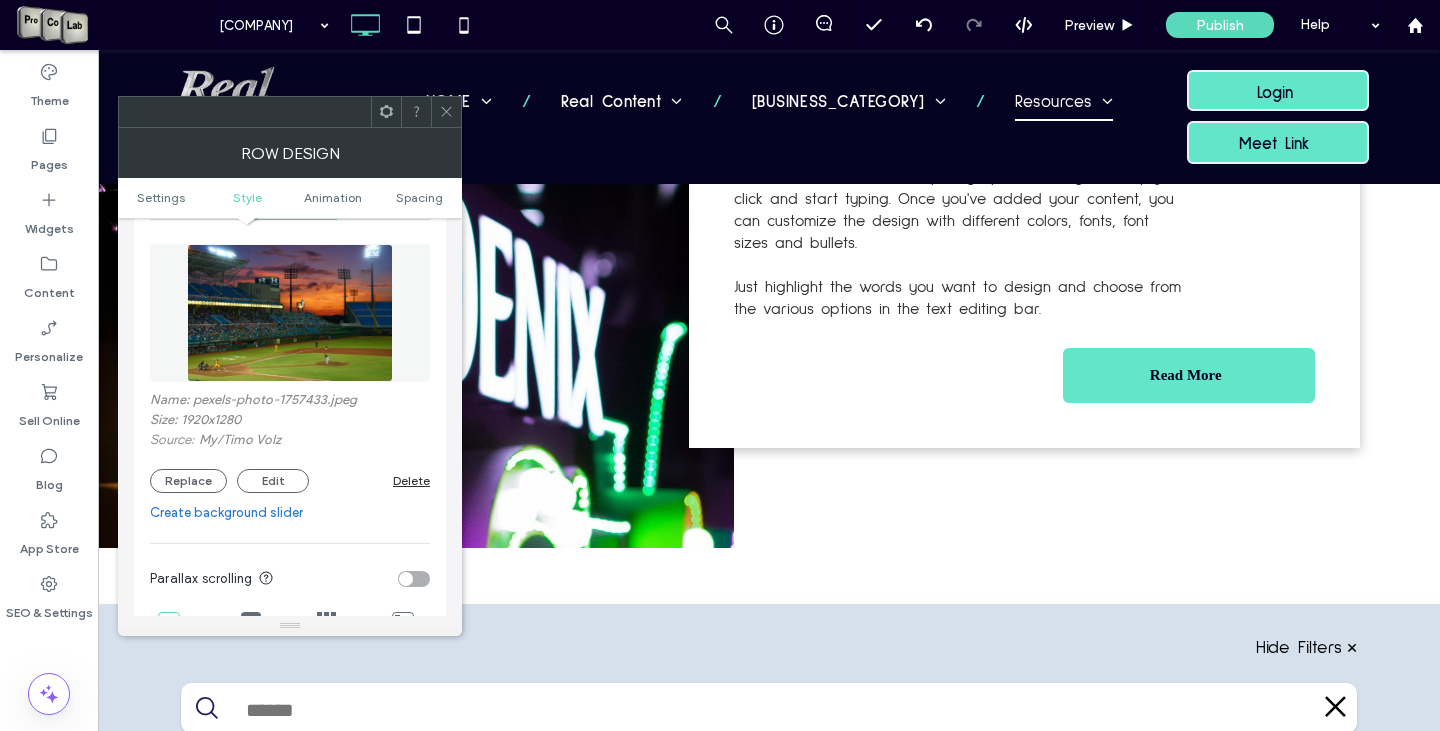 scroll, scrollTop: 300, scrollLeft: 0, axis: vertical 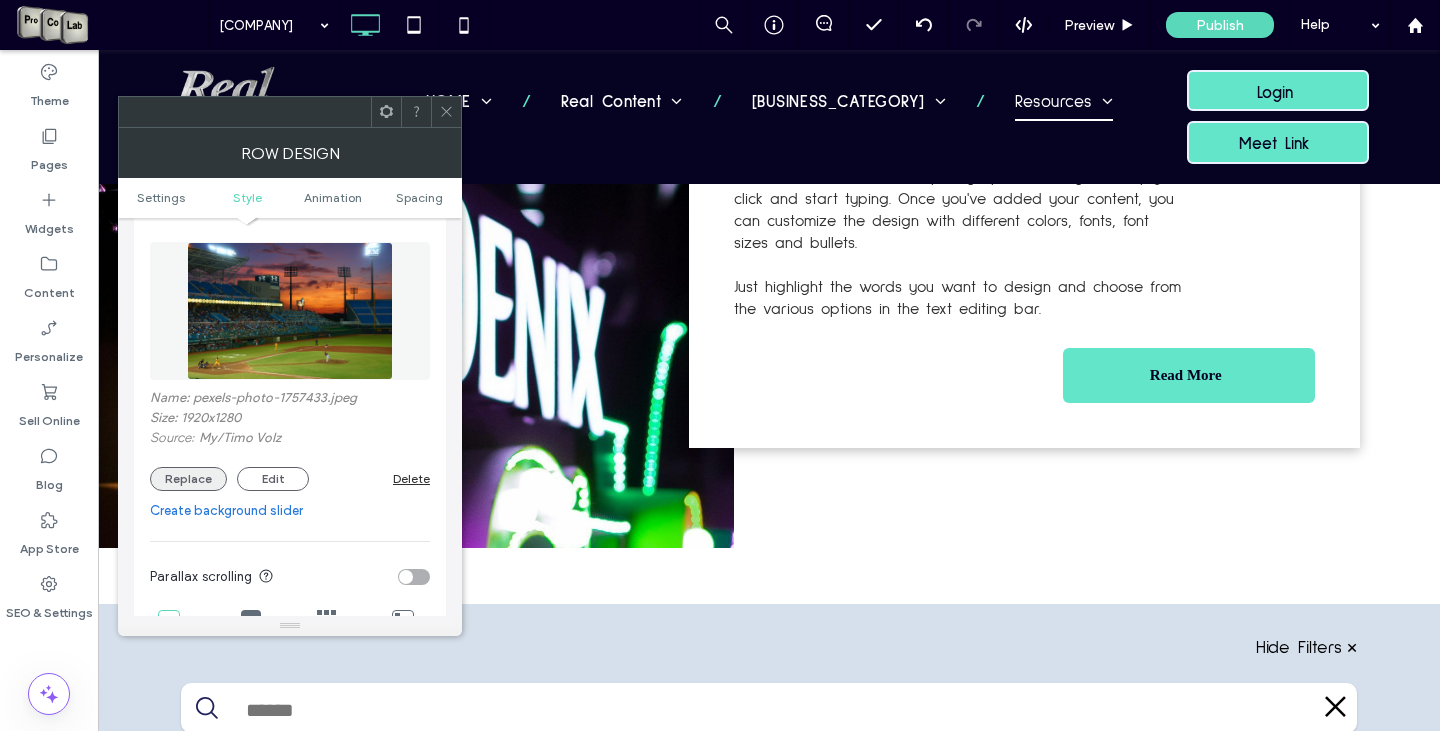 click on "Replace" at bounding box center [188, 479] 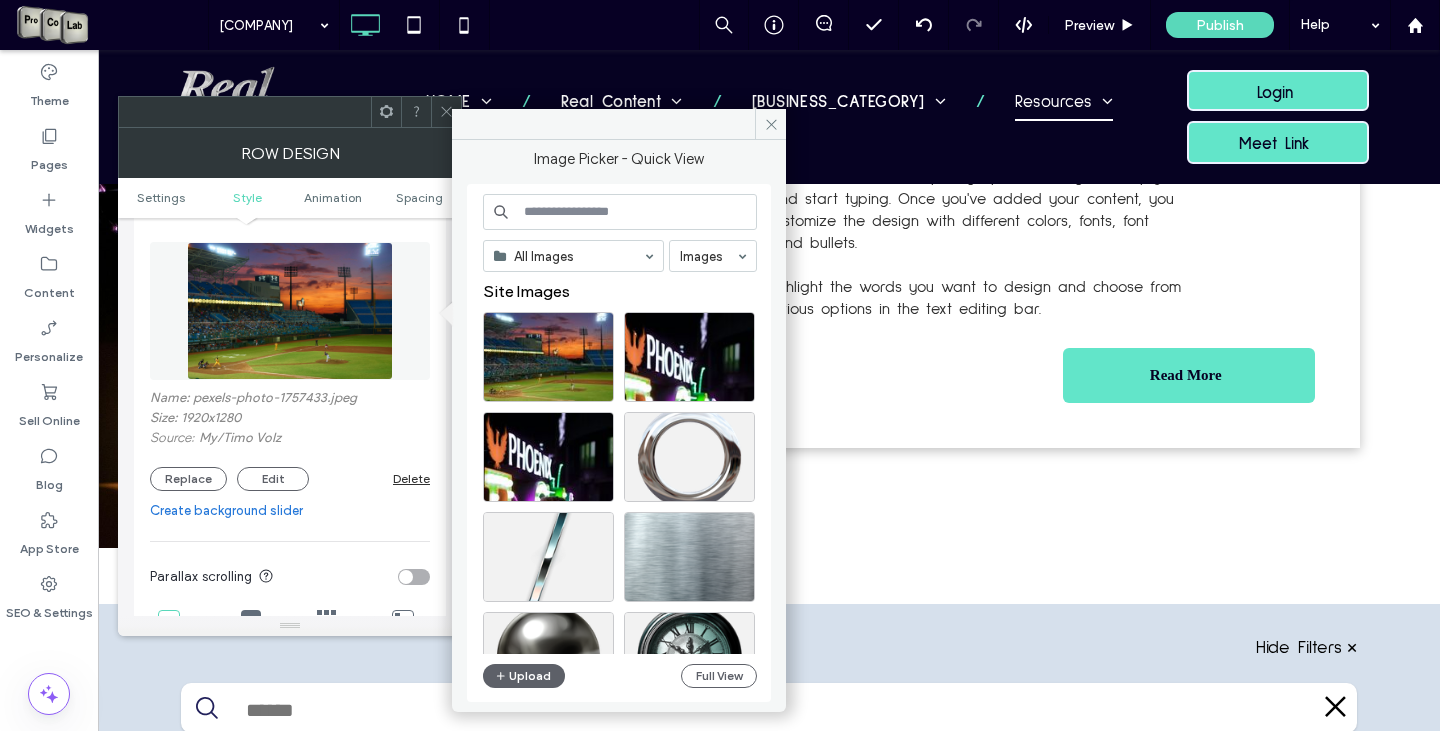 click at bounding box center (620, 212) 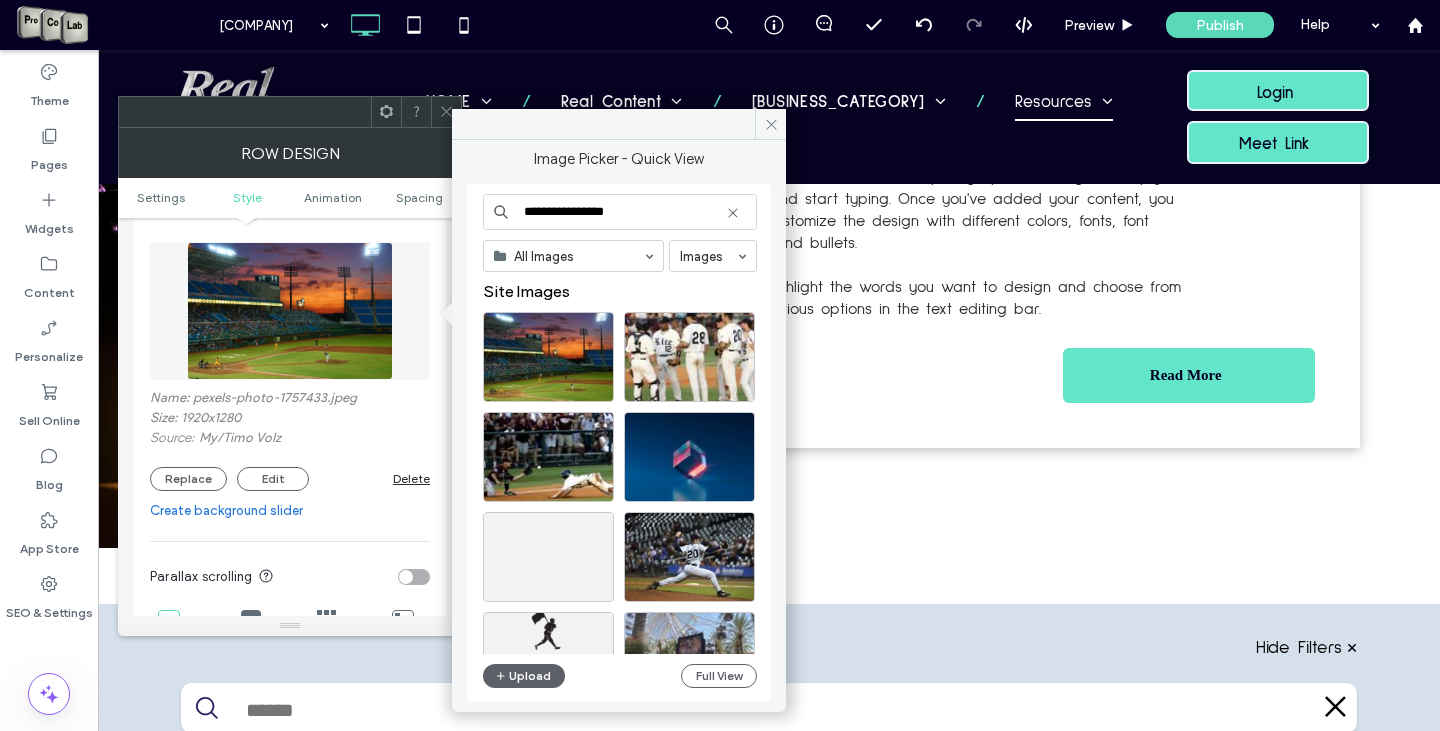 type on "**********" 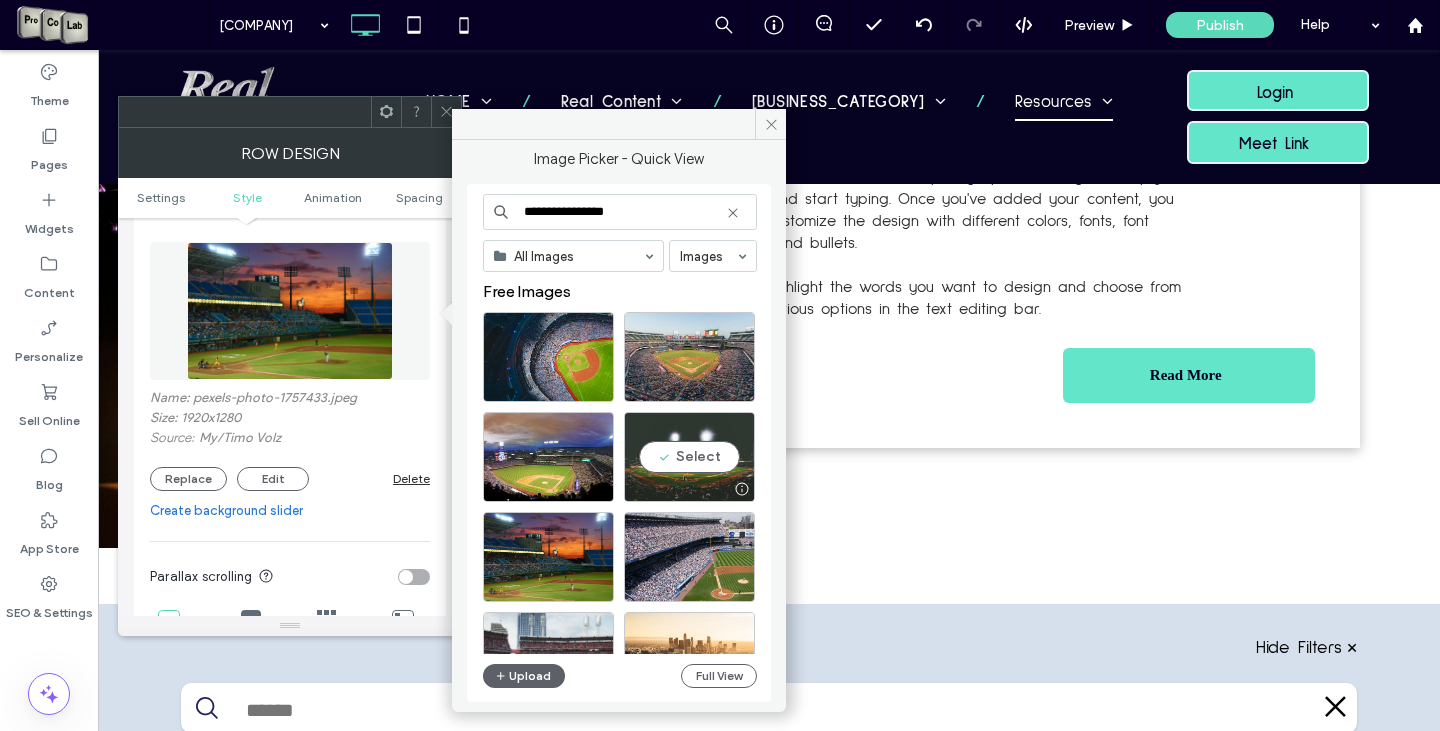 click on "Select" at bounding box center (689, 457) 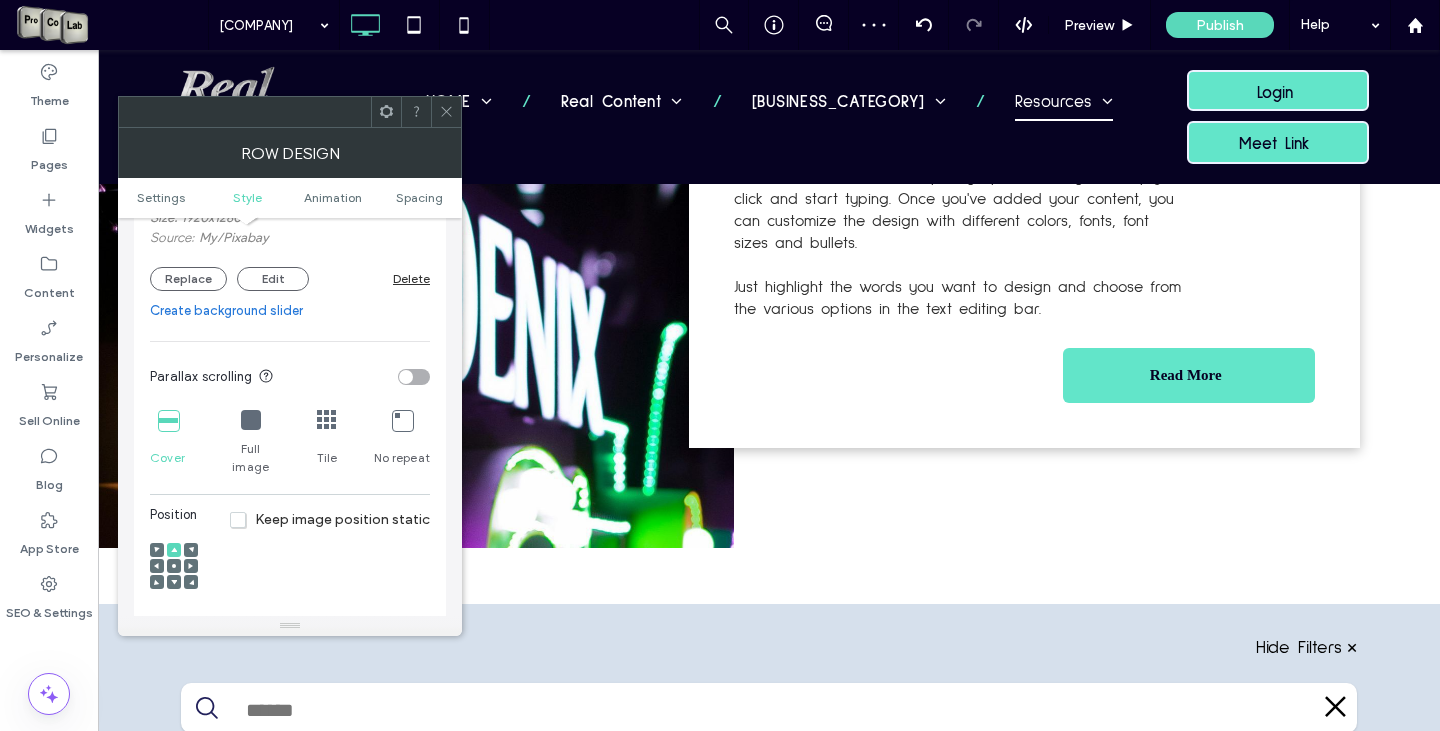 scroll, scrollTop: 600, scrollLeft: 0, axis: vertical 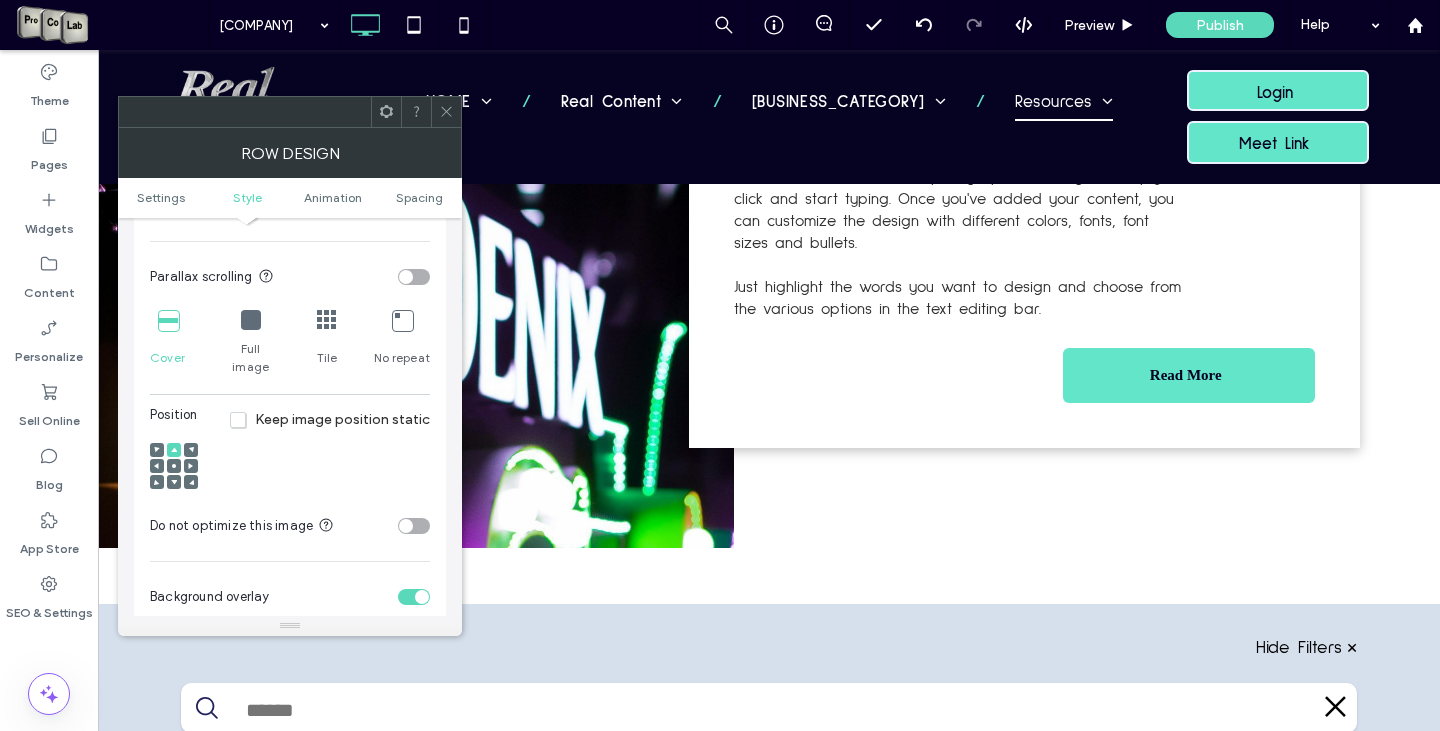 click at bounding box center [251, 320] 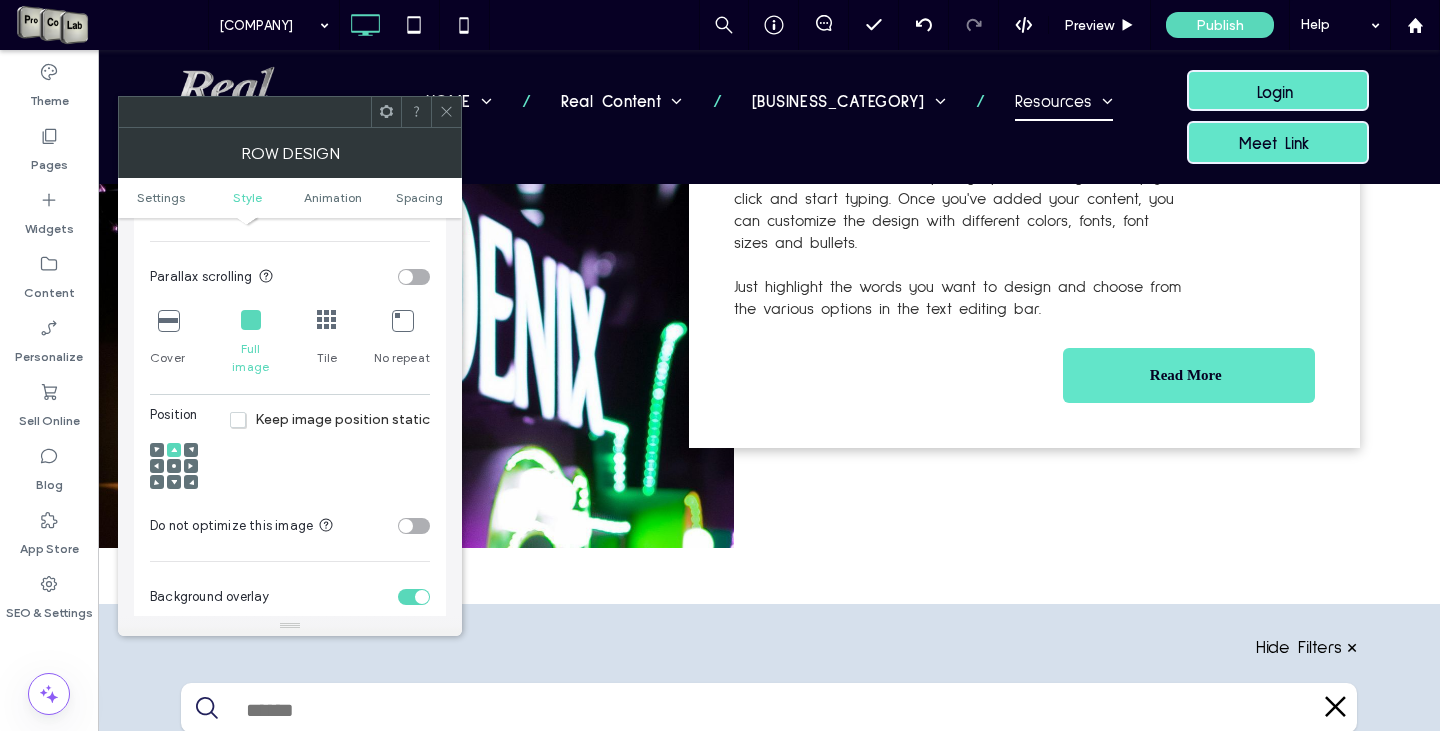click 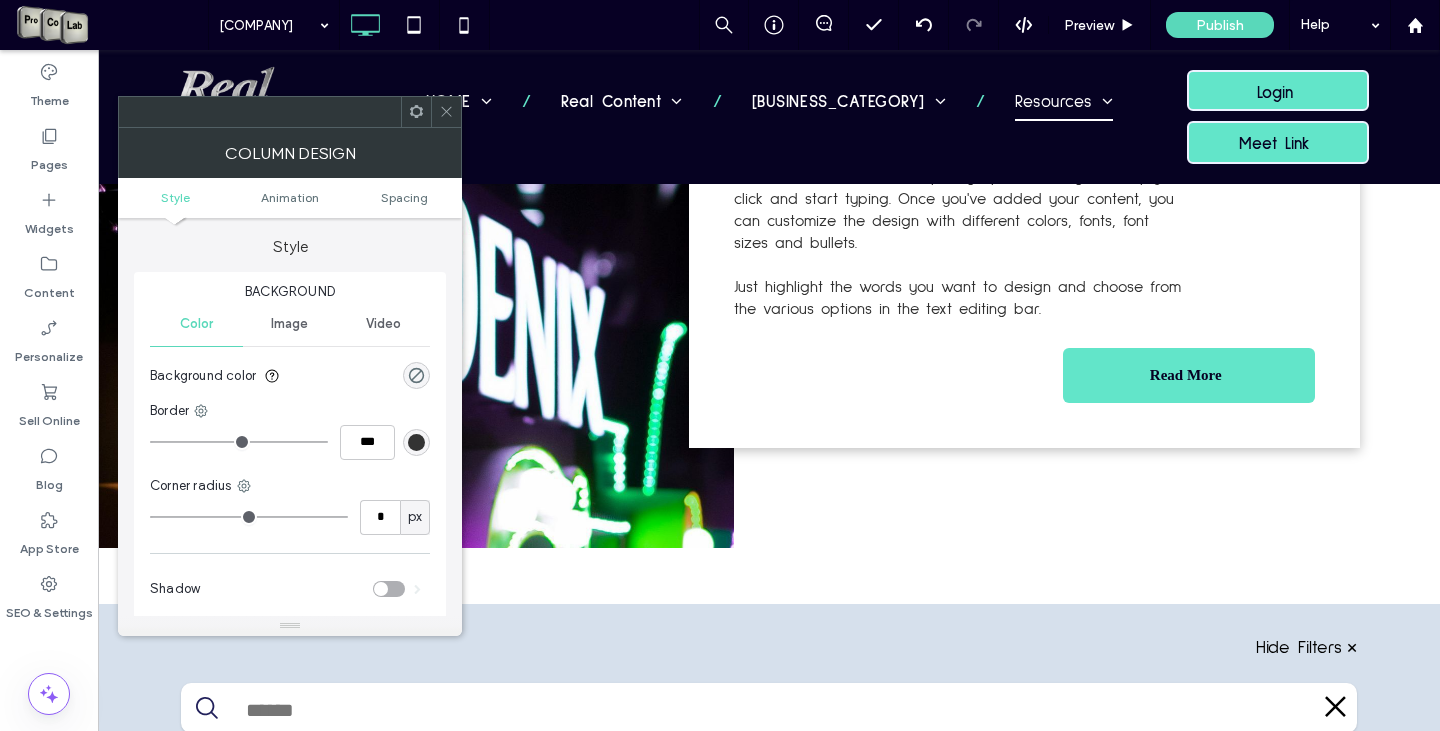 click at bounding box center (446, 112) 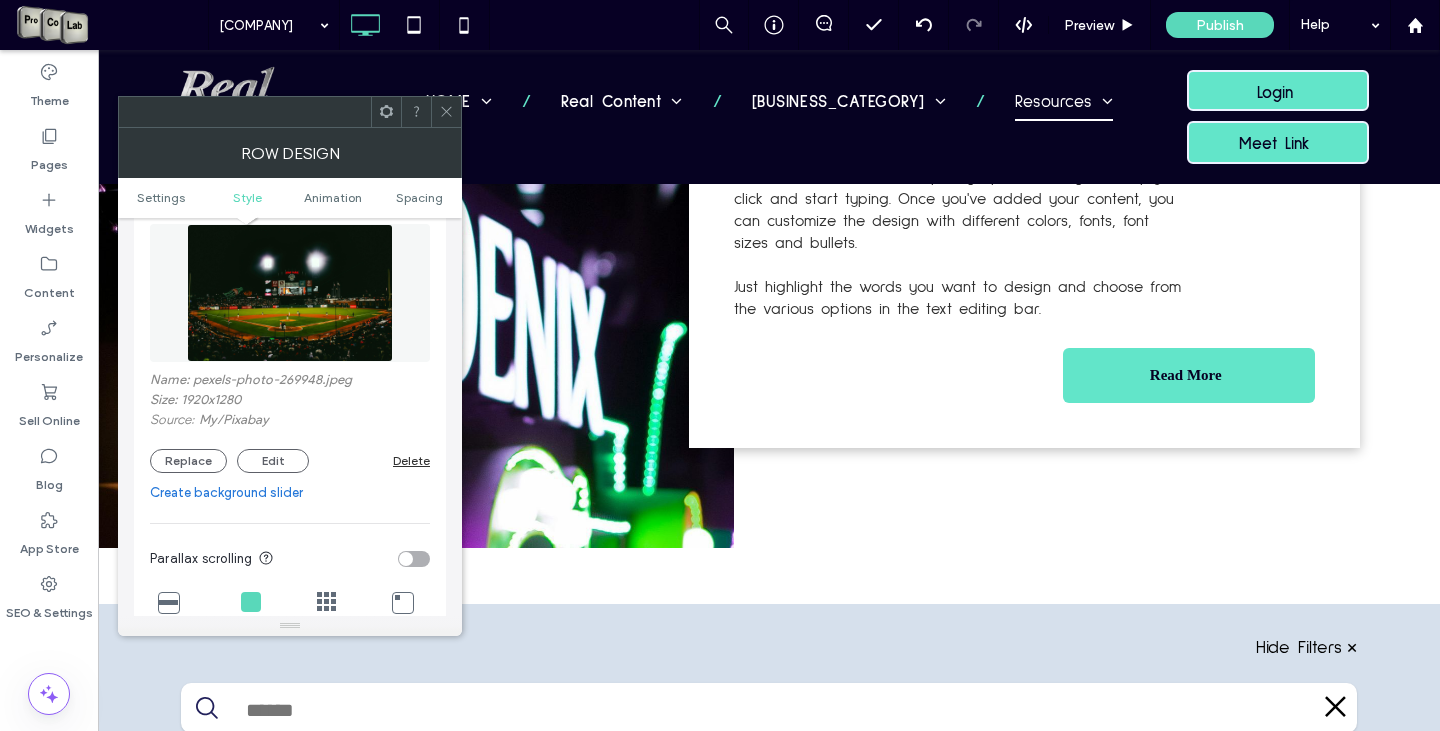 scroll, scrollTop: 500, scrollLeft: 0, axis: vertical 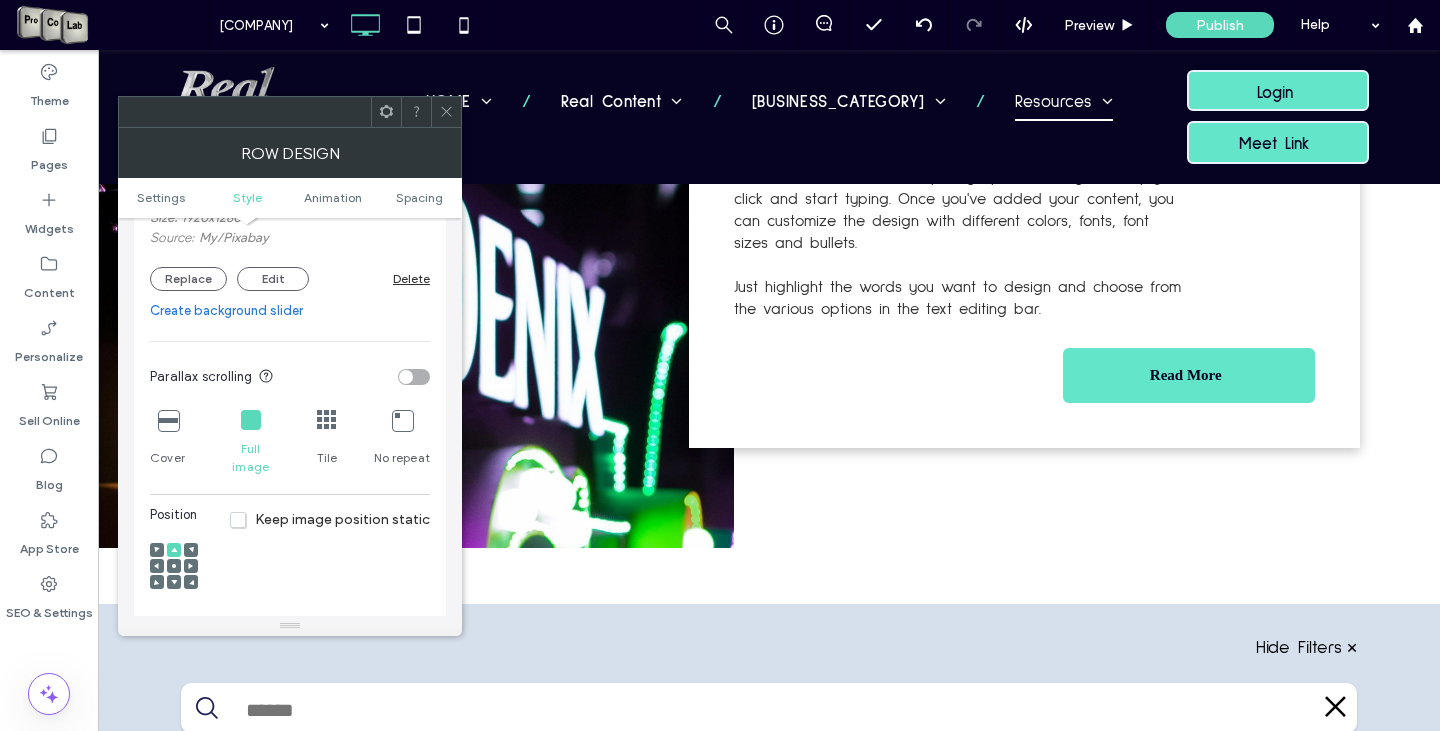 click at bounding box center (168, 420) 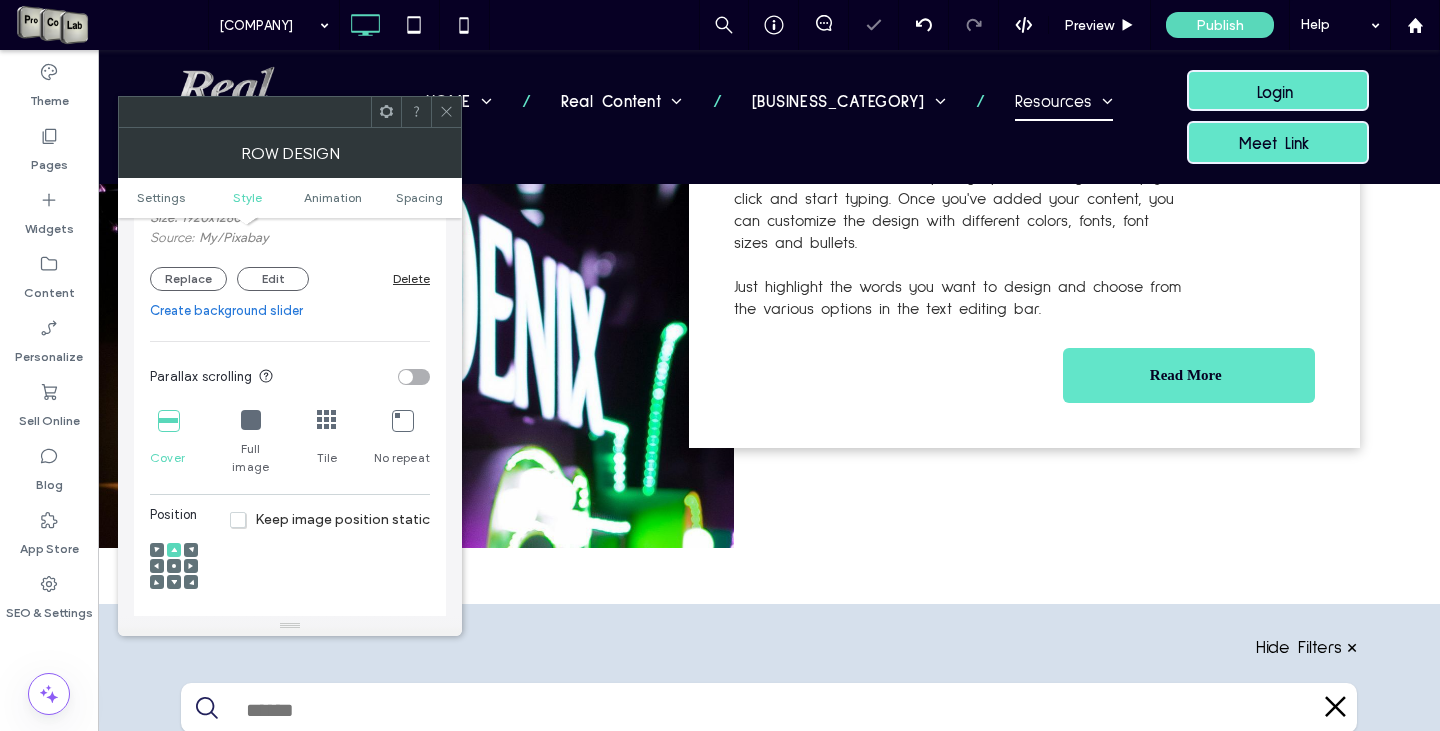 click at bounding box center [174, 566] 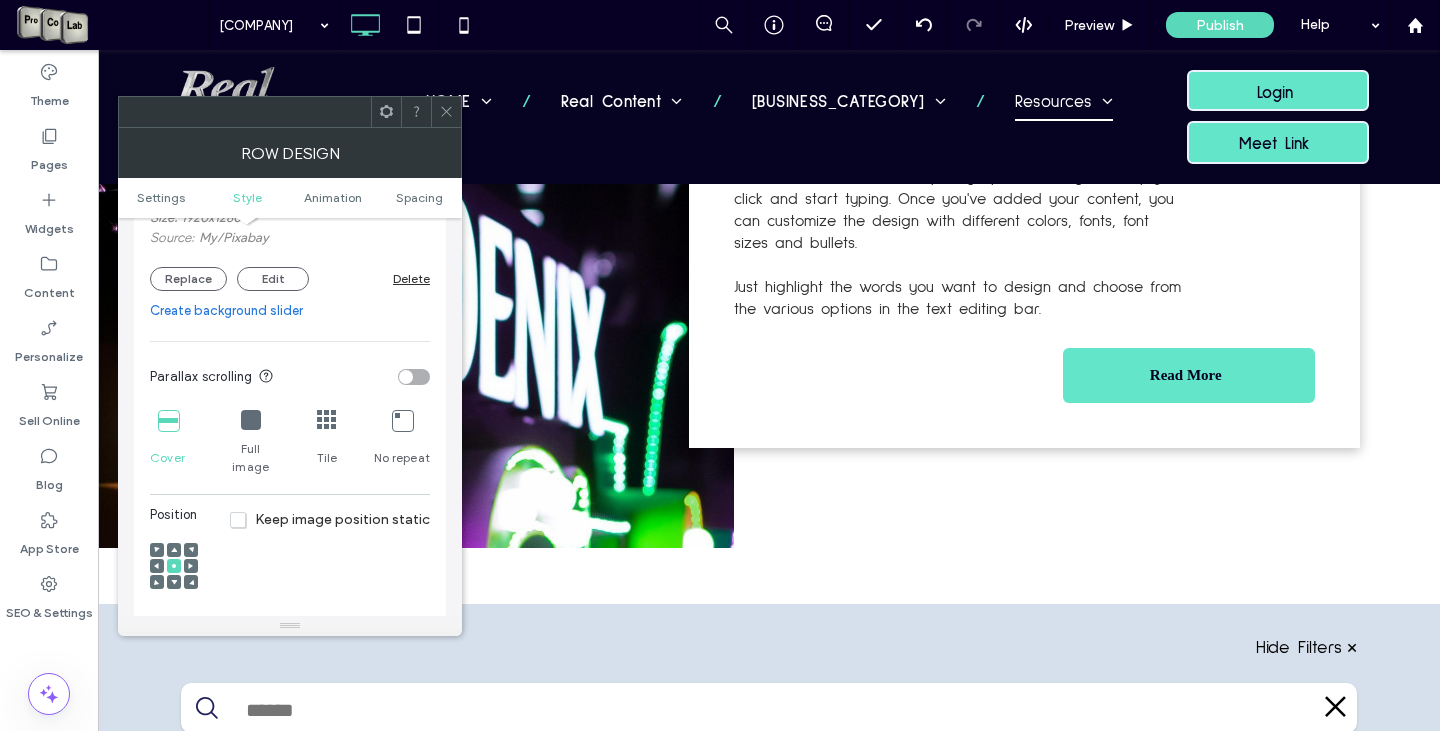 click 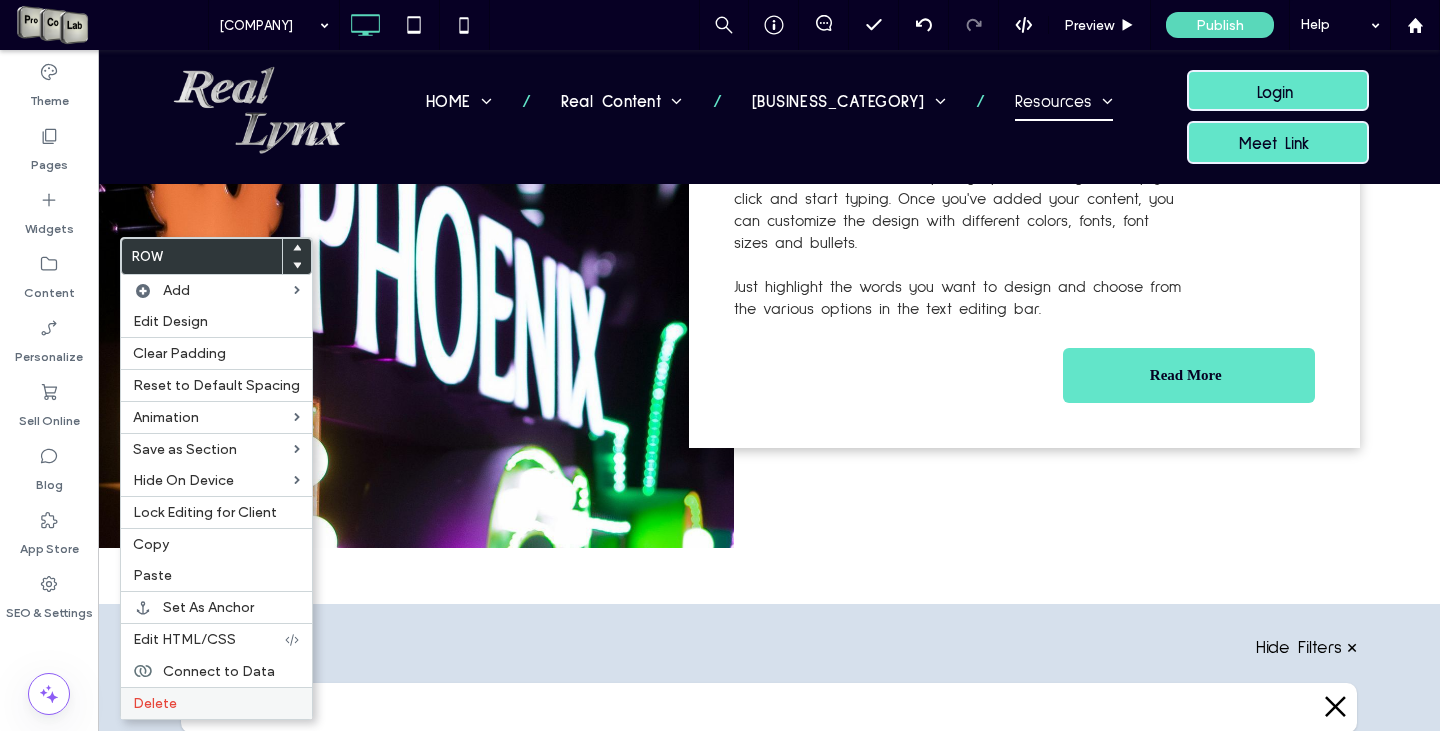 click on "Delete" at bounding box center [216, 703] 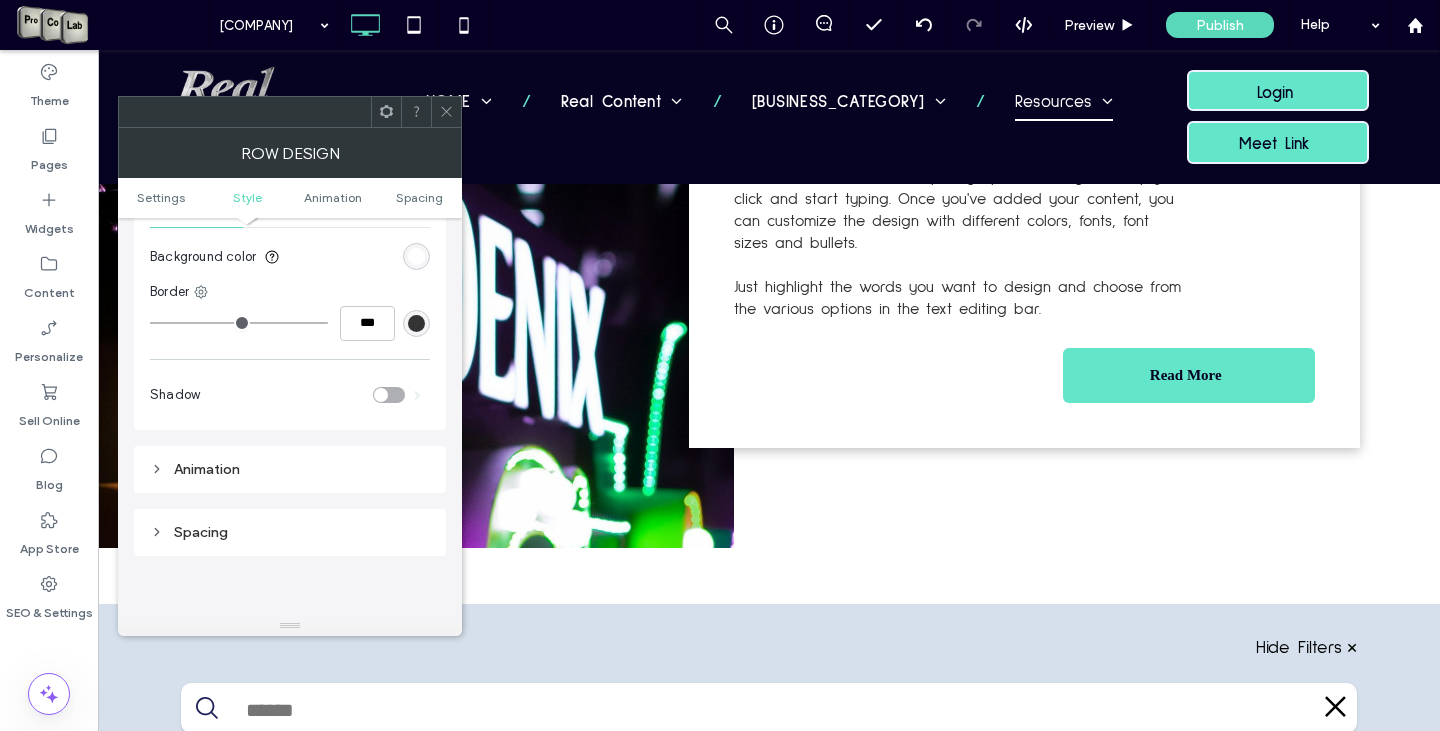 scroll, scrollTop: 300, scrollLeft: 0, axis: vertical 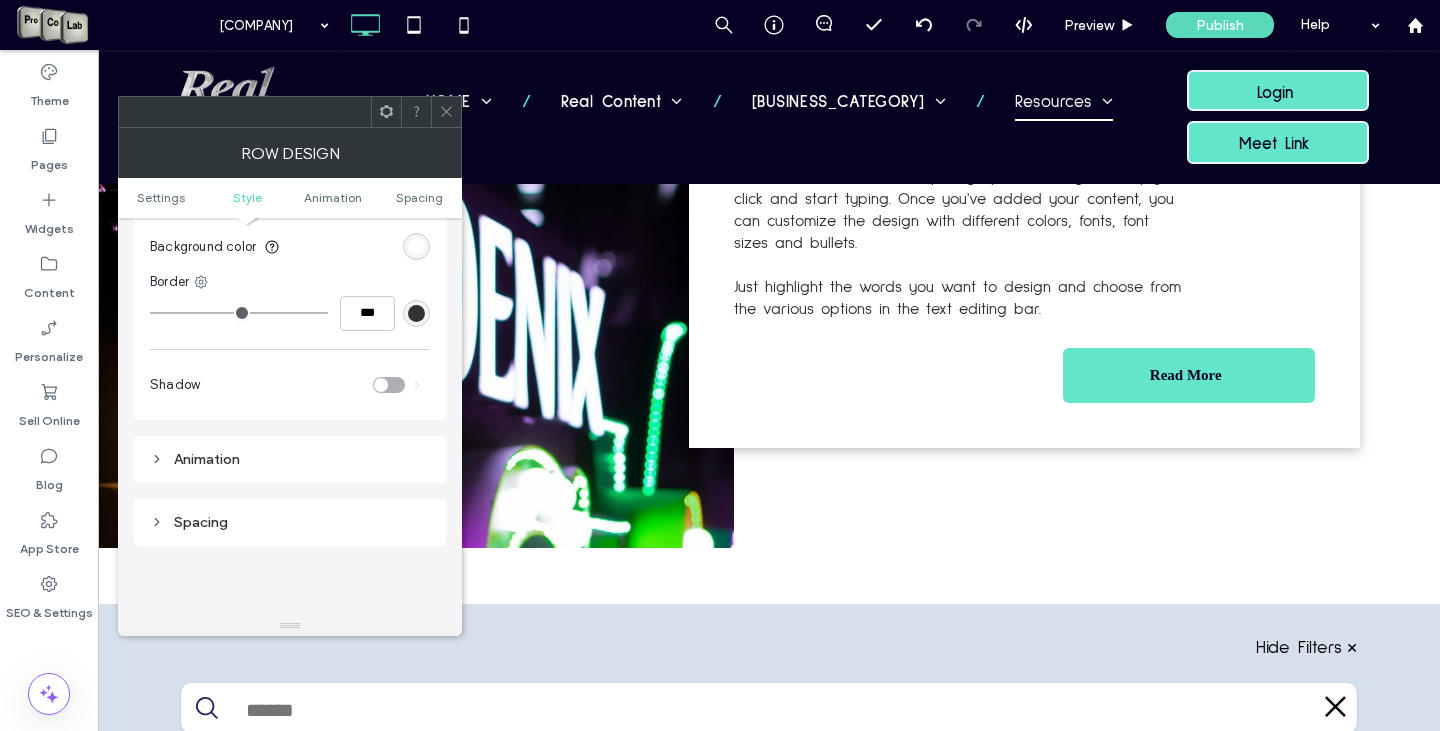 click on "Spacing" at bounding box center (290, 522) 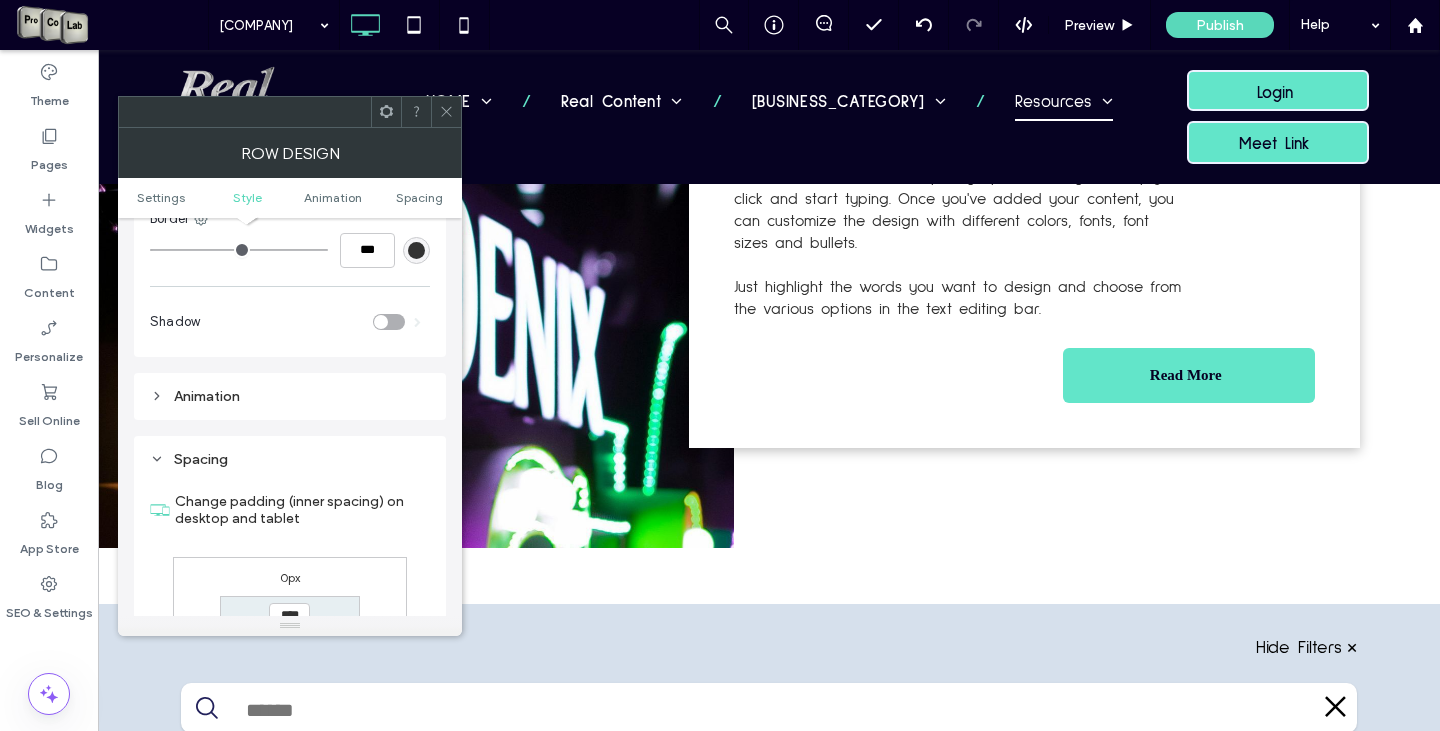 scroll, scrollTop: 400, scrollLeft: 0, axis: vertical 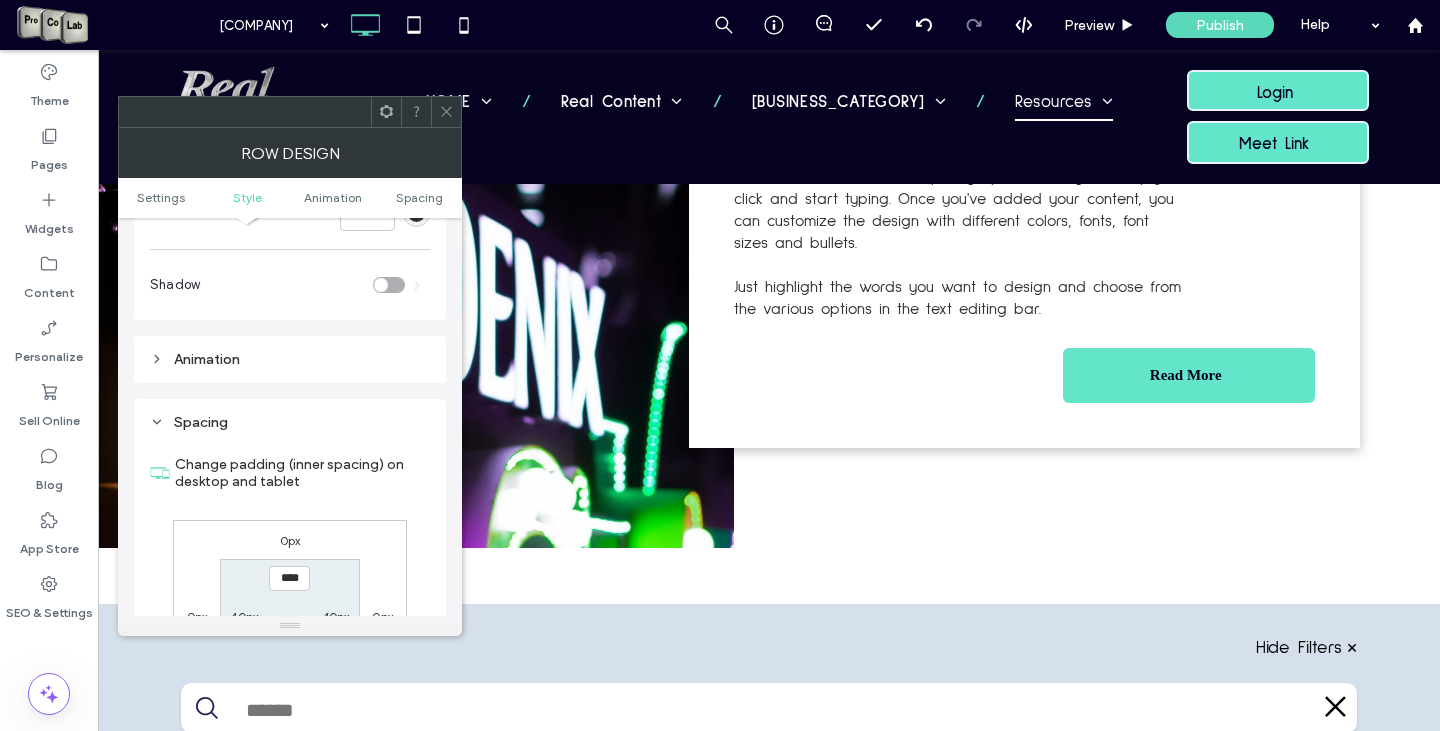 click on "****" at bounding box center (289, 578) 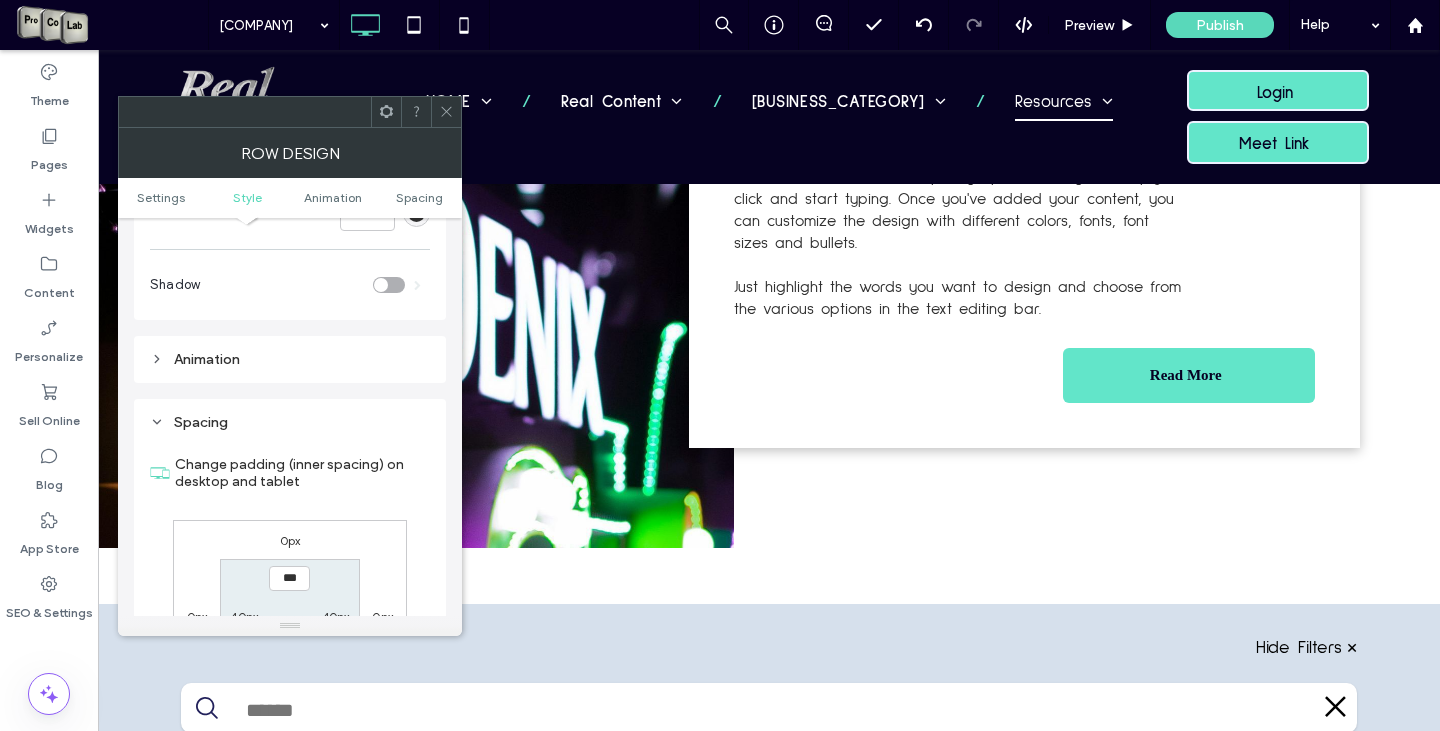type on "*****" 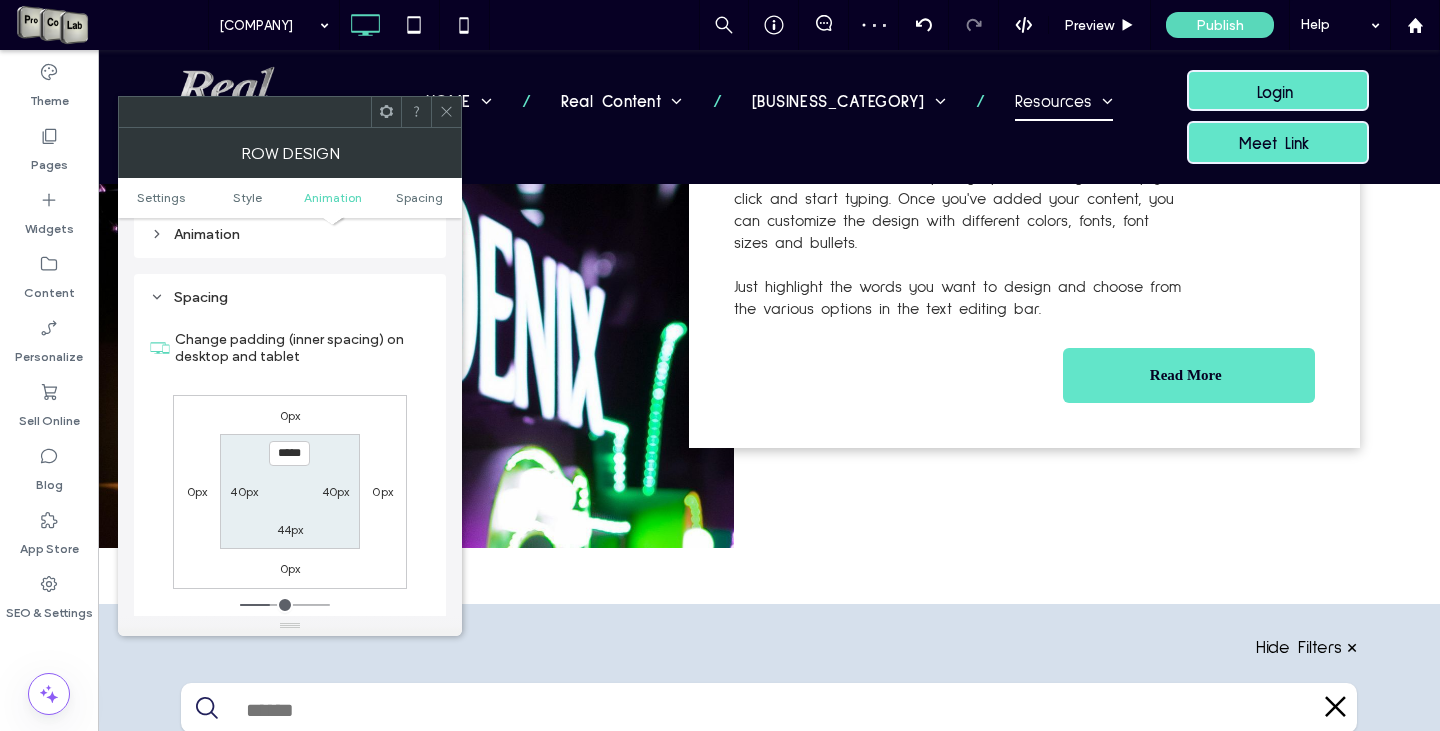 scroll, scrollTop: 600, scrollLeft: 0, axis: vertical 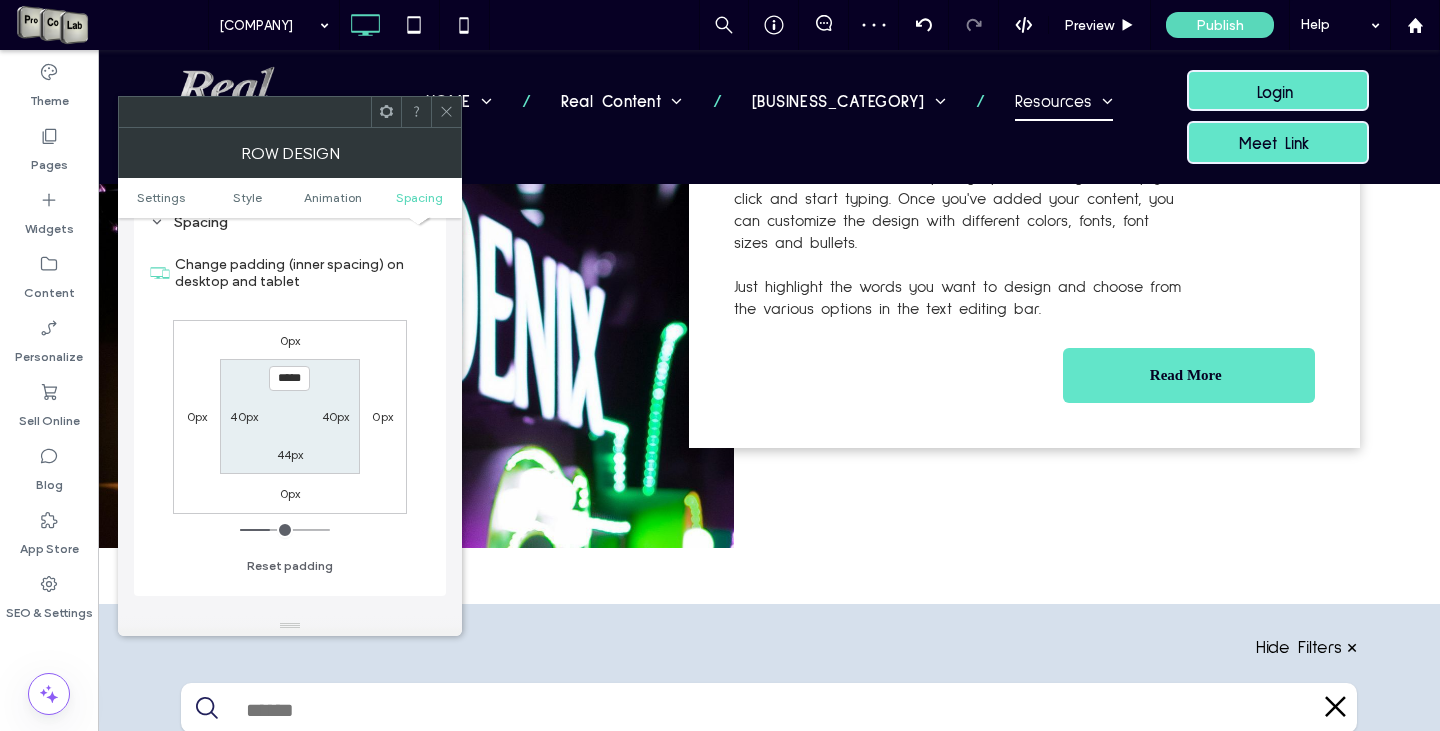 click on "44px" at bounding box center (290, 454) 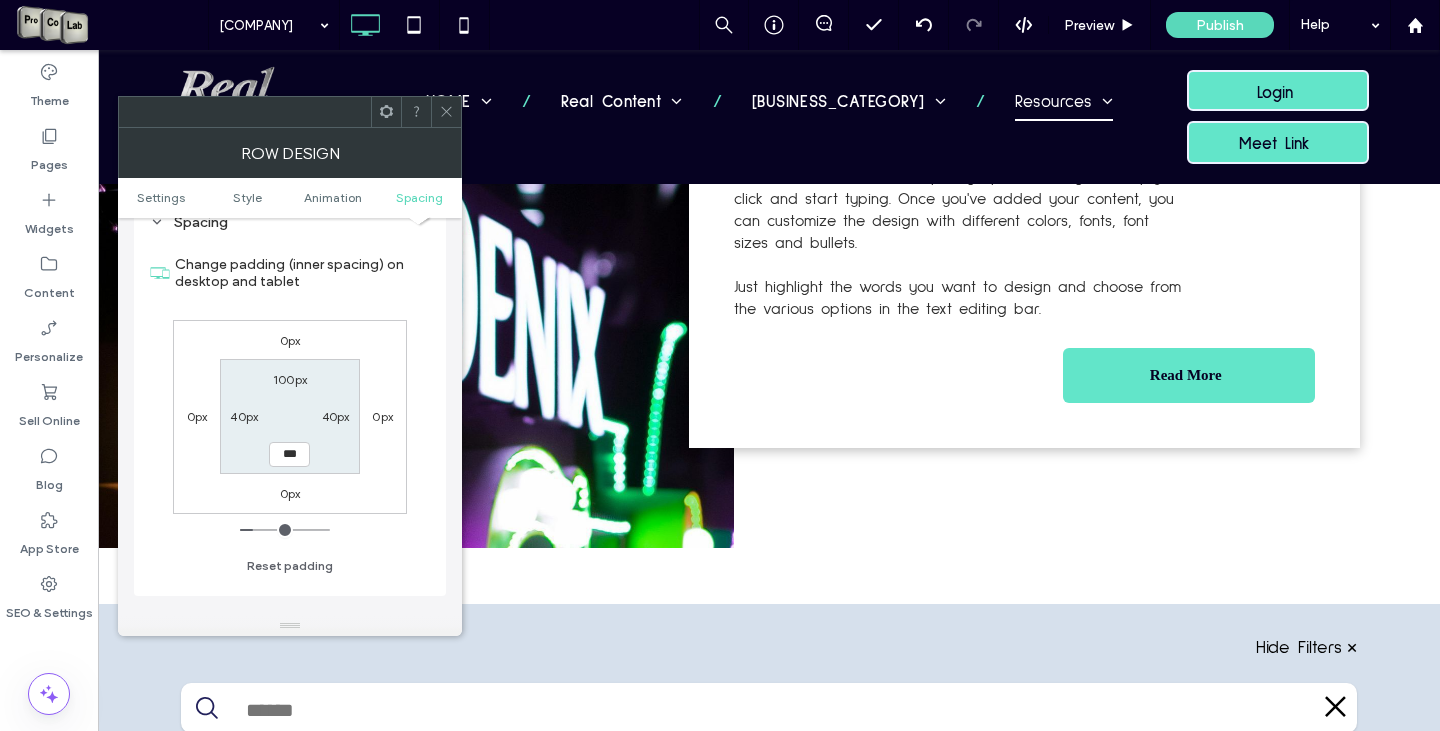 type on "***" 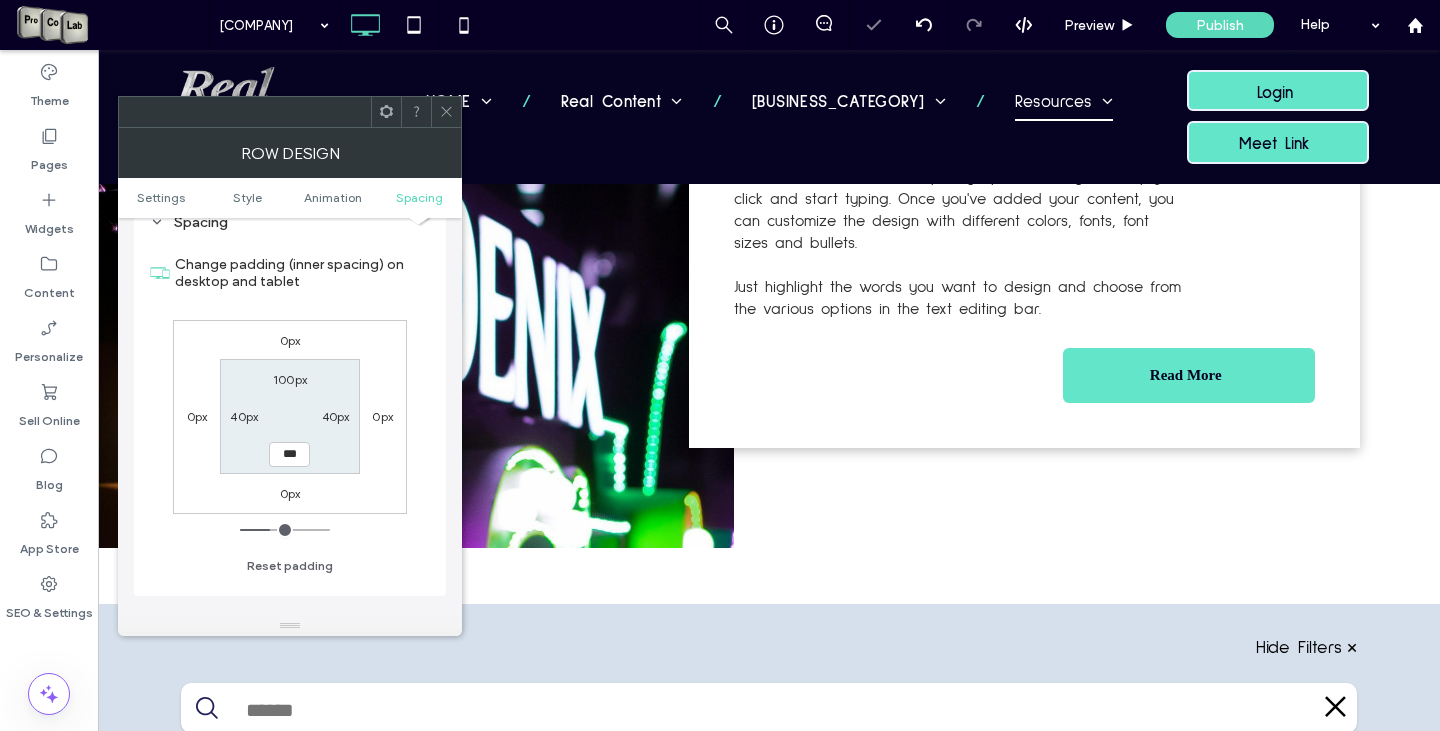 type on "***" 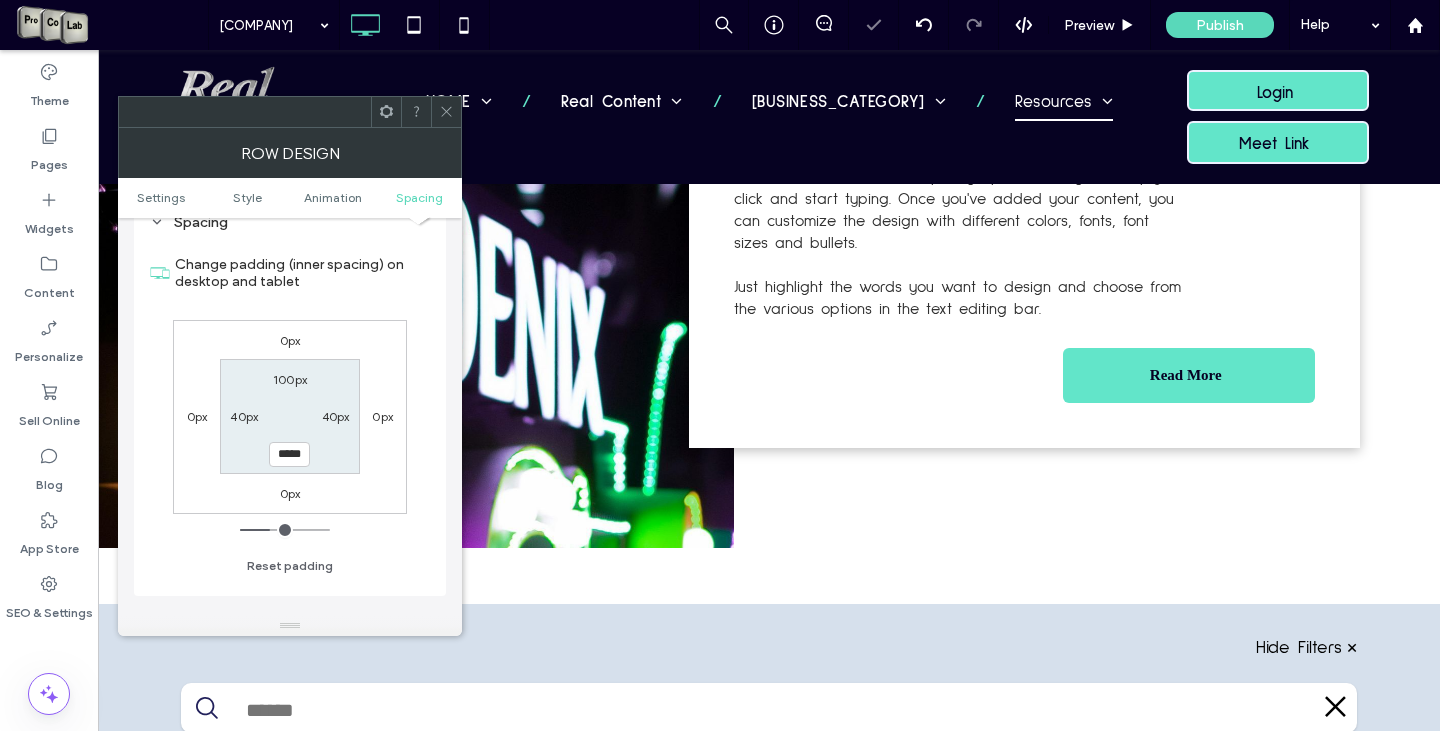 click 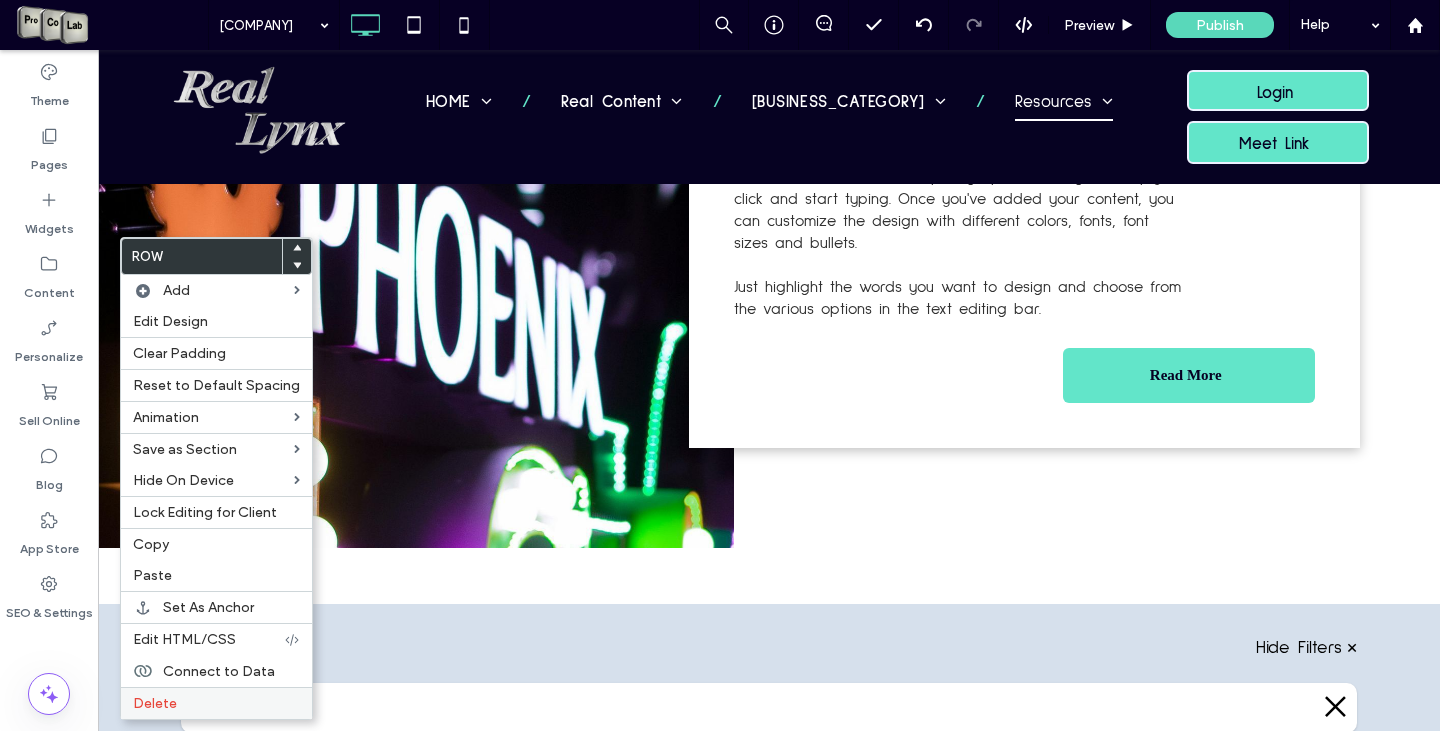 click on "Delete" at bounding box center (155, 703) 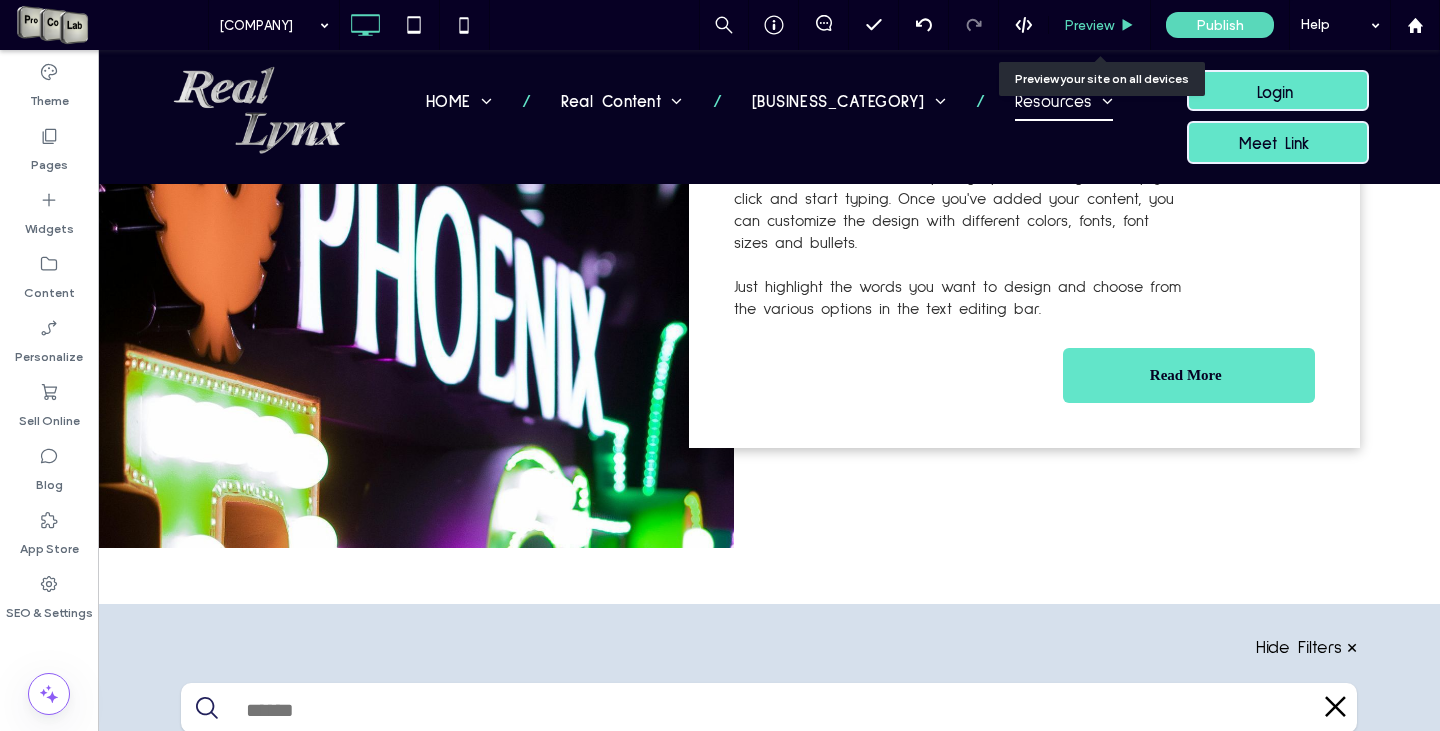 click on "Preview" at bounding box center (1089, 25) 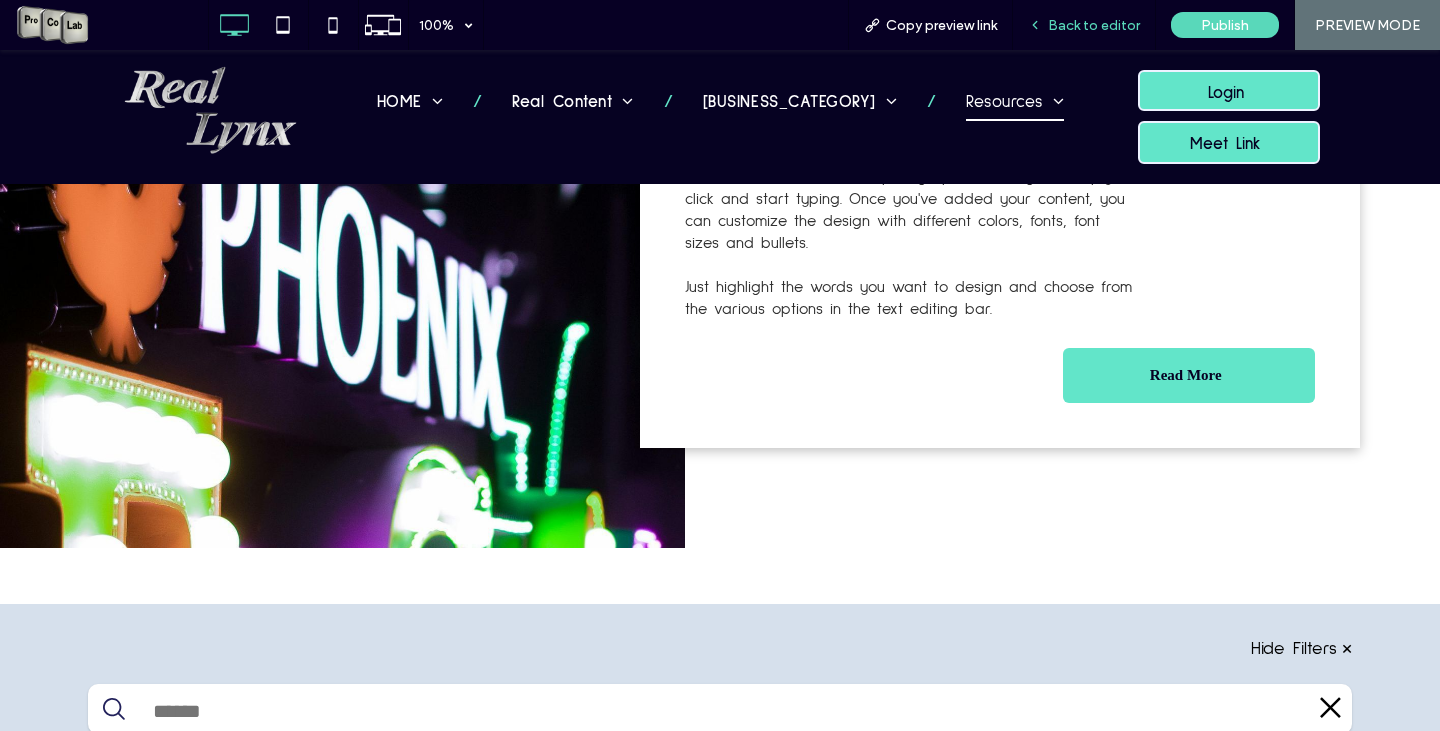 click on "Back to editor" at bounding box center (1094, 25) 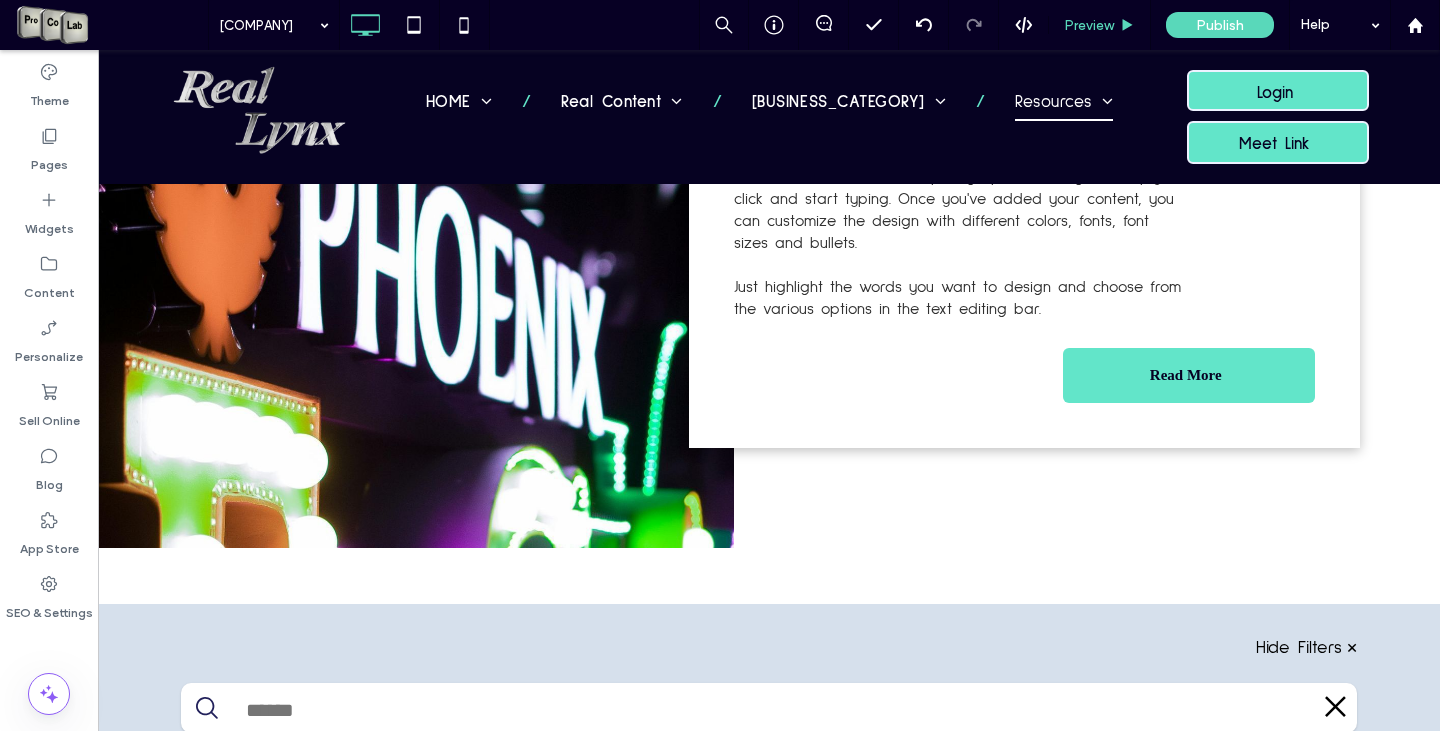 type on "**********" 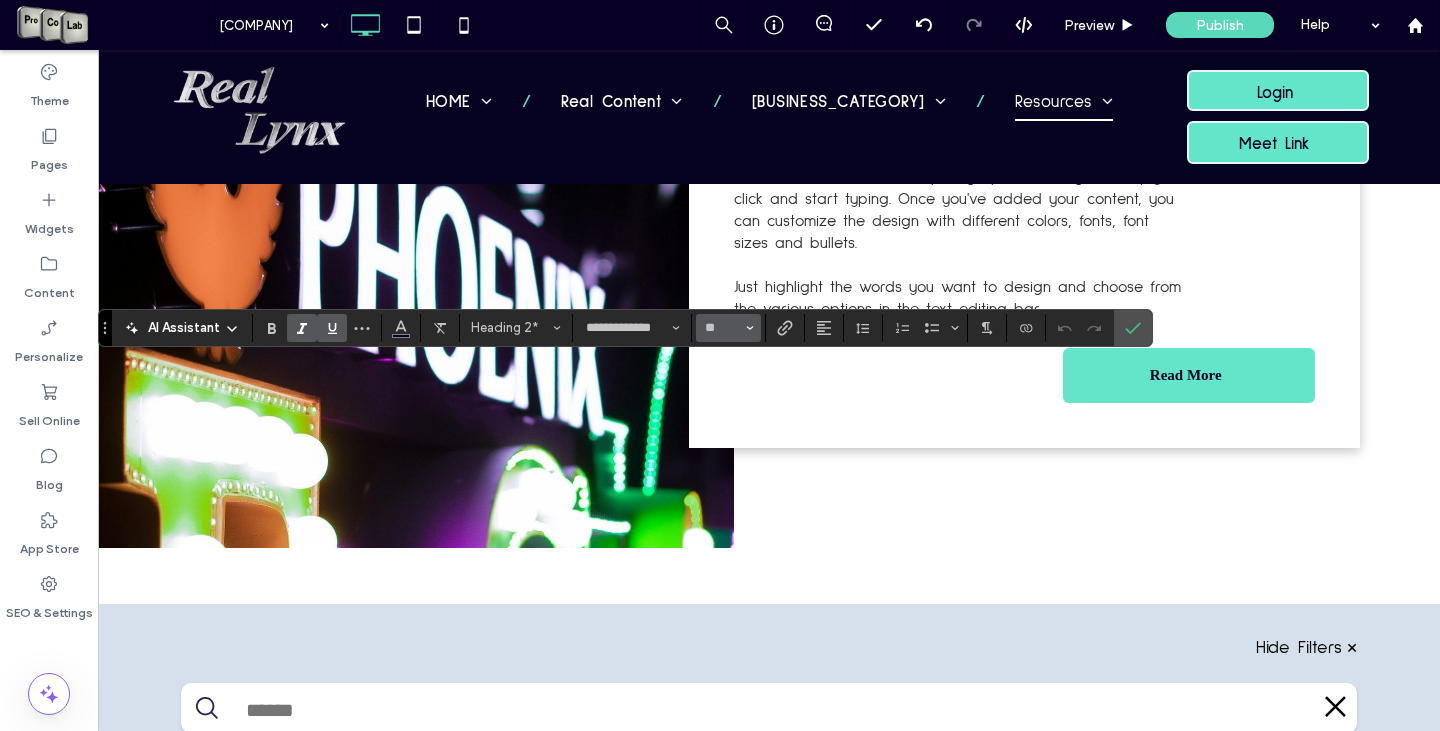 click 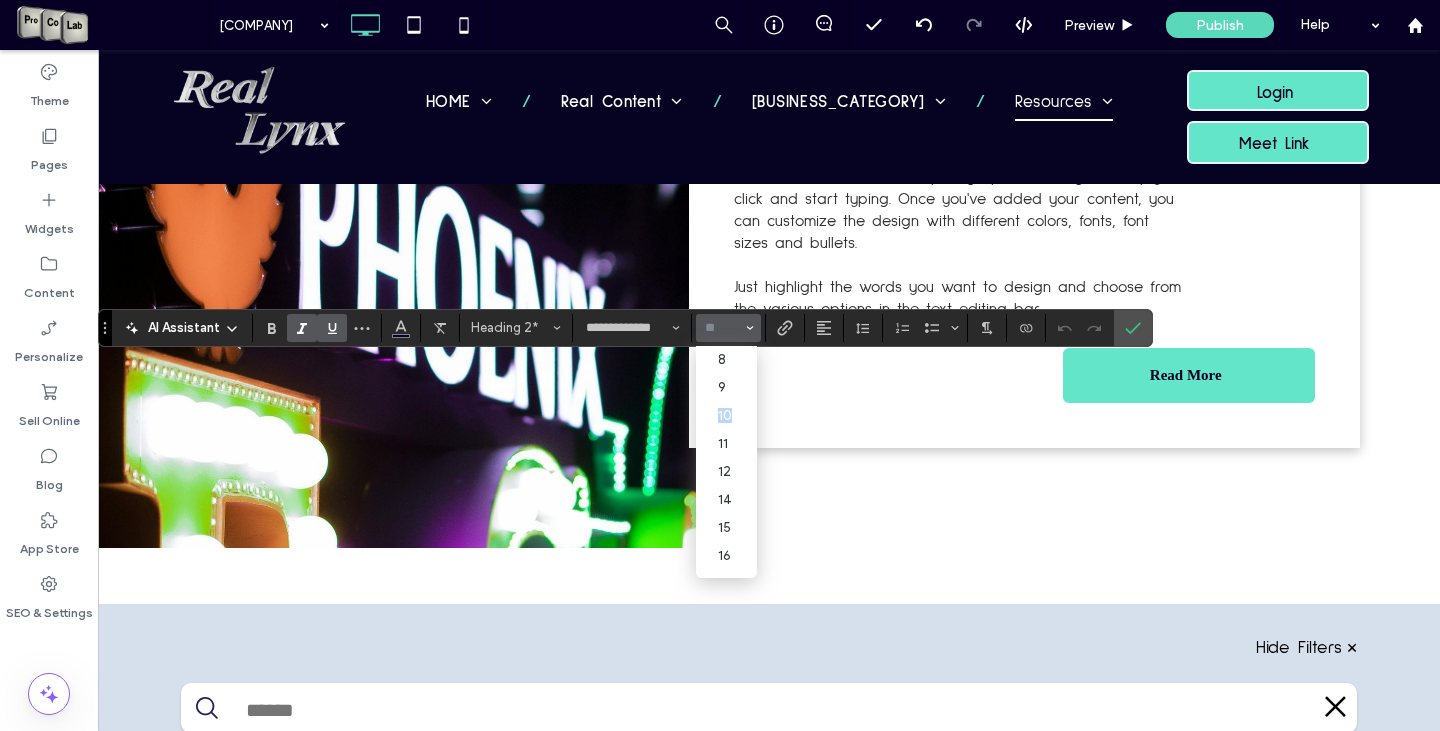 drag, startPoint x: 752, startPoint y: 395, endPoint x: 759, endPoint y: 423, distance: 28.86174 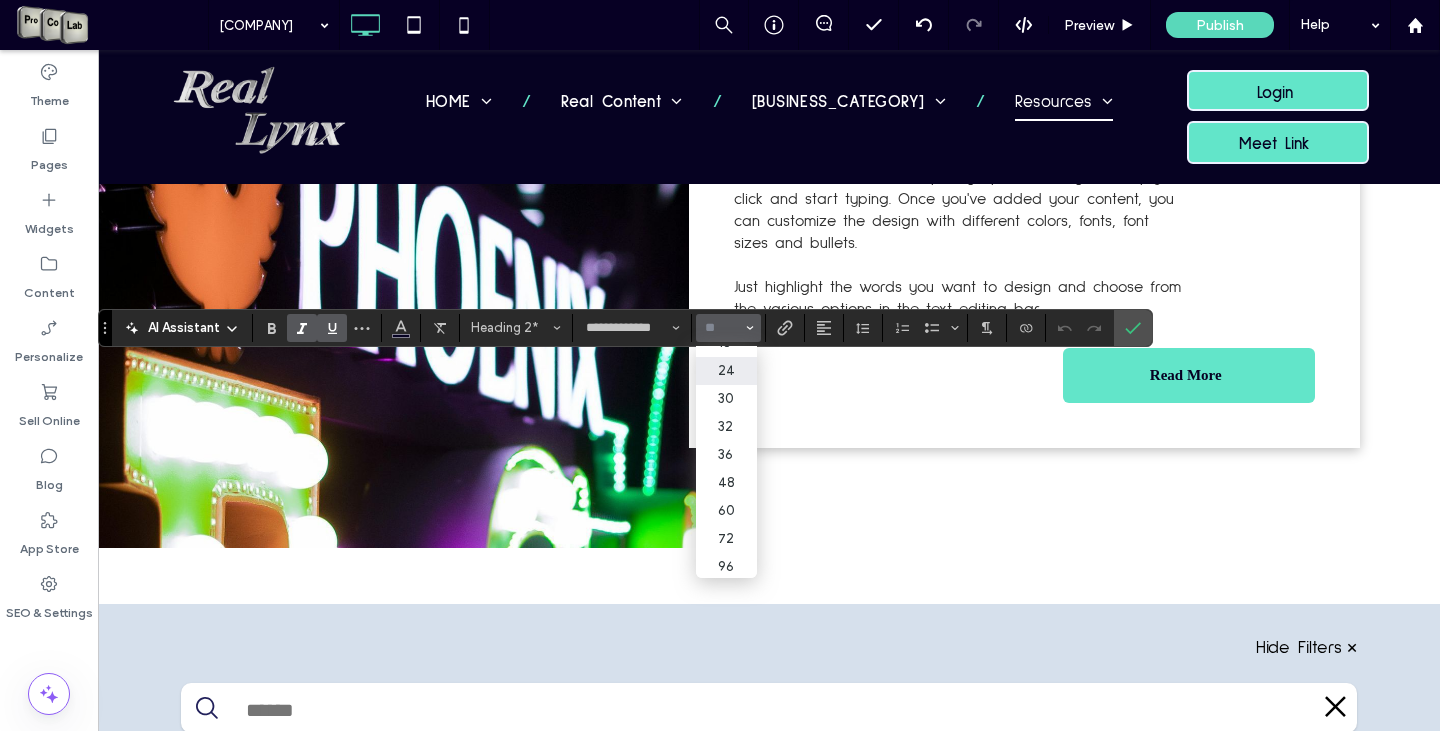 scroll, scrollTop: 261, scrollLeft: 0, axis: vertical 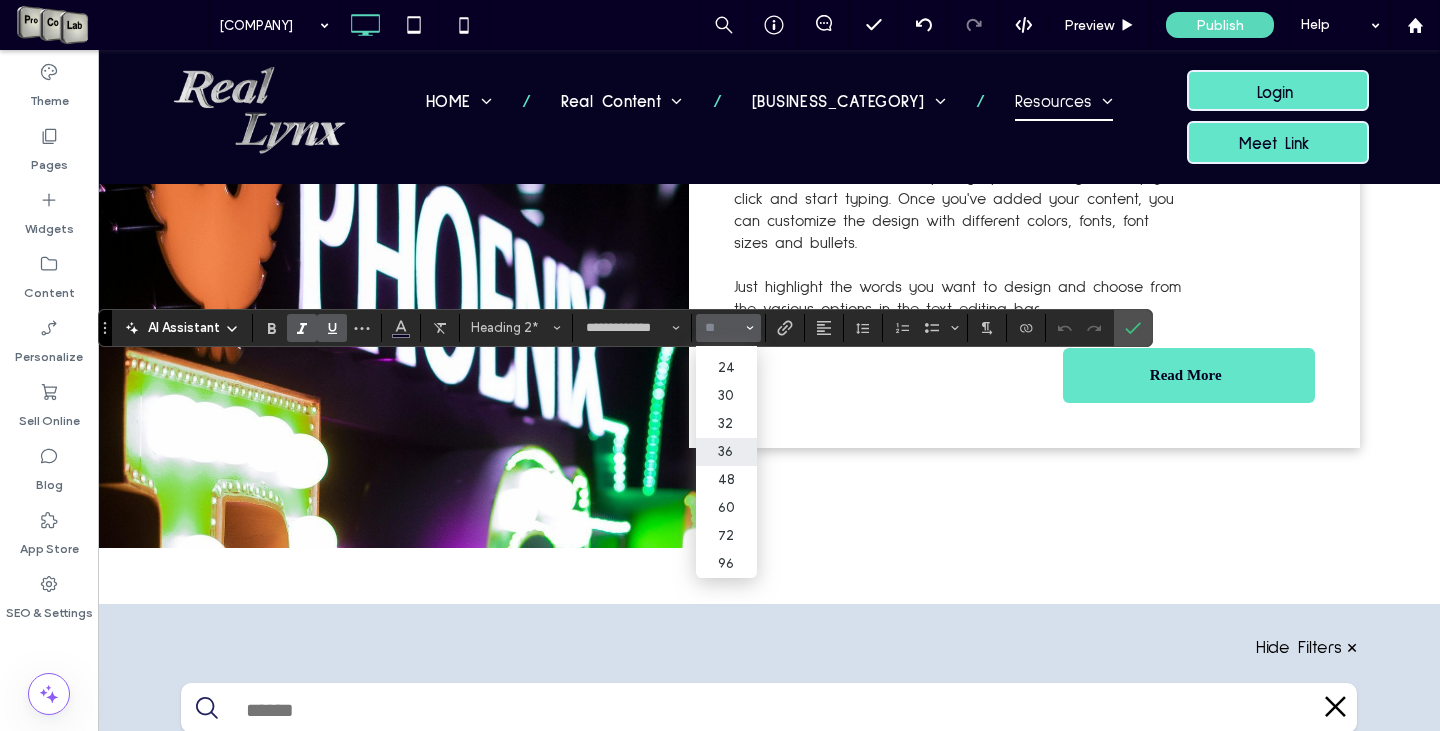 click on "36" at bounding box center (726, 452) 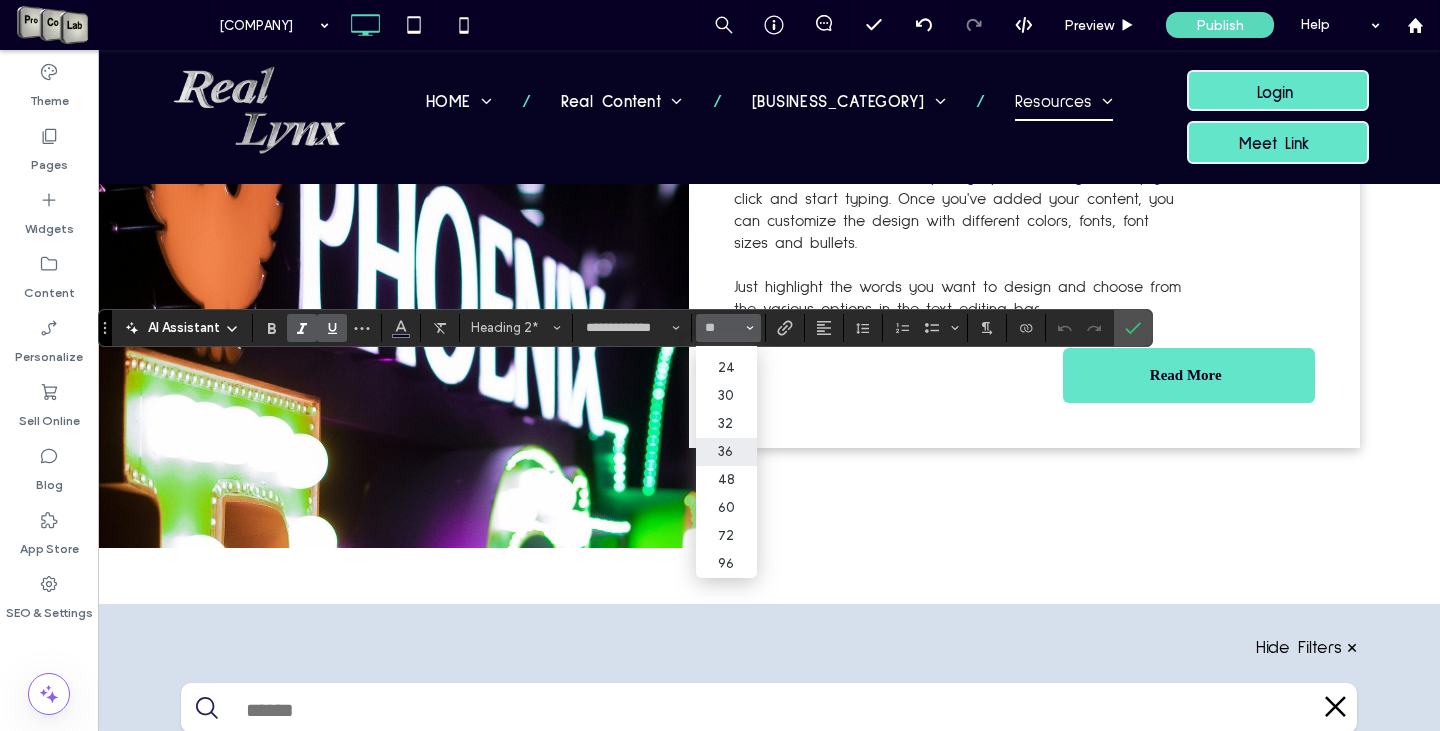 type on "**" 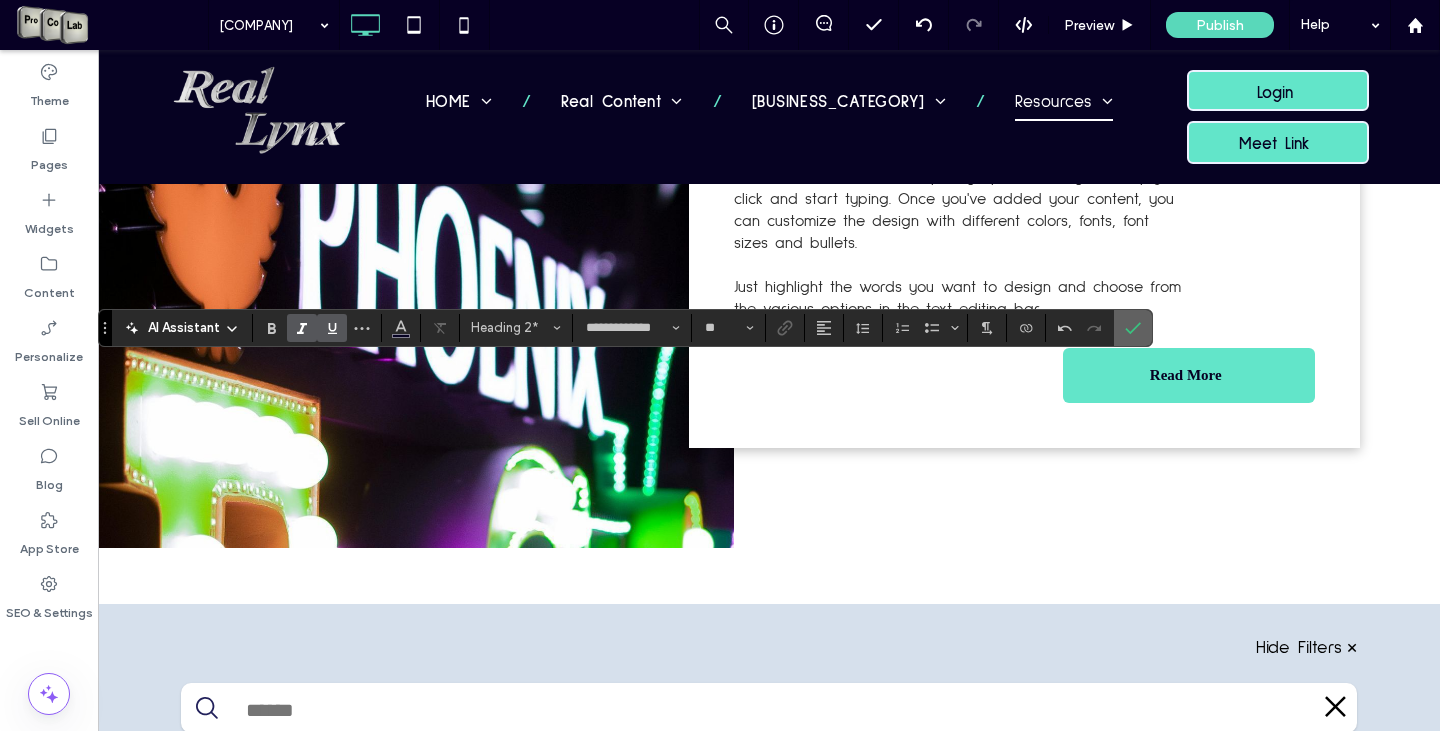 click 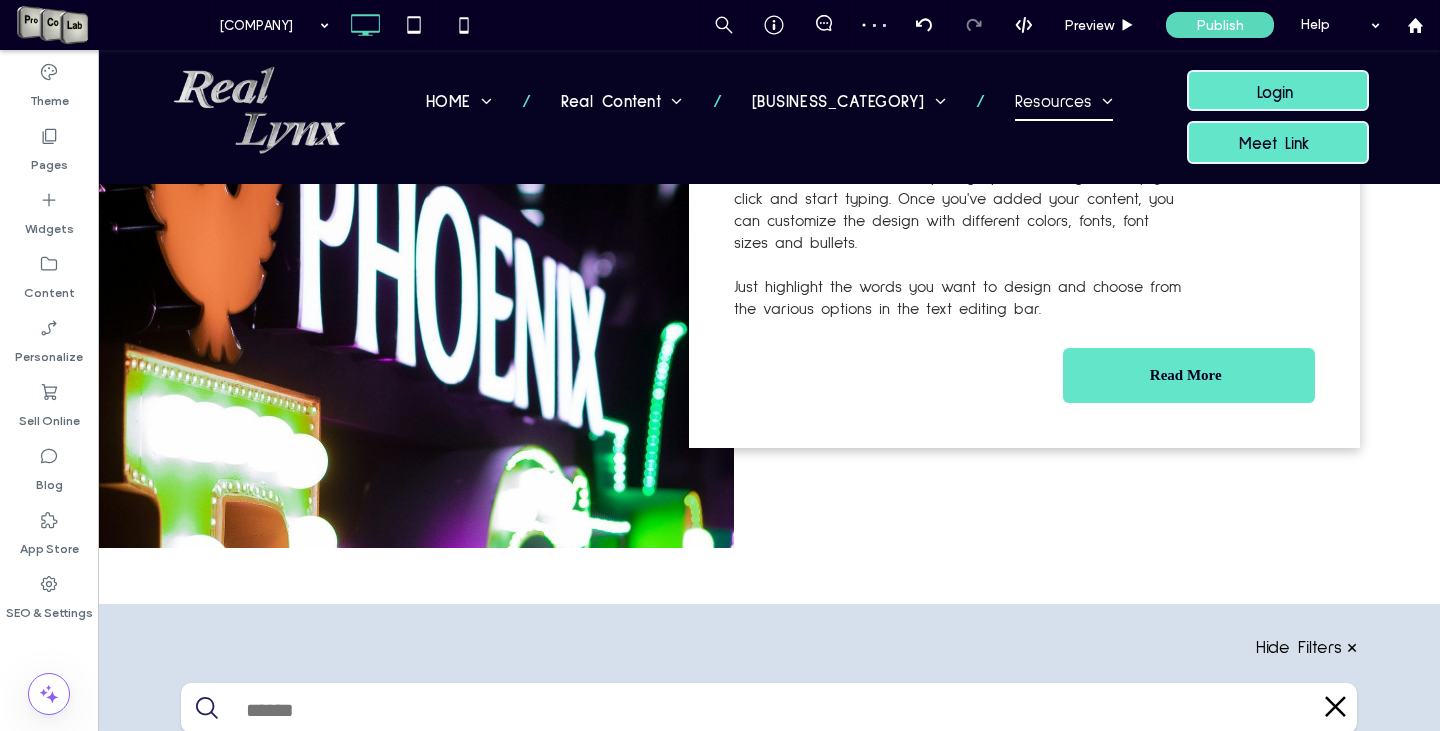 type on "**********" 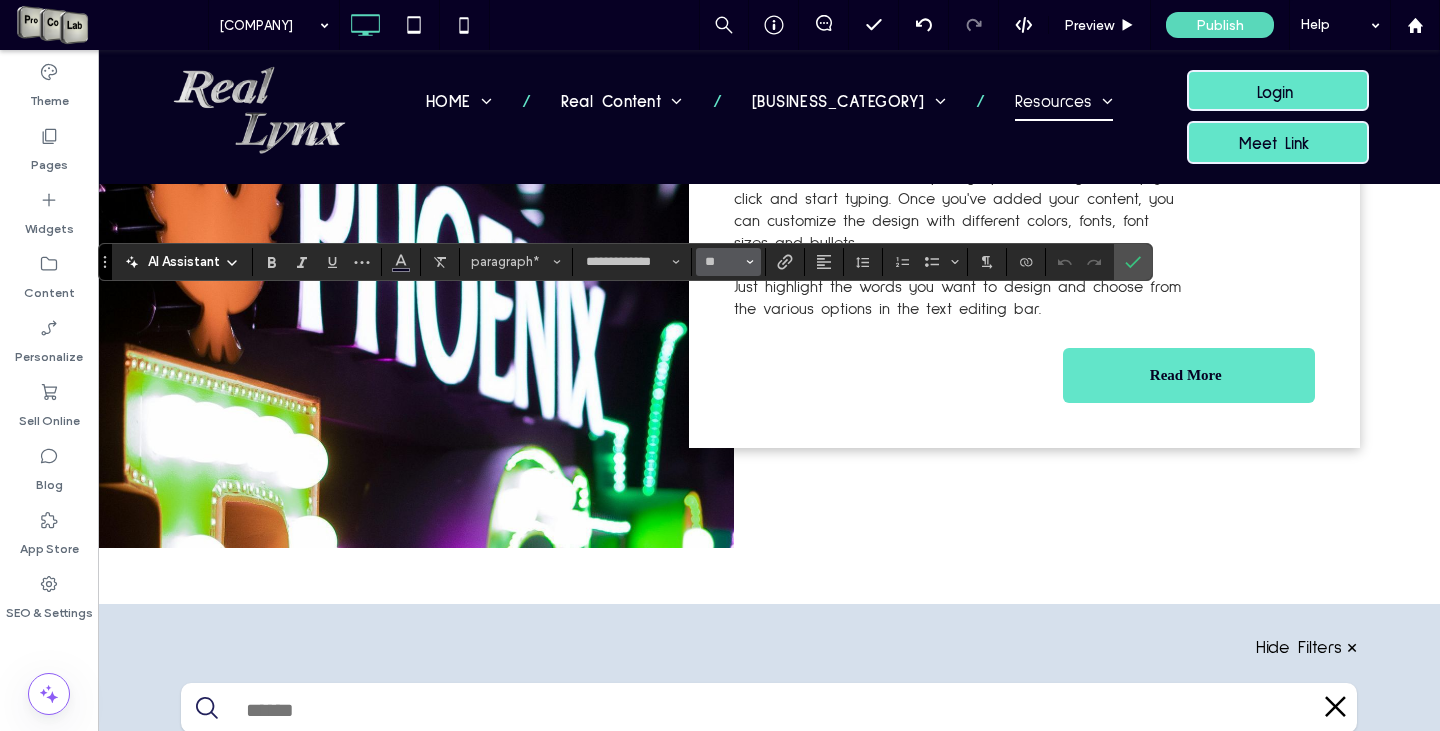 click on "**" at bounding box center [728, 262] 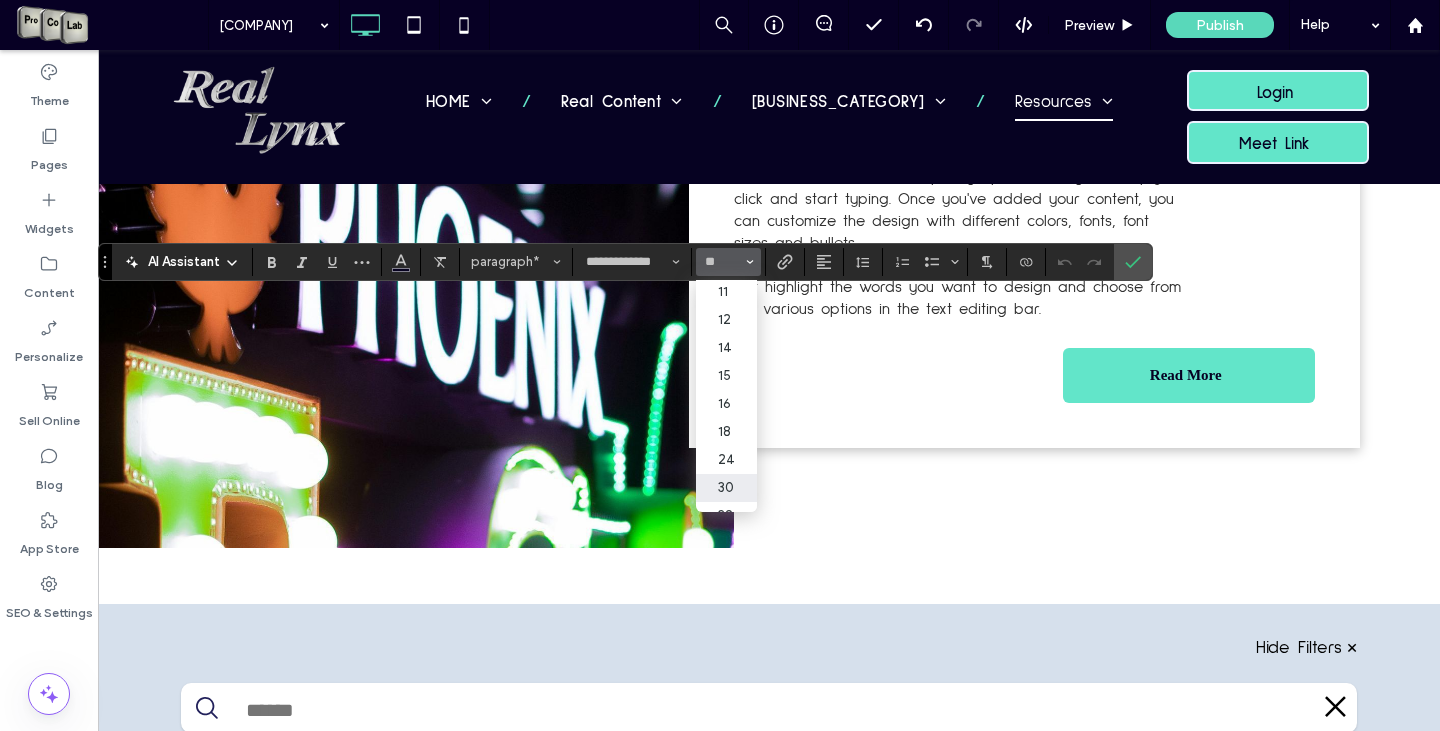 scroll, scrollTop: 90, scrollLeft: 0, axis: vertical 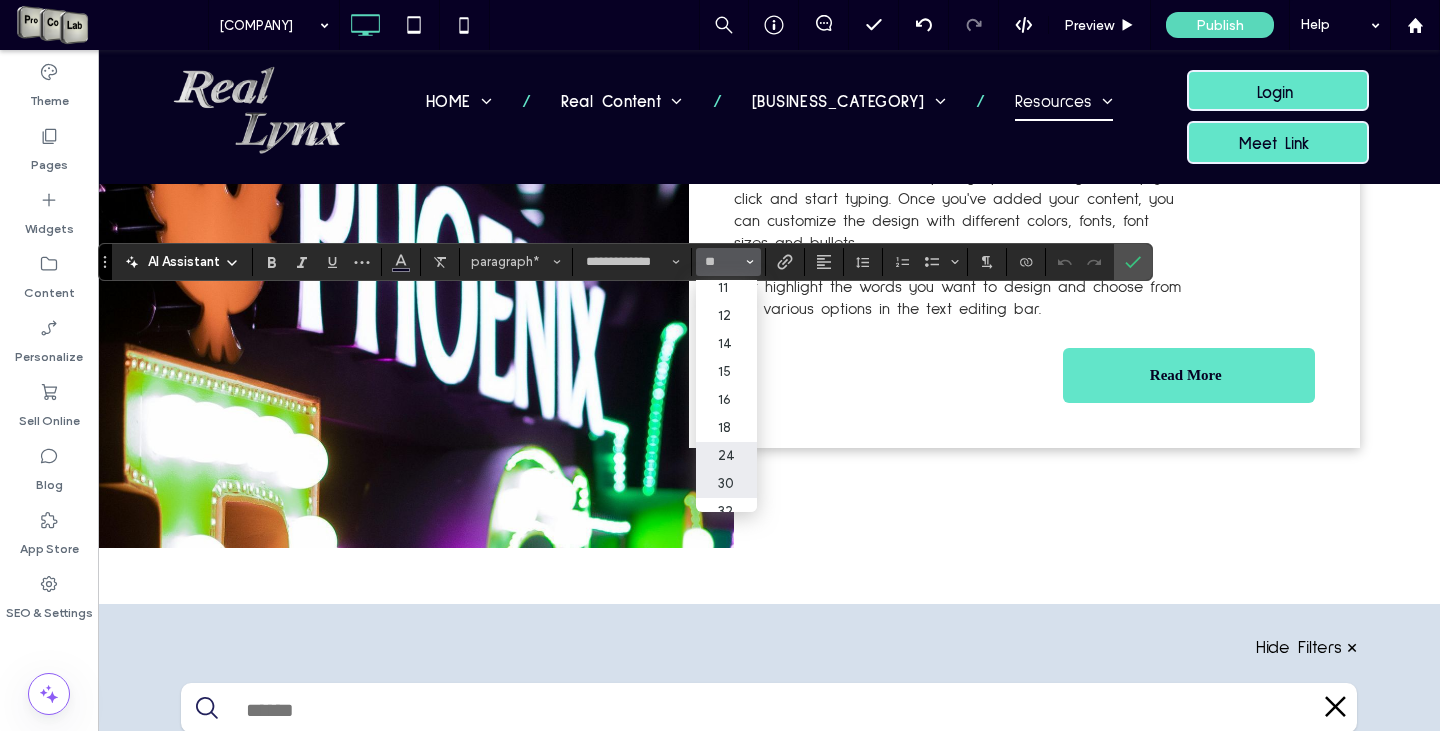 click on "24" at bounding box center [726, 456] 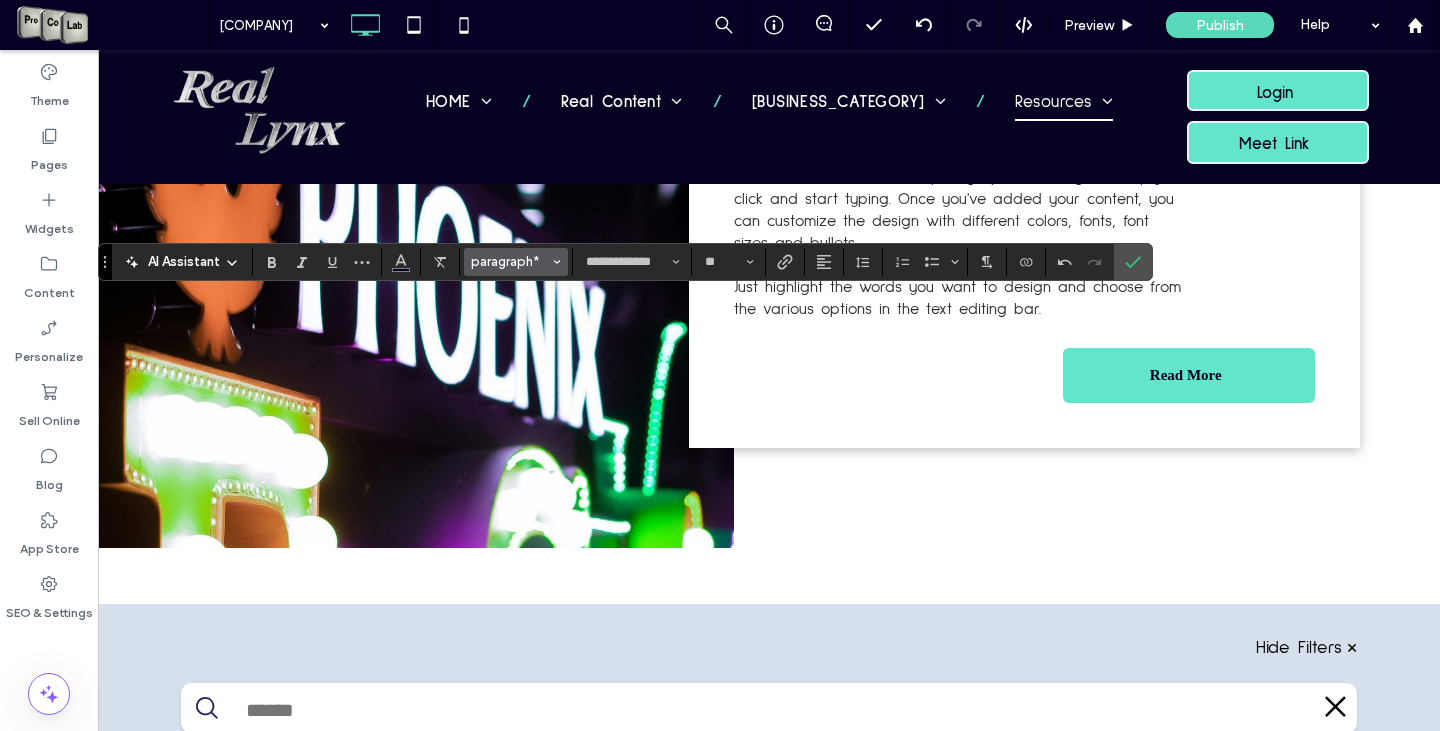 click on "paragraph*" at bounding box center [510, 261] 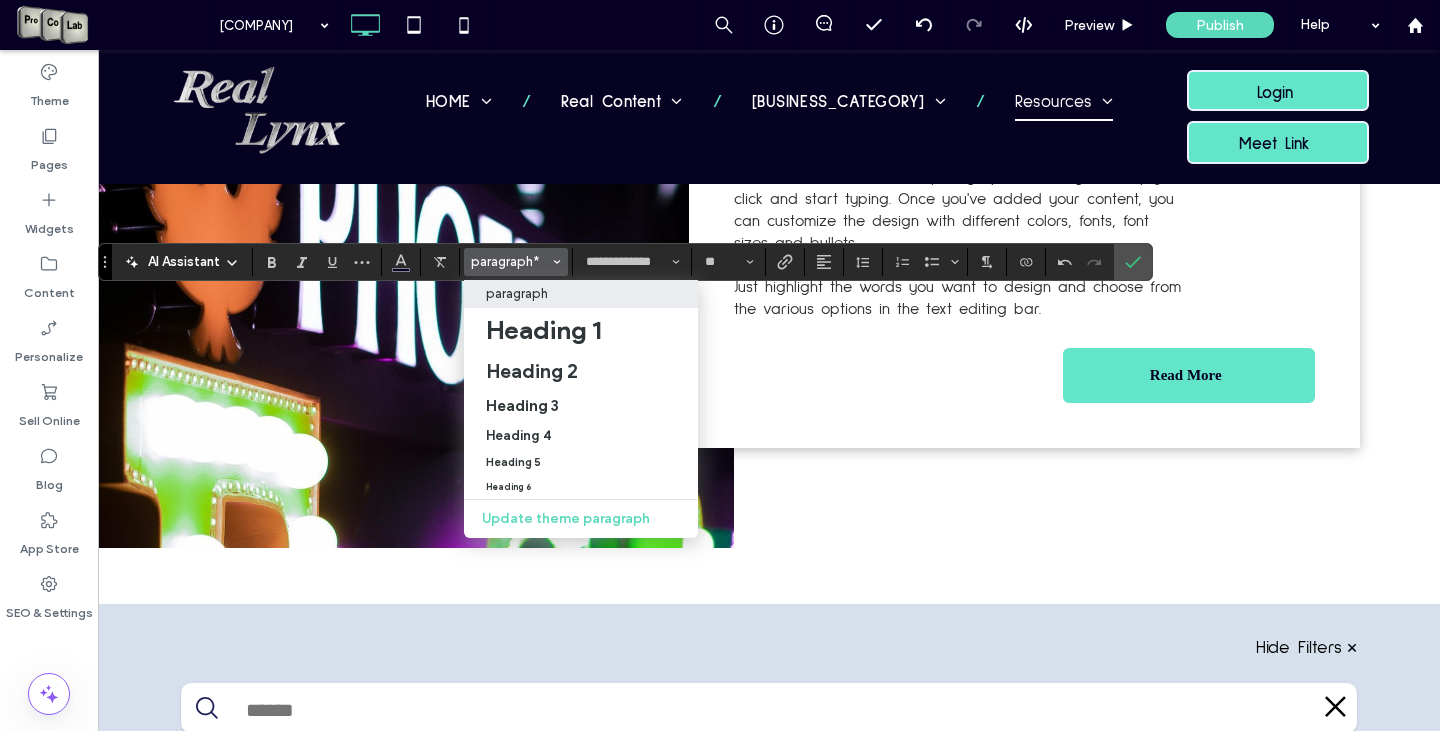 click 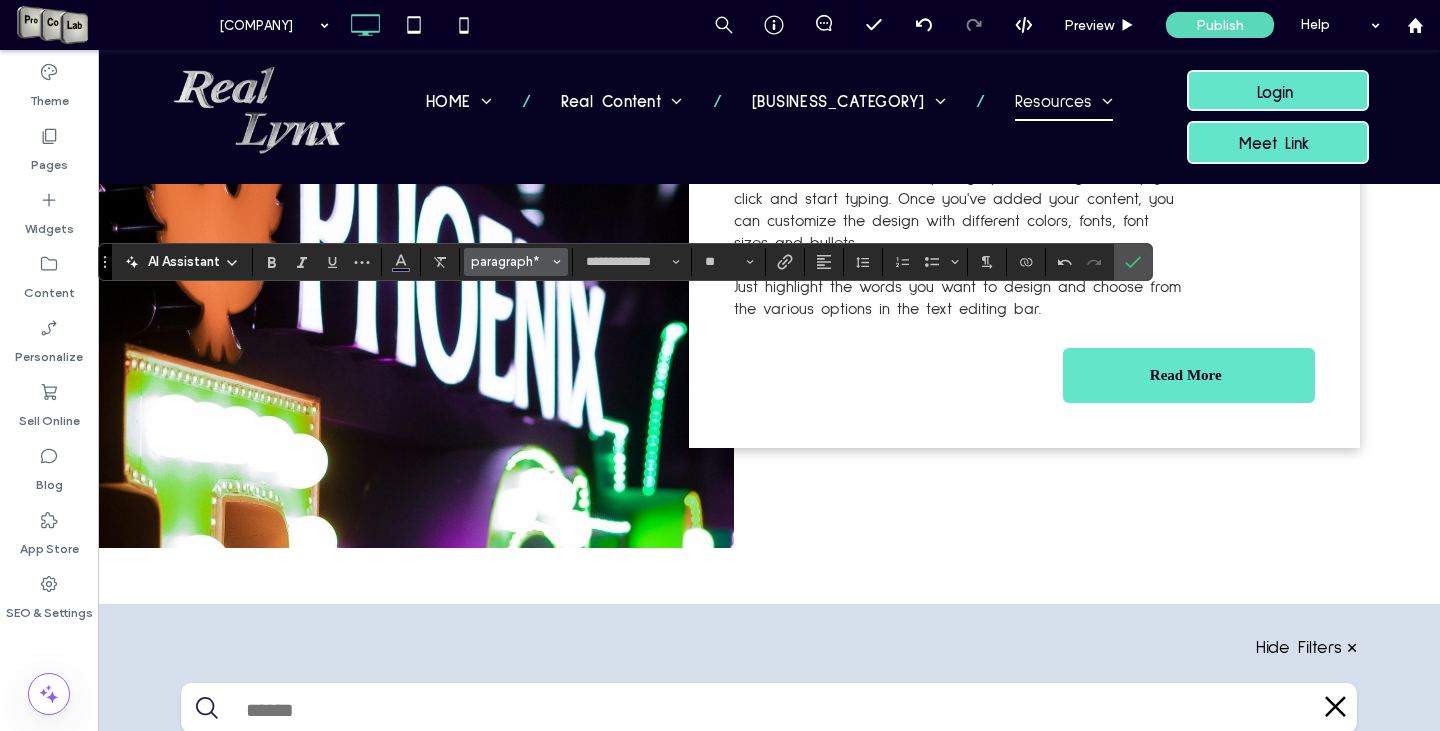 click 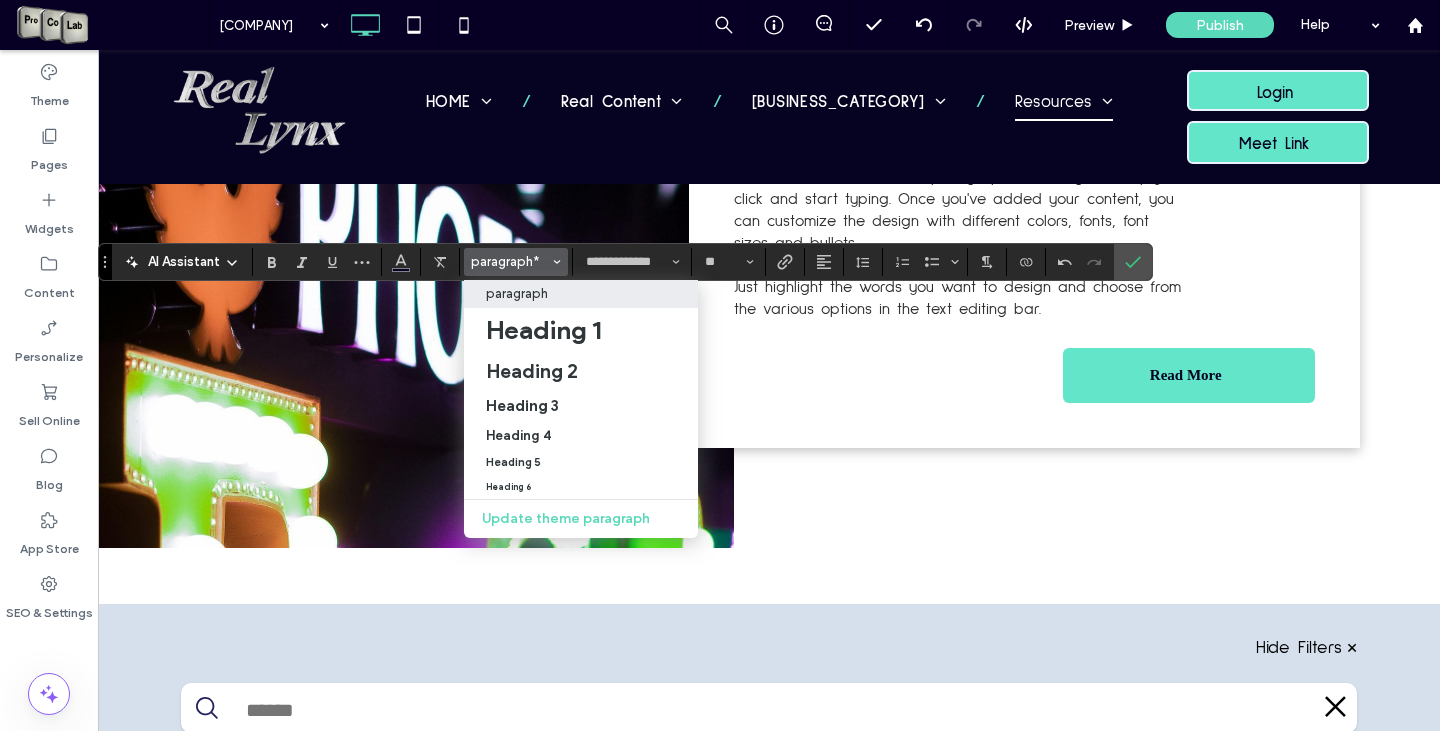 click 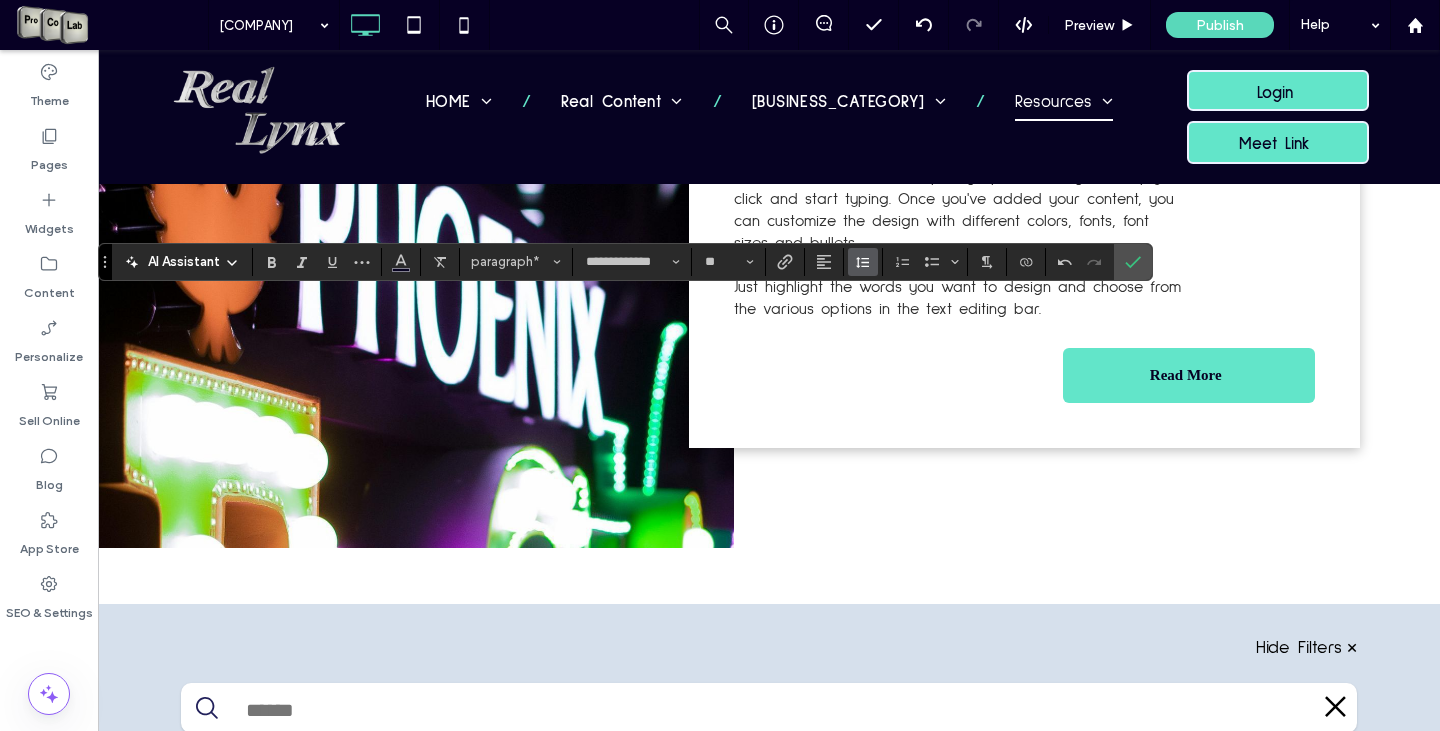 click 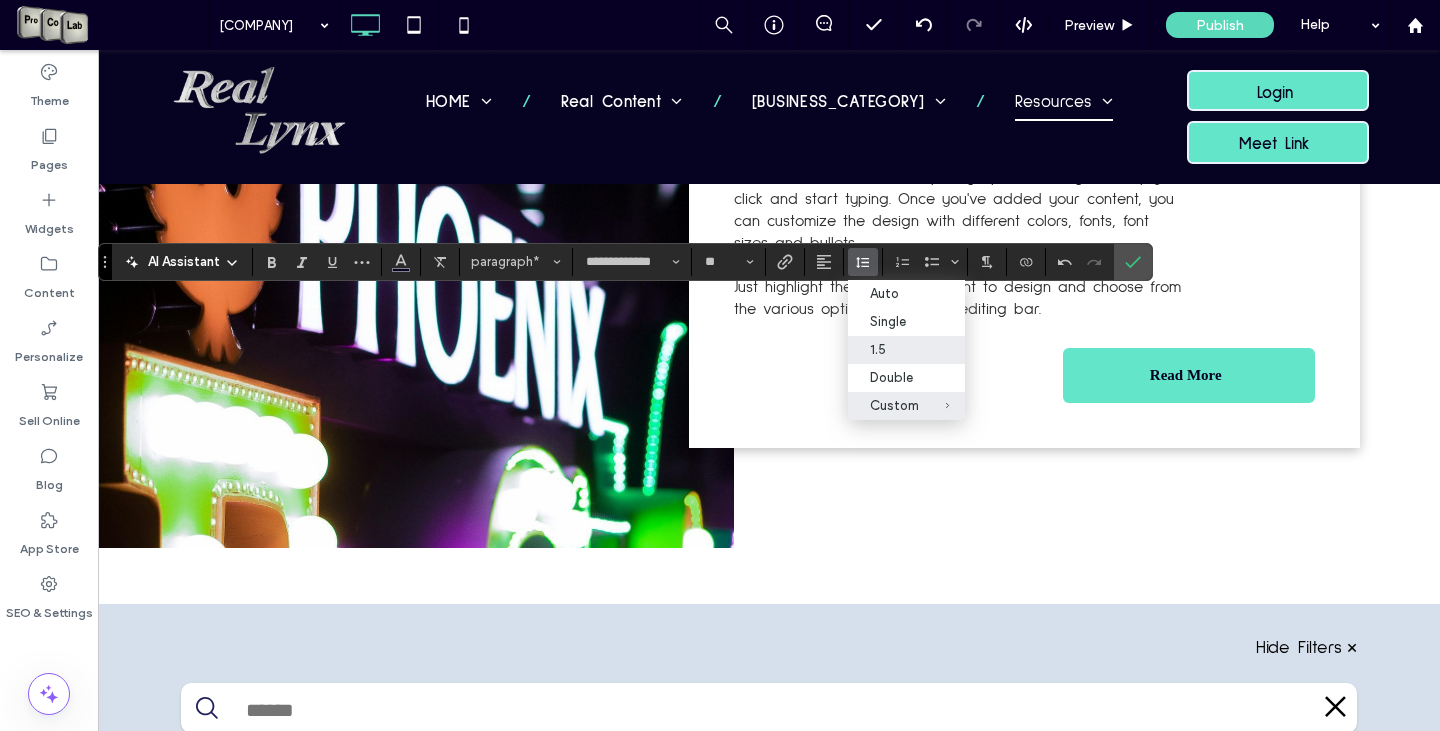 click on "1.5" at bounding box center (894, 349) 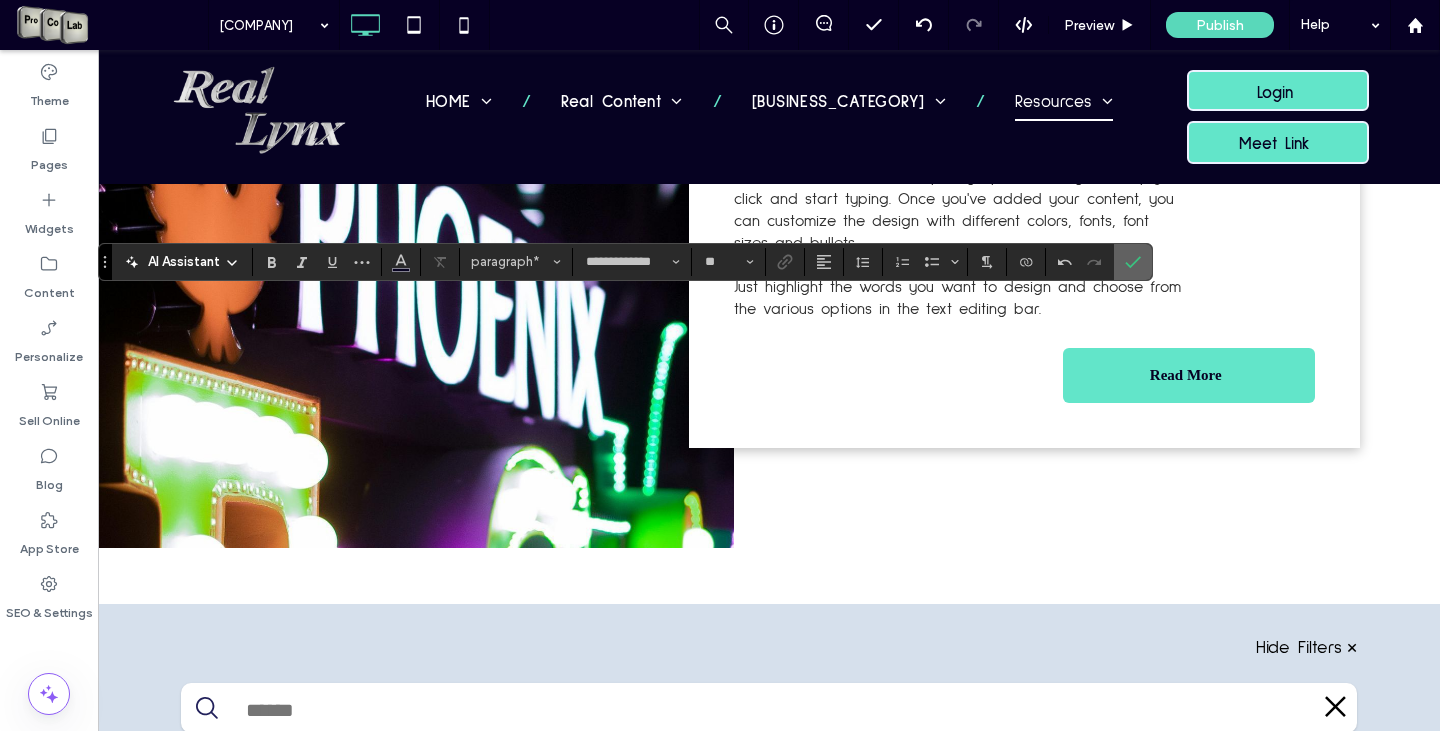click 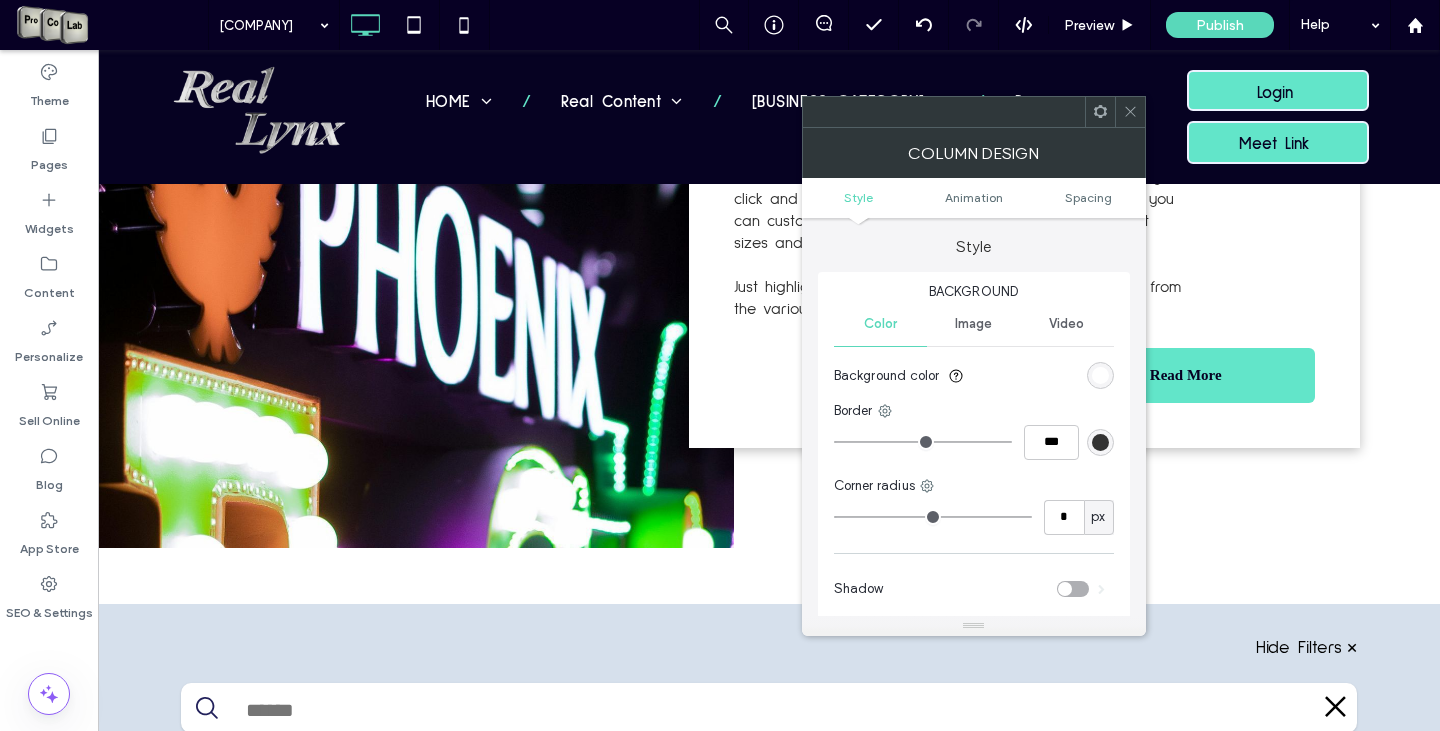 click at bounding box center (1130, 112) 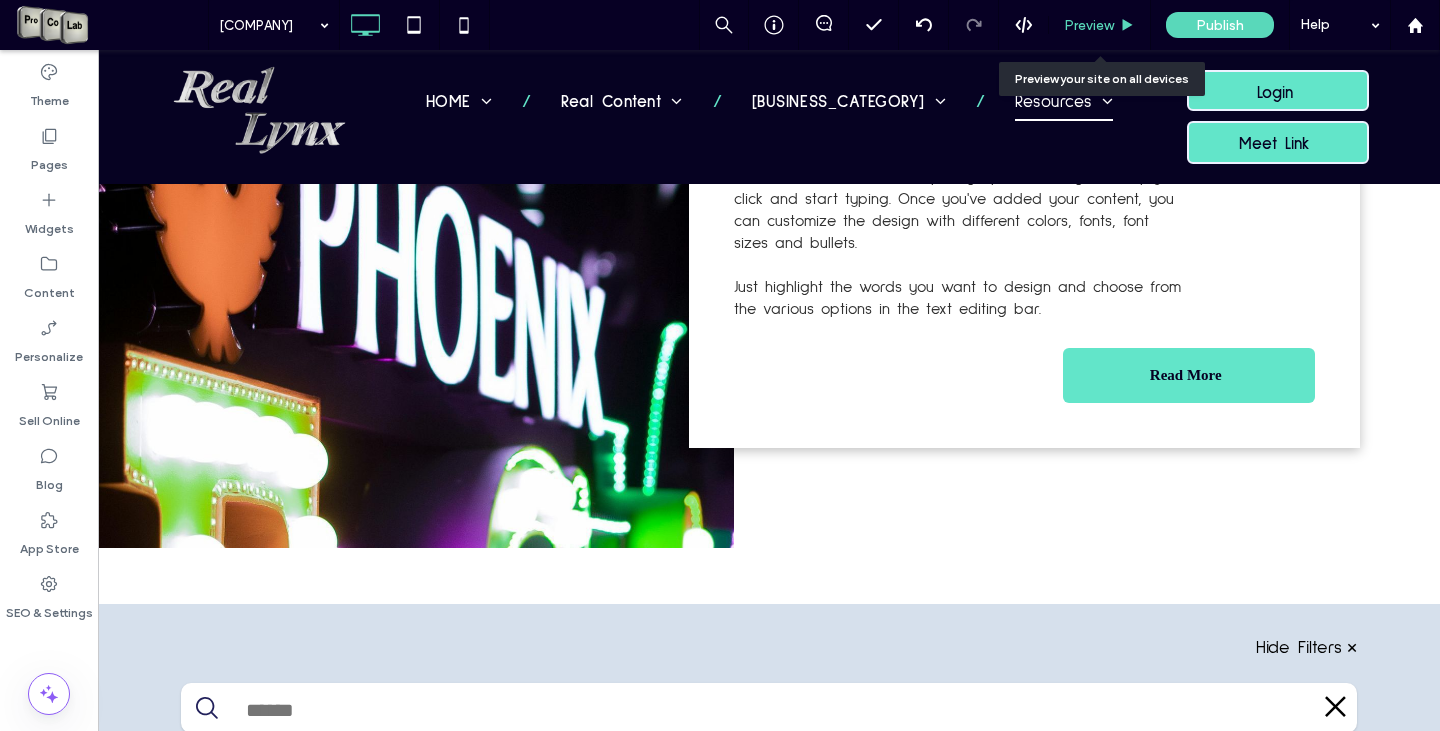 click on "Preview" at bounding box center [1089, 25] 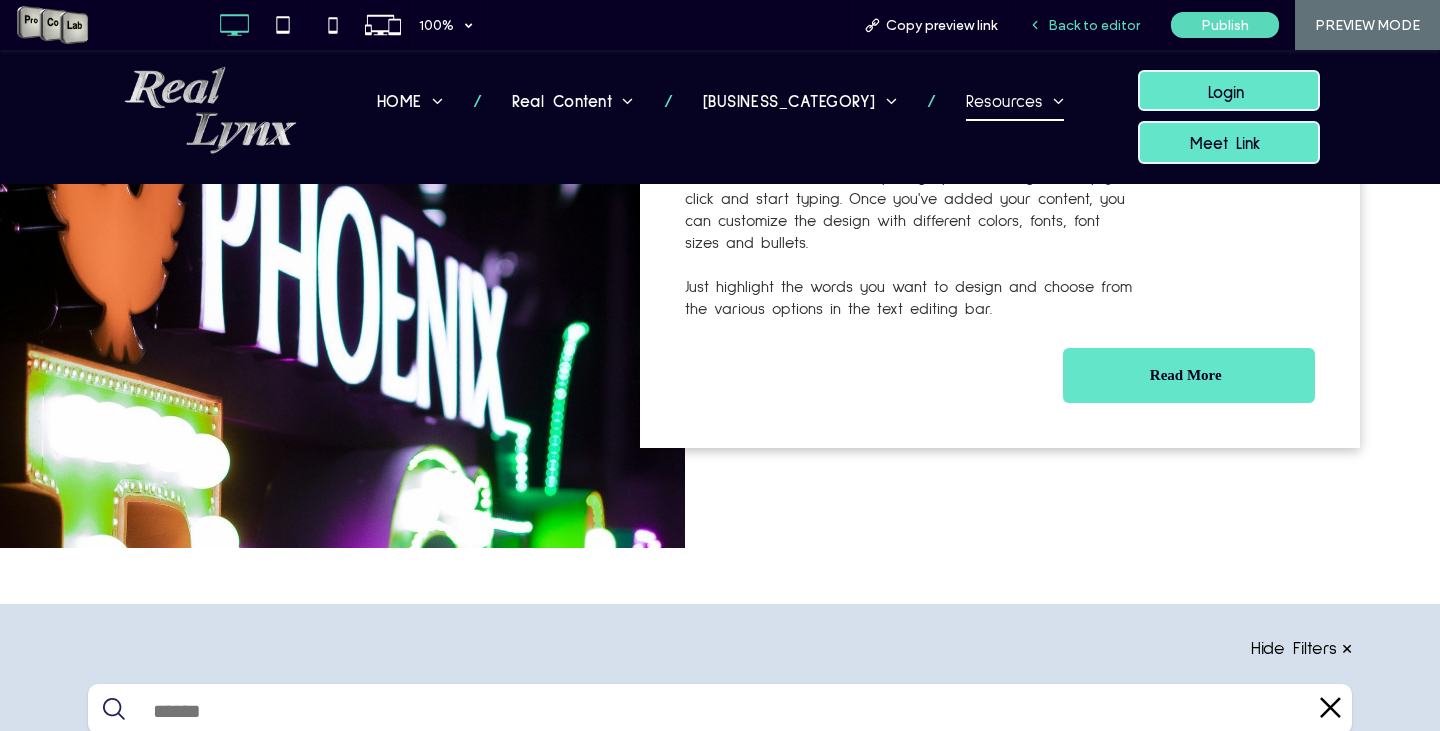 click on "Back to editor" at bounding box center [1094, 25] 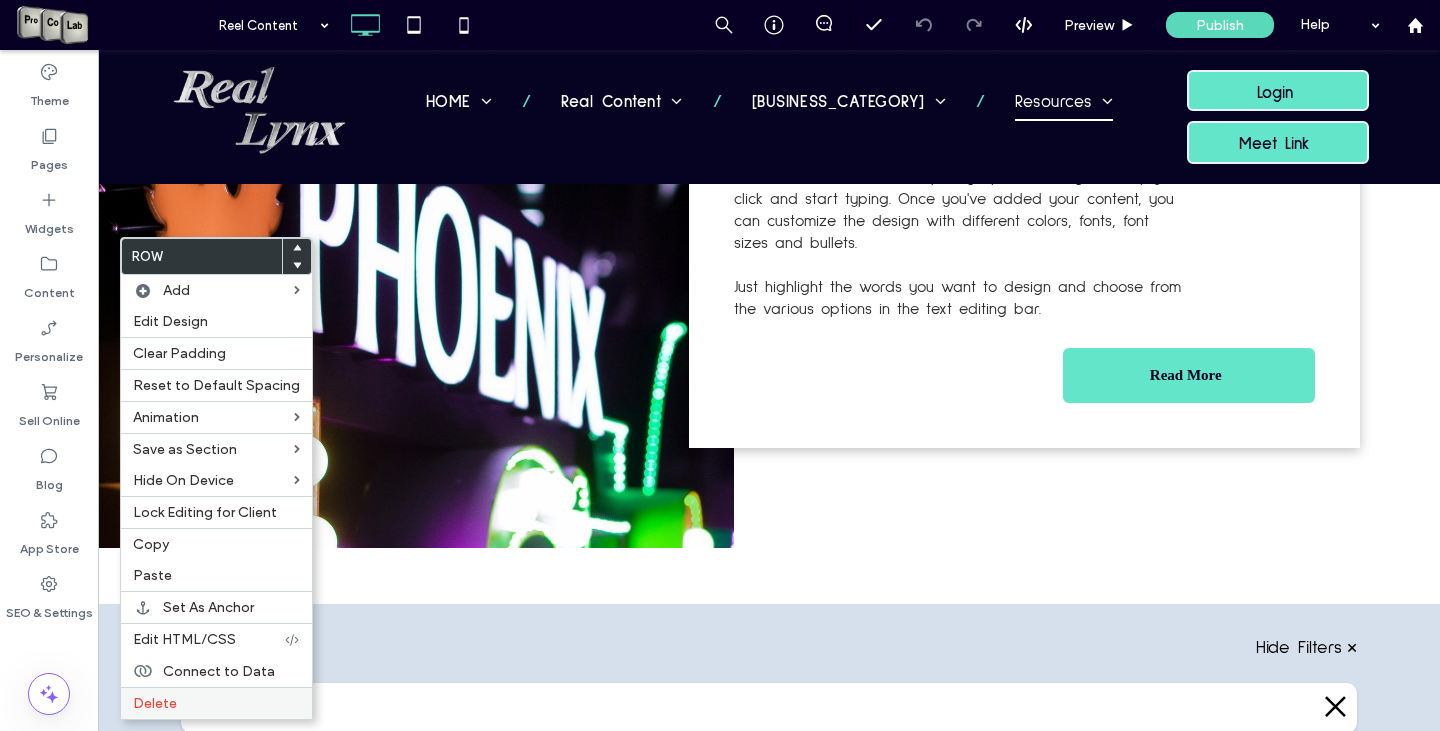 click on "Delete" at bounding box center [216, 703] 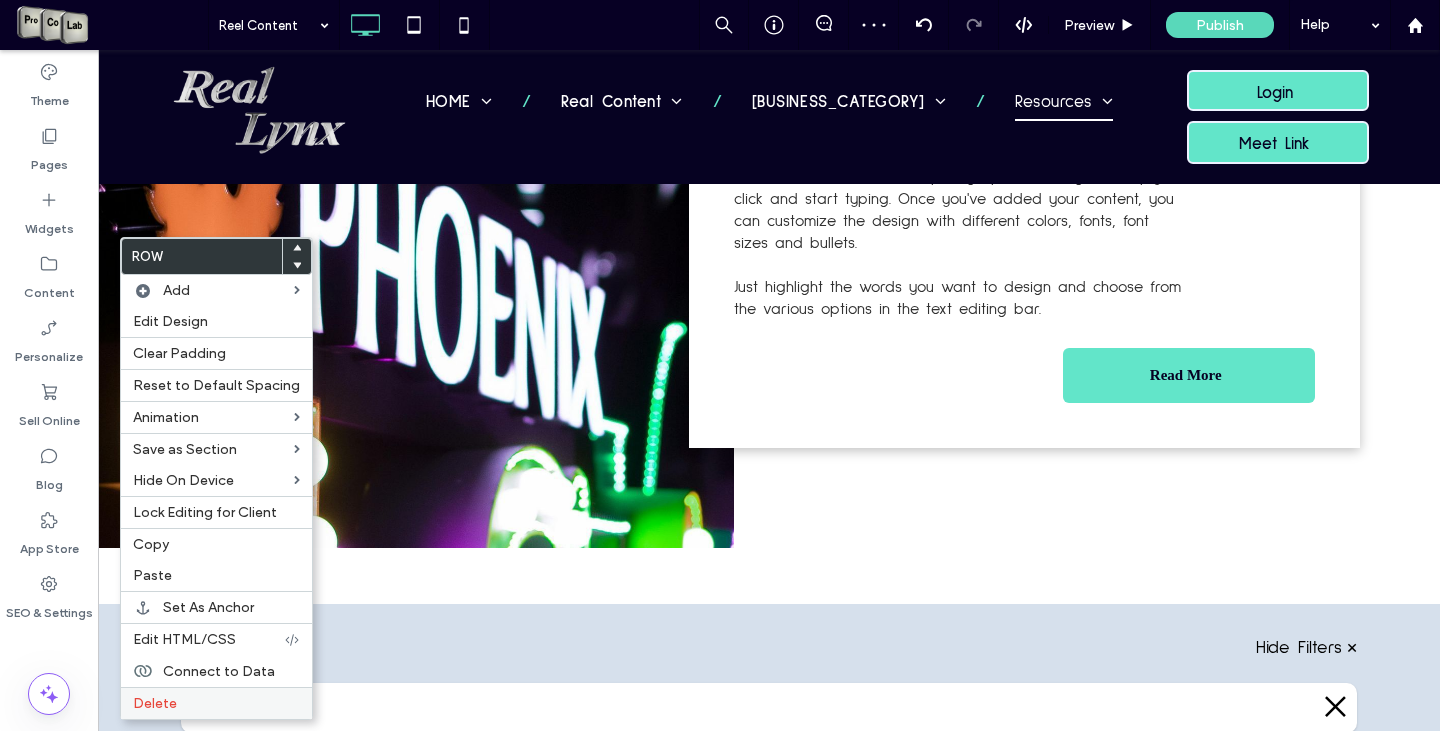 click on "Delete" at bounding box center (216, 703) 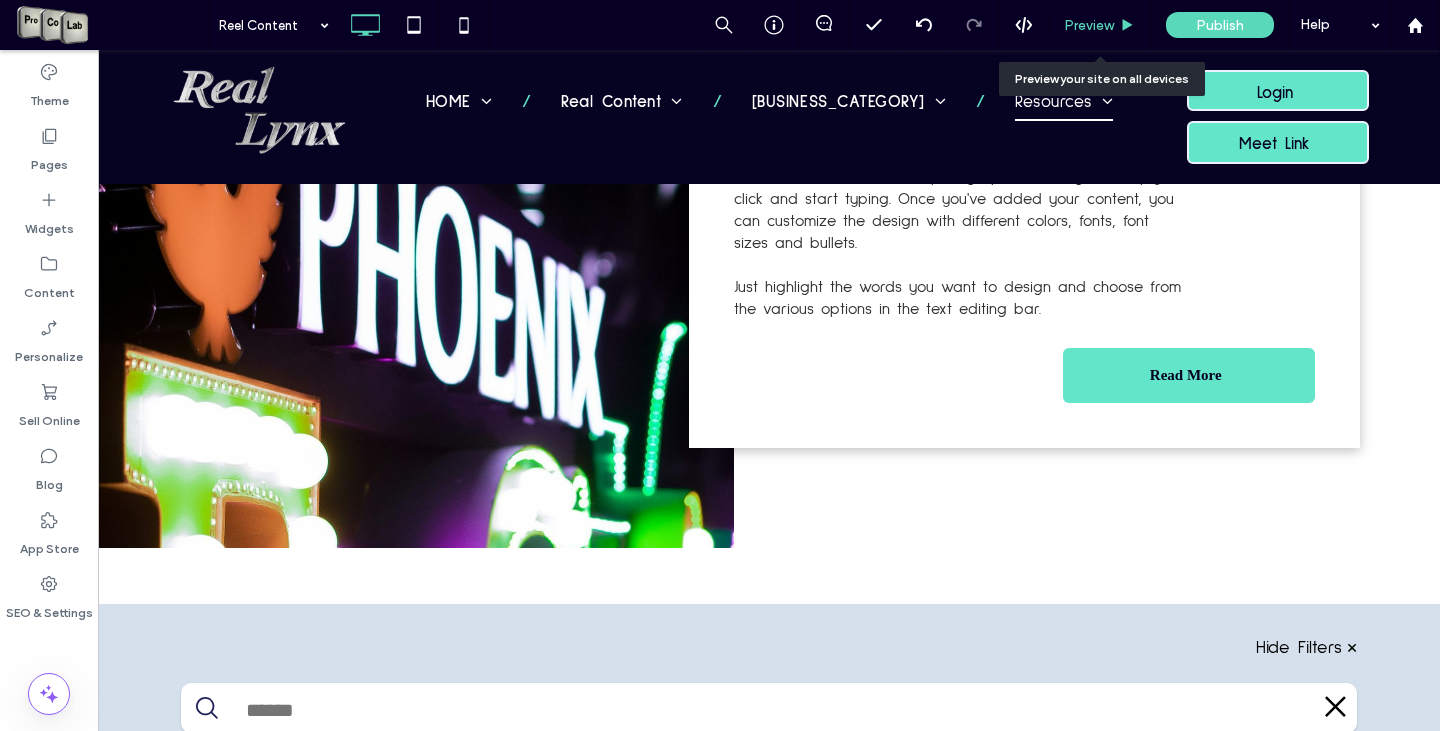 click on "Preview" at bounding box center (1089, 25) 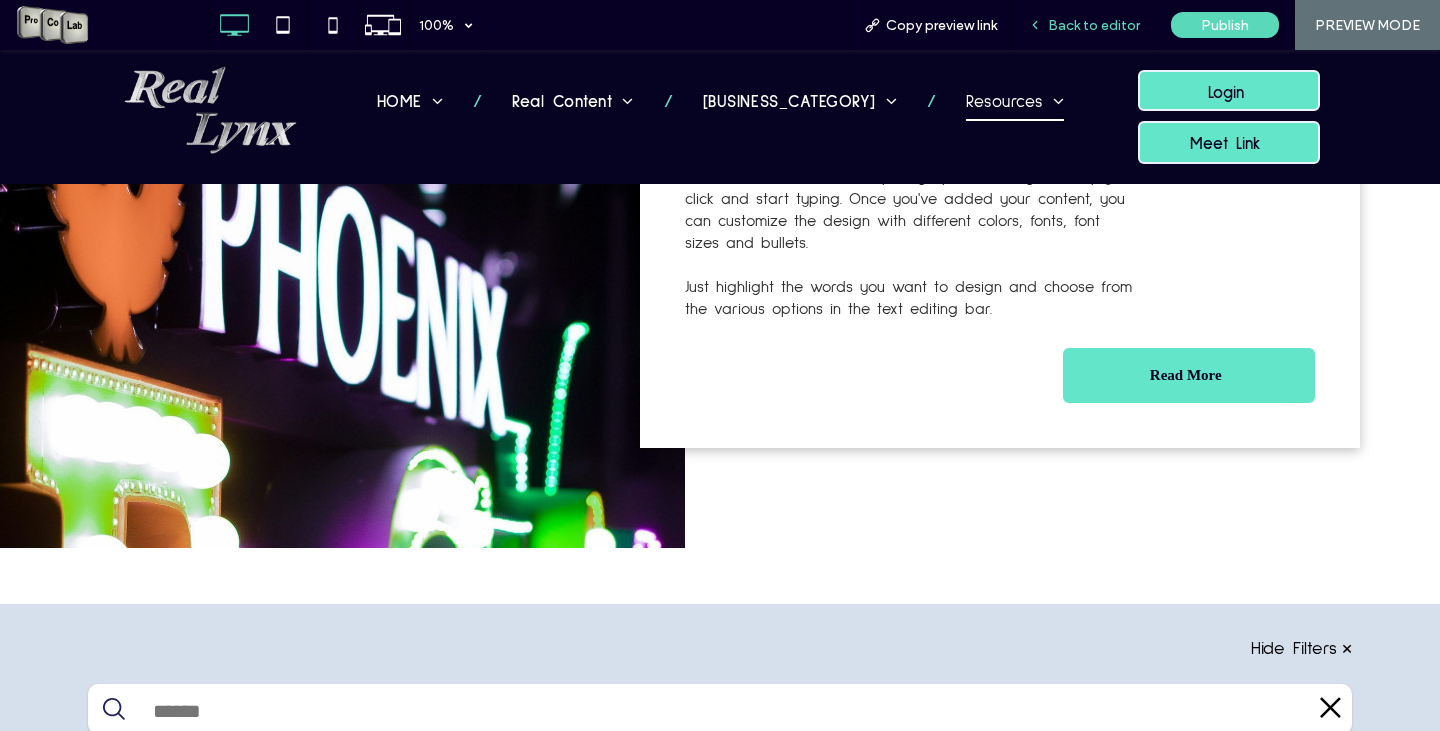 click on "Back to editor" at bounding box center [1094, 25] 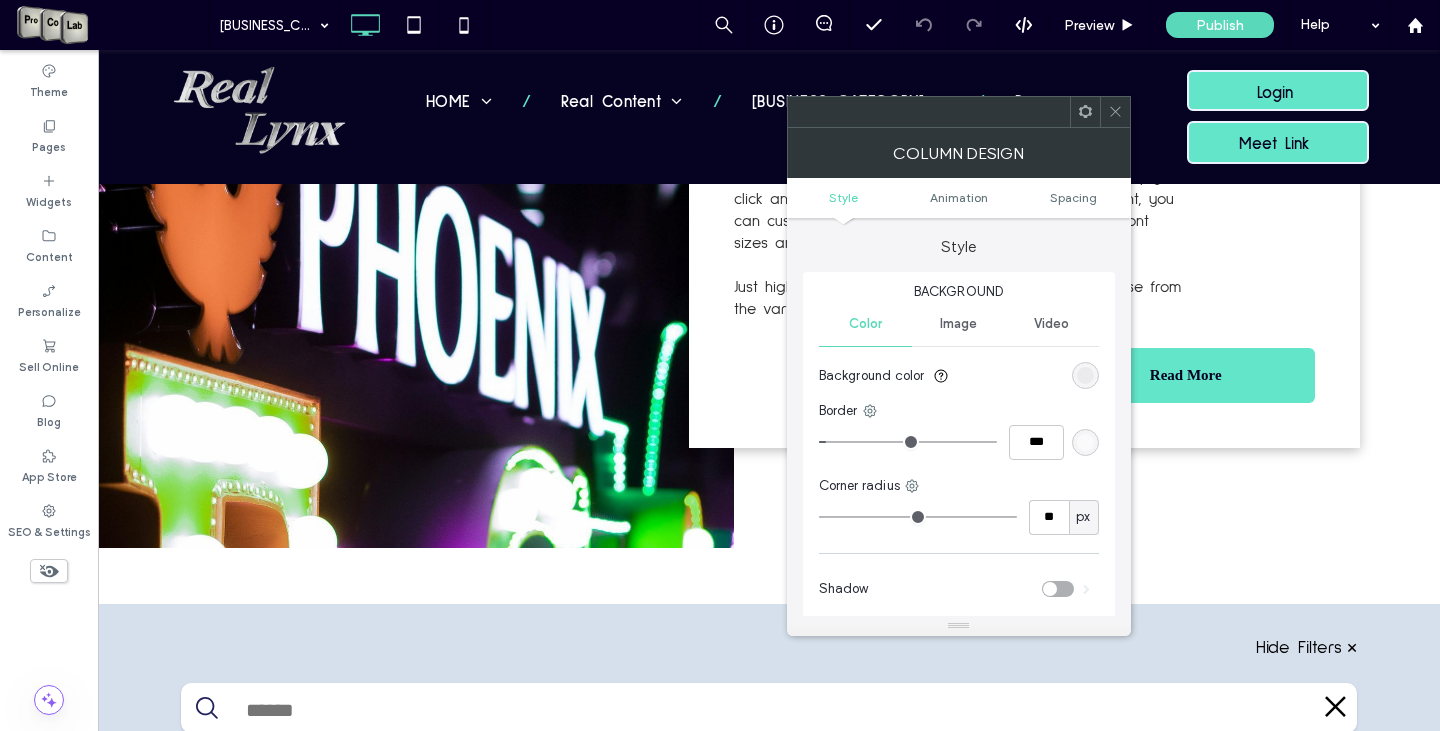 click at bounding box center (1085, 375) 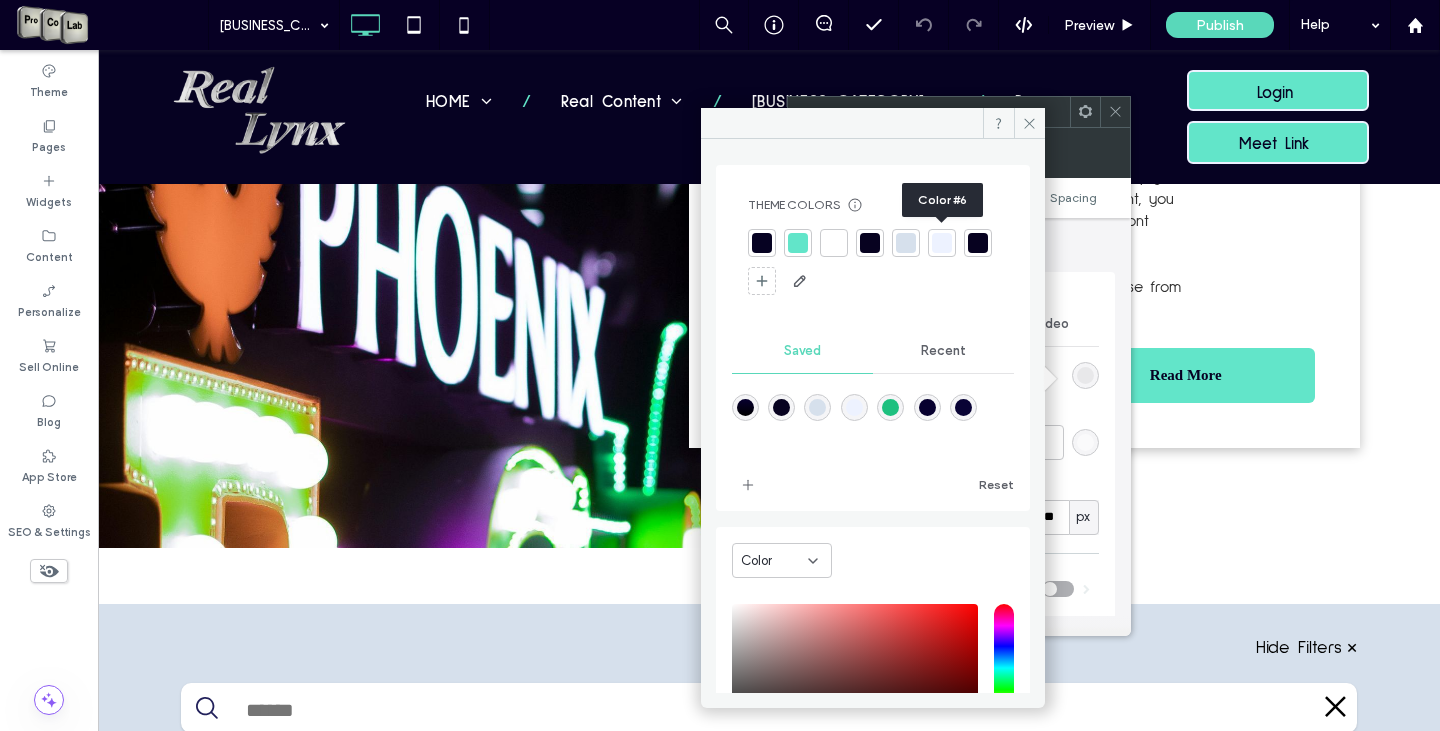 click at bounding box center (942, 243) 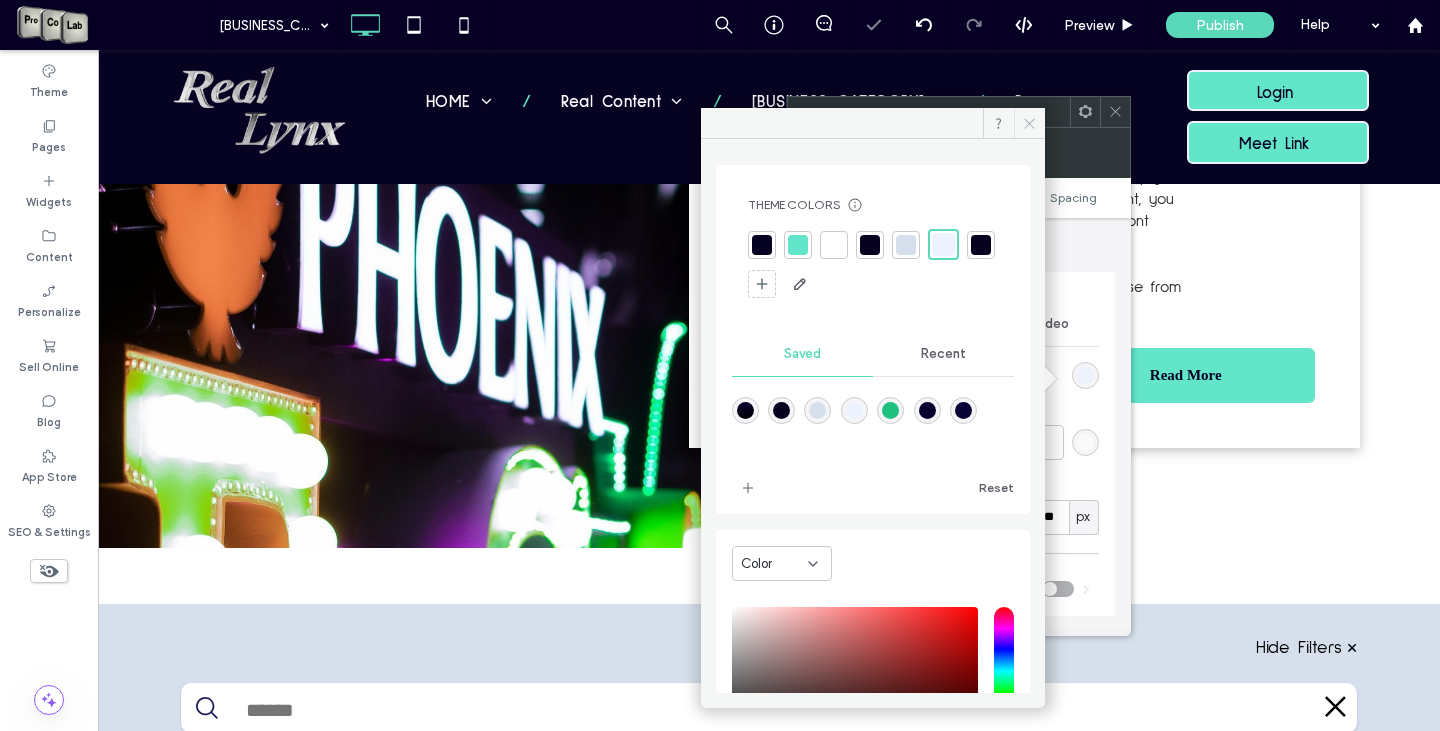 click 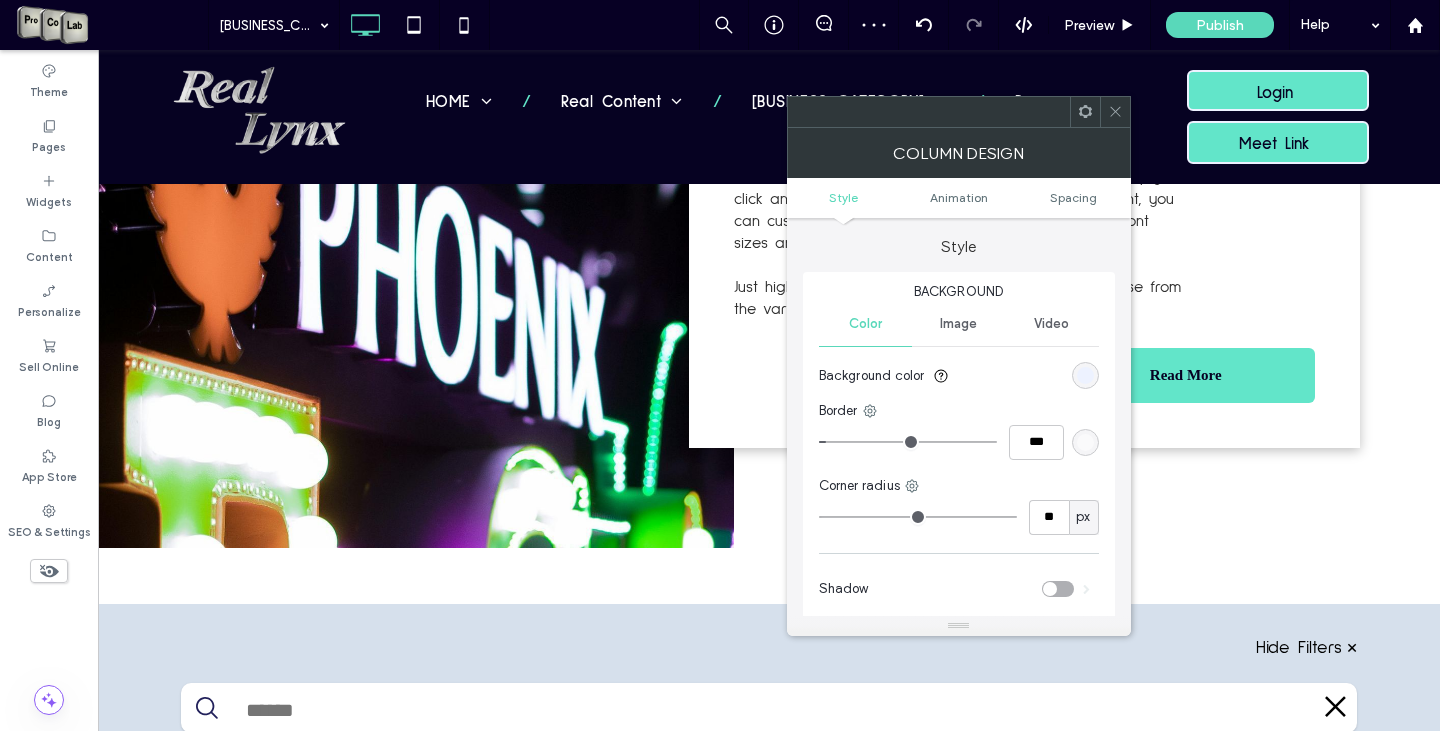 click 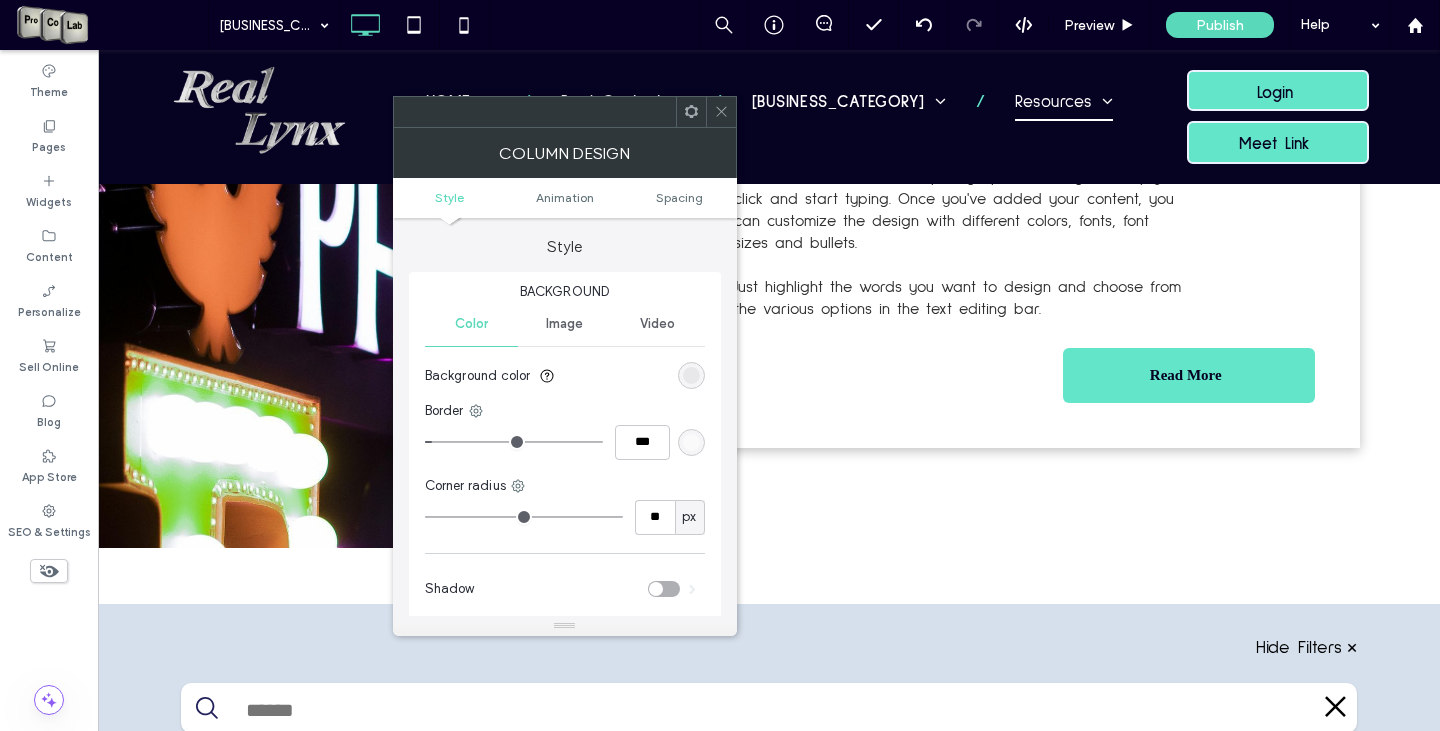 click at bounding box center (691, 375) 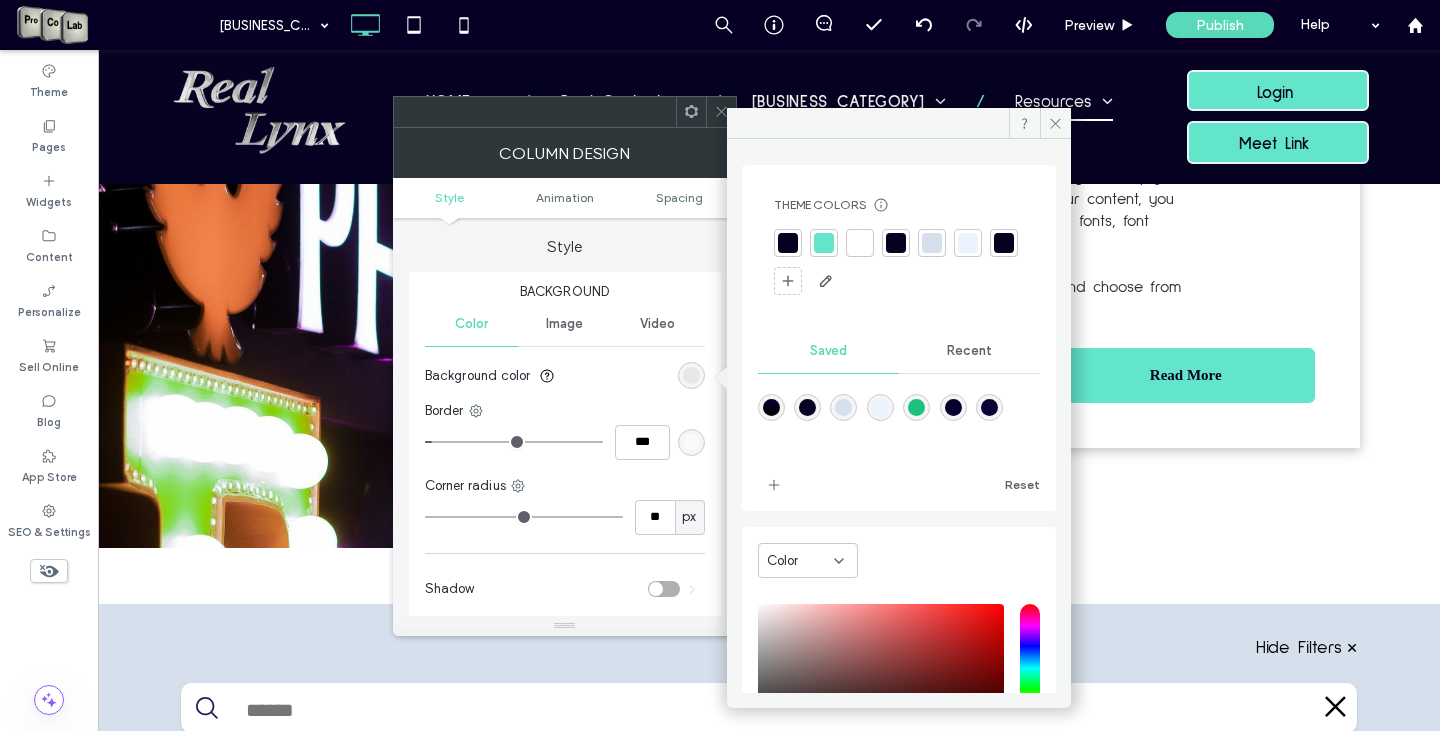 click at bounding box center [968, 243] 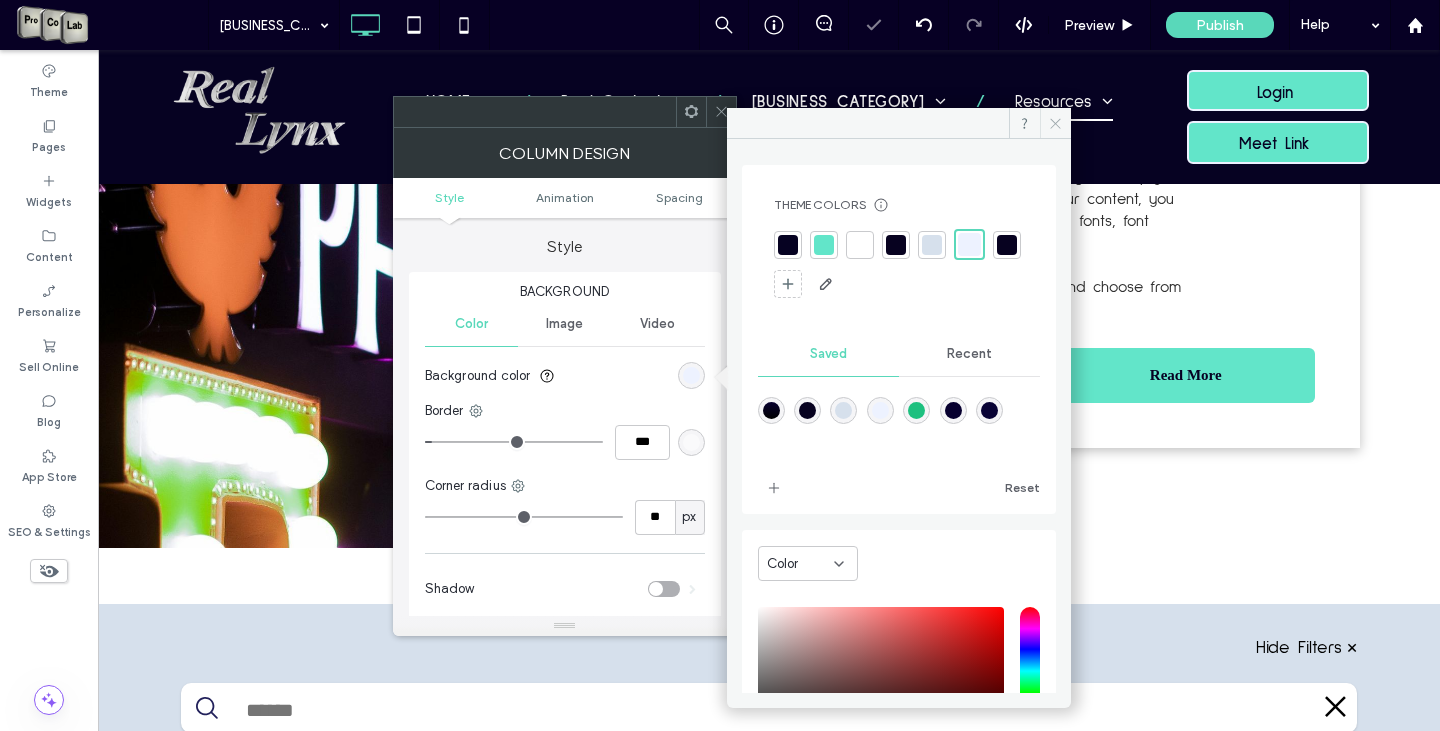 click 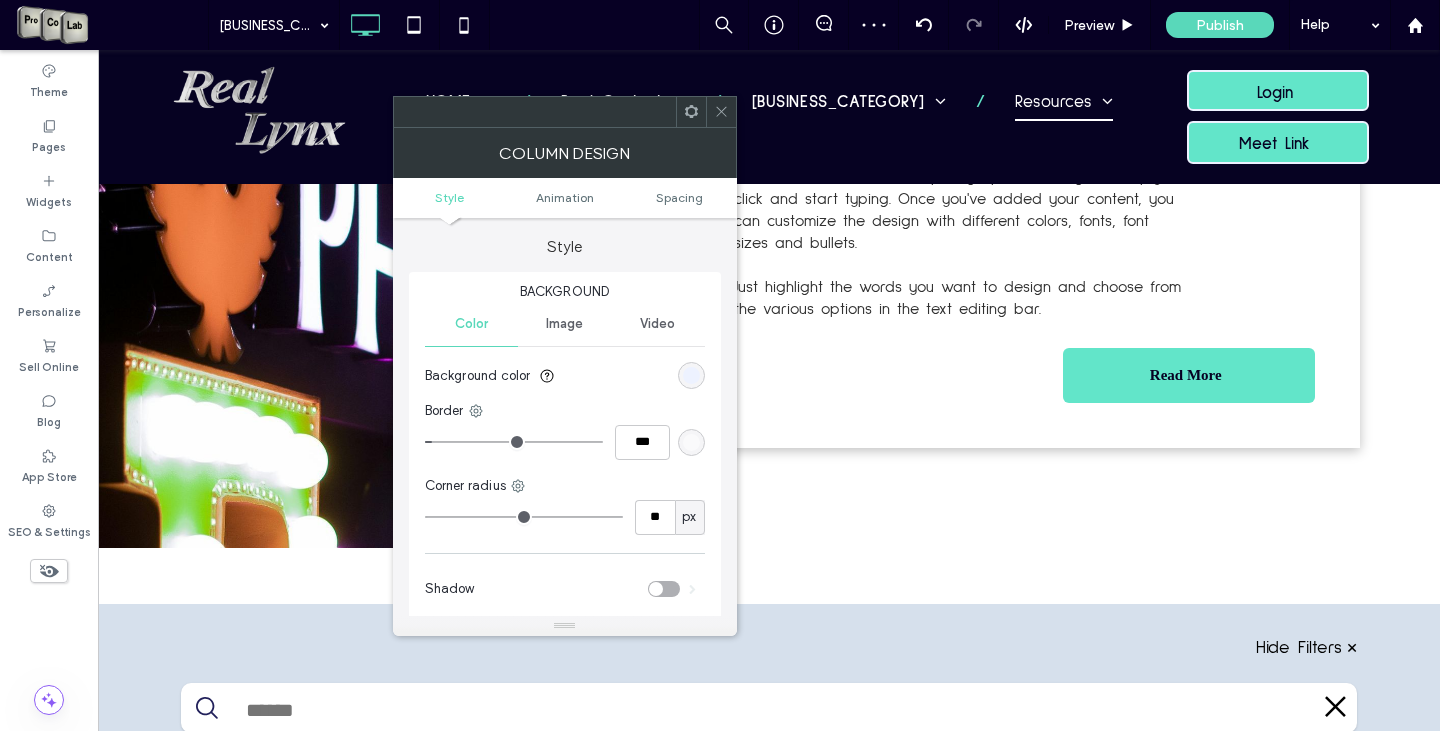 click 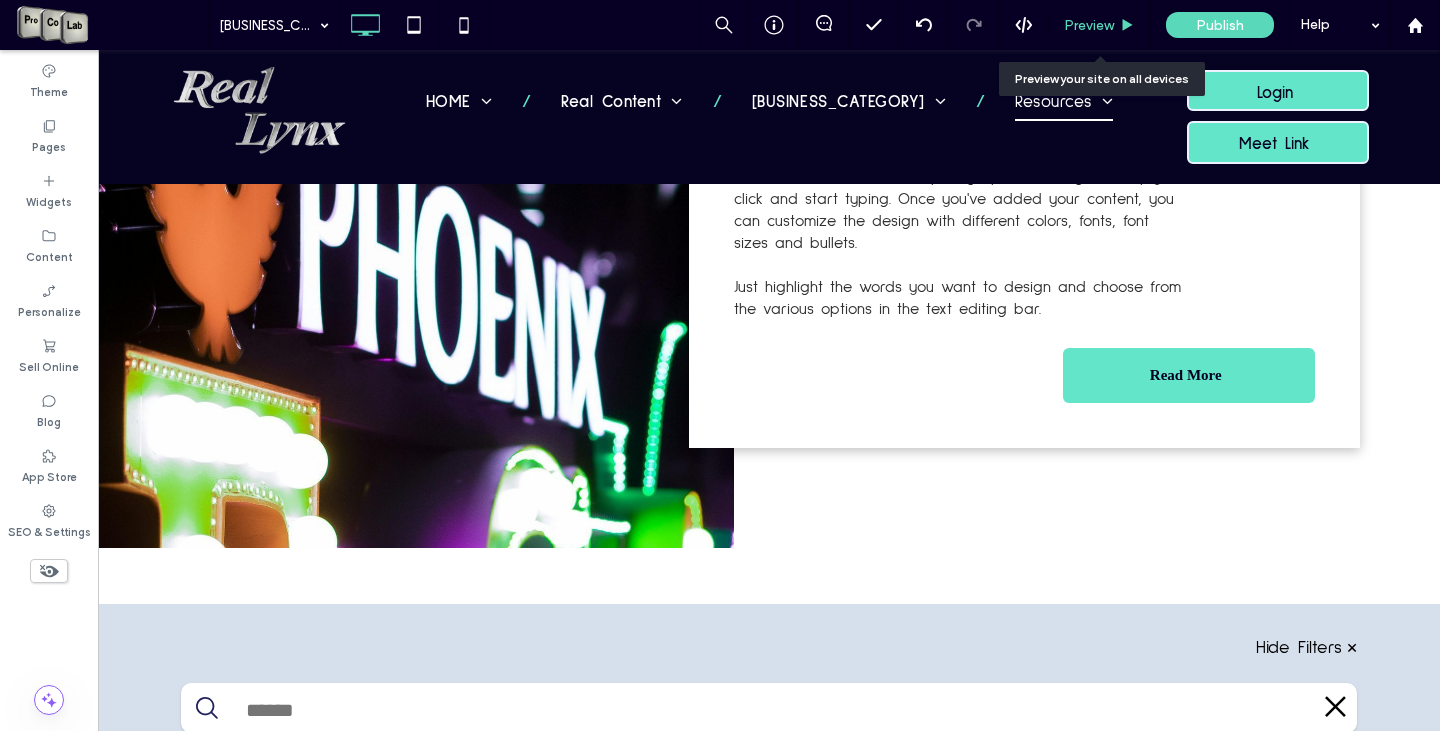 click on "Preview" at bounding box center [1089, 25] 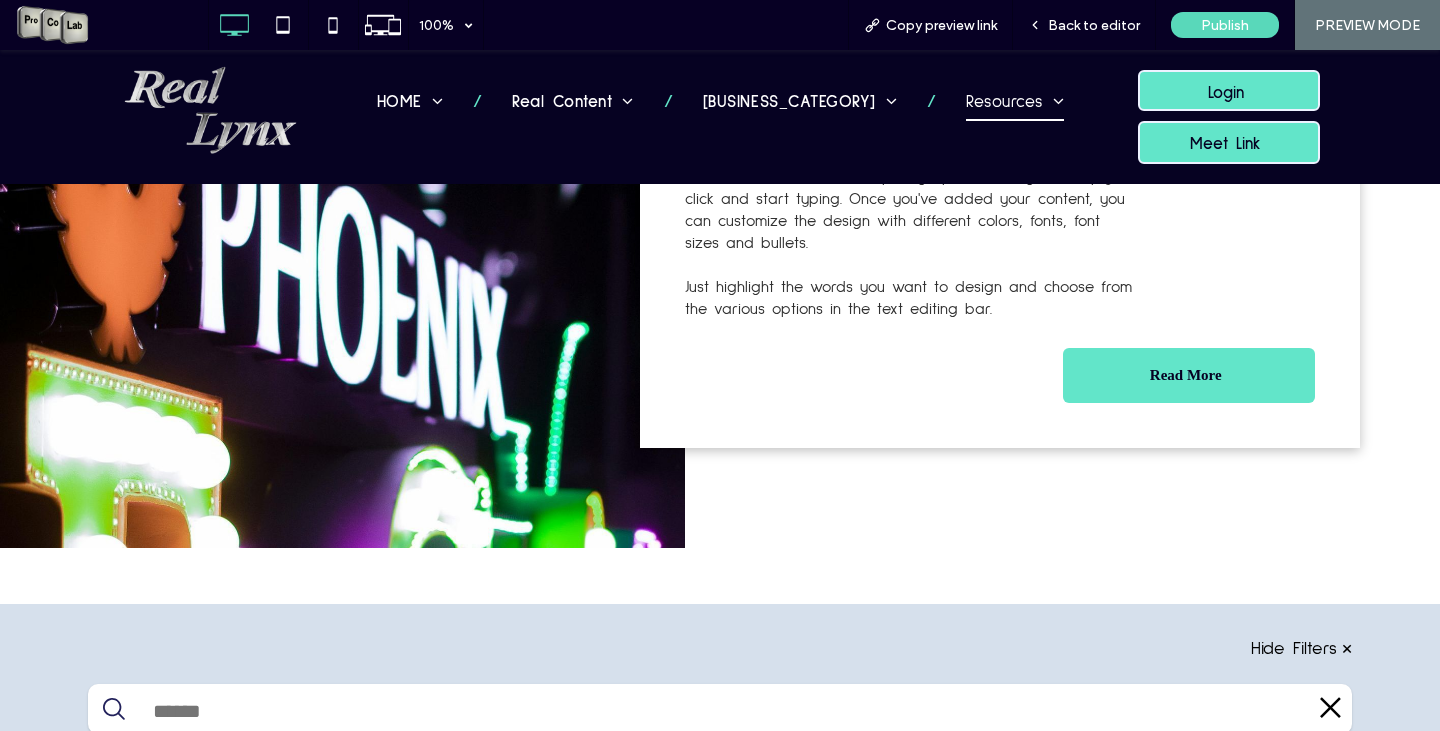click on "Back to editor" at bounding box center (1094, 25) 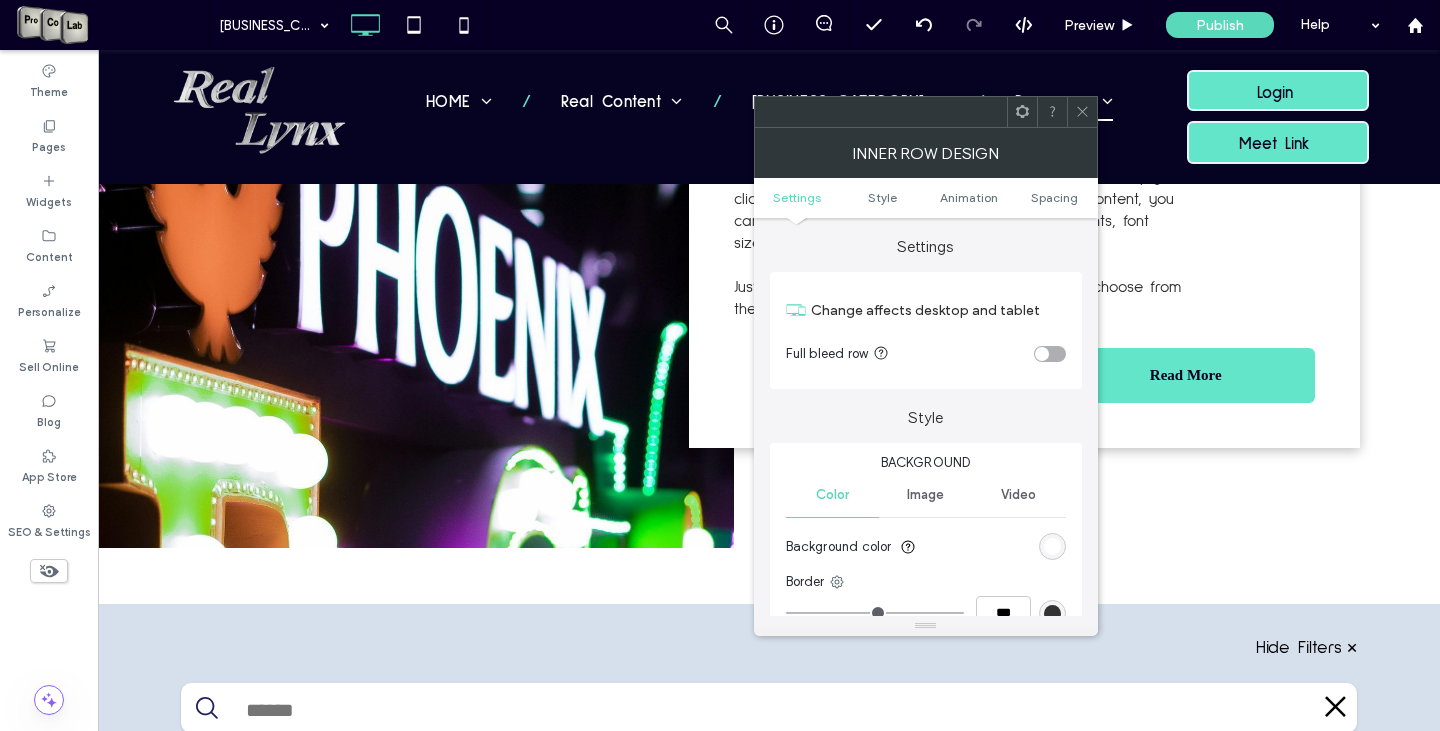 click 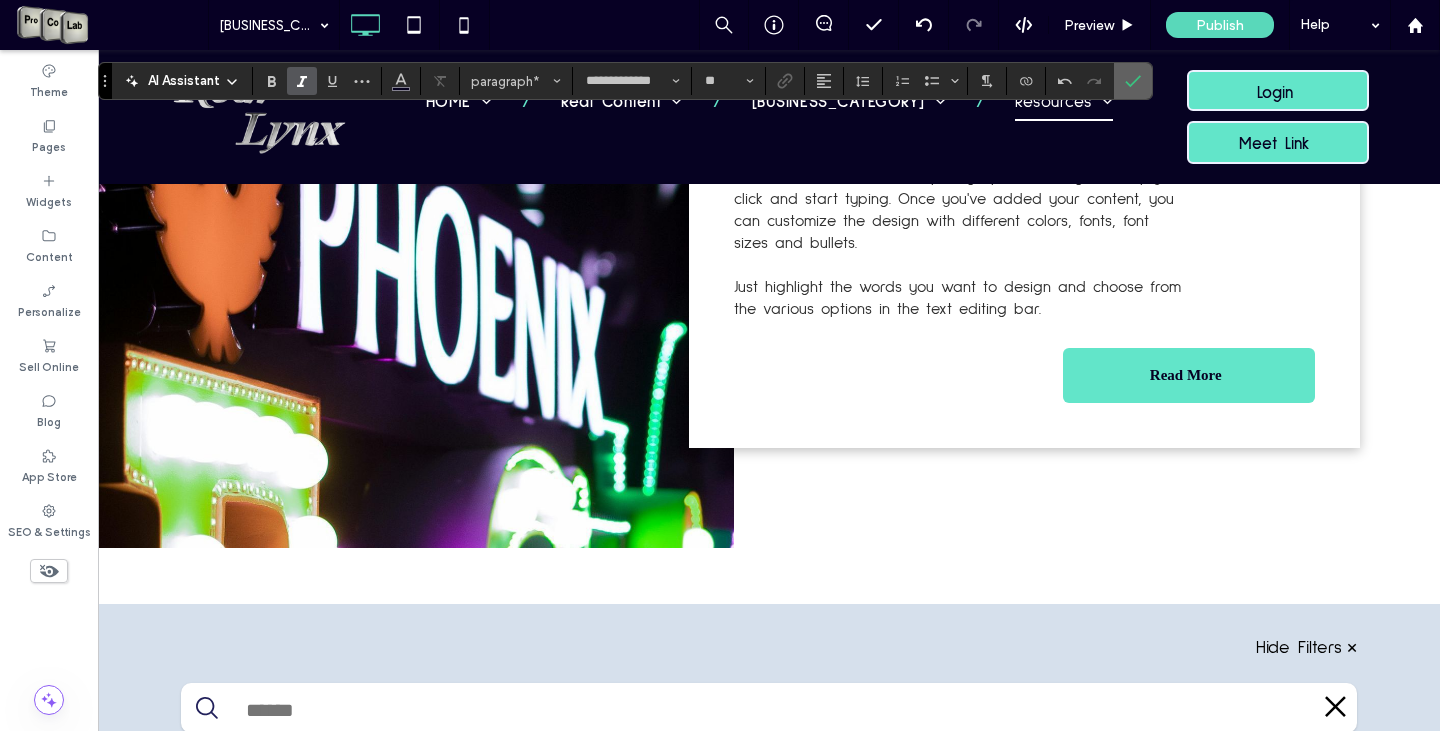 click 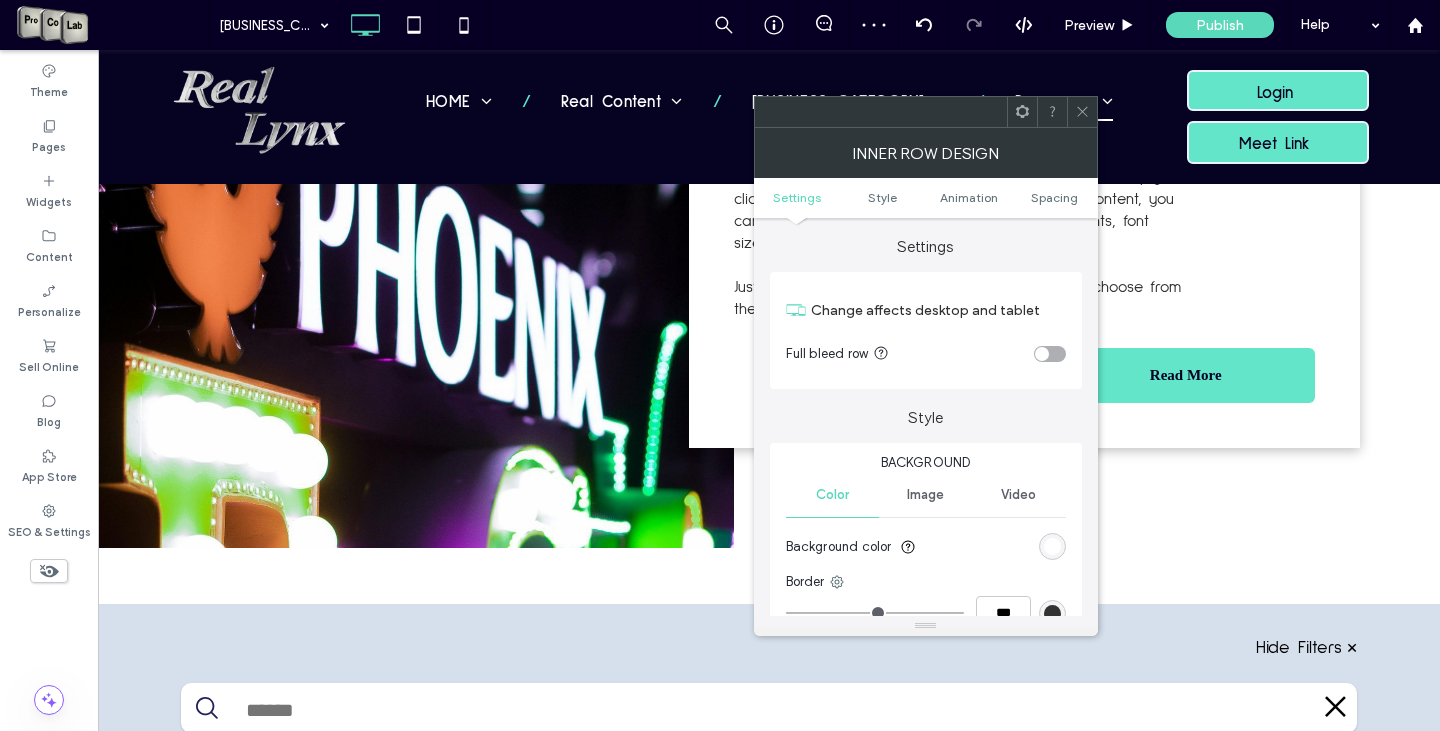 click 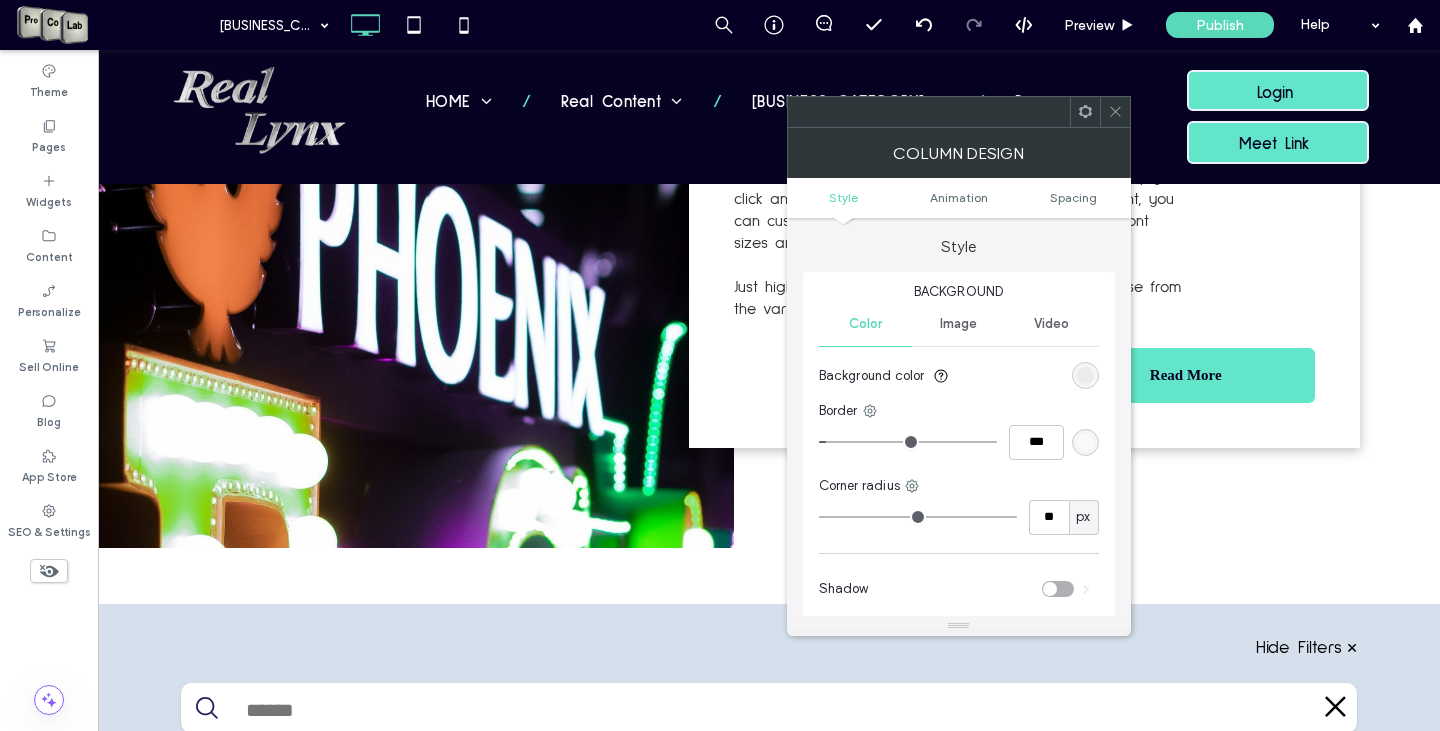 click at bounding box center [1085, 375] 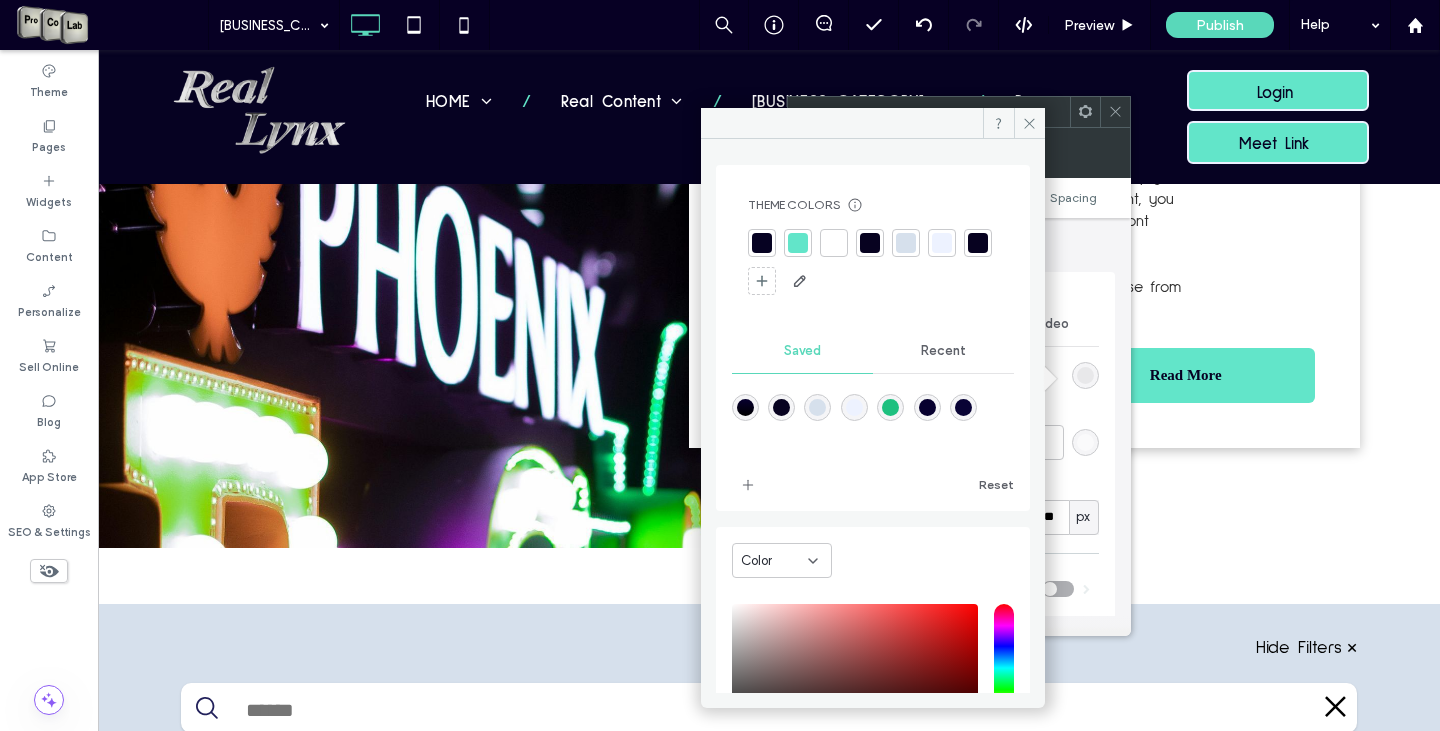 click at bounding box center (798, 243) 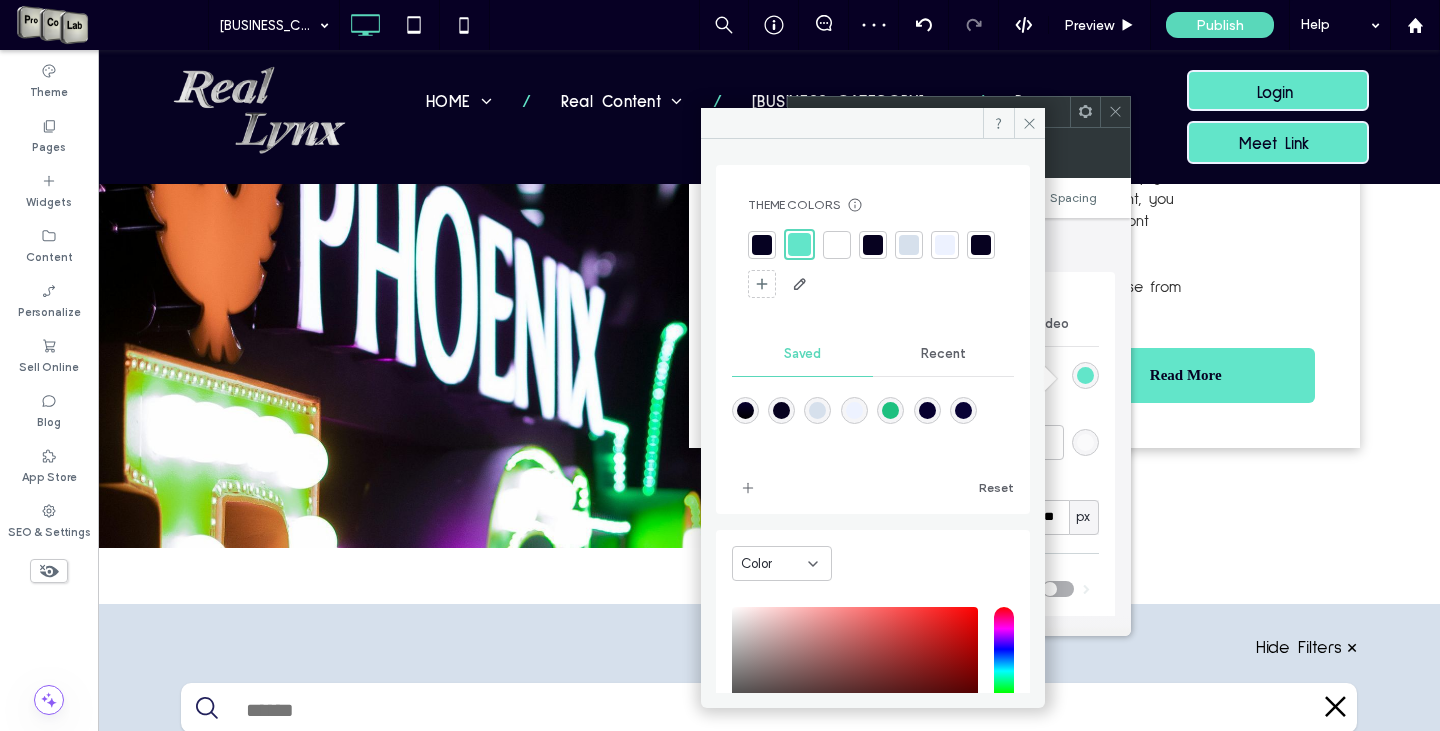 click at bounding box center [945, 245] 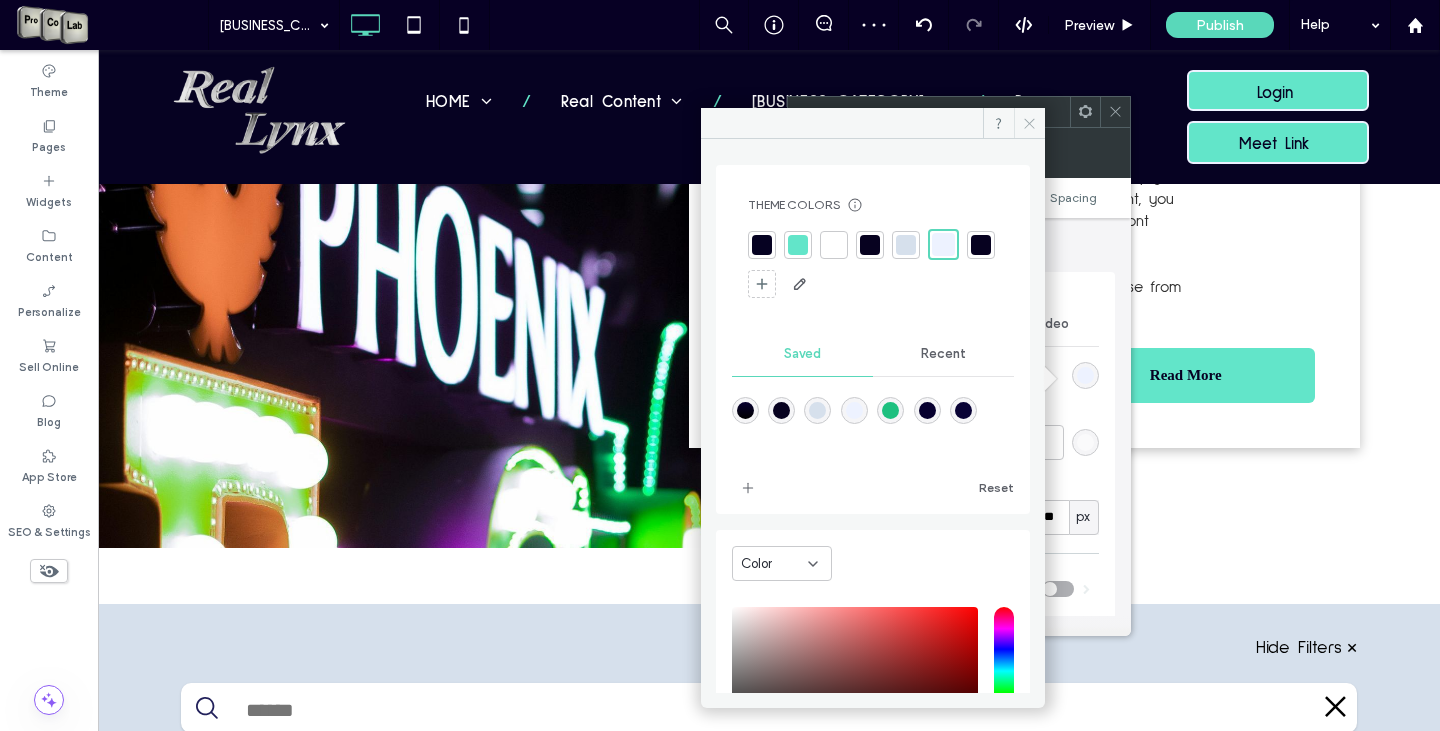 click 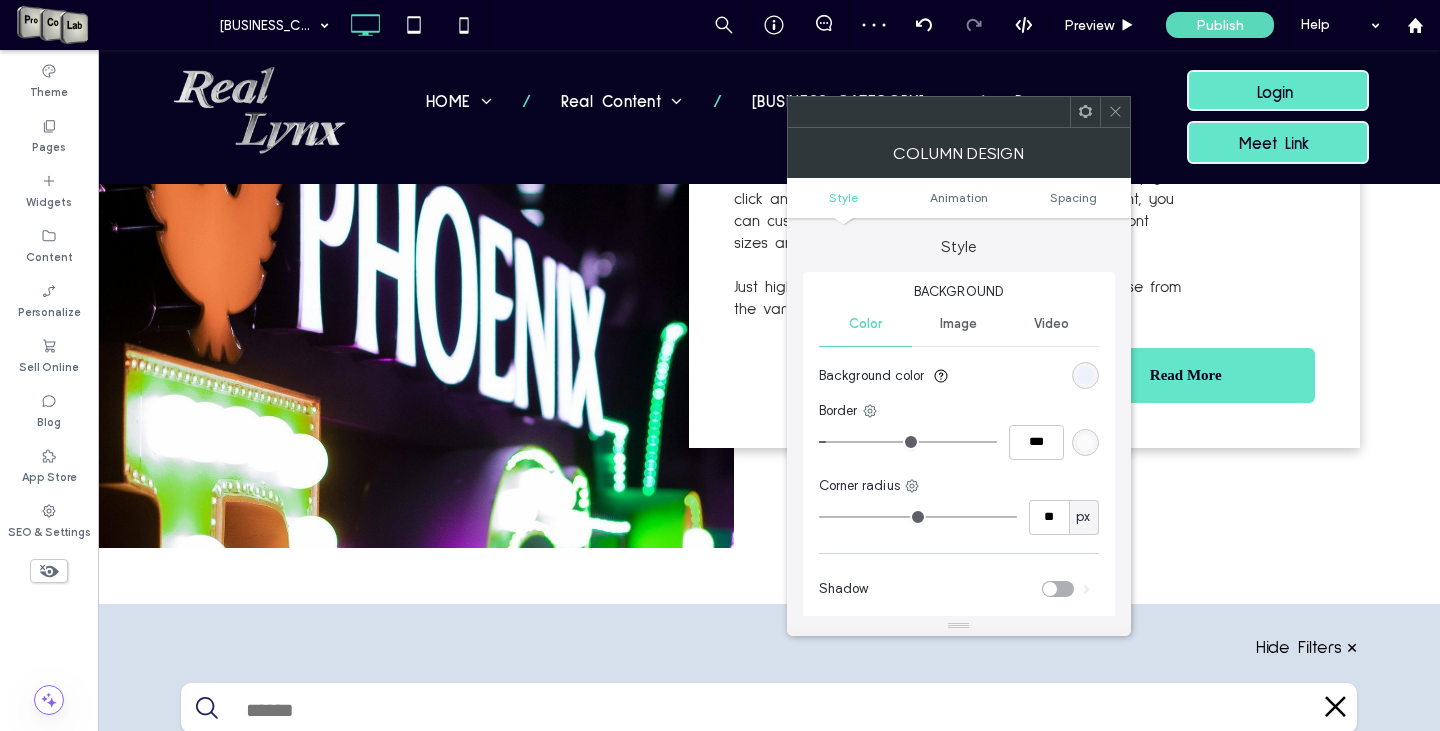 click at bounding box center [1115, 112] 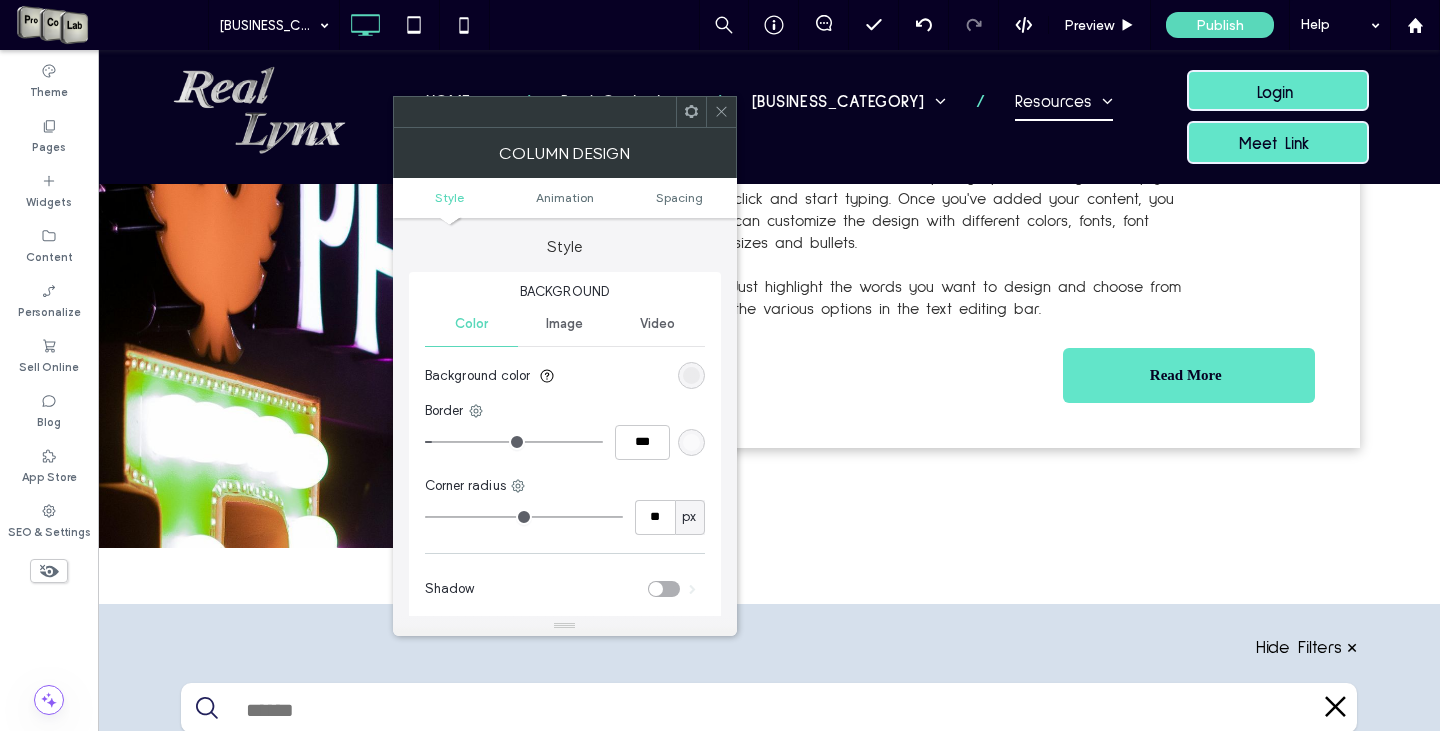 click at bounding box center [691, 375] 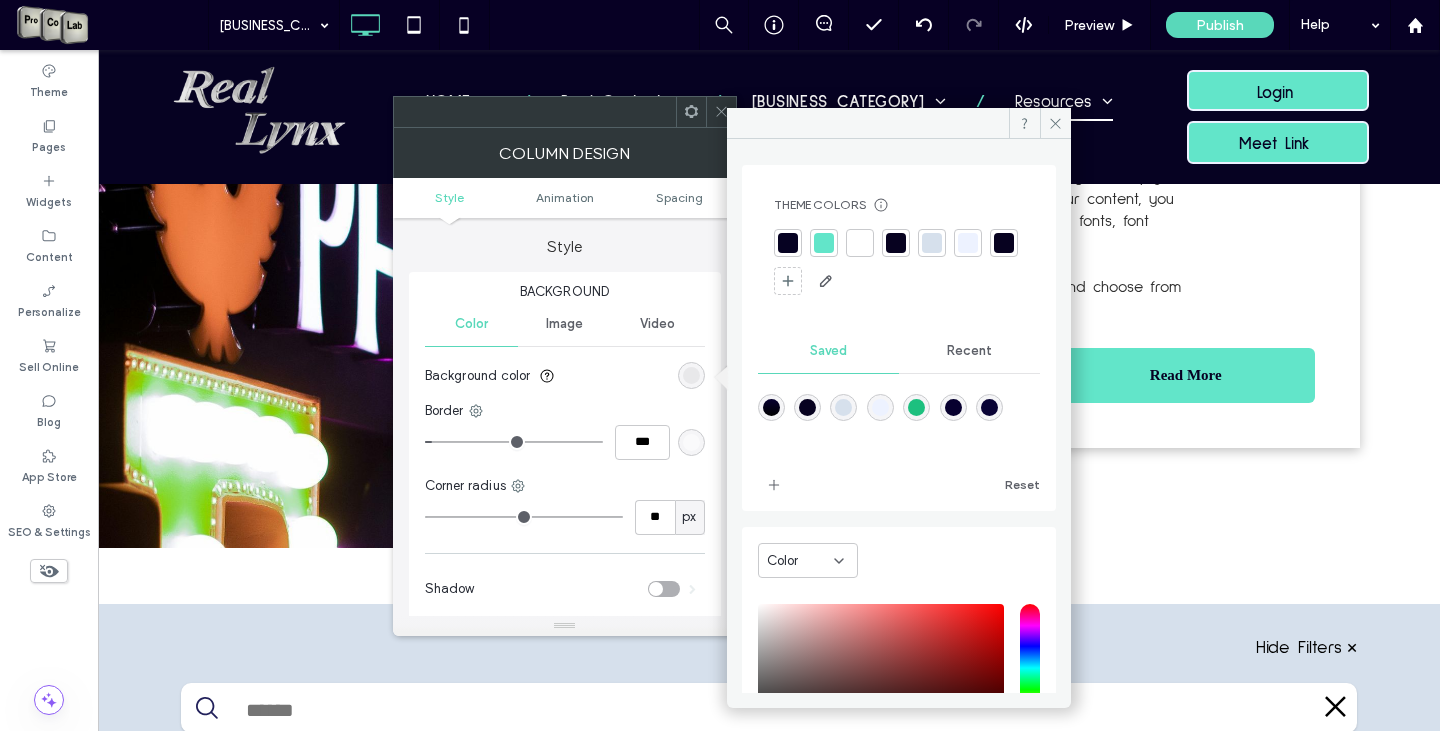 click at bounding box center [968, 243] 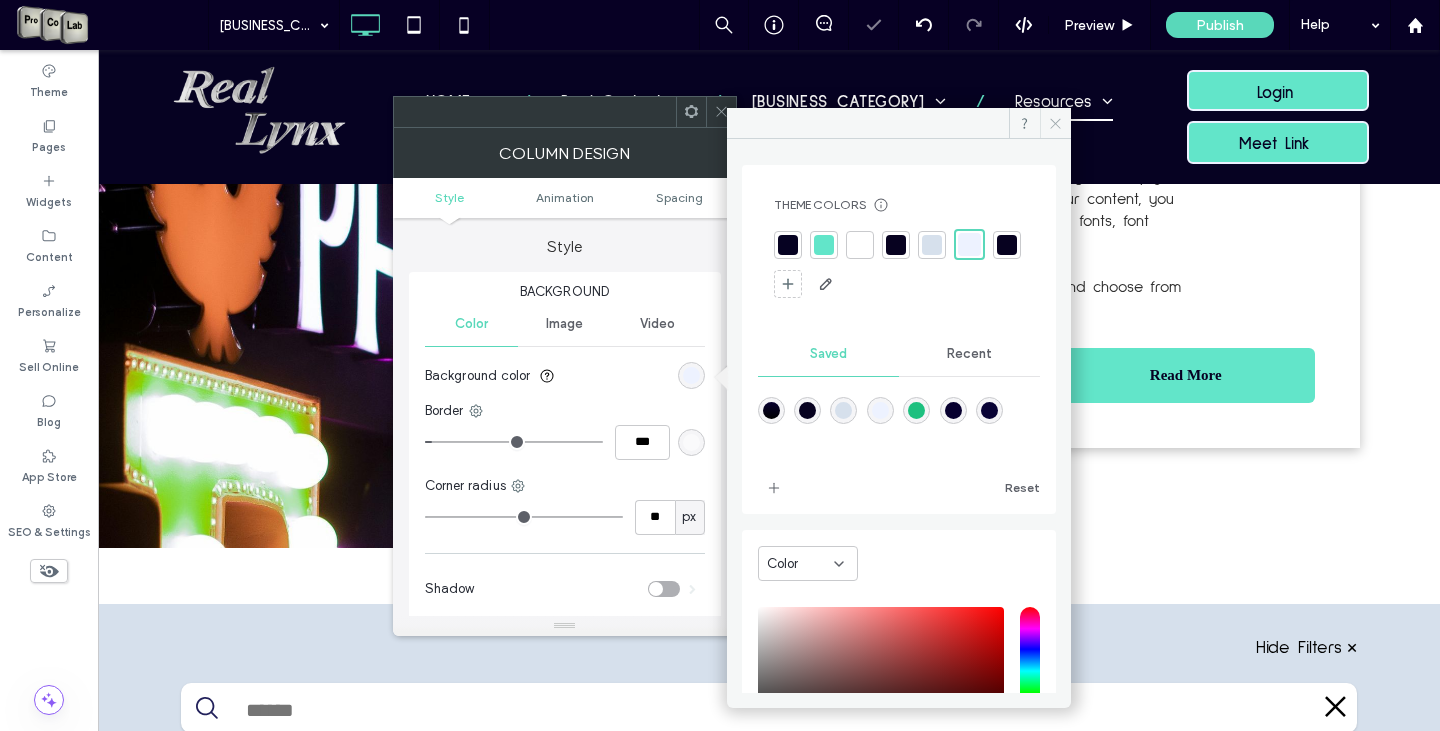 click 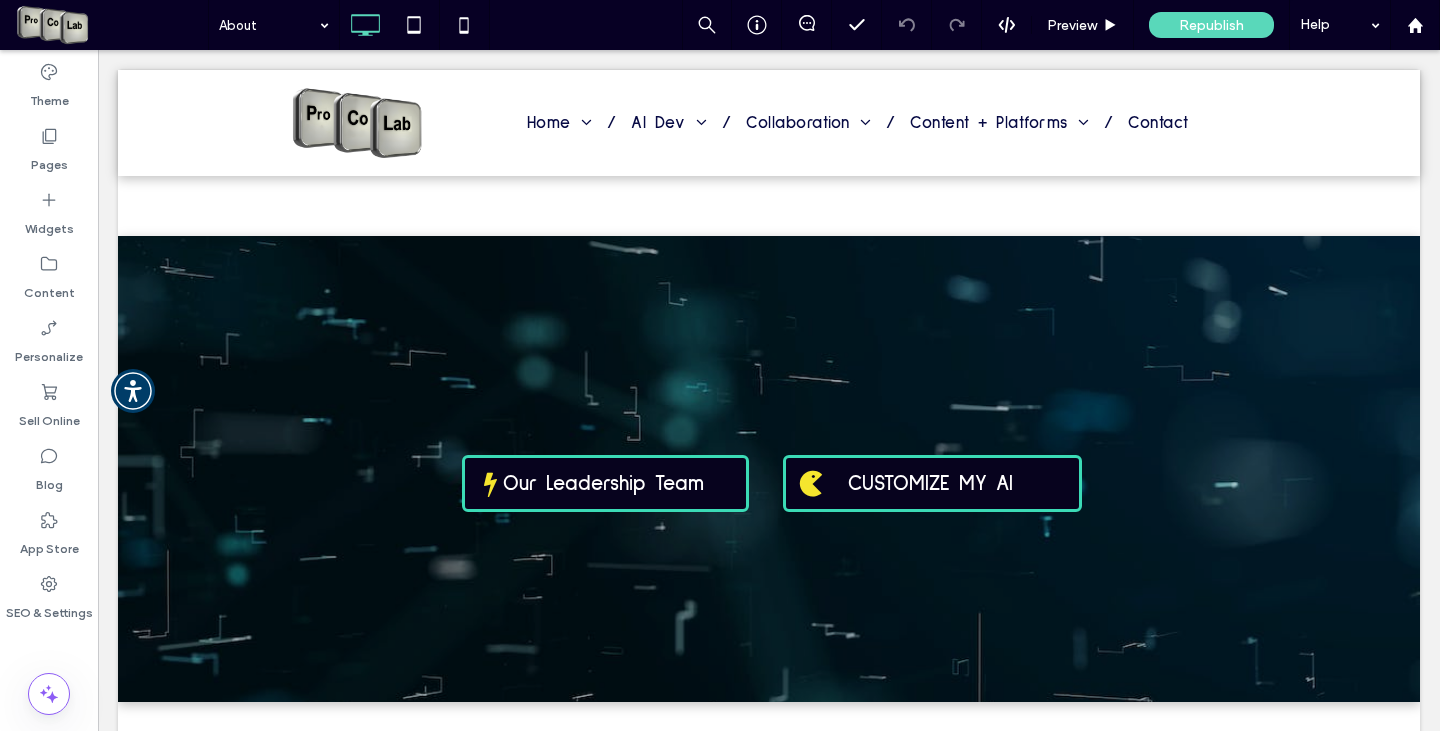 scroll, scrollTop: 900, scrollLeft: 0, axis: vertical 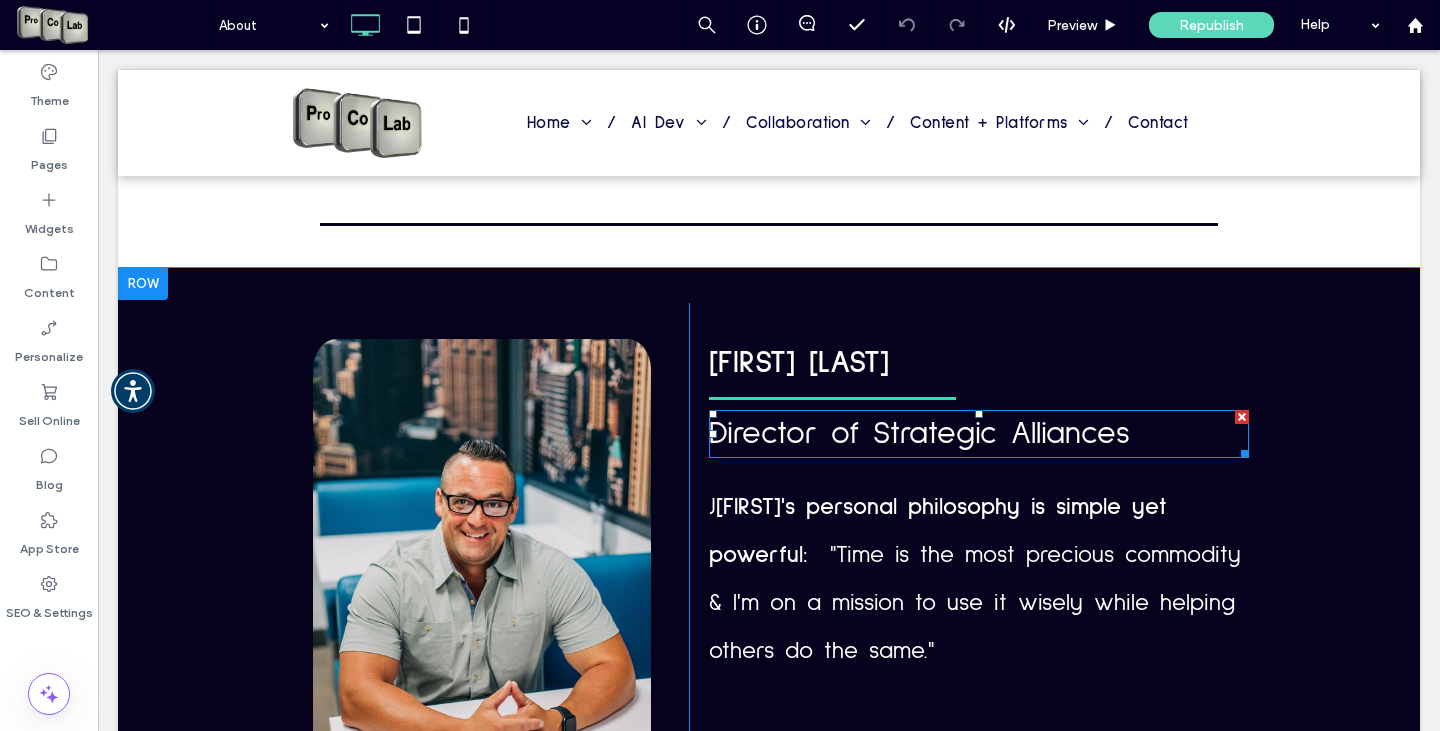 click on "Director of Strategic Alliances" at bounding box center [979, 434] 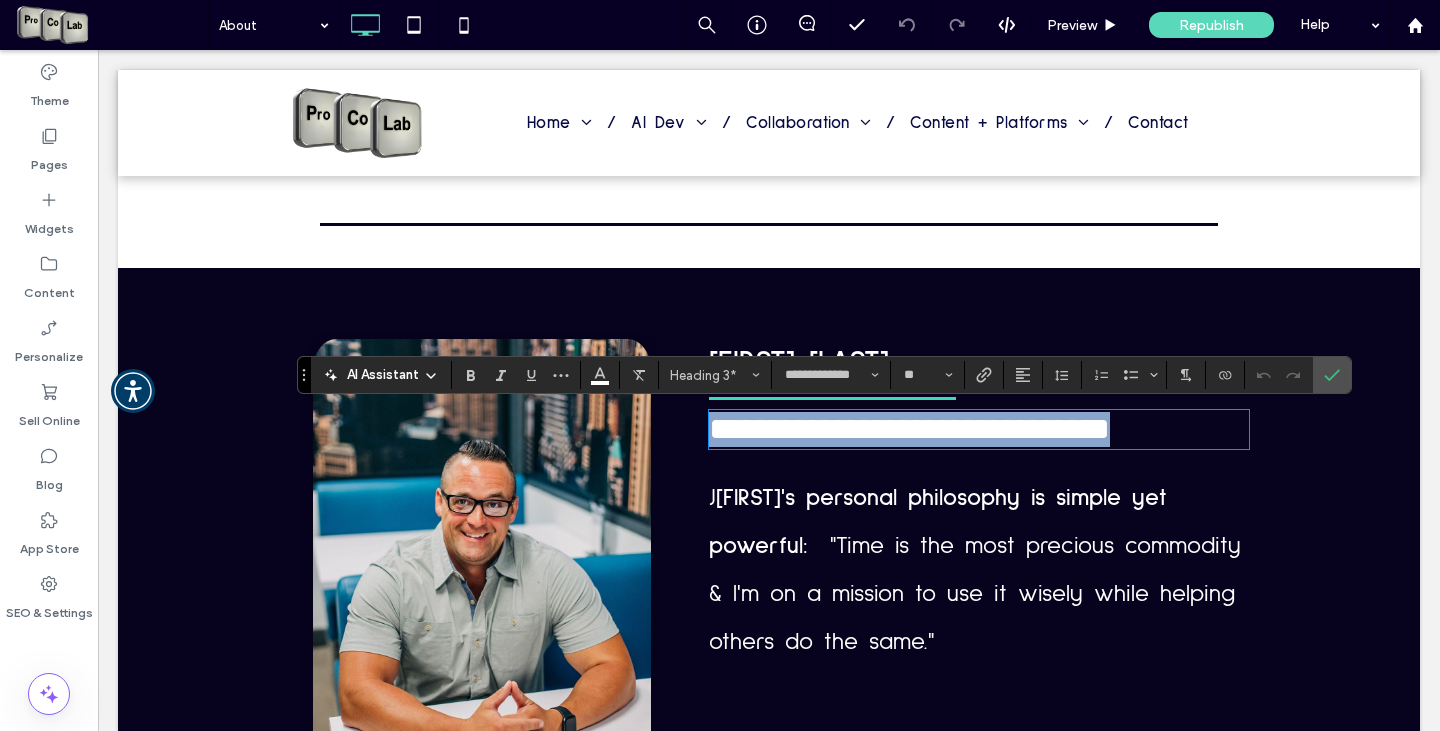 click on "**********" at bounding box center (979, 429) 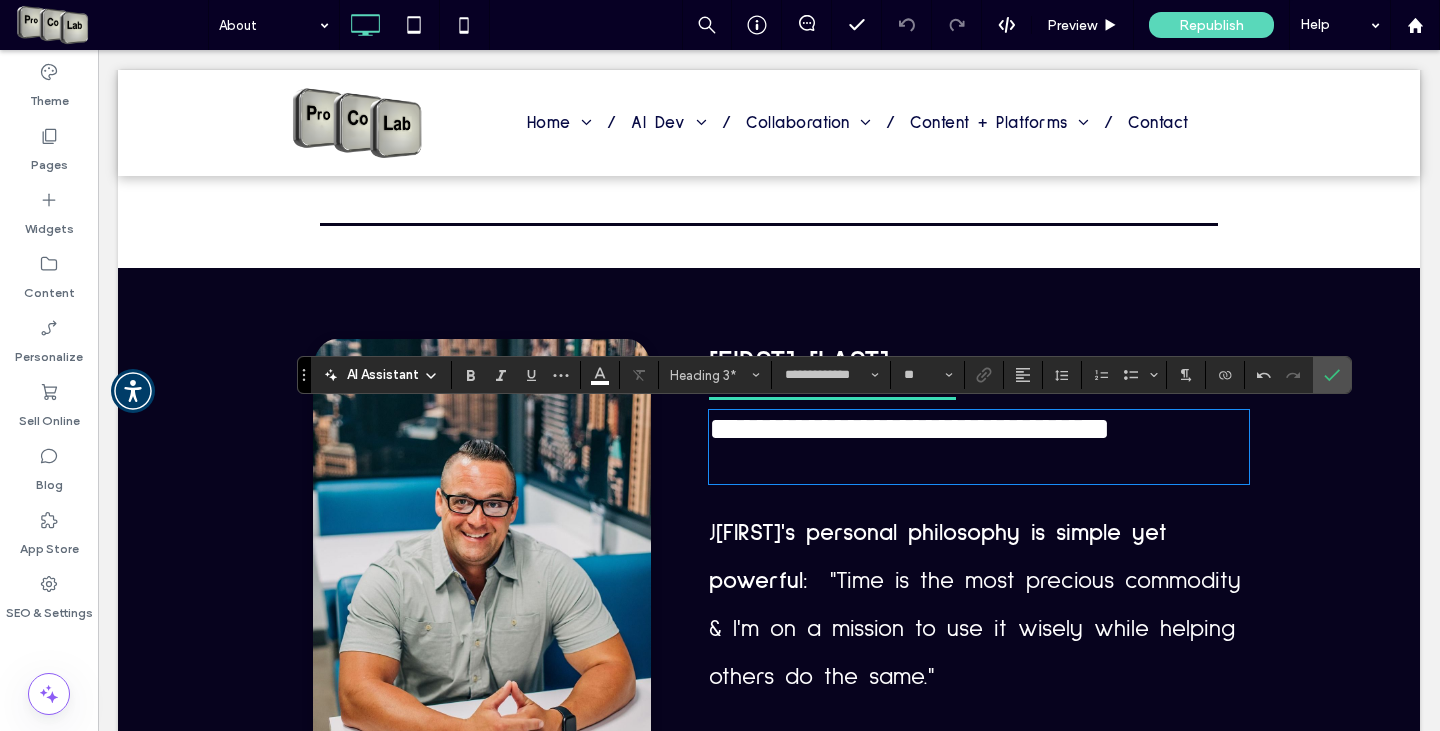 type 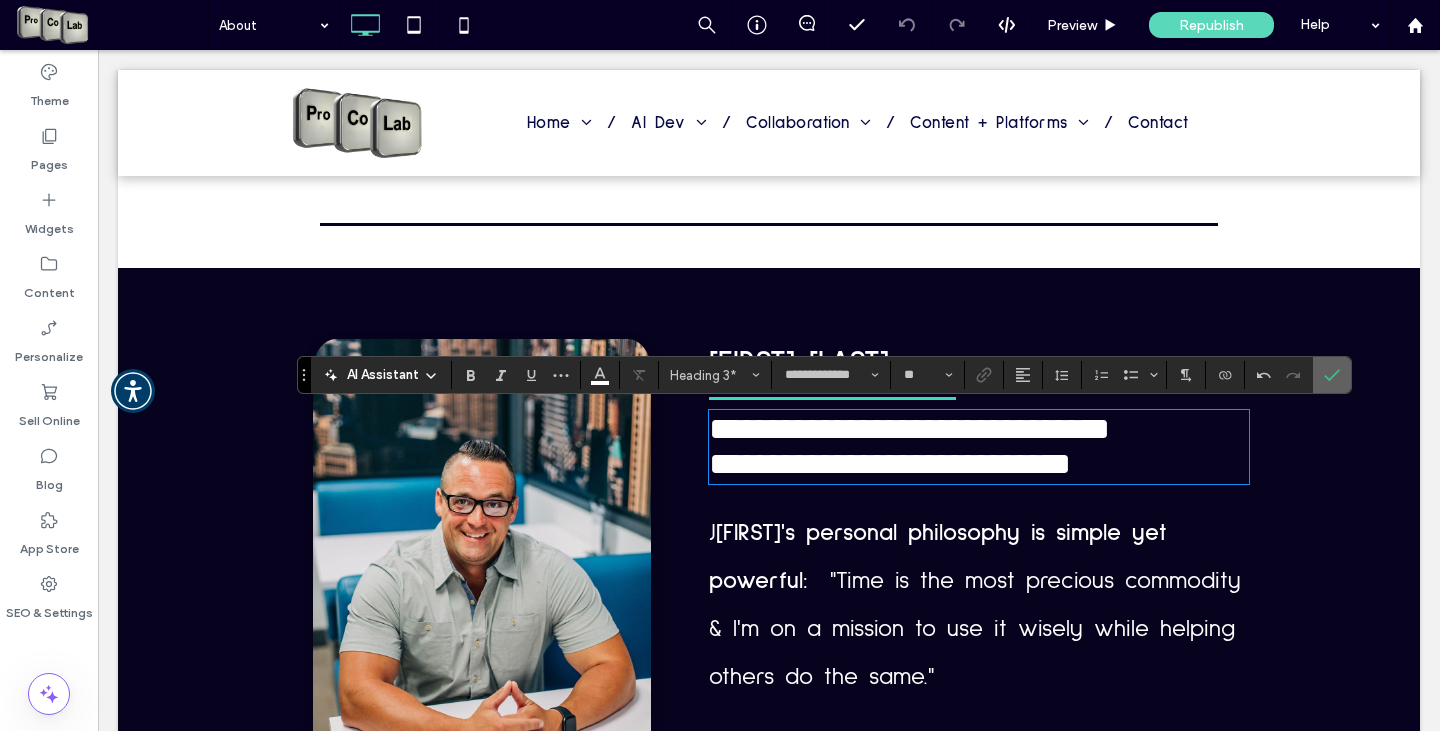 click at bounding box center [1332, 375] 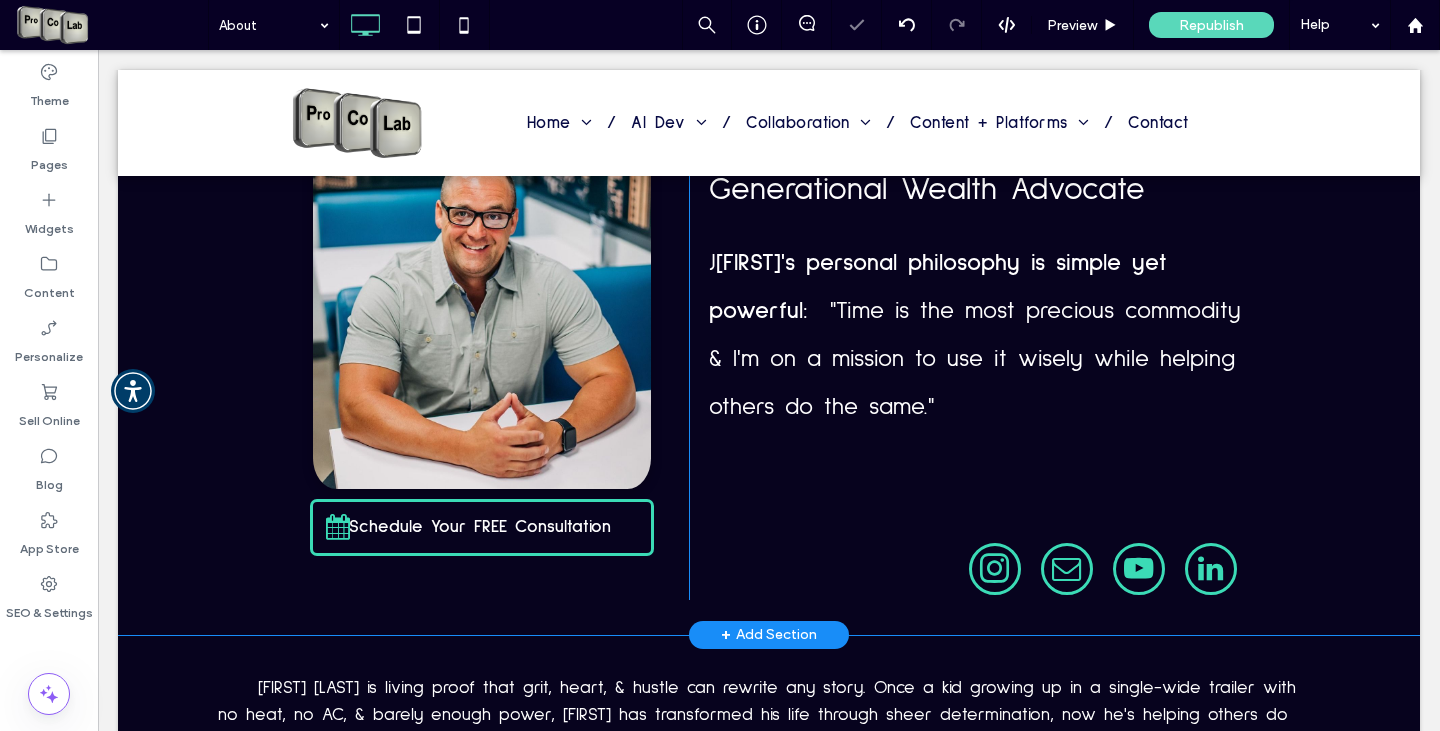 scroll, scrollTop: 1100, scrollLeft: 0, axis: vertical 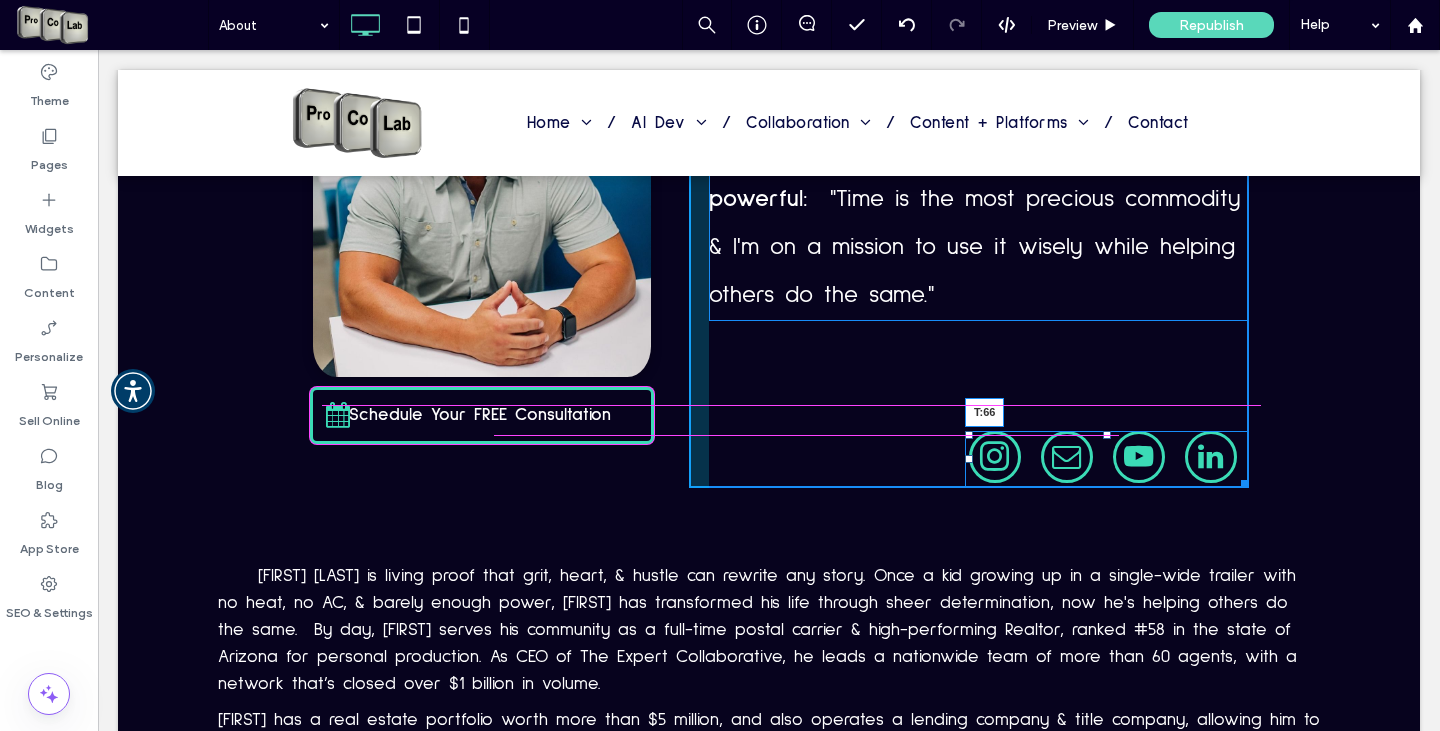 drag, startPoint x: 1098, startPoint y: 436, endPoint x: 1098, endPoint y: 392, distance: 44 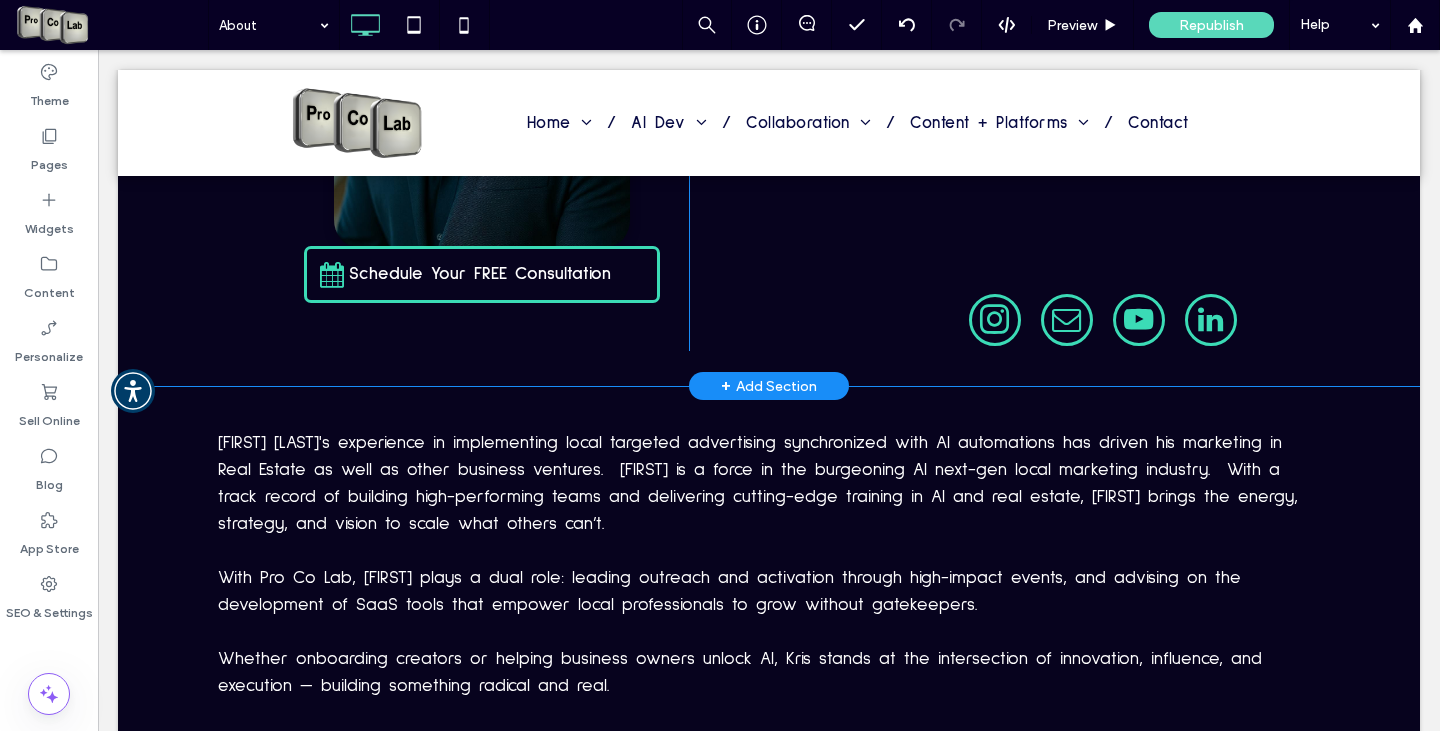 scroll, scrollTop: 3500, scrollLeft: 0, axis: vertical 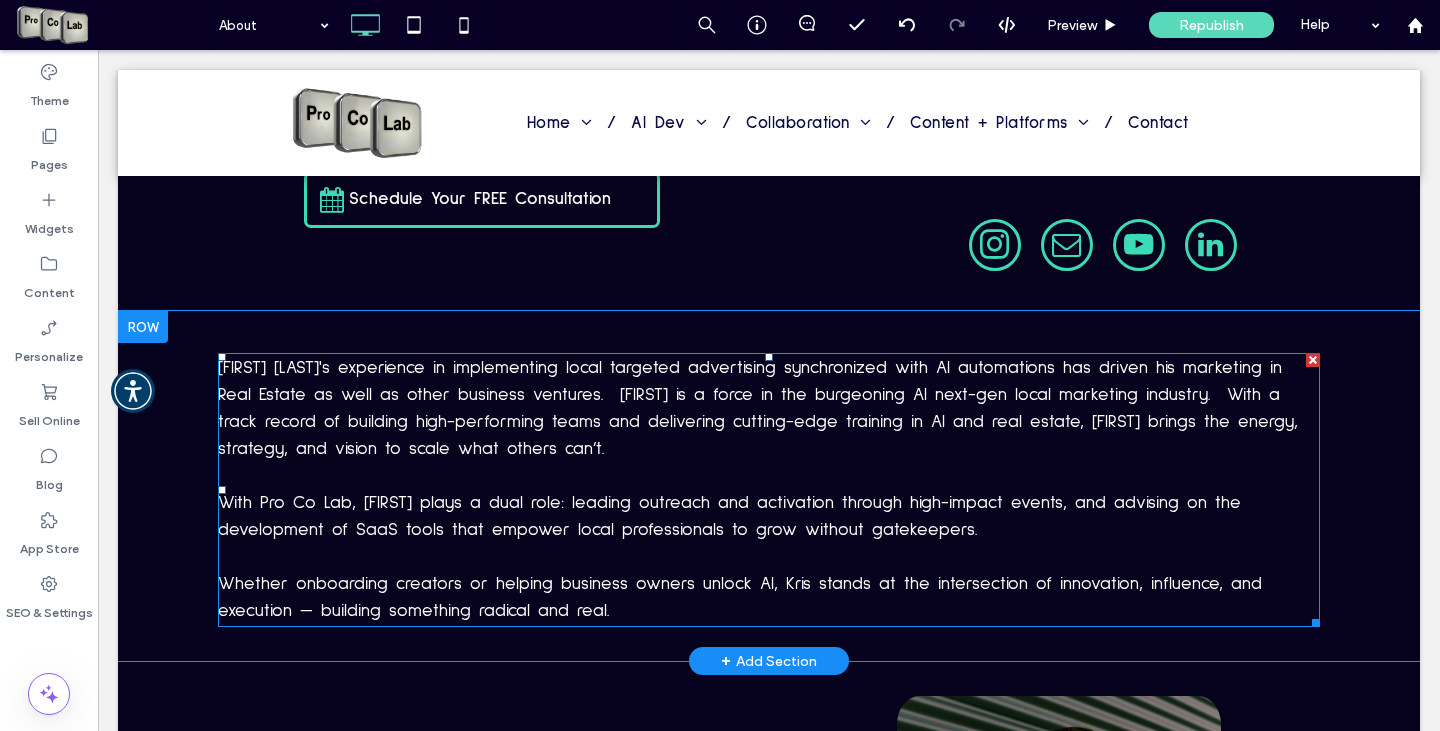 click on "Kris Durbin experience in implementing local targeted advertising synchronized with AI automations has driven his marketing in Real Estate as well as other business ventures.  Kris is a force in the burgeoning AI next-gen local marketing industry.  With a track record of building high-performing teams and delivering cutting-edge training in AI and real estate, Kris brings the energy, strategy, and vision to scale what others can’t.      With Pro Co Lab, Kris plays a dual role: leading outreach and activation through high-impact events, and advising on the development of SaaS tools that empower local professionals to grow without gatekeepers.       Whether onboarding creators or helping business owners unlock AI, Kris stands at the intersection of innovation, influence, and execution — building something radical and real." at bounding box center [765, 467] 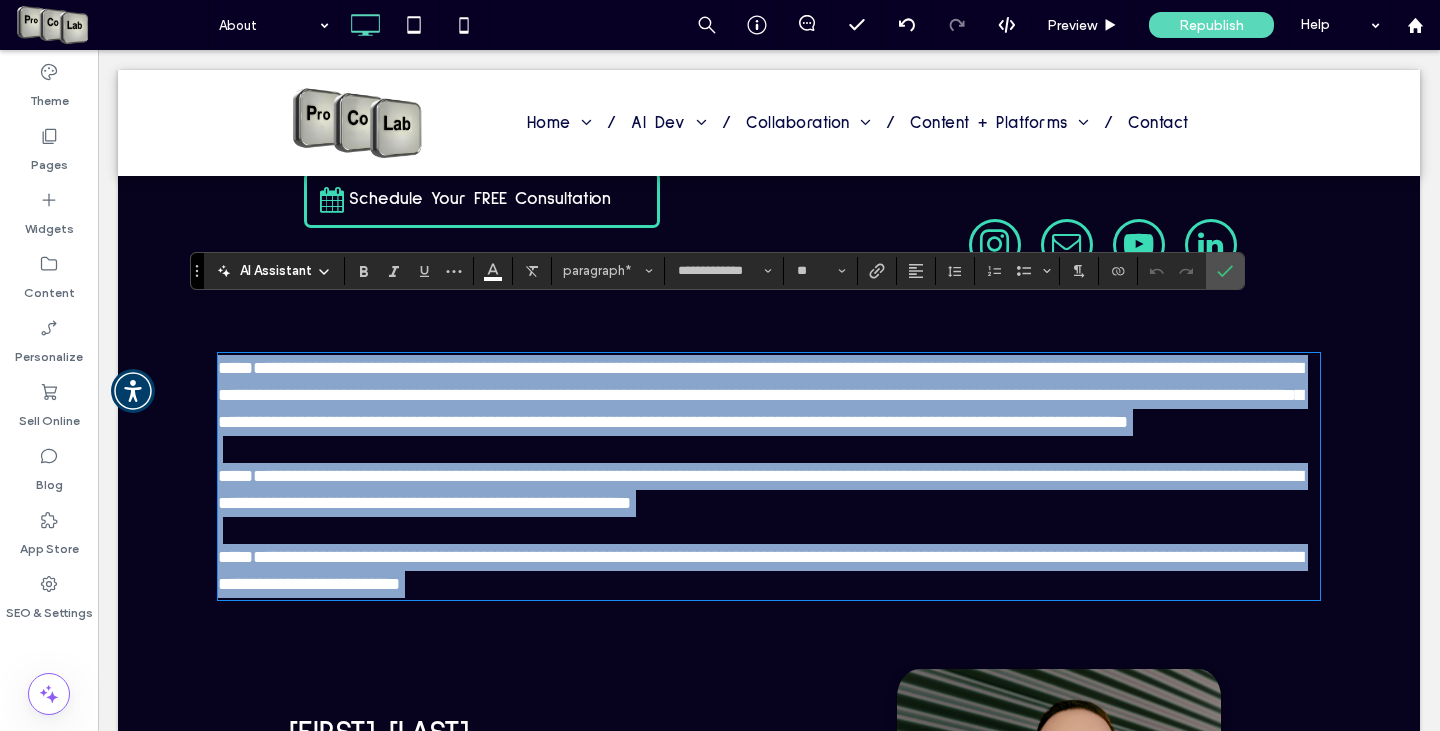 click on "**********" at bounding box center [760, 454] 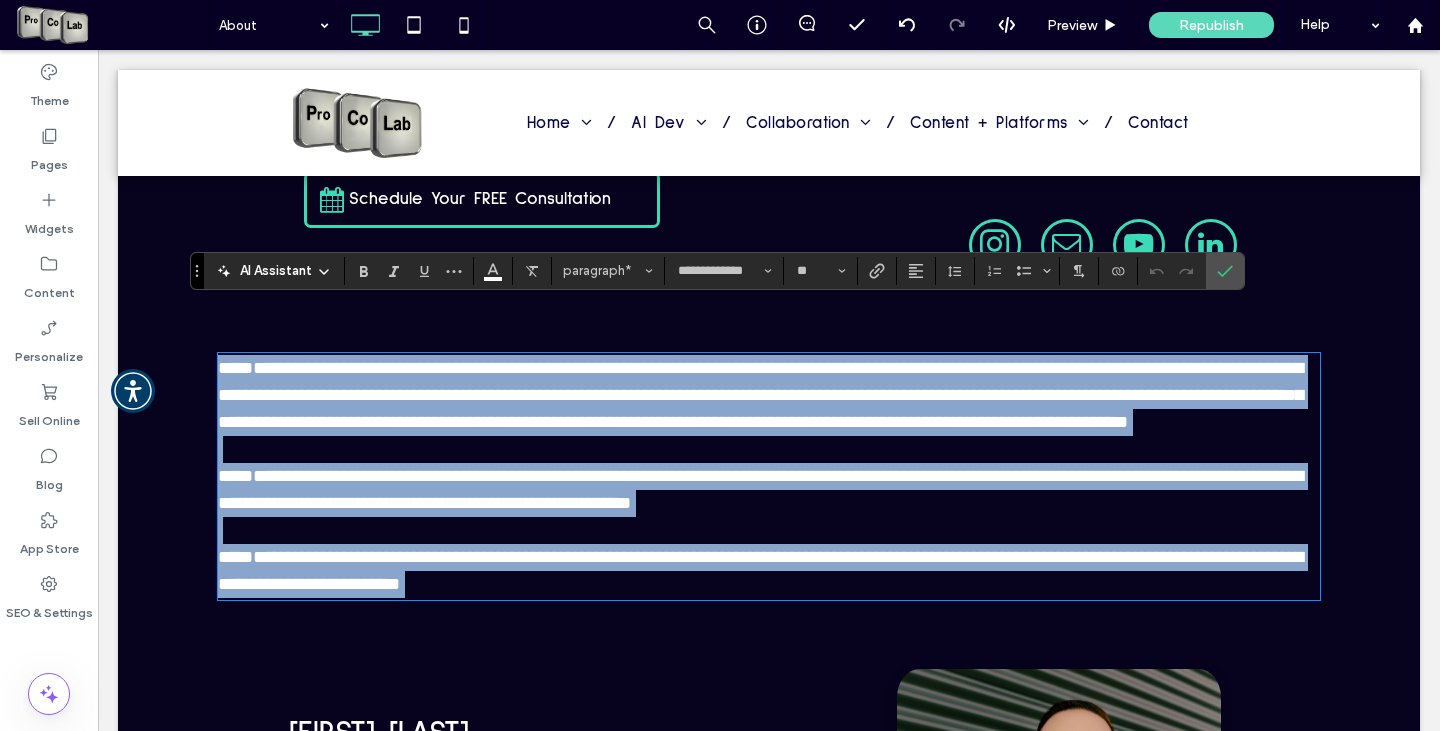 click on "**********" at bounding box center [760, 454] 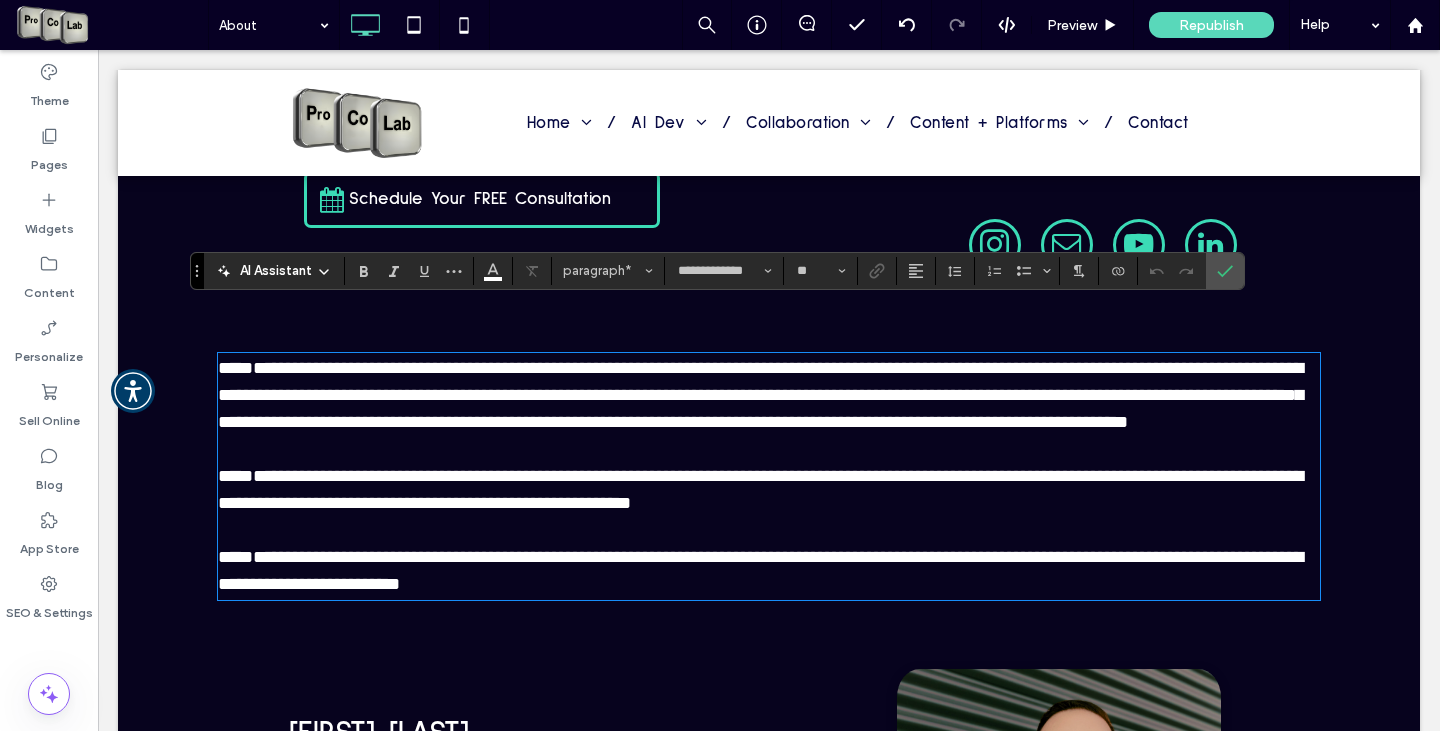type 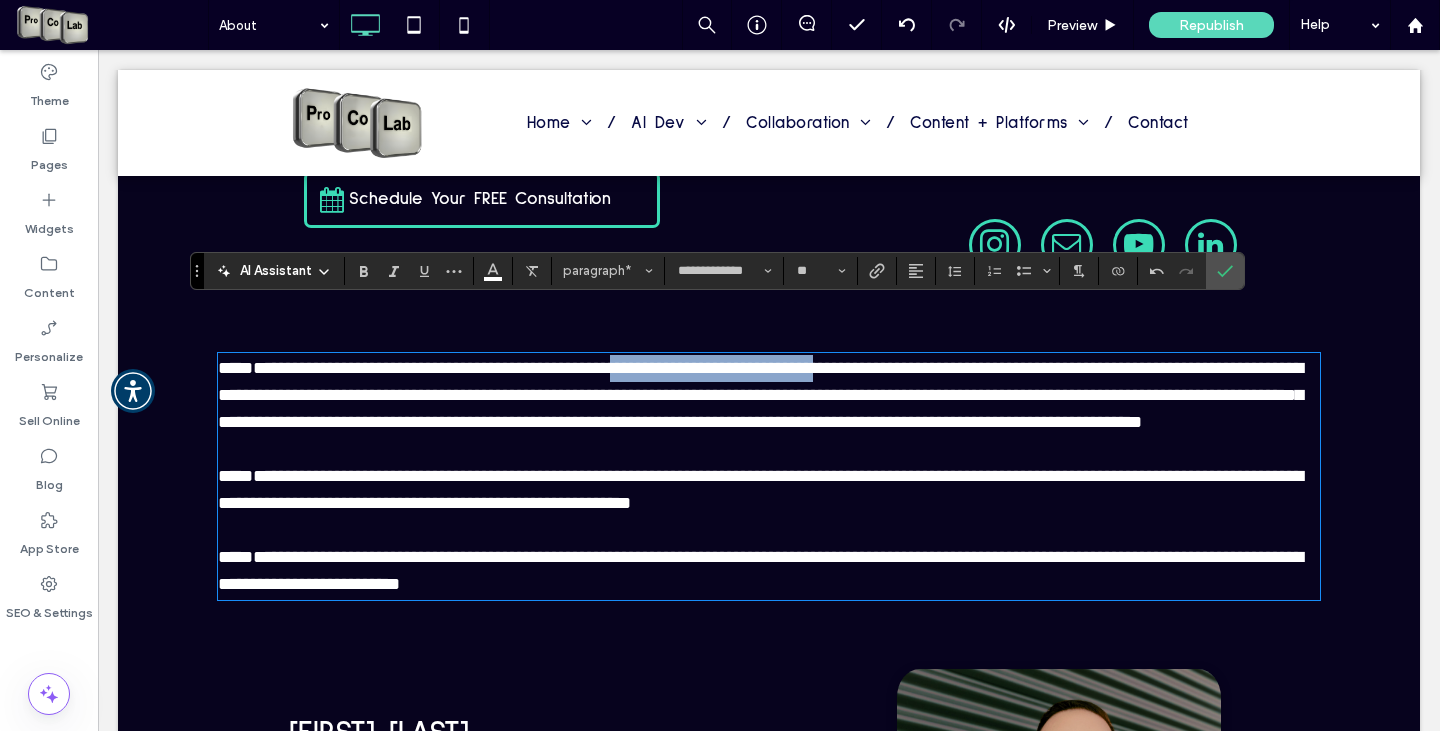 drag, startPoint x: 662, startPoint y: 316, endPoint x: 900, endPoint y: 308, distance: 238.13441 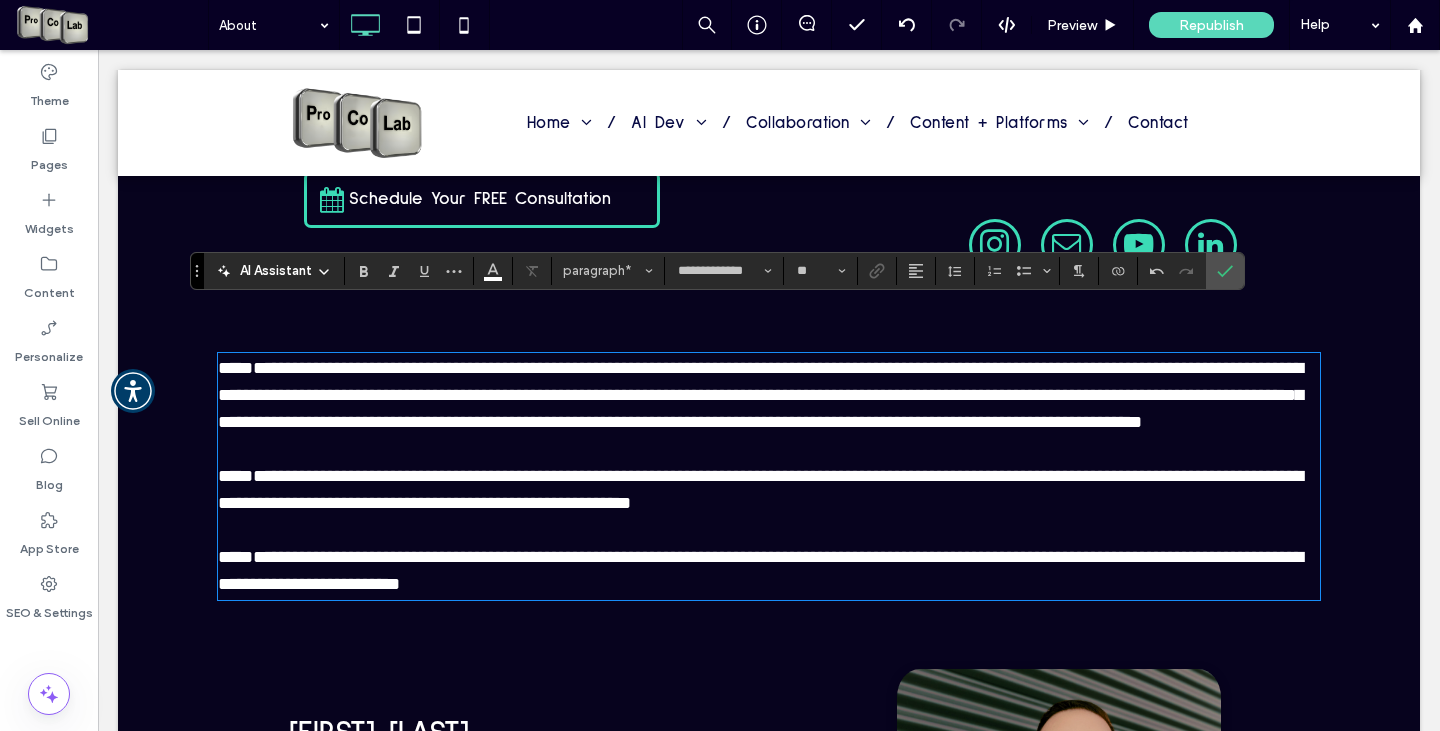 click on "**********" at bounding box center (760, 454) 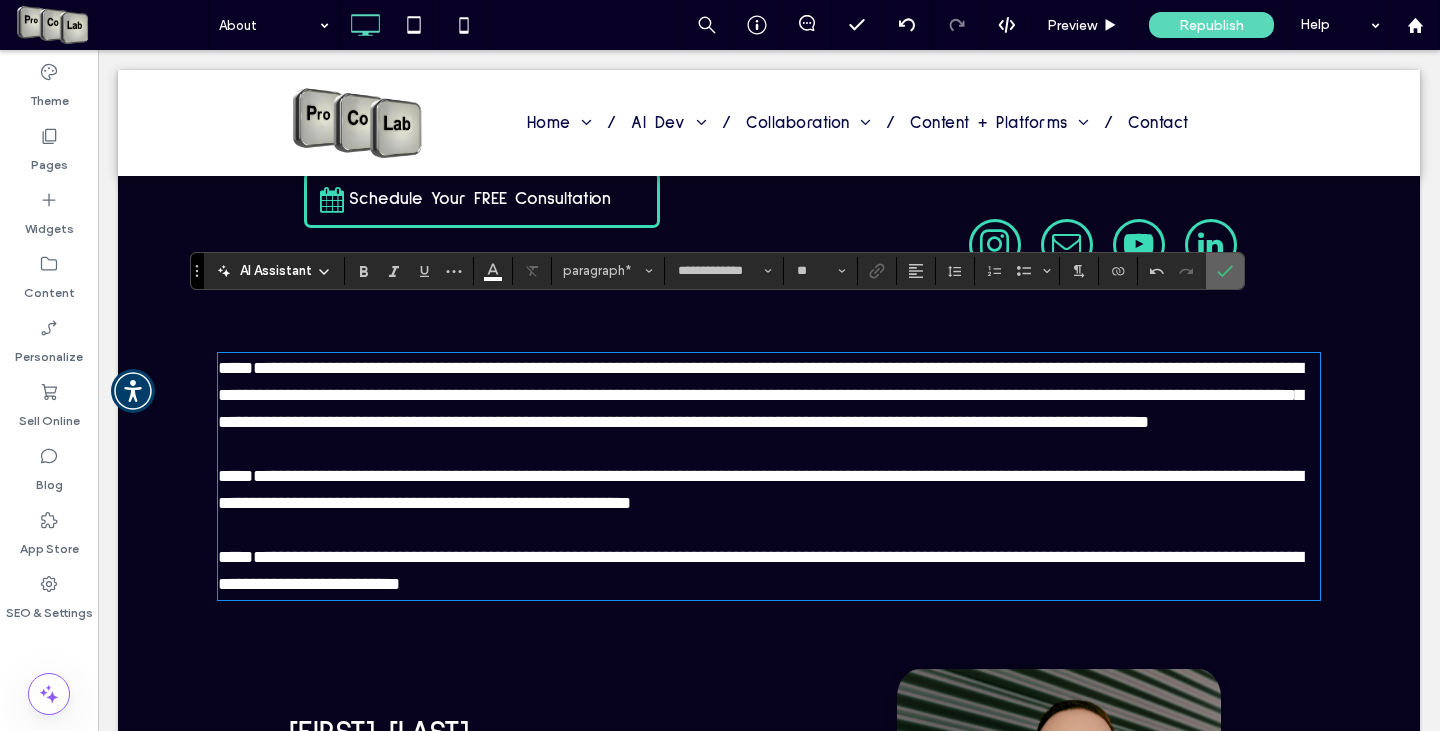 click 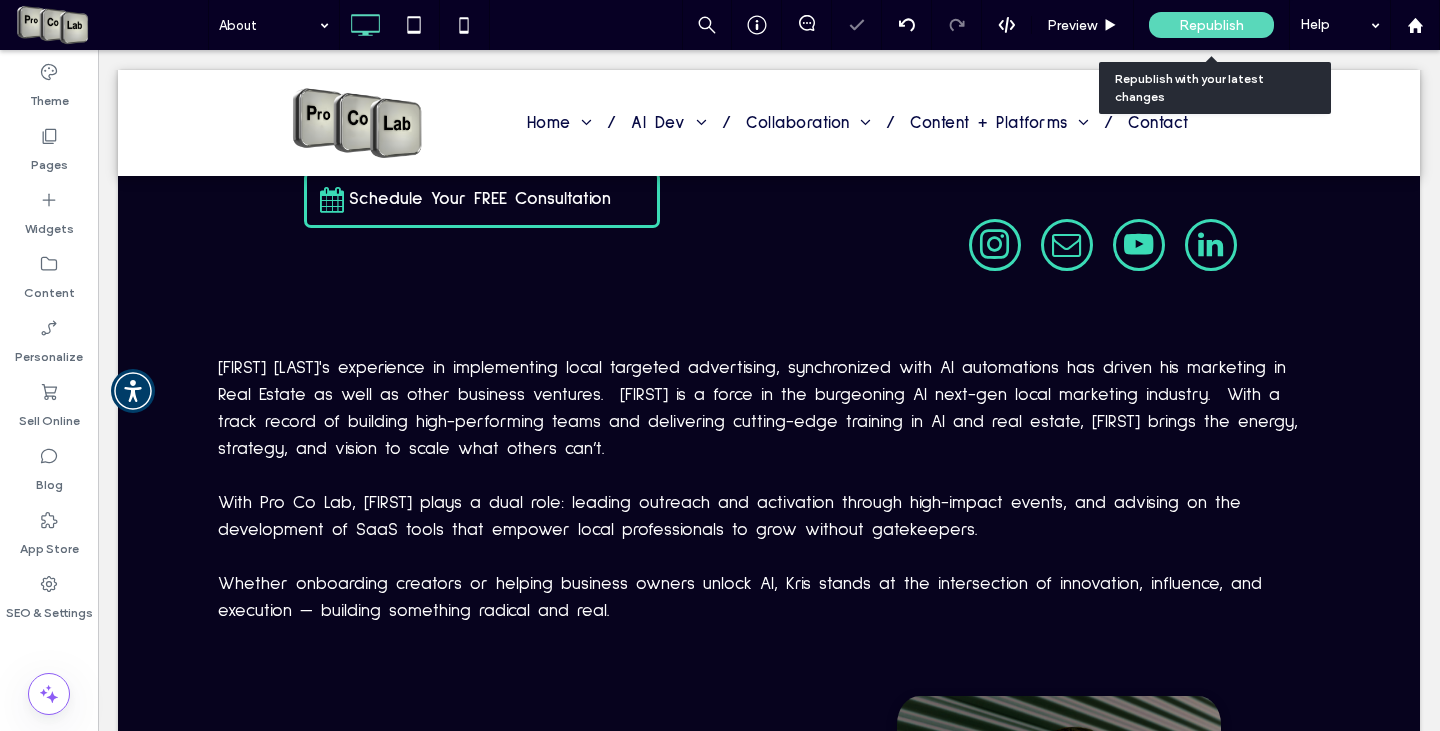 click on "Republish" at bounding box center (1211, 25) 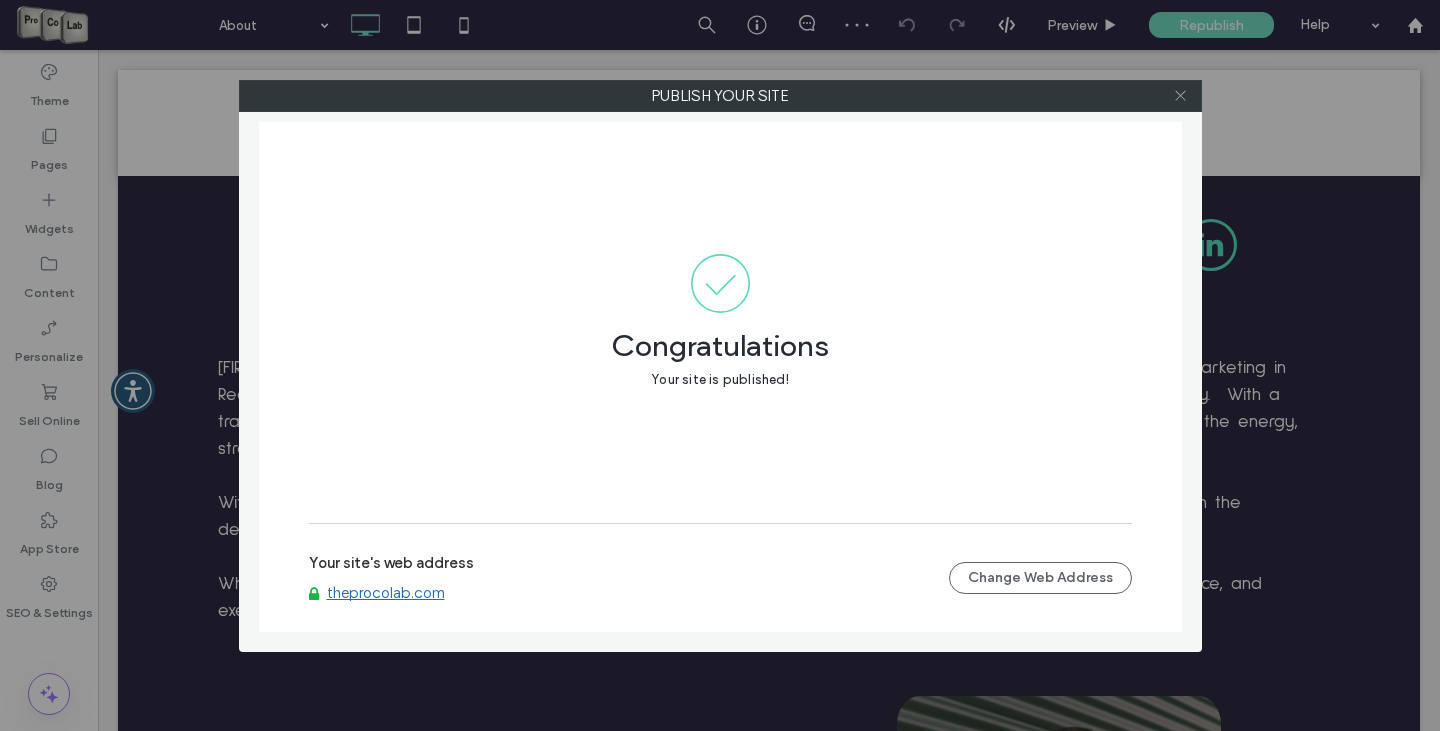click 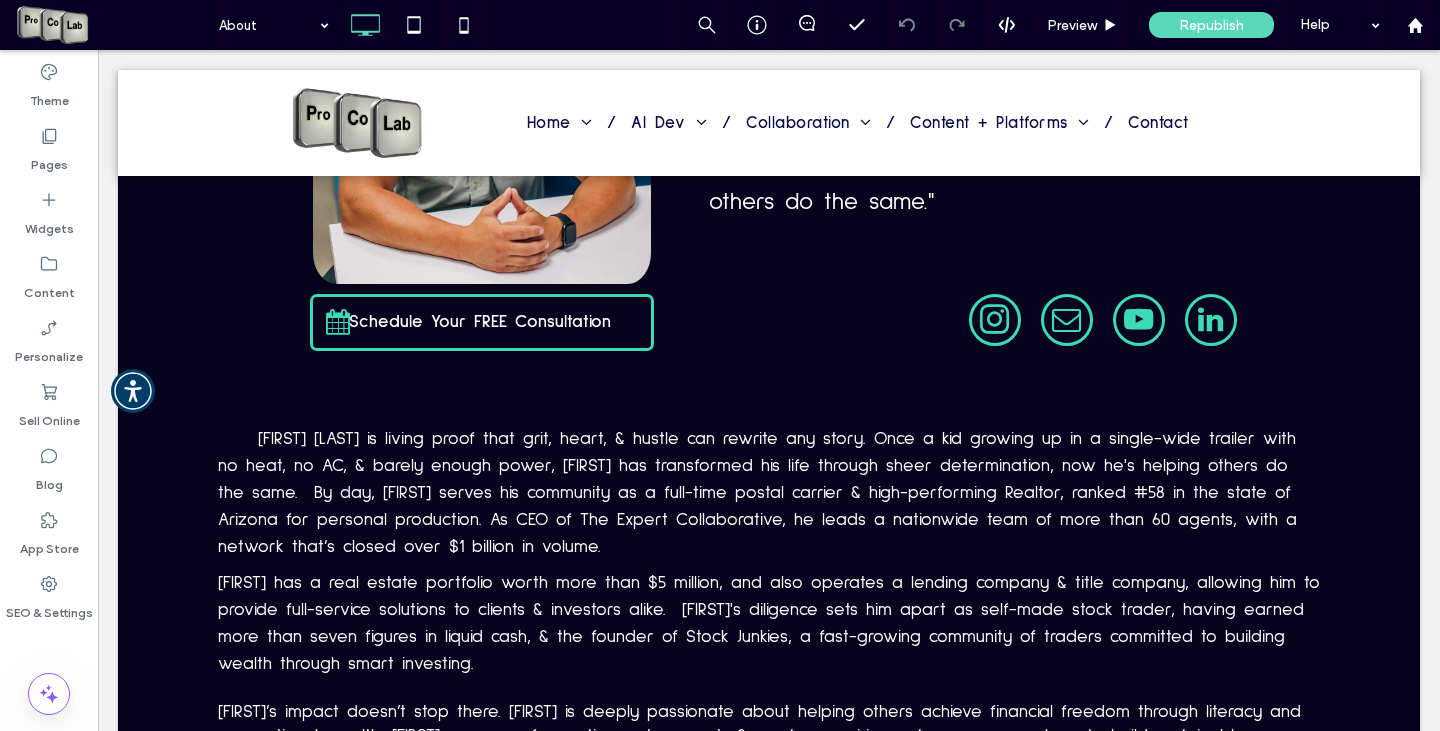 scroll, scrollTop: 0, scrollLeft: 0, axis: both 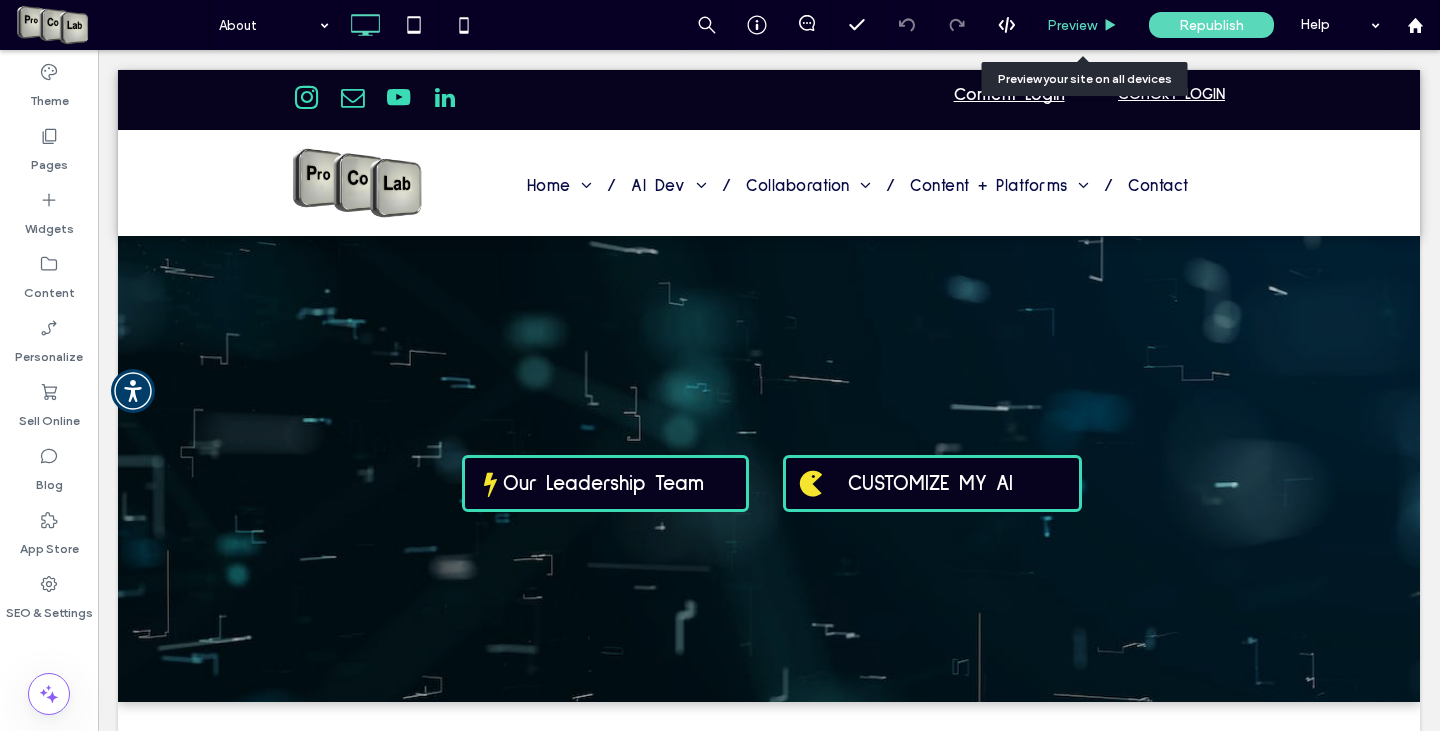 click on "Preview" at bounding box center [1072, 25] 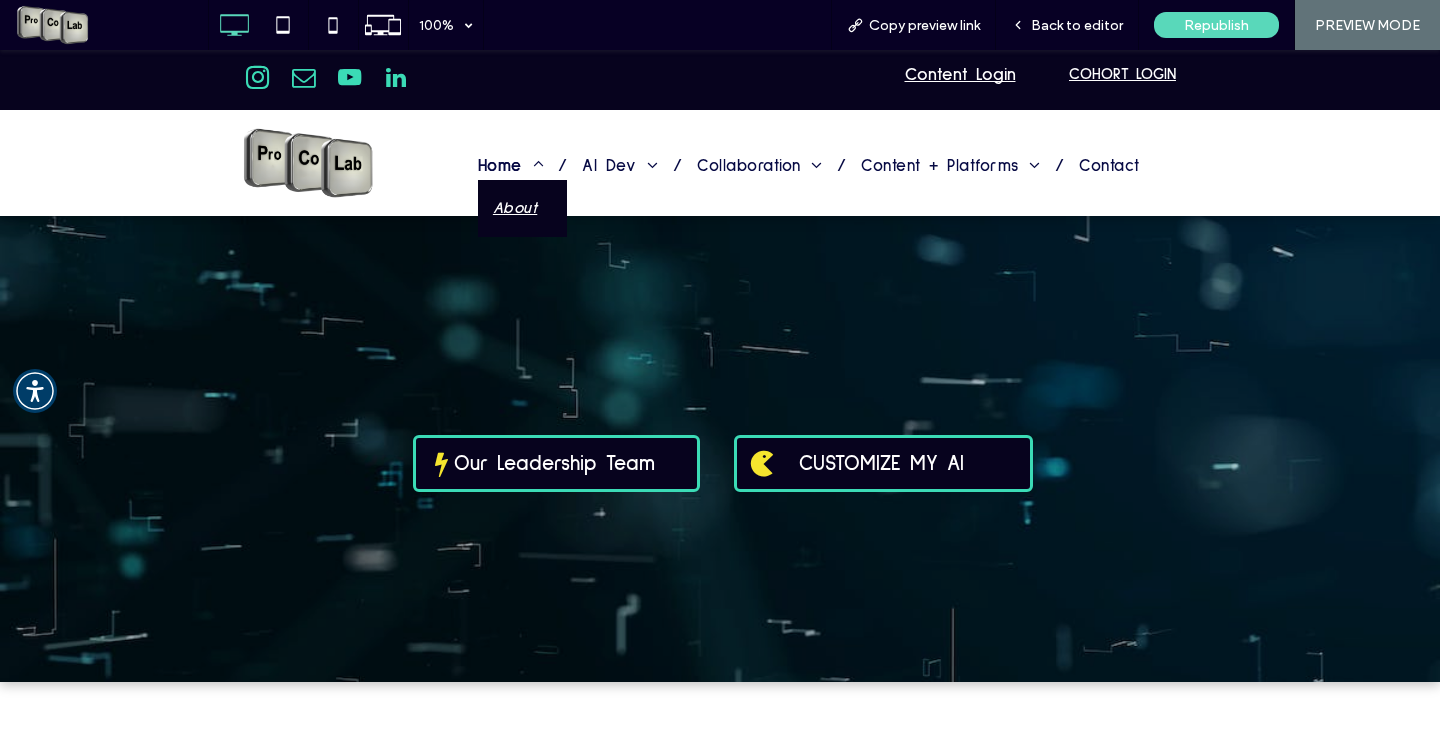 click on "Home" at bounding box center [511, 166] 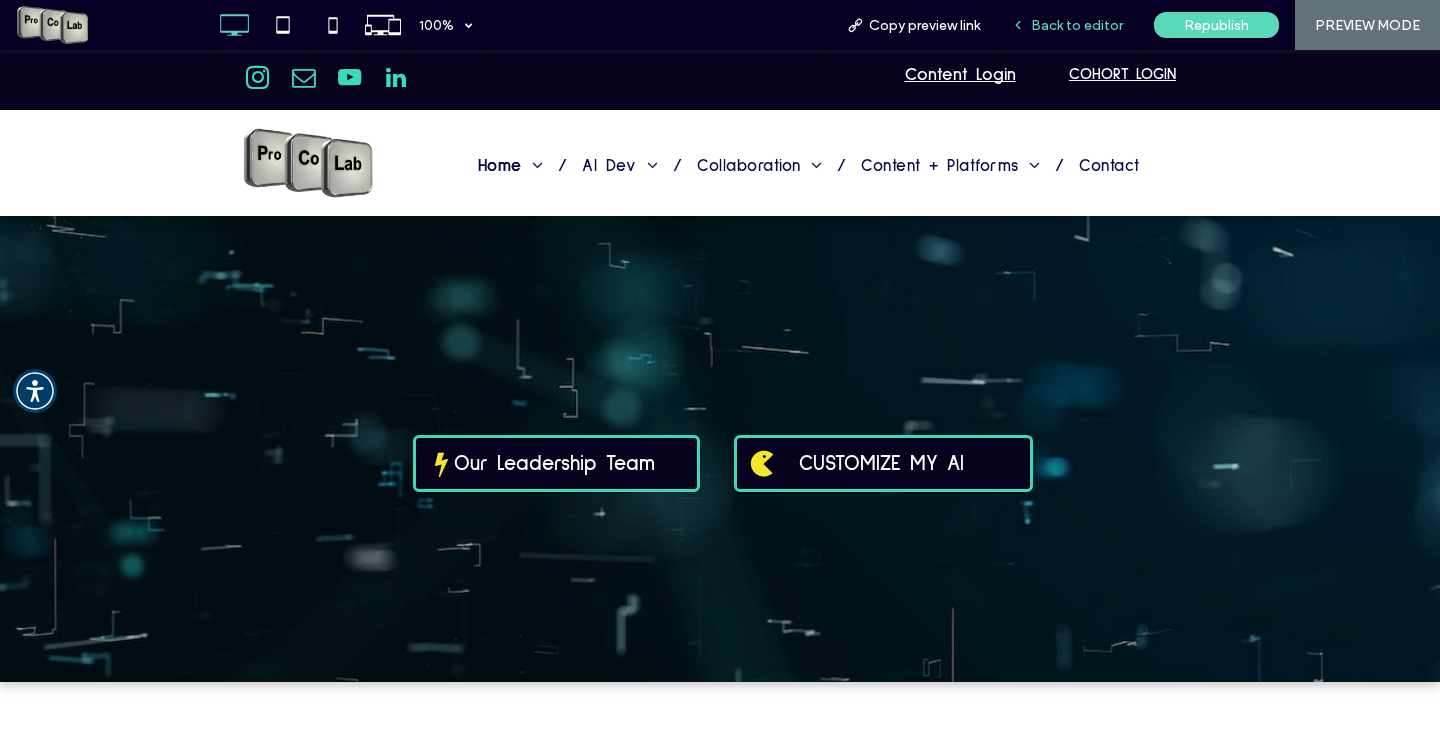 click on "Back to editor" at bounding box center [1077, 25] 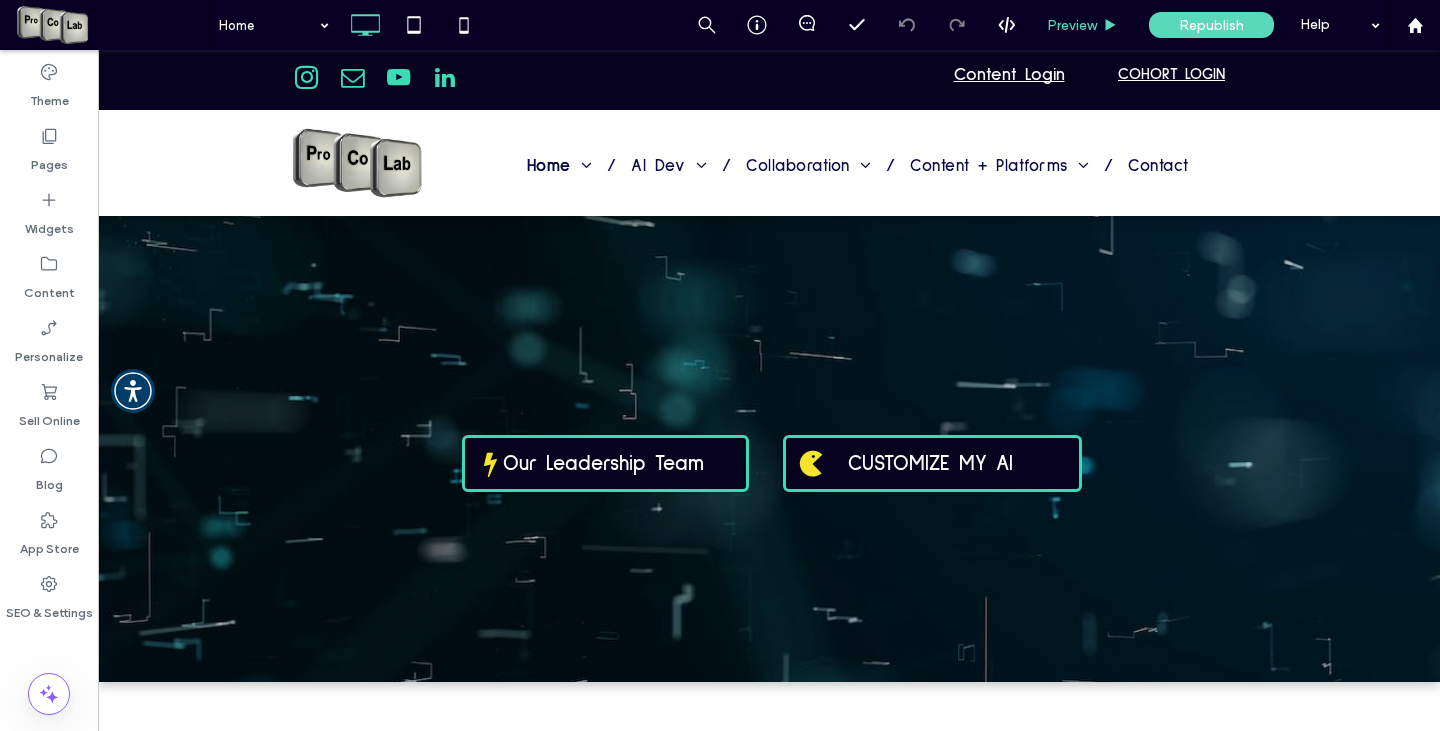 type on "**********" 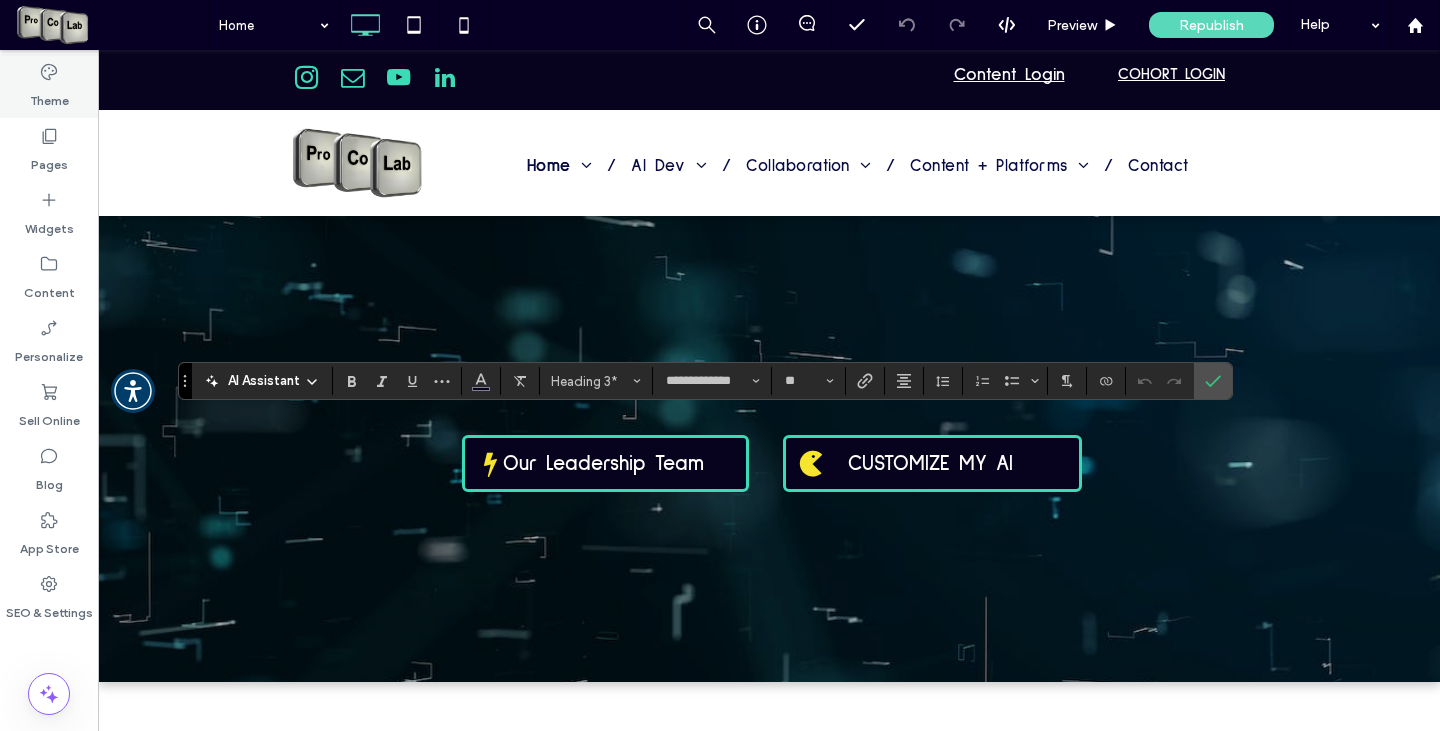 click 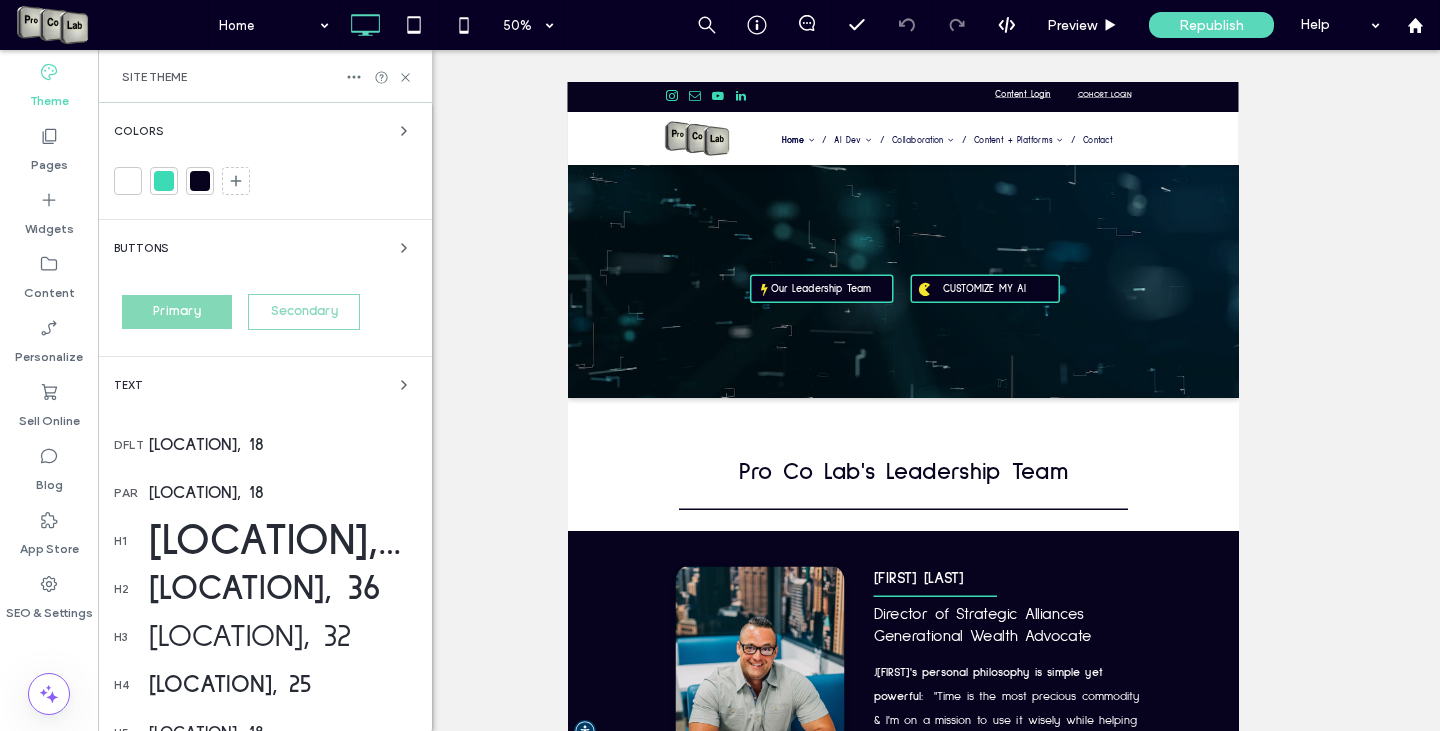 click on "Sulphur Point, 52" at bounding box center [282, 541] 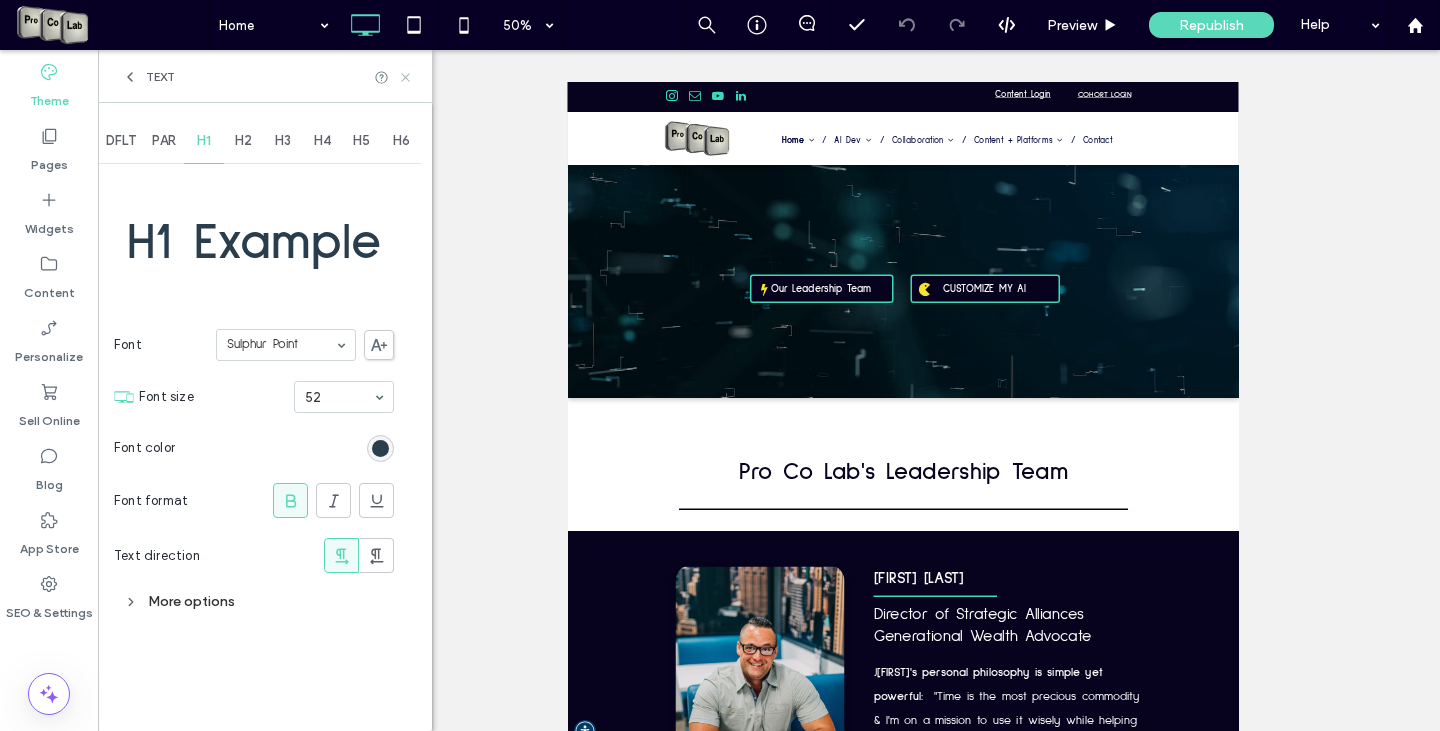 click 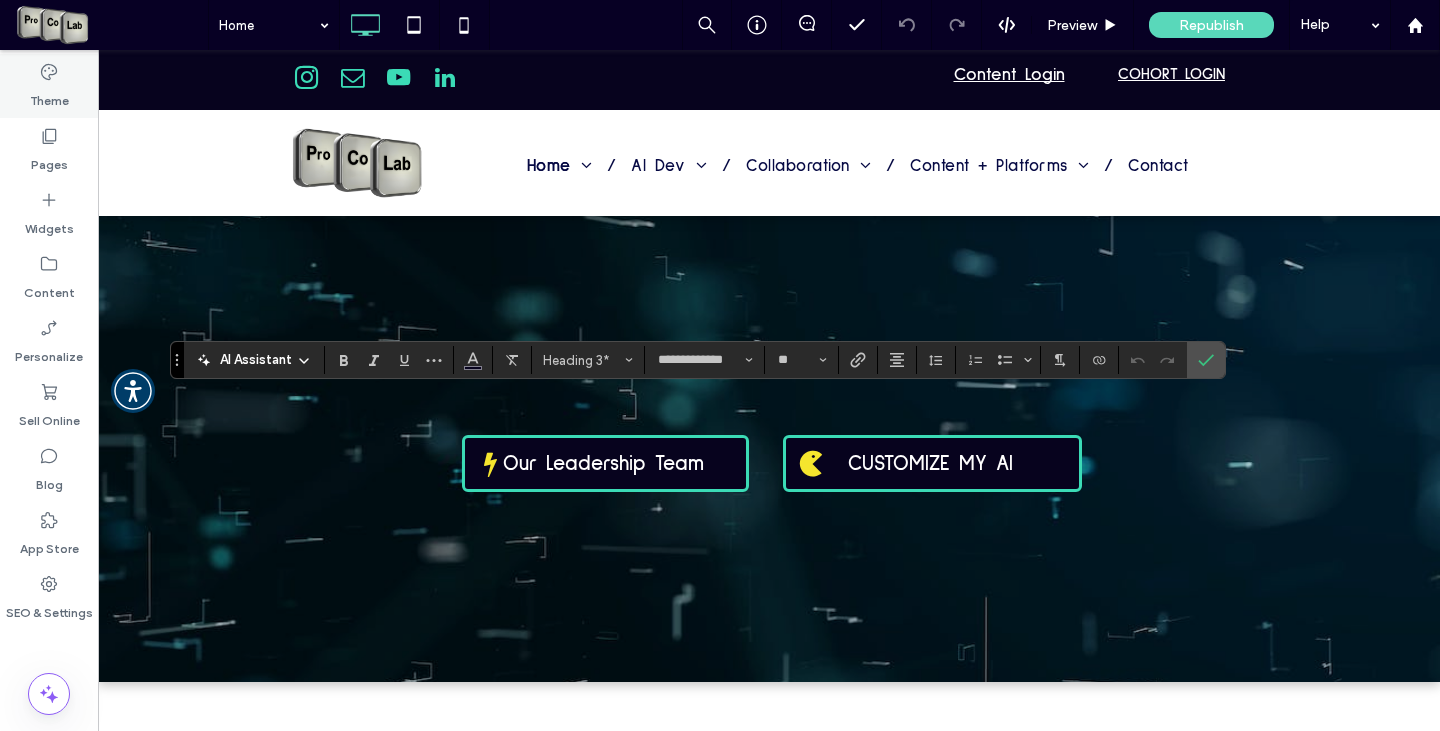 click 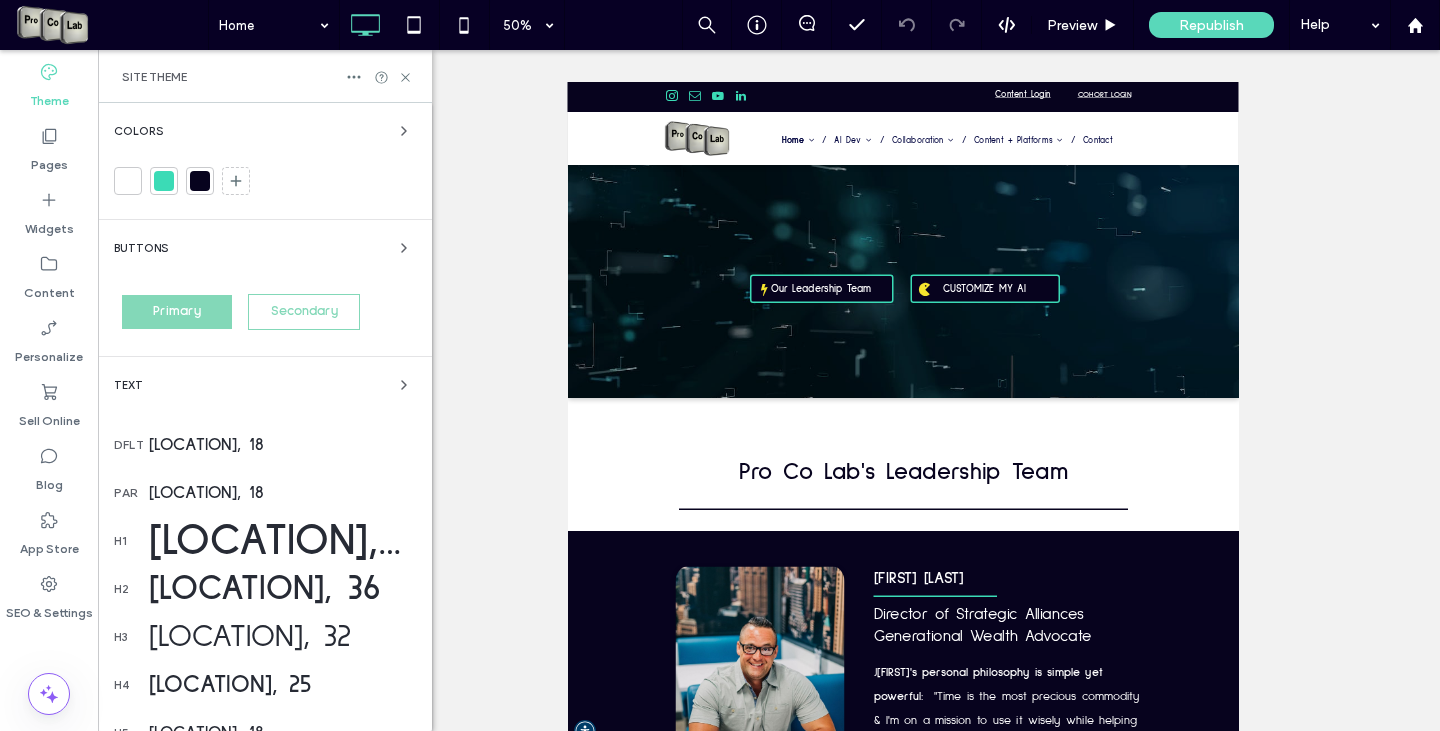 click on "Sulphur Point, 52" at bounding box center (282, 541) 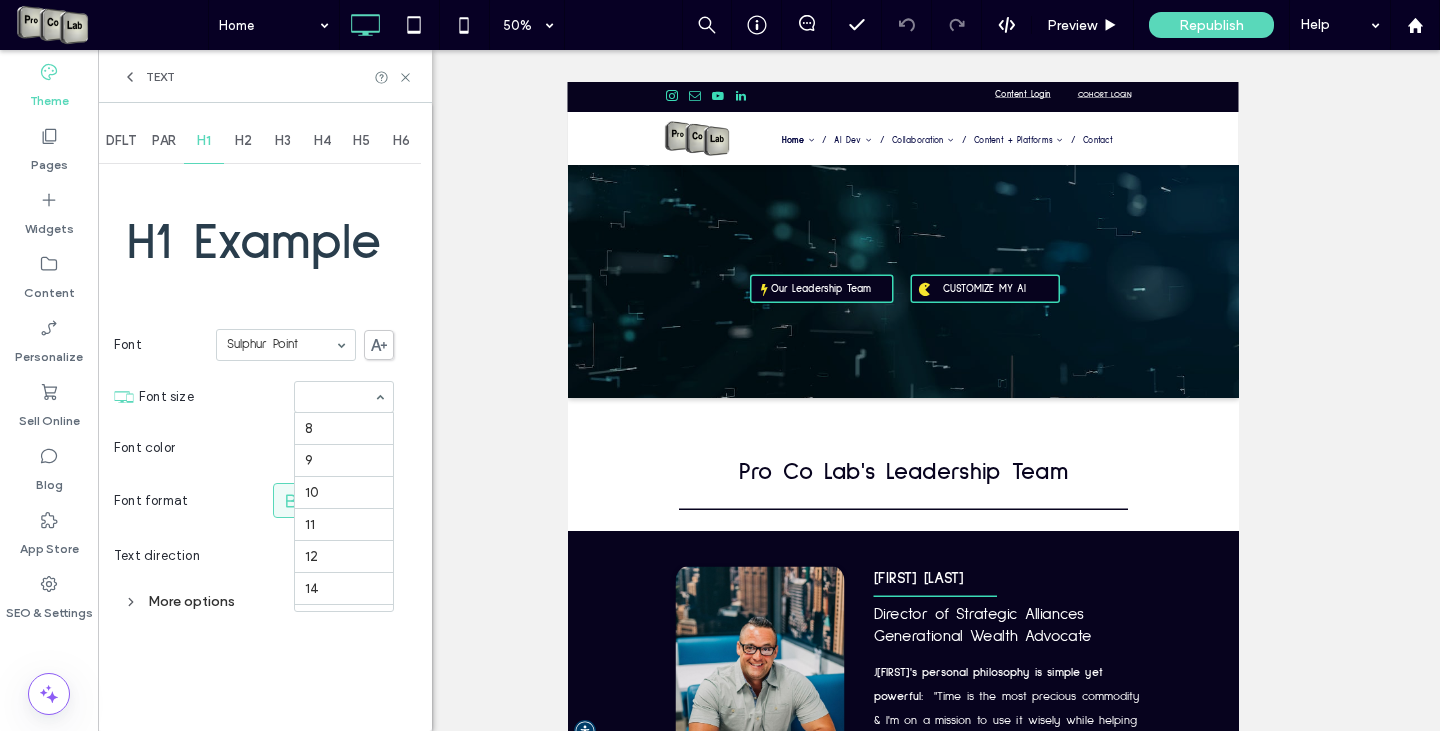scroll, scrollTop: 362, scrollLeft: 0, axis: vertical 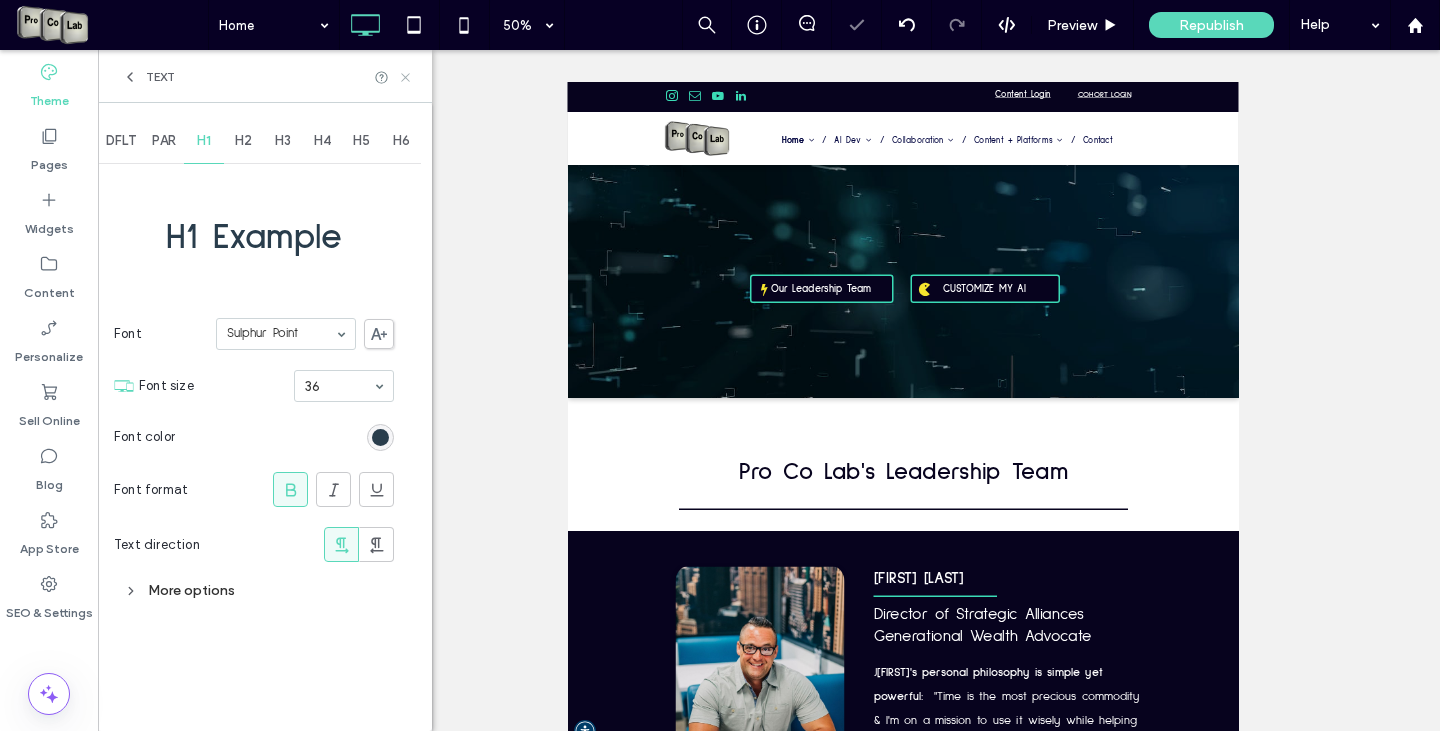 click 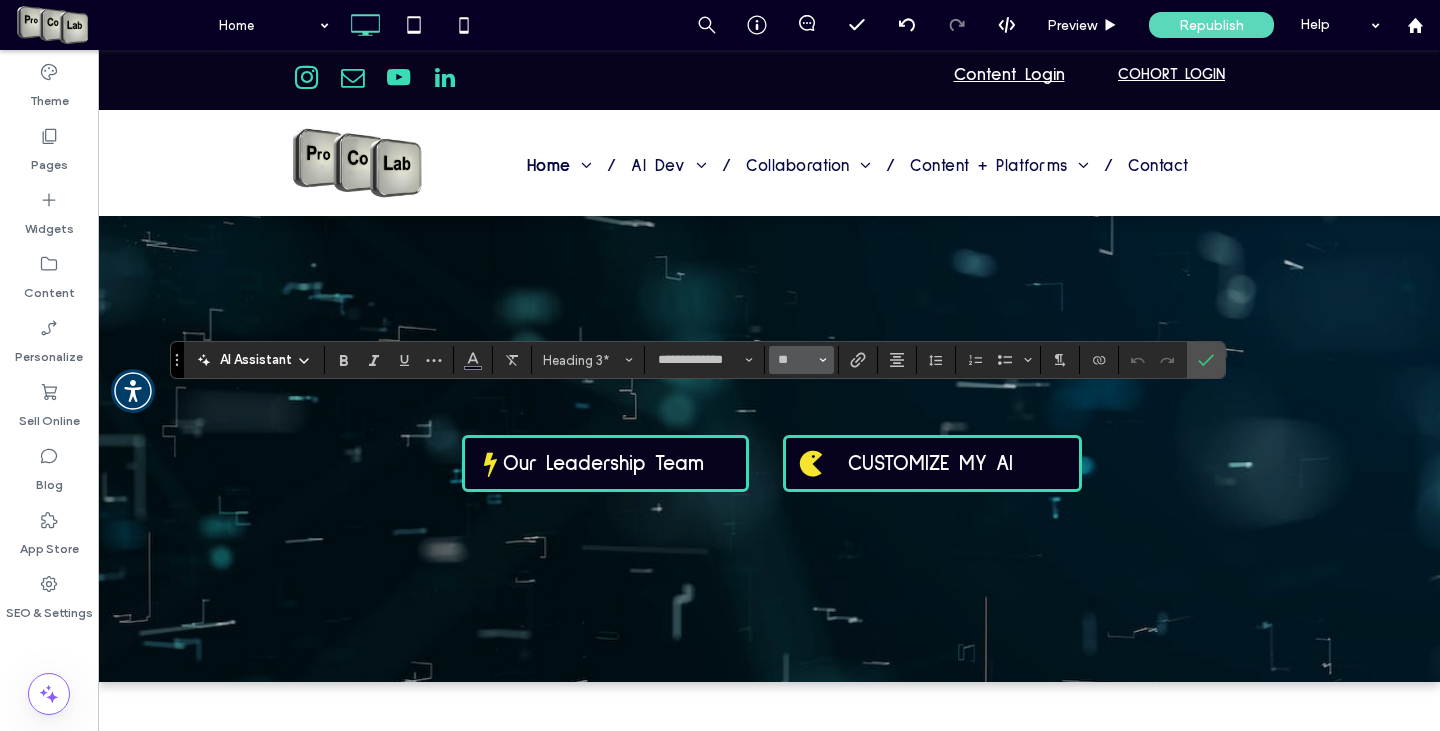 click 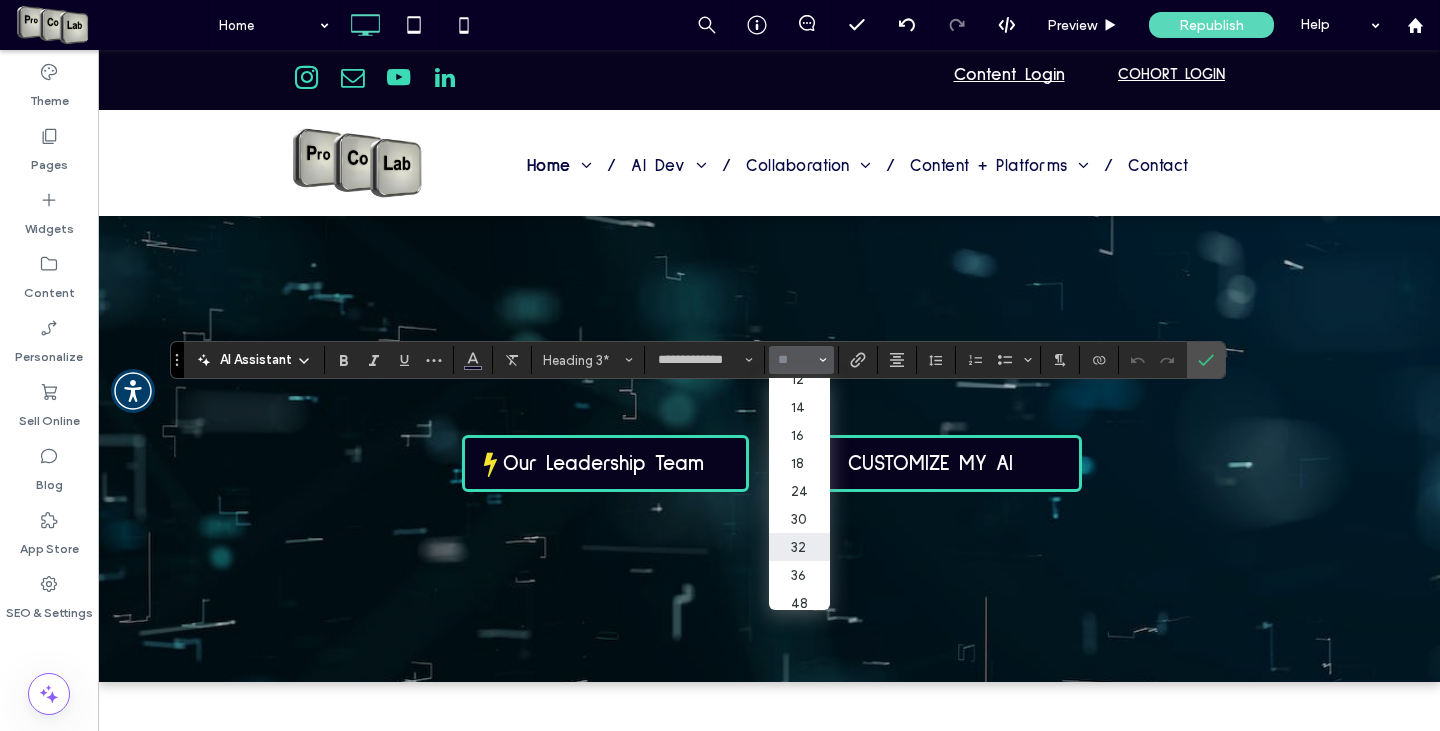 scroll, scrollTop: 128, scrollLeft: 0, axis: vertical 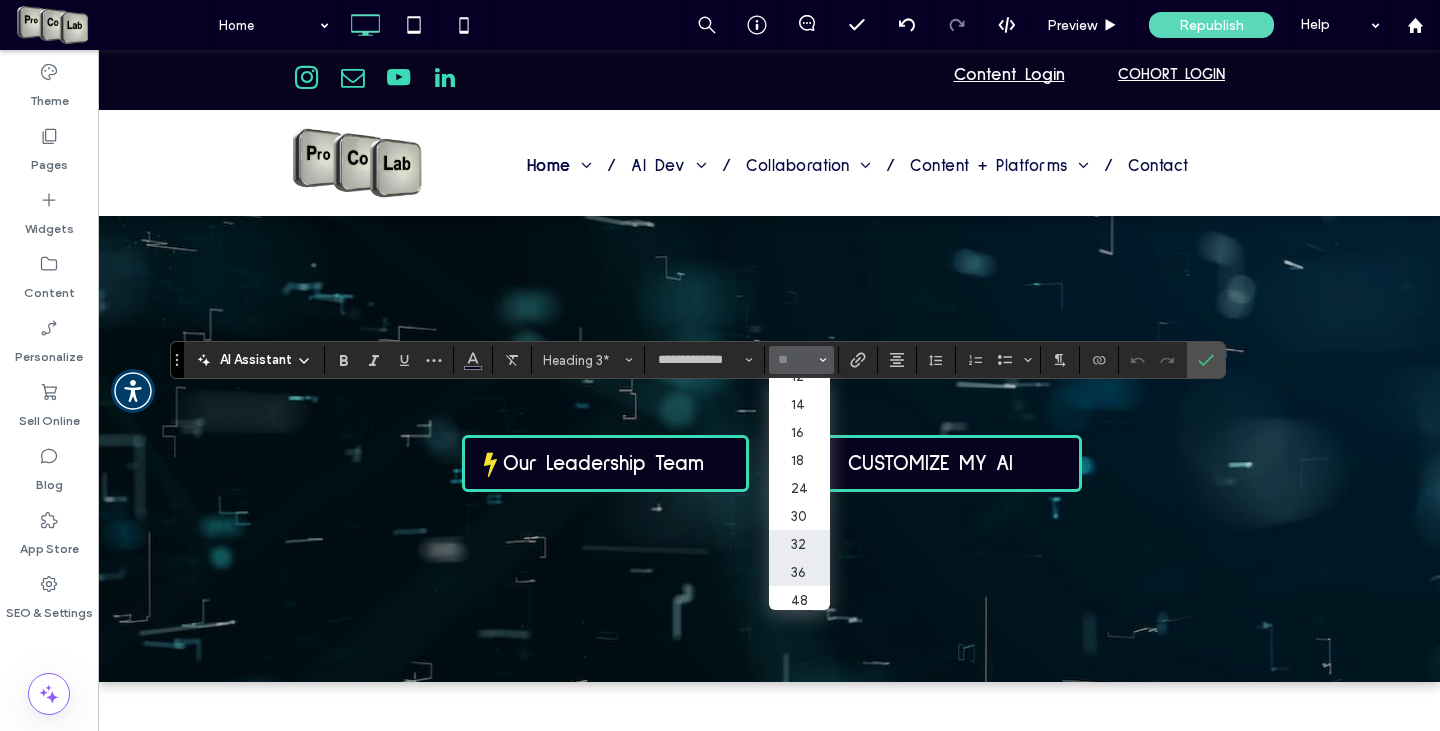 click on "36" at bounding box center [799, 572] 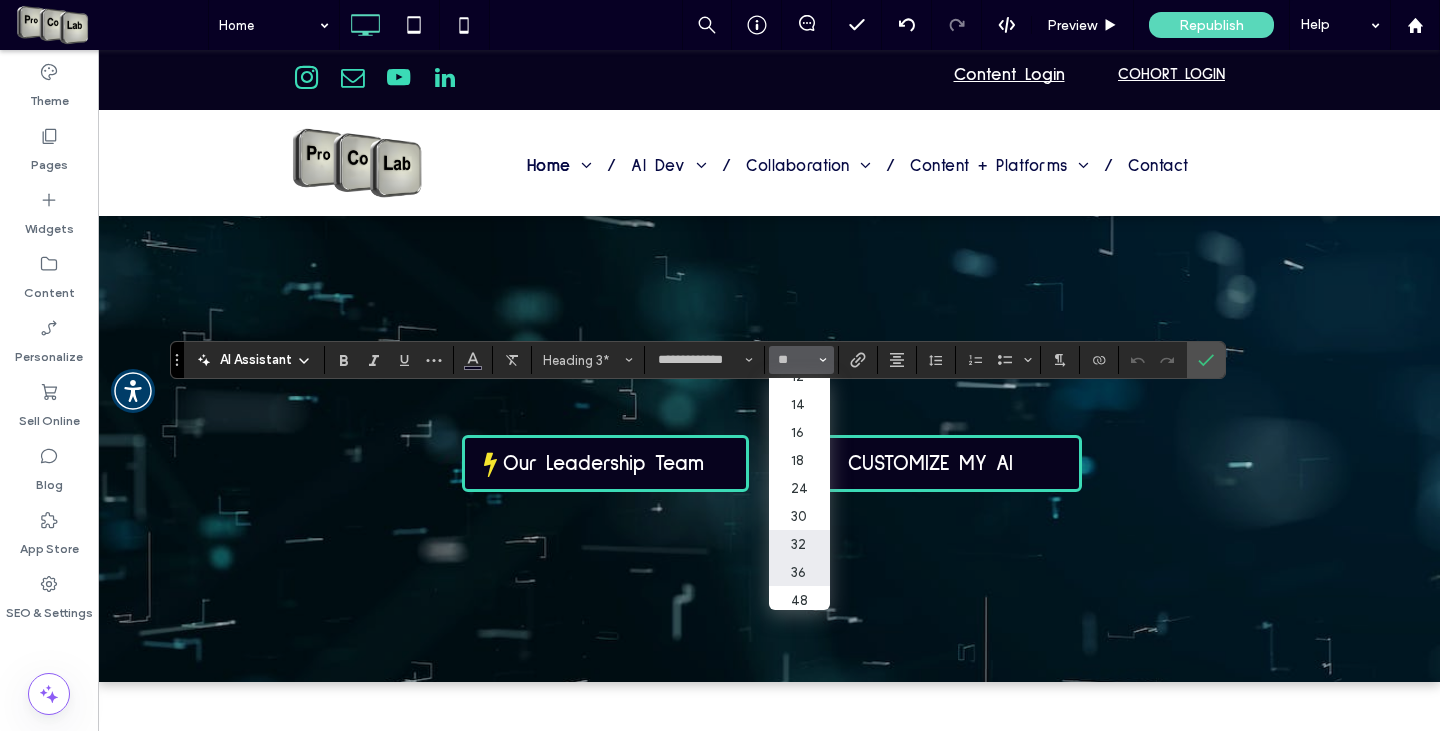 type on "**" 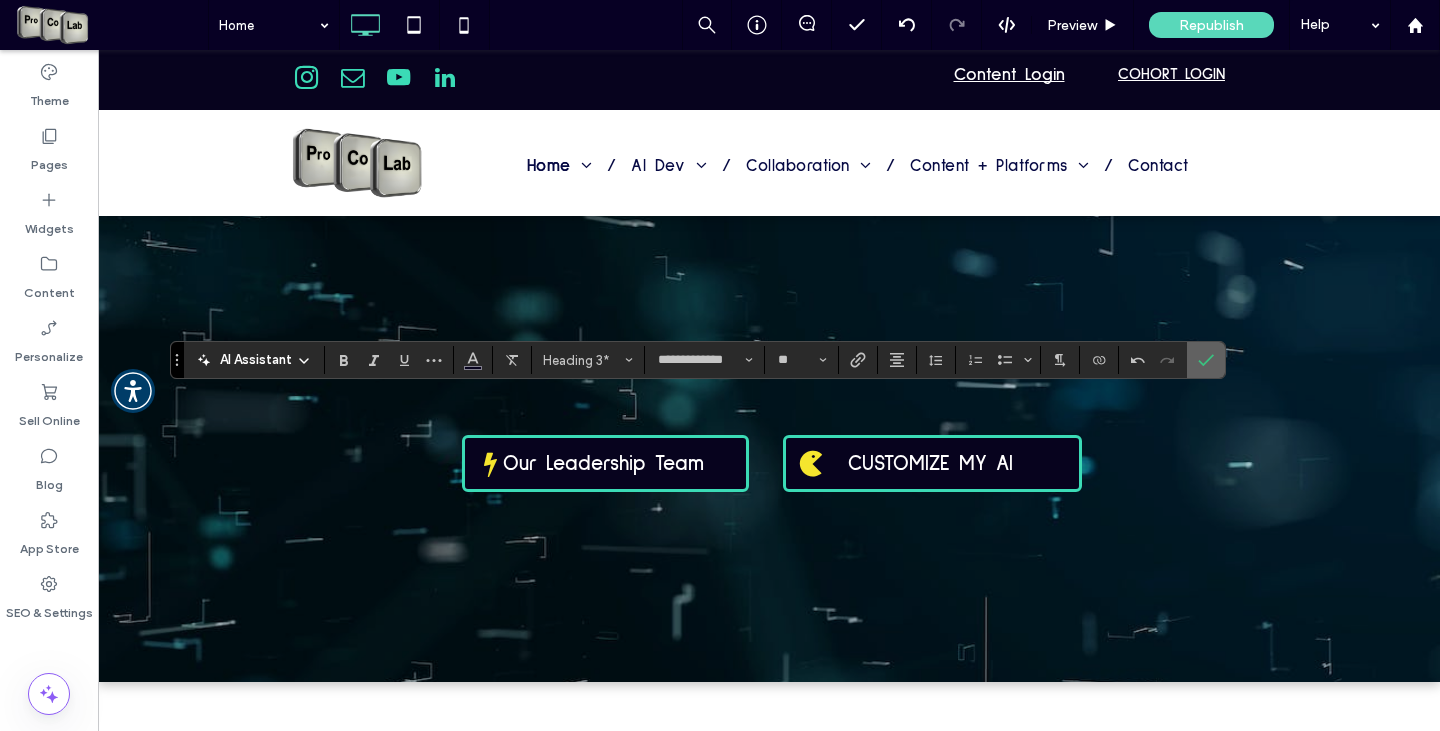 click 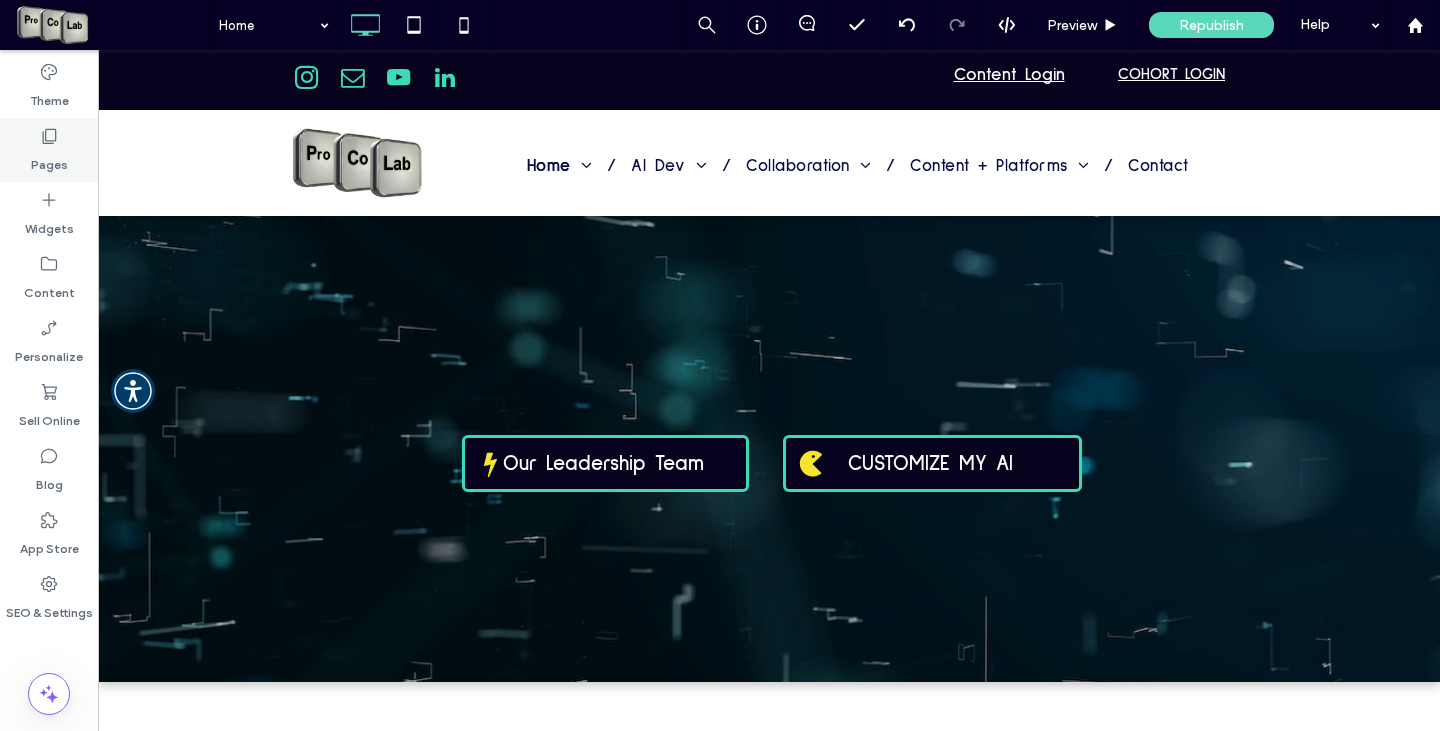 click on "Pages" at bounding box center (49, 160) 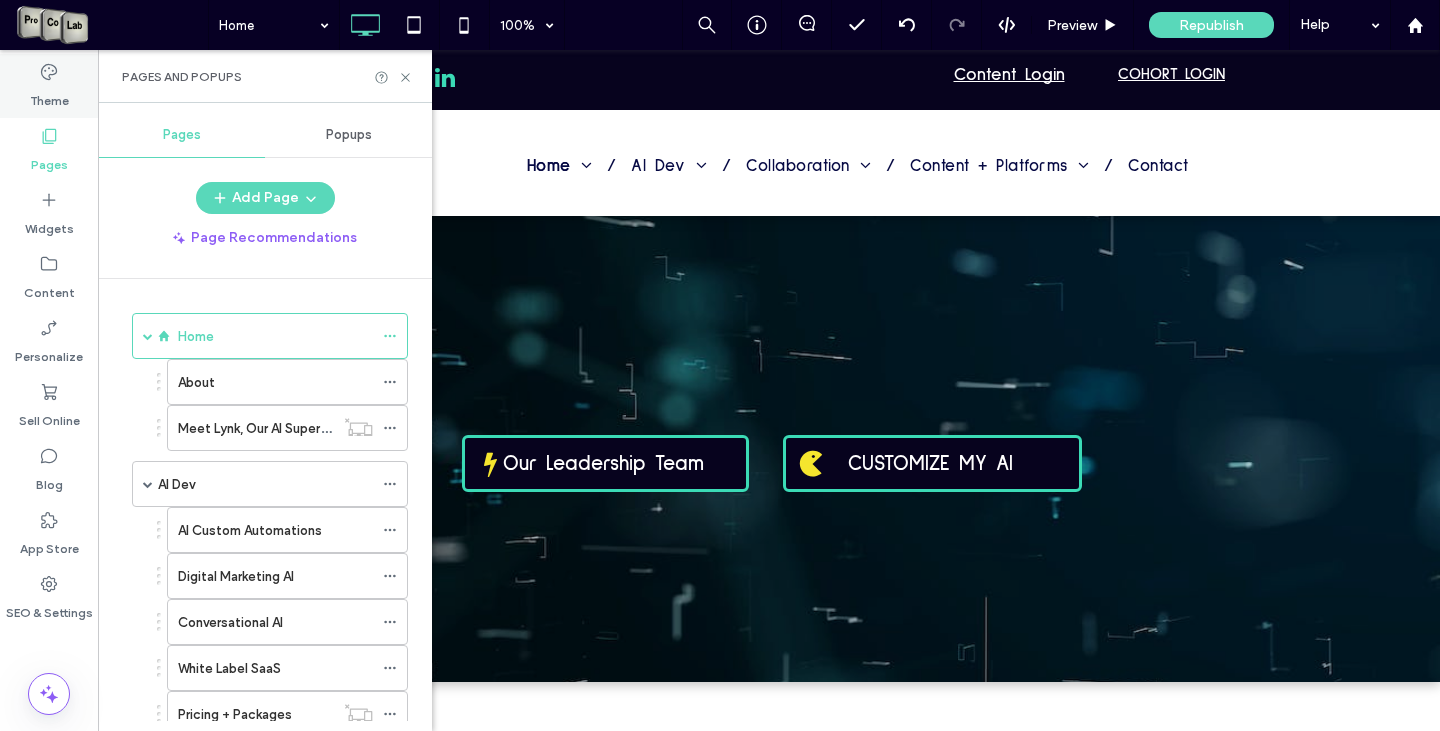 click on "Theme" at bounding box center [49, 96] 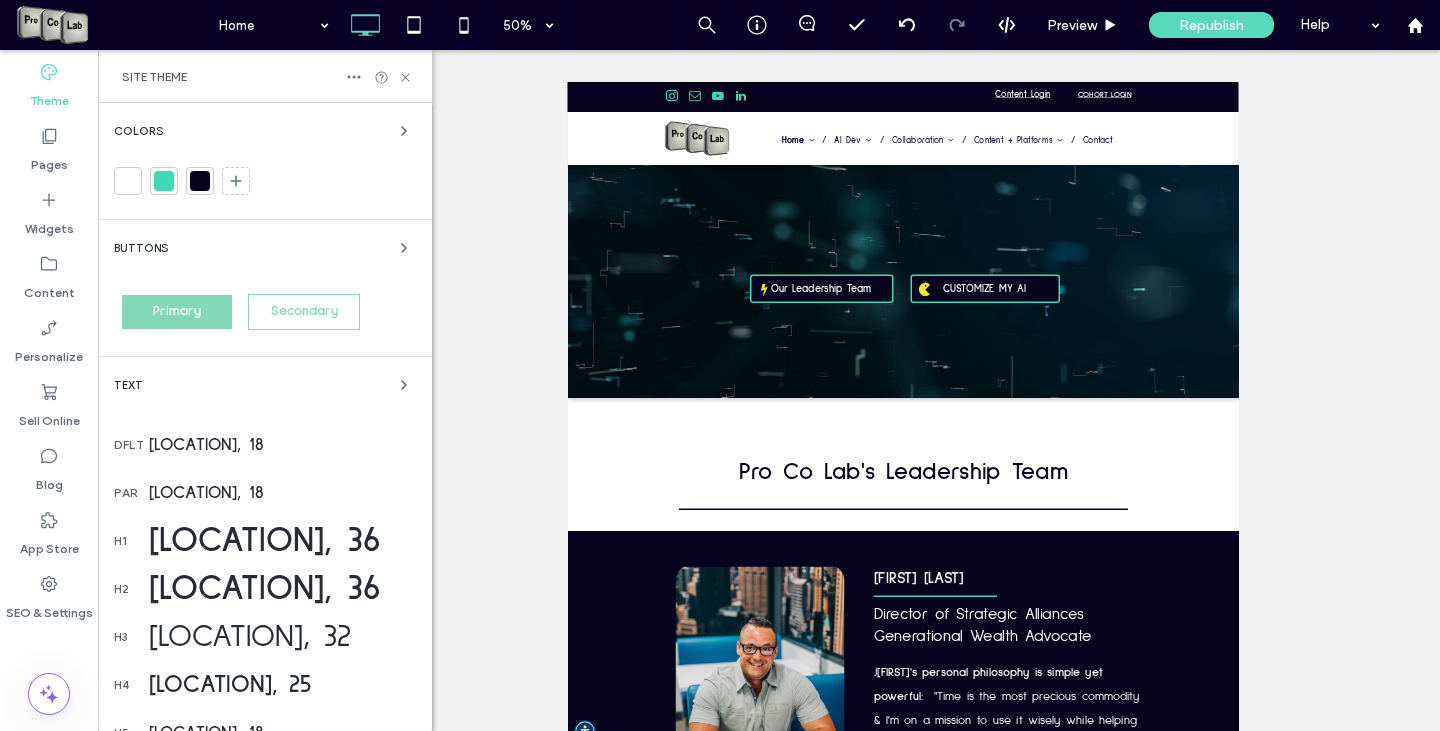 click on "Sulphur Point, 36" at bounding box center [282, 541] 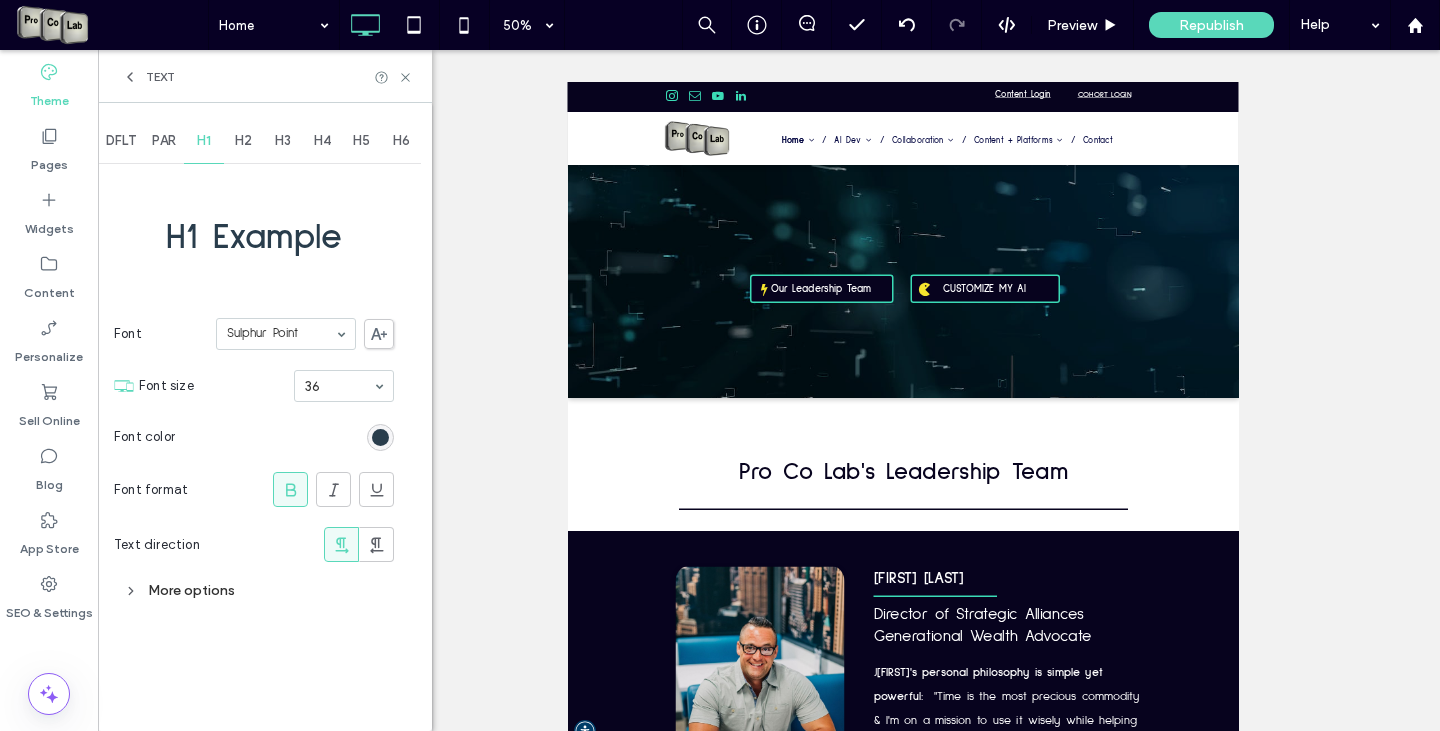 click 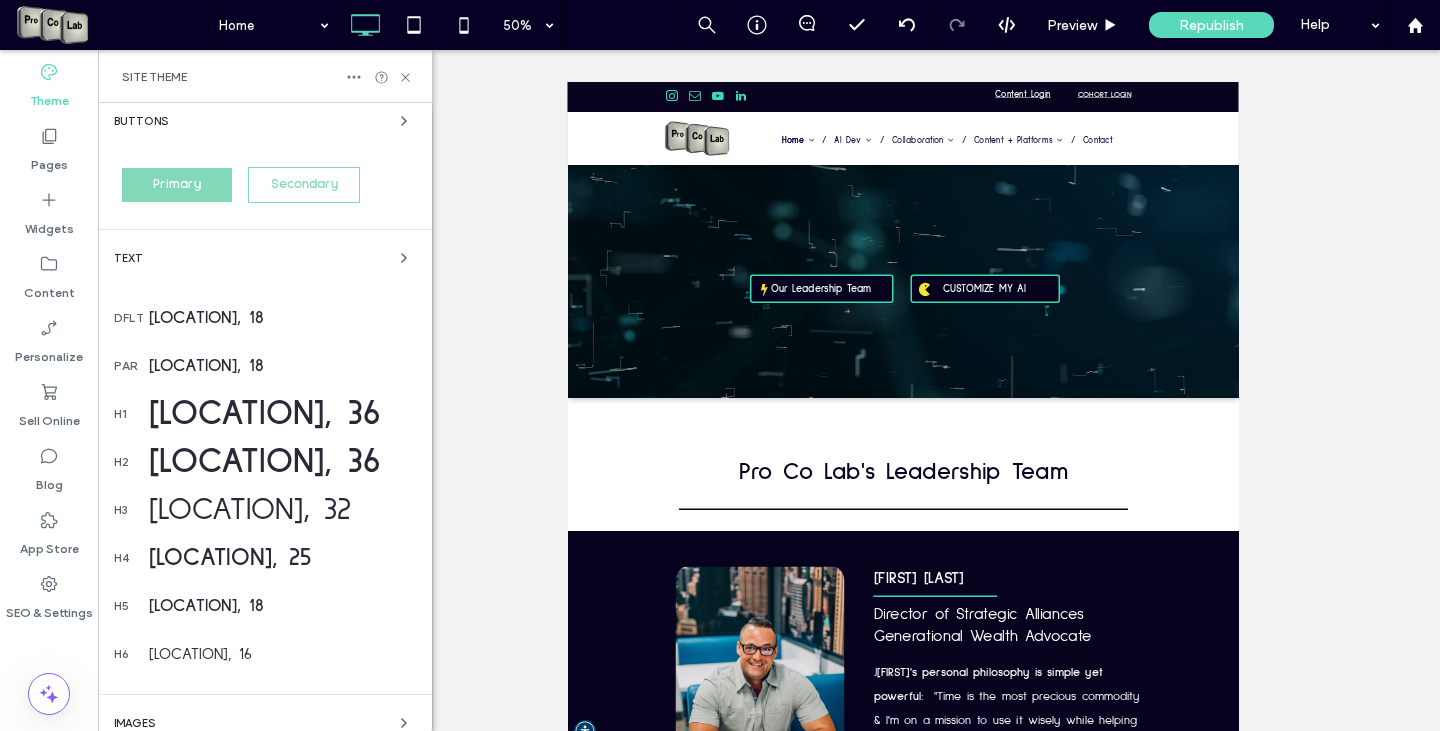 scroll, scrollTop: 200, scrollLeft: 0, axis: vertical 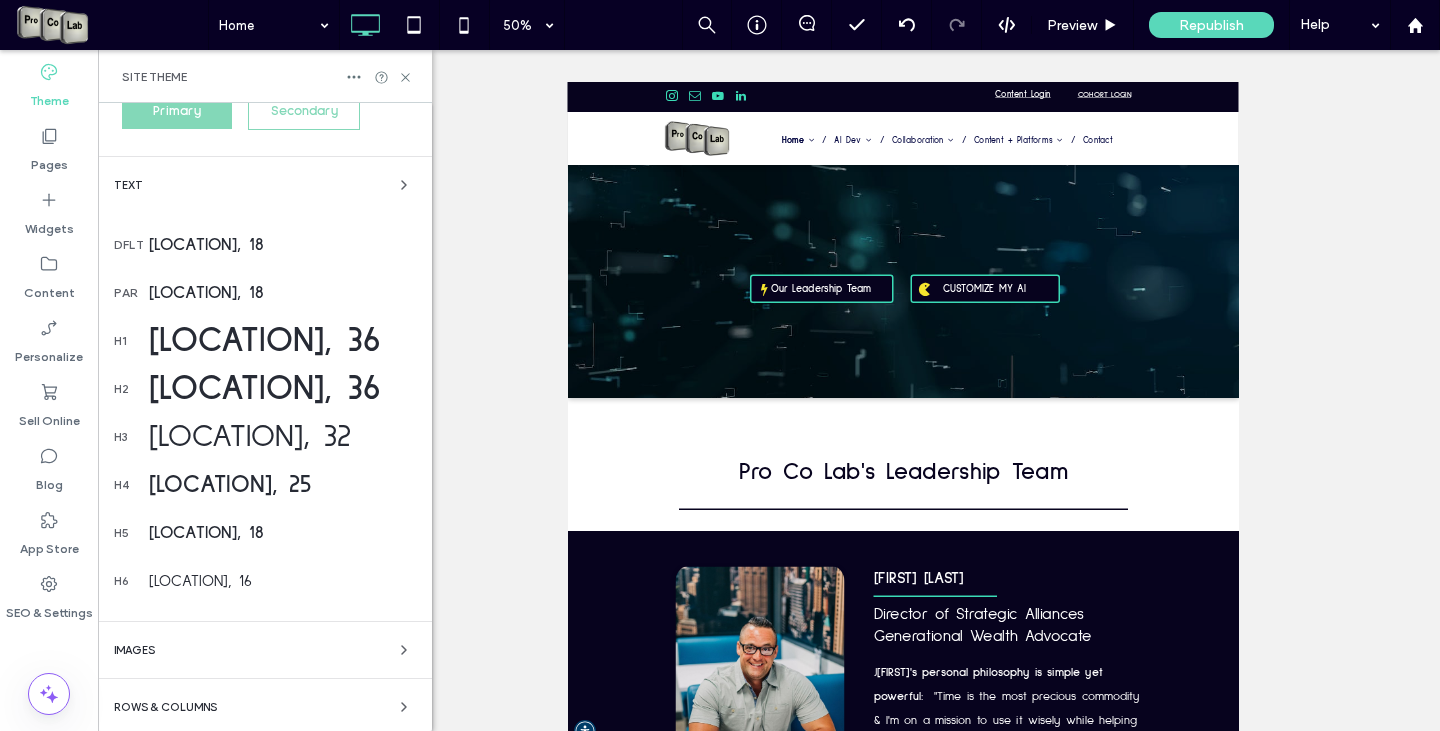 click on "Sulphur Point, 36" at bounding box center (282, 389) 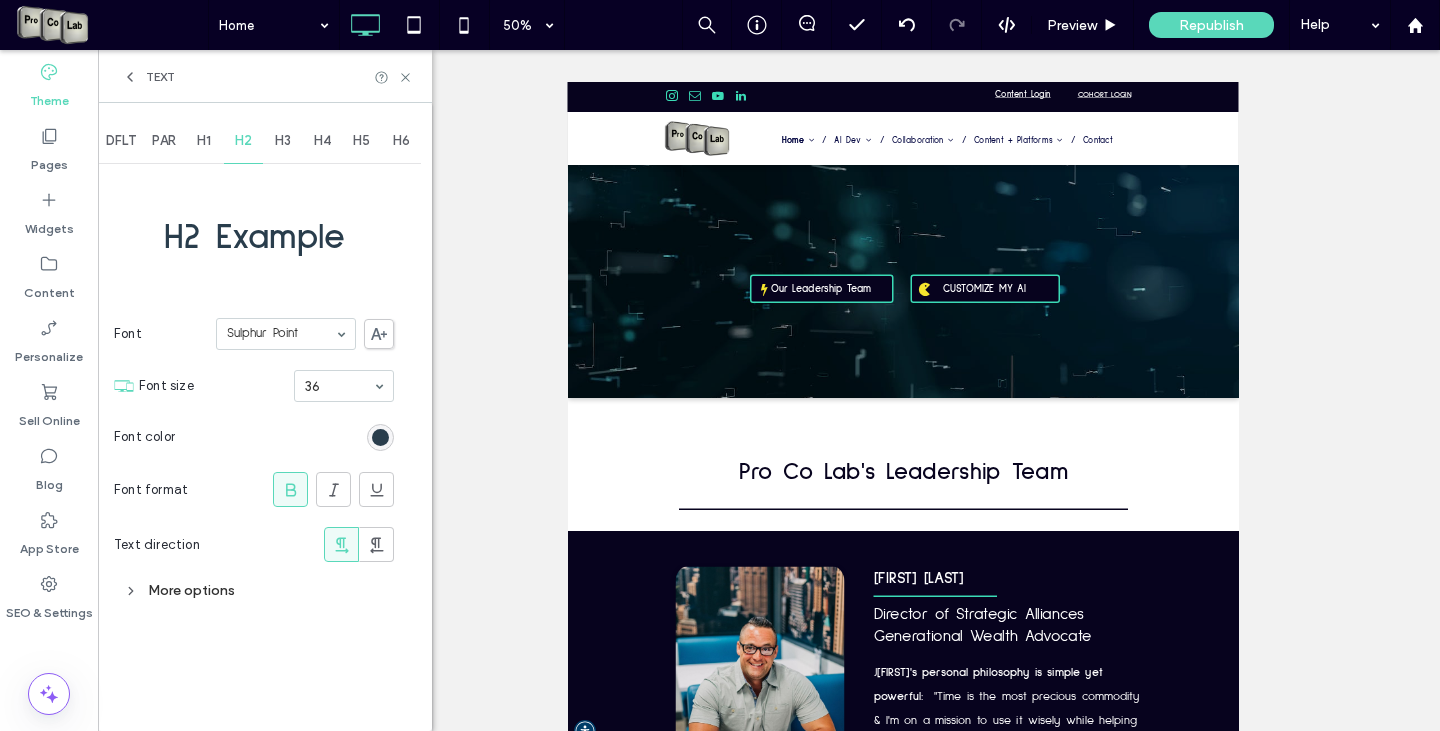 scroll, scrollTop: 0, scrollLeft: 0, axis: both 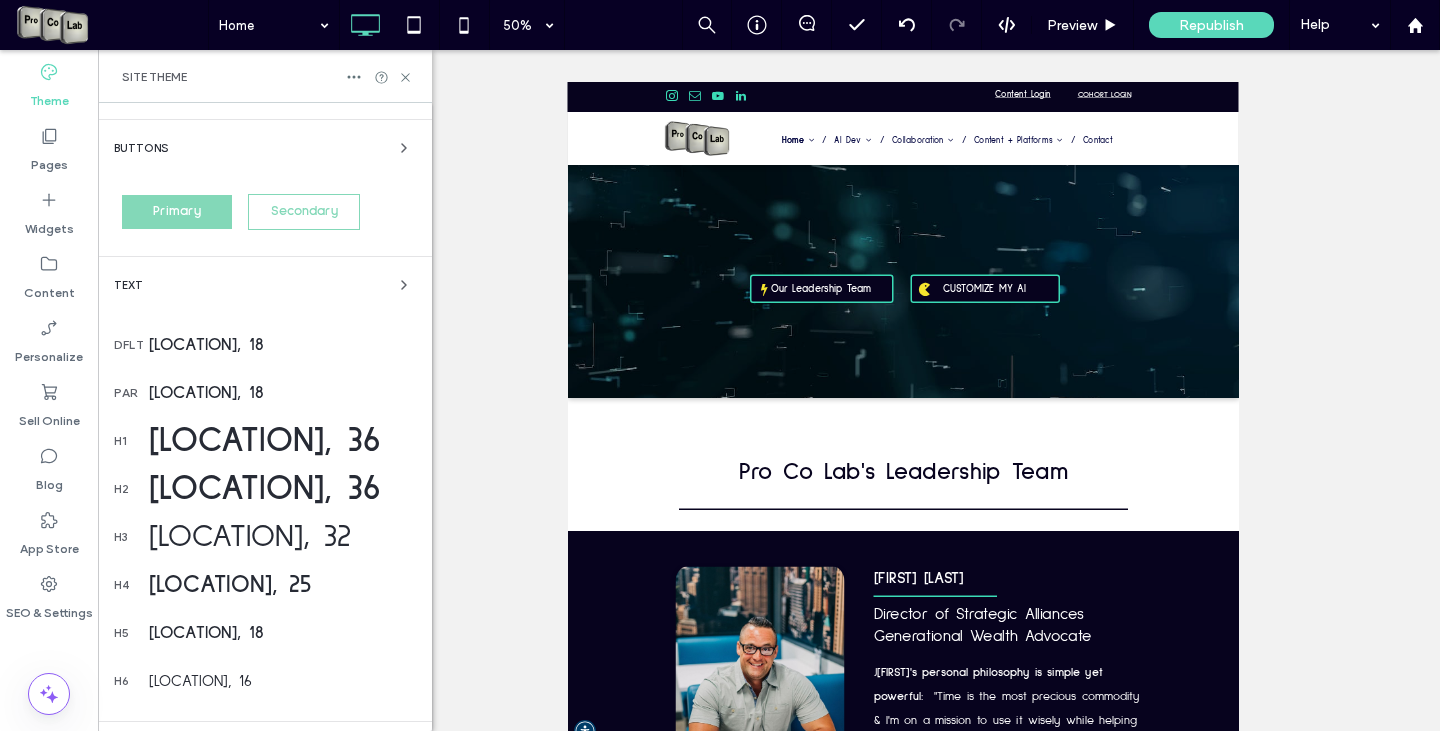 click on "Sulphur Point, 25" at bounding box center [282, 585] 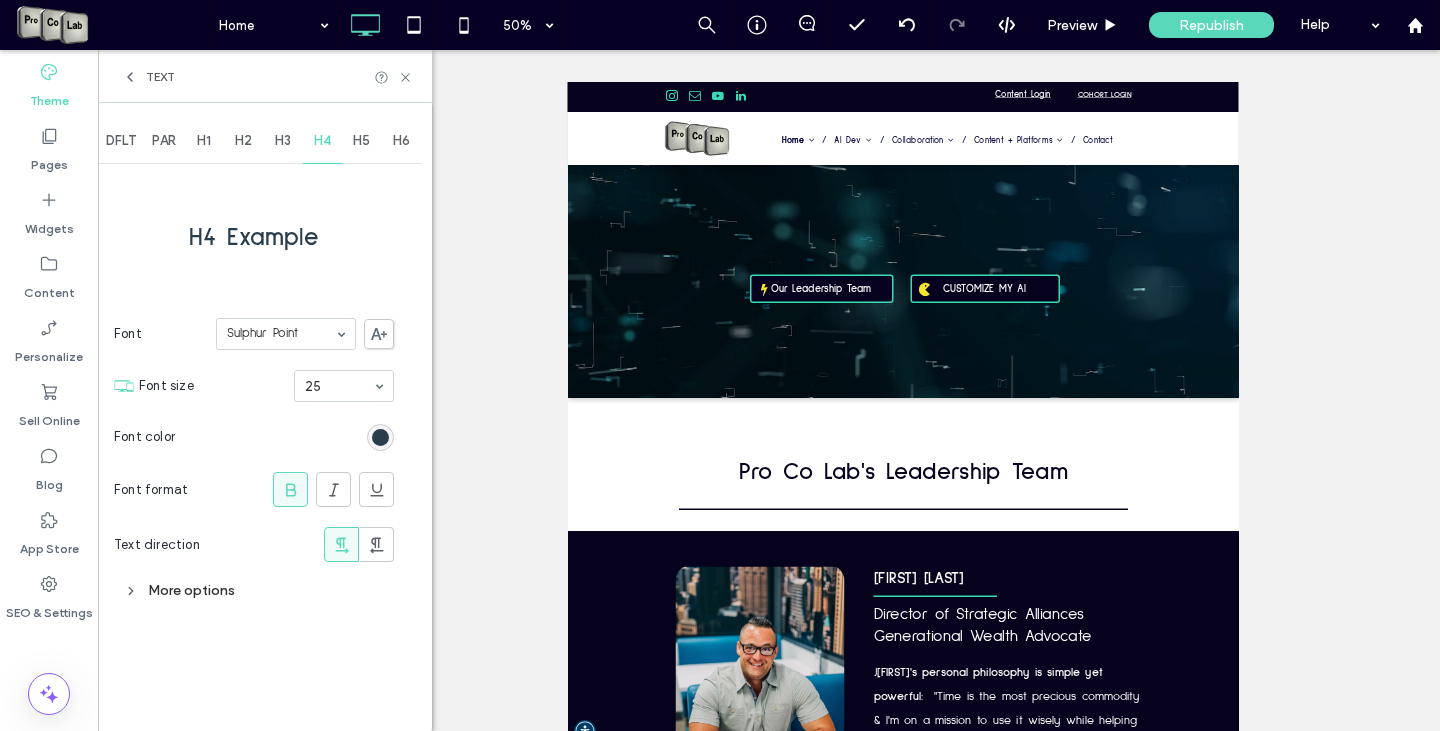 scroll, scrollTop: 0, scrollLeft: 0, axis: both 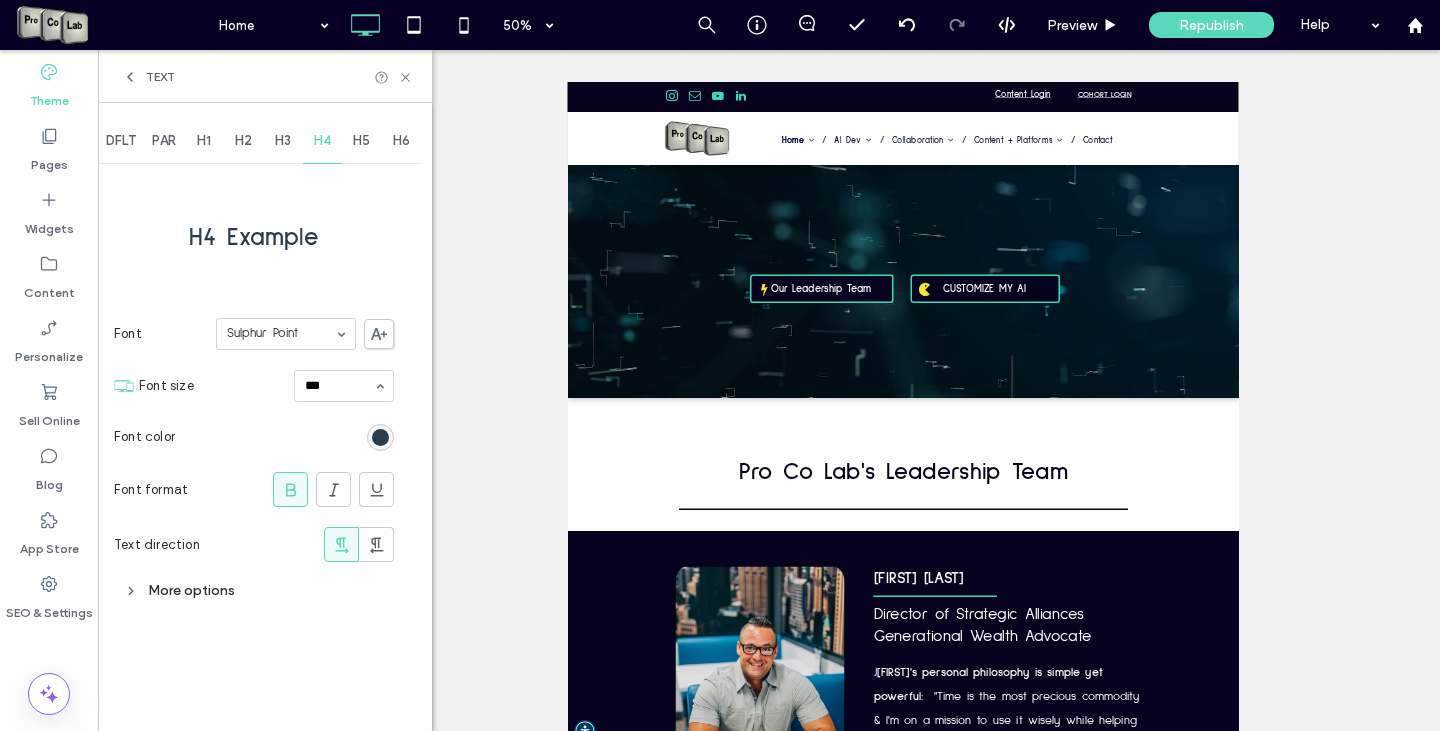 type on "**" 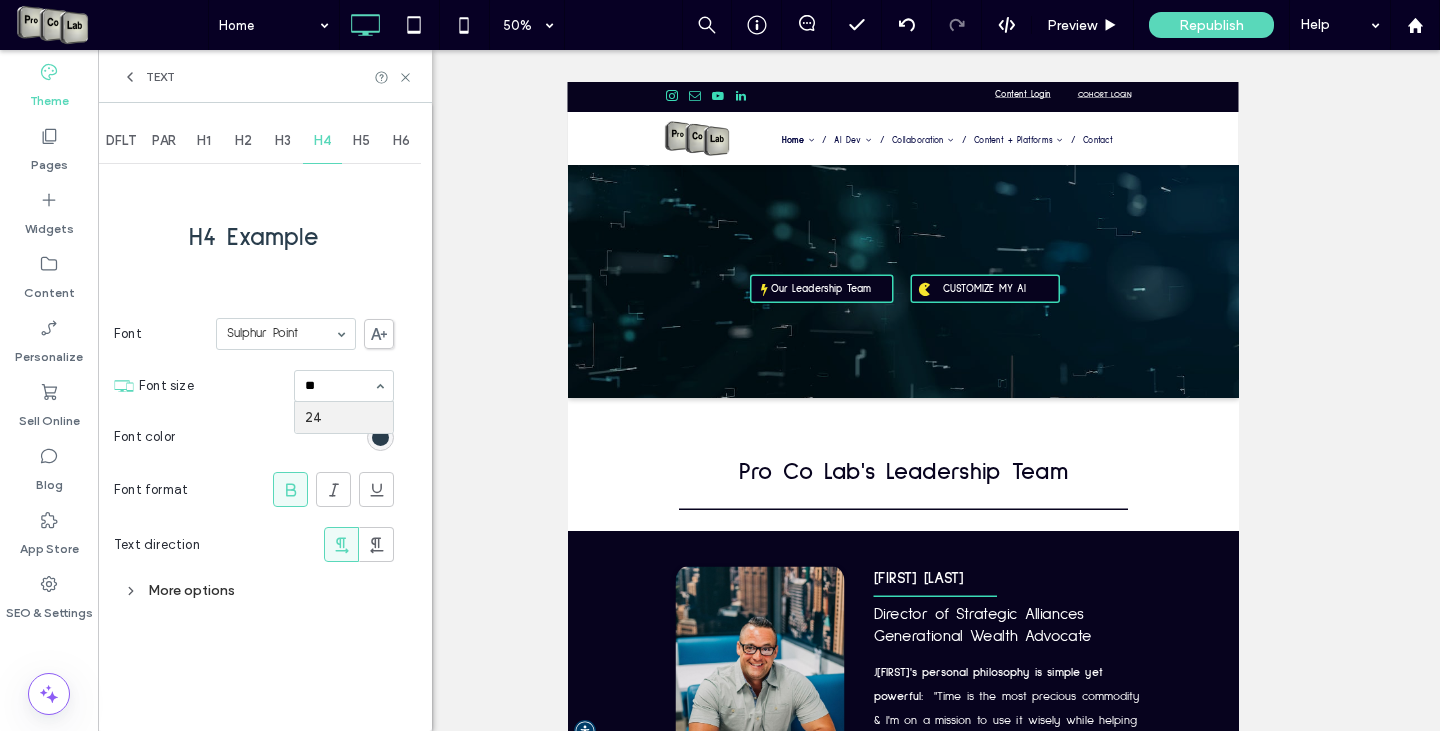 type 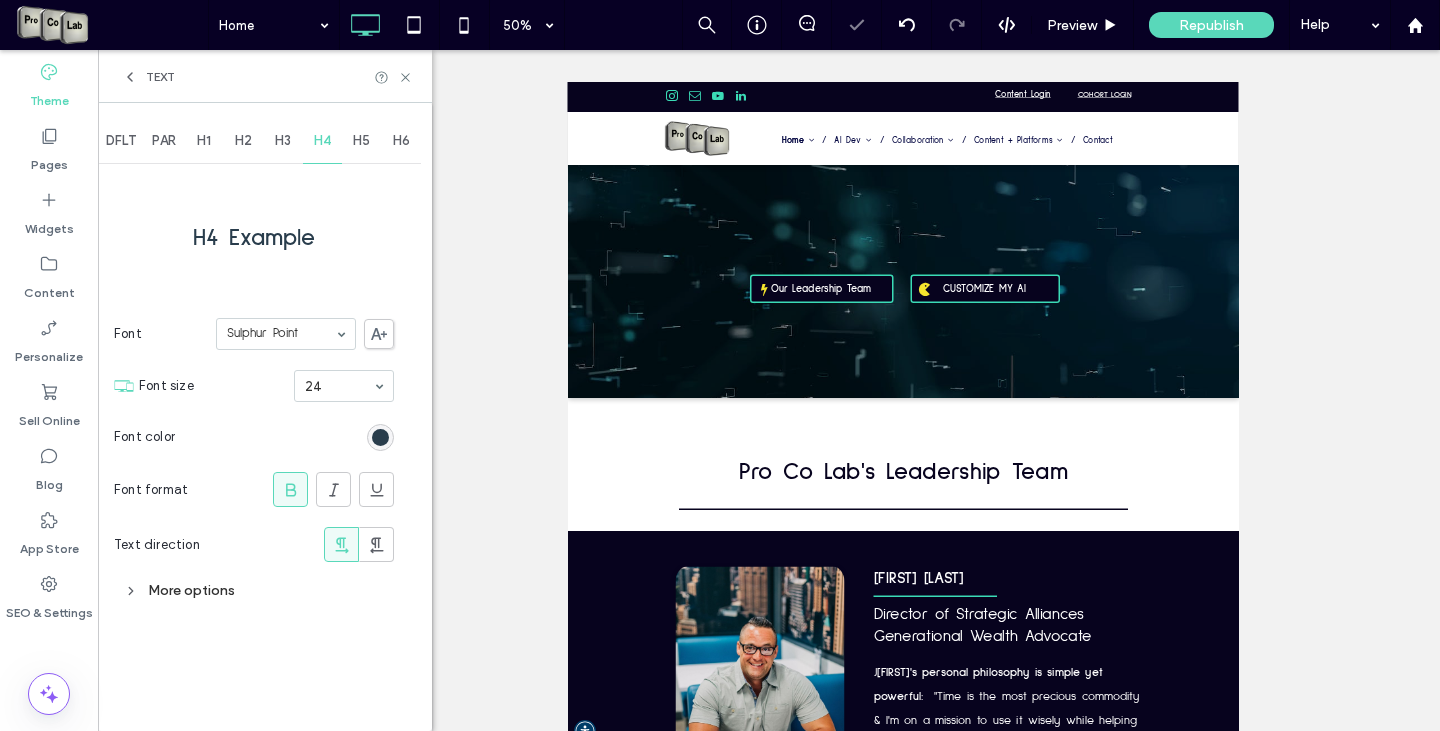 click on "H4 Example Font Sulphur Point   Font size 24 Font color   Font format Text direction More options" at bounding box center (254, 388) 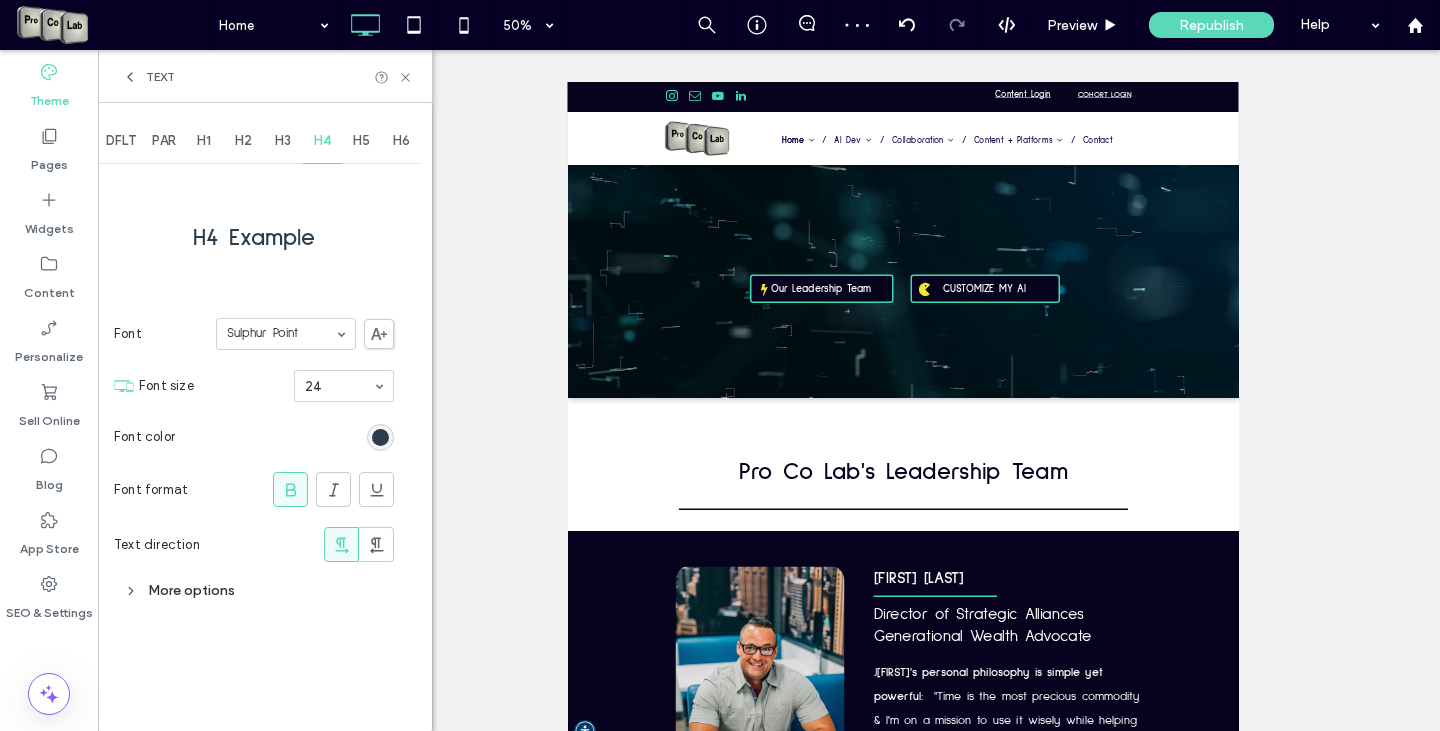 click on "Text" at bounding box center [265, 77] 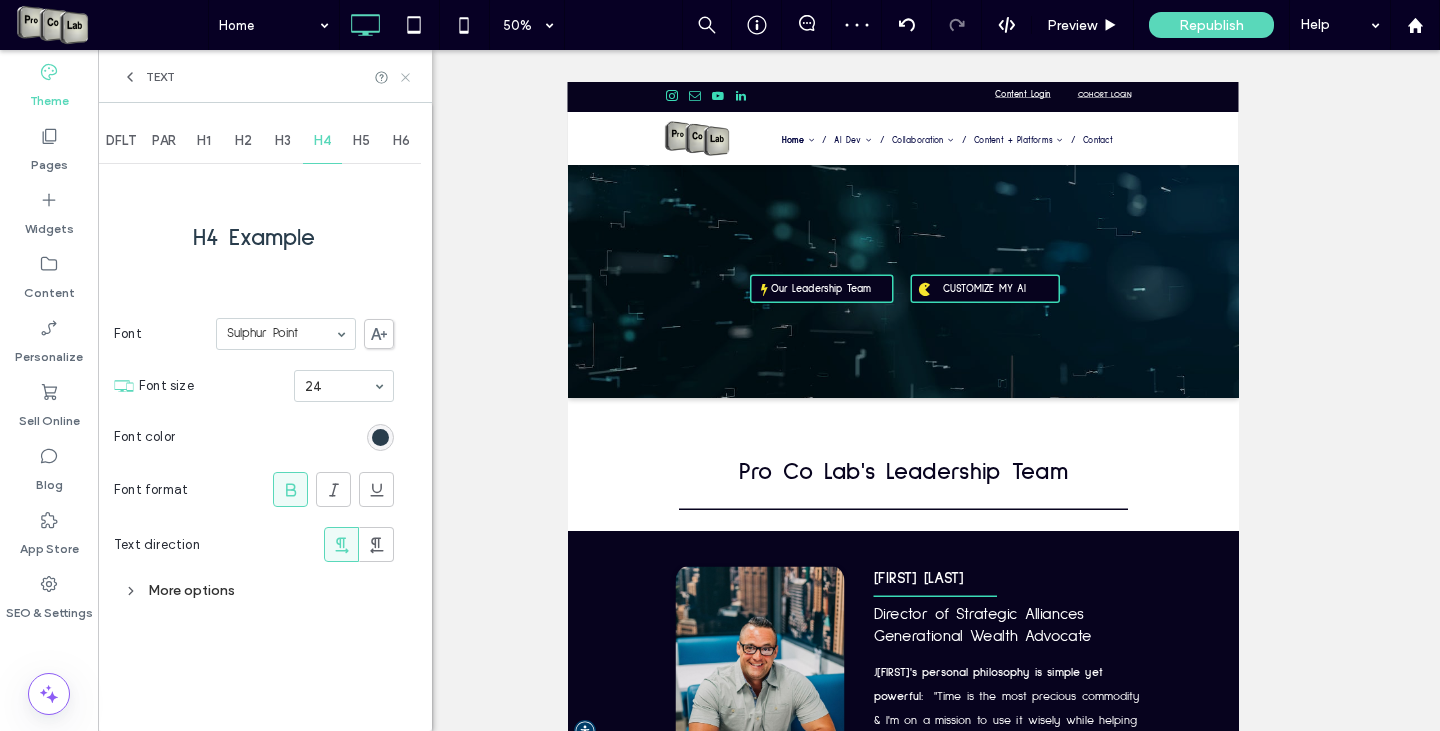 click 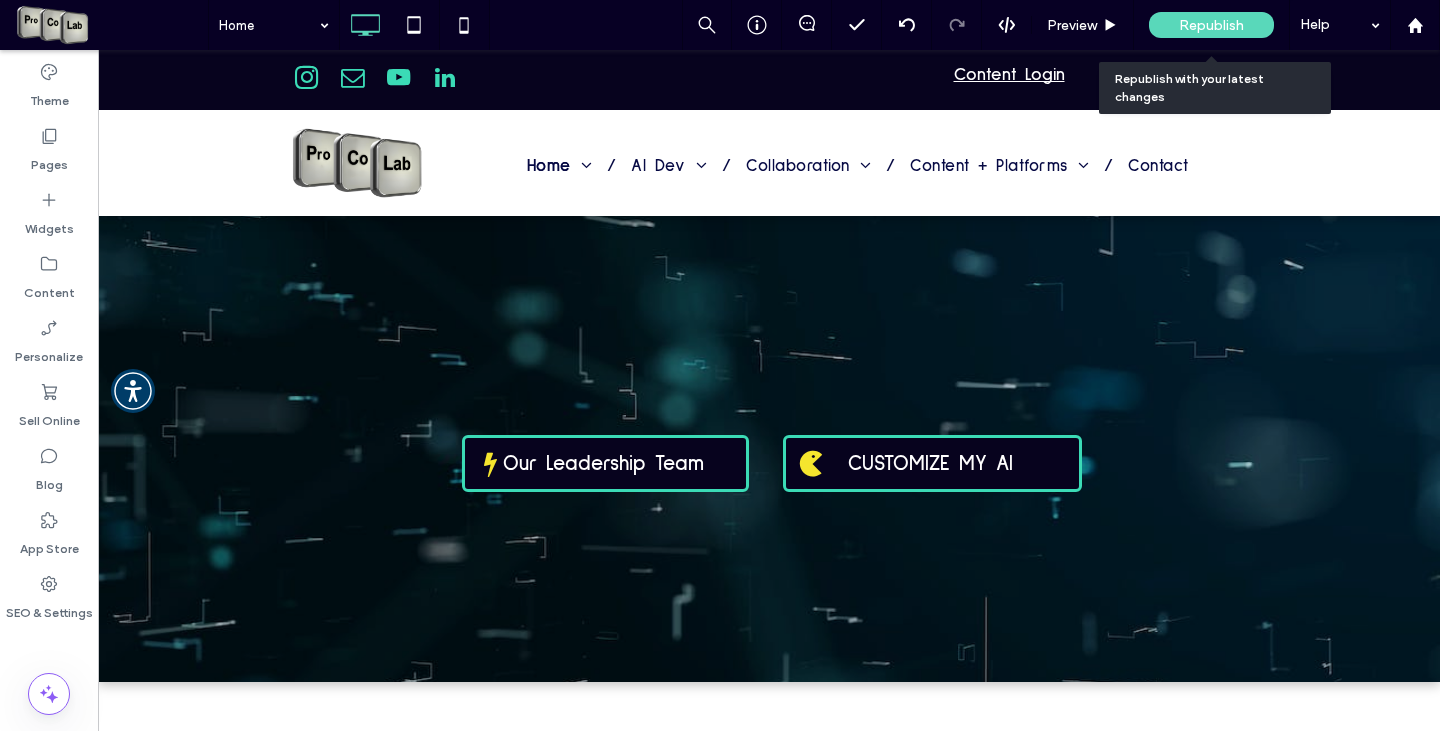 click on "Republish" at bounding box center [1211, 25] 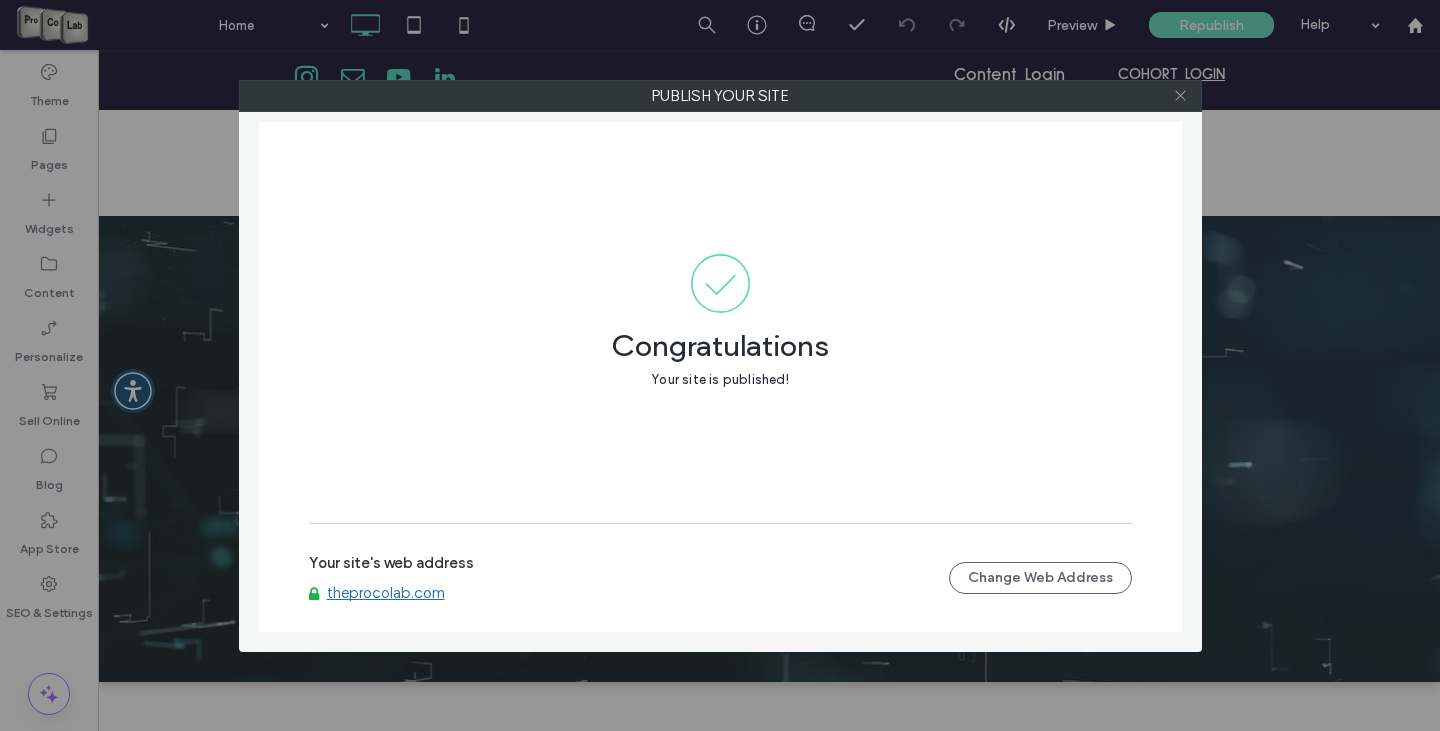 click 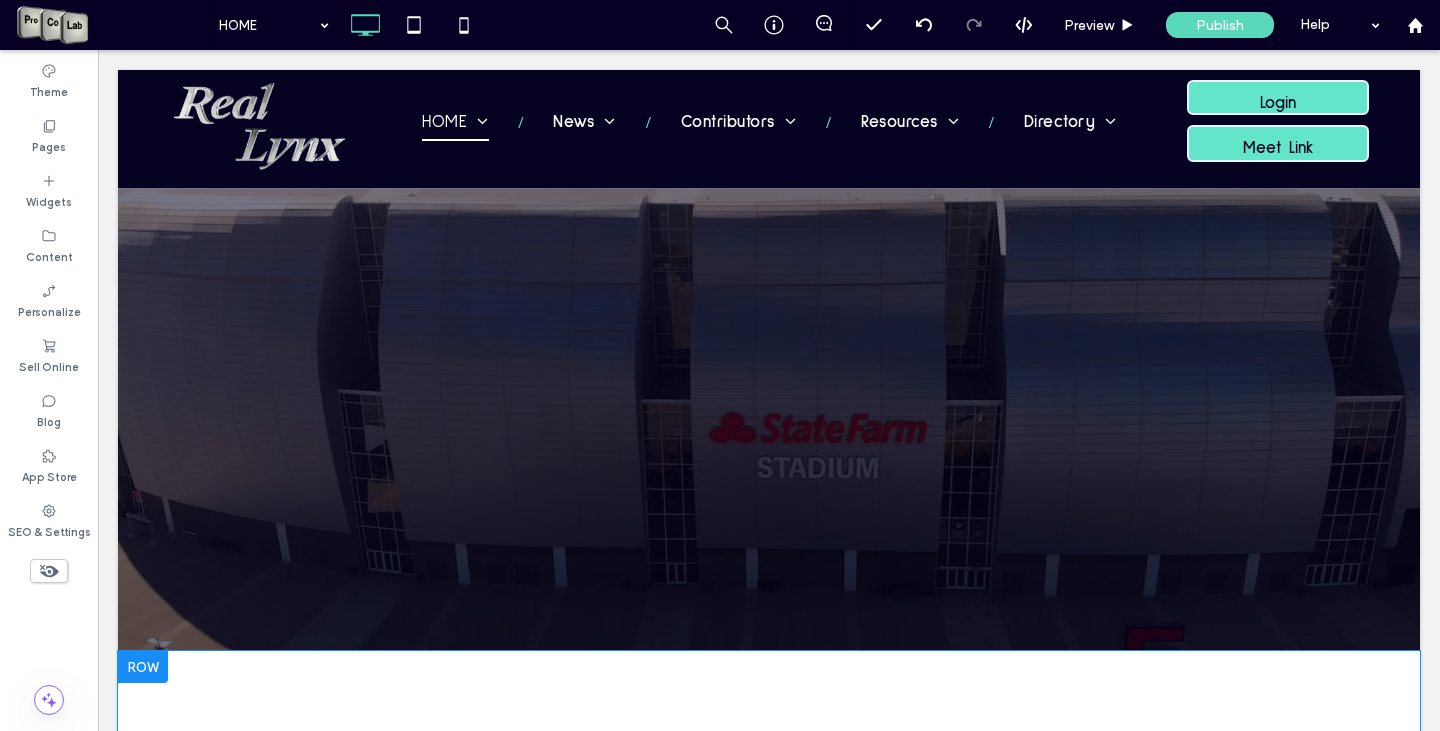 scroll, scrollTop: 0, scrollLeft: 0, axis: both 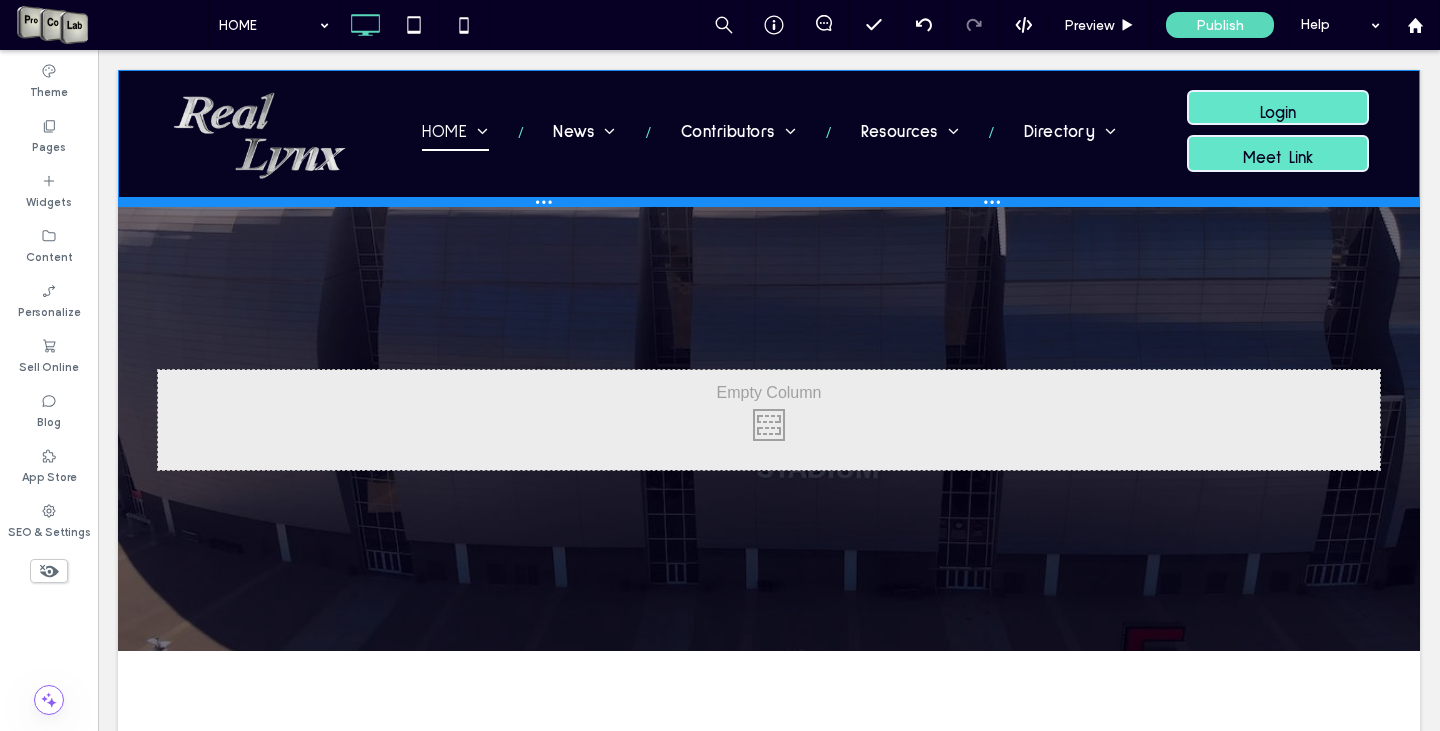 drag, startPoint x: 1103, startPoint y: 186, endPoint x: 1196, endPoint y: 255, distance: 115.80155 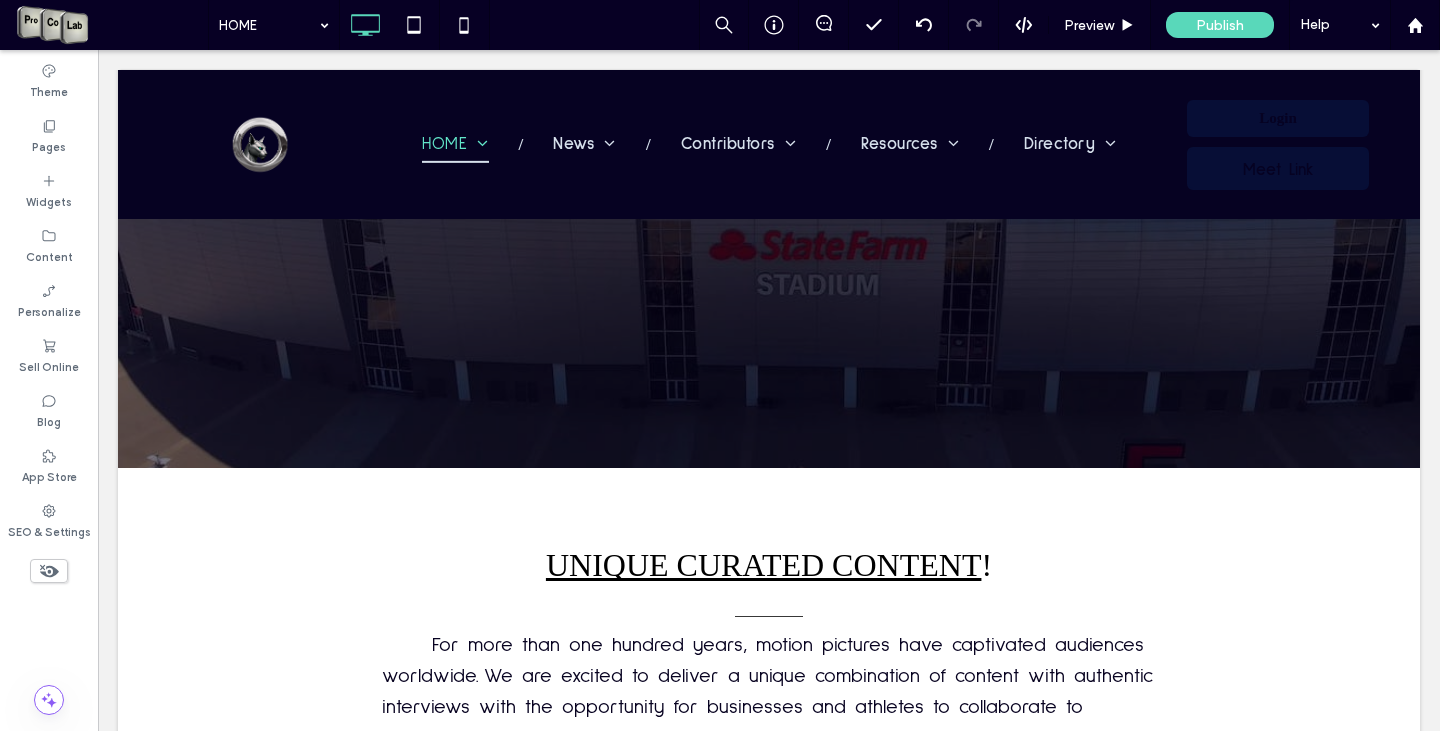 scroll, scrollTop: 0, scrollLeft: 0, axis: both 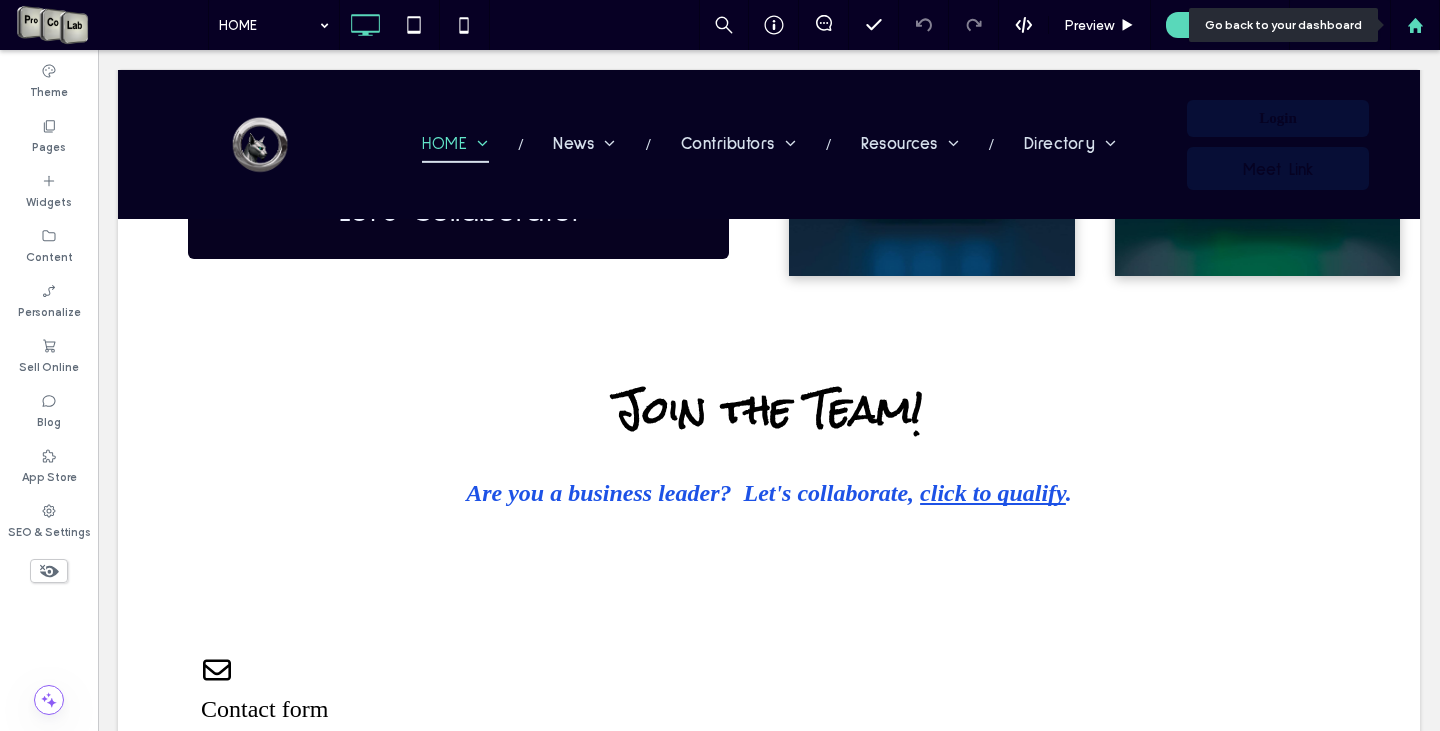 click 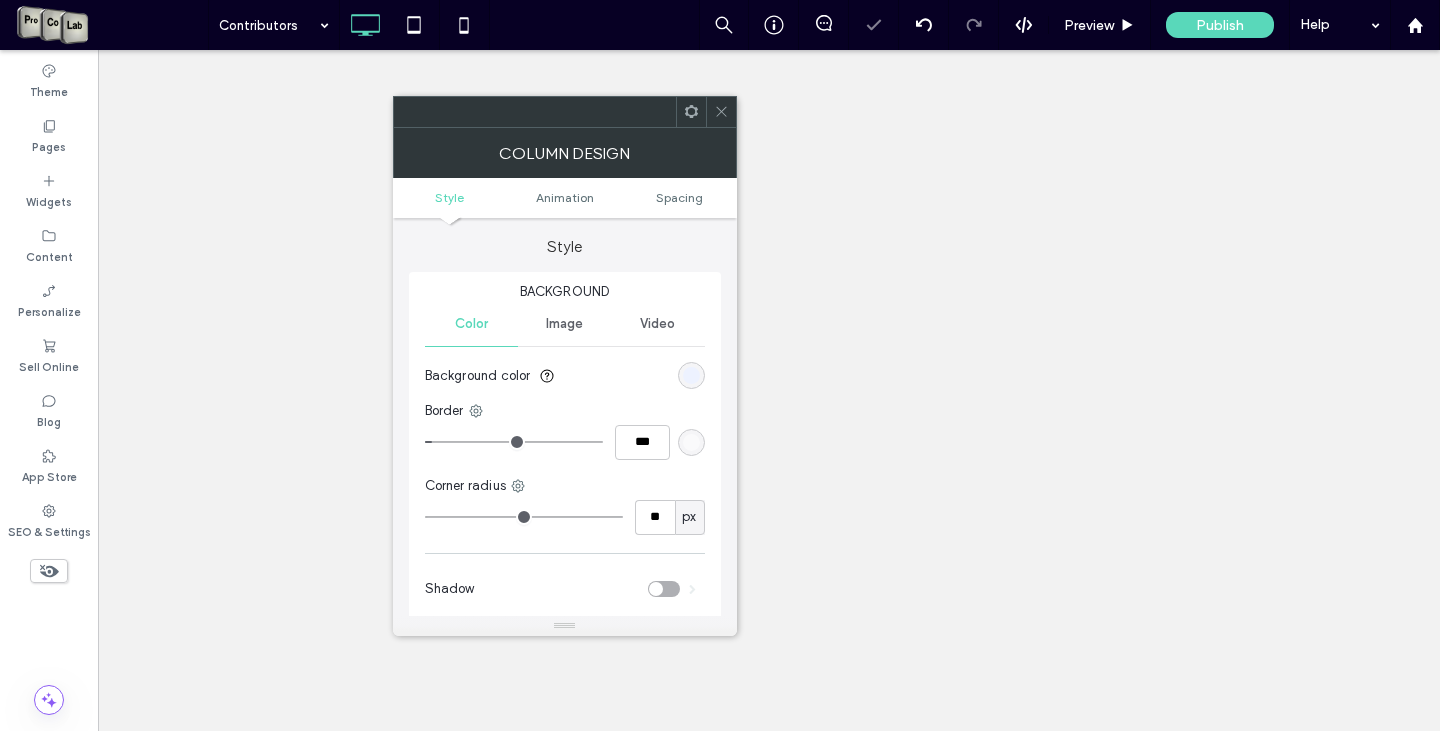 click 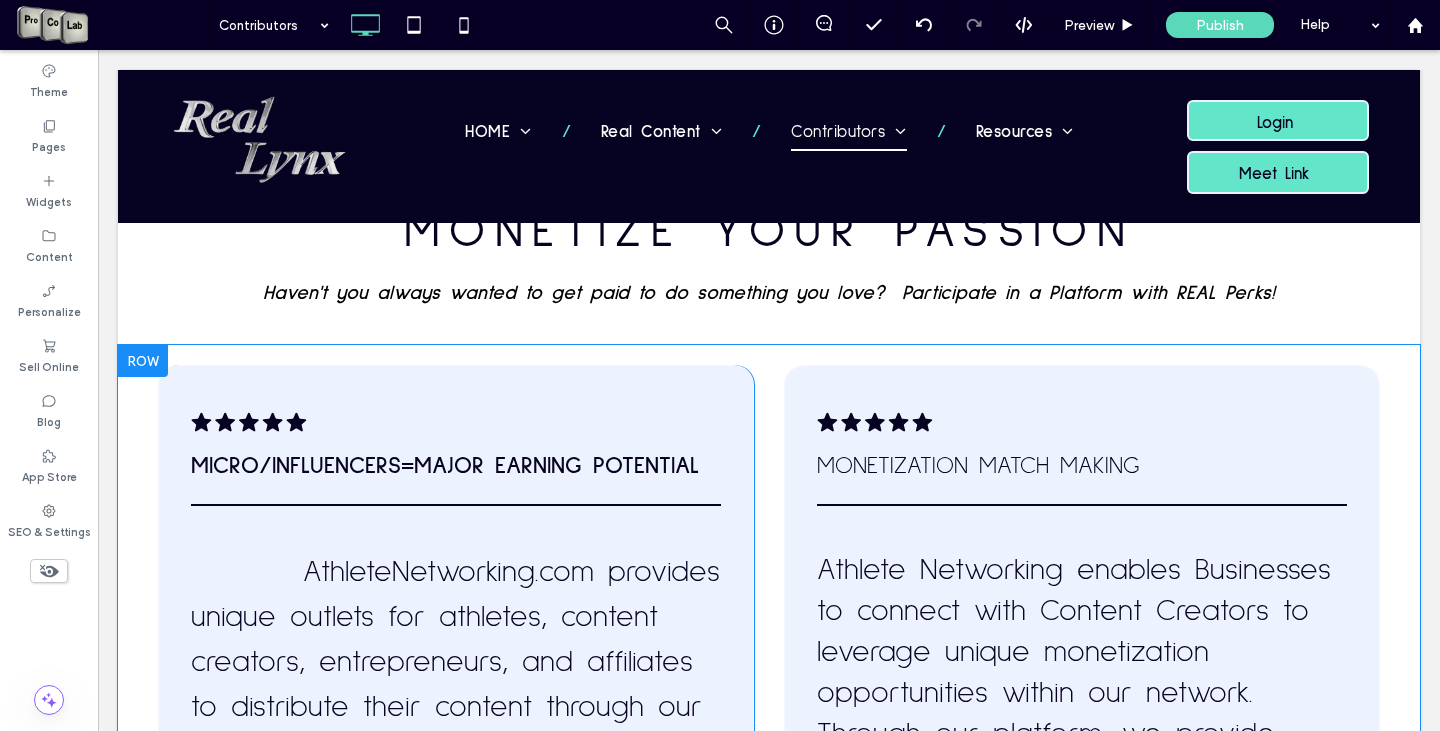 scroll, scrollTop: 3772, scrollLeft: 0, axis: vertical 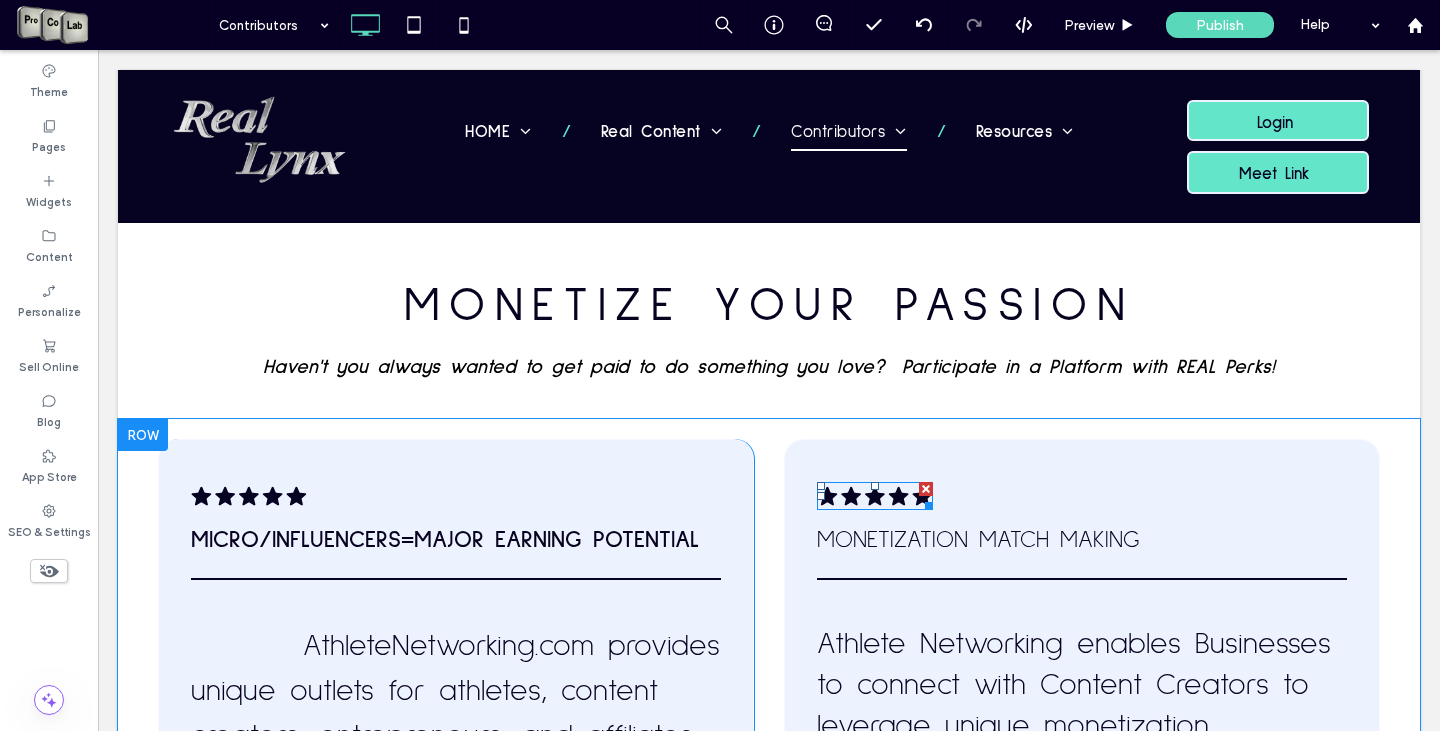click 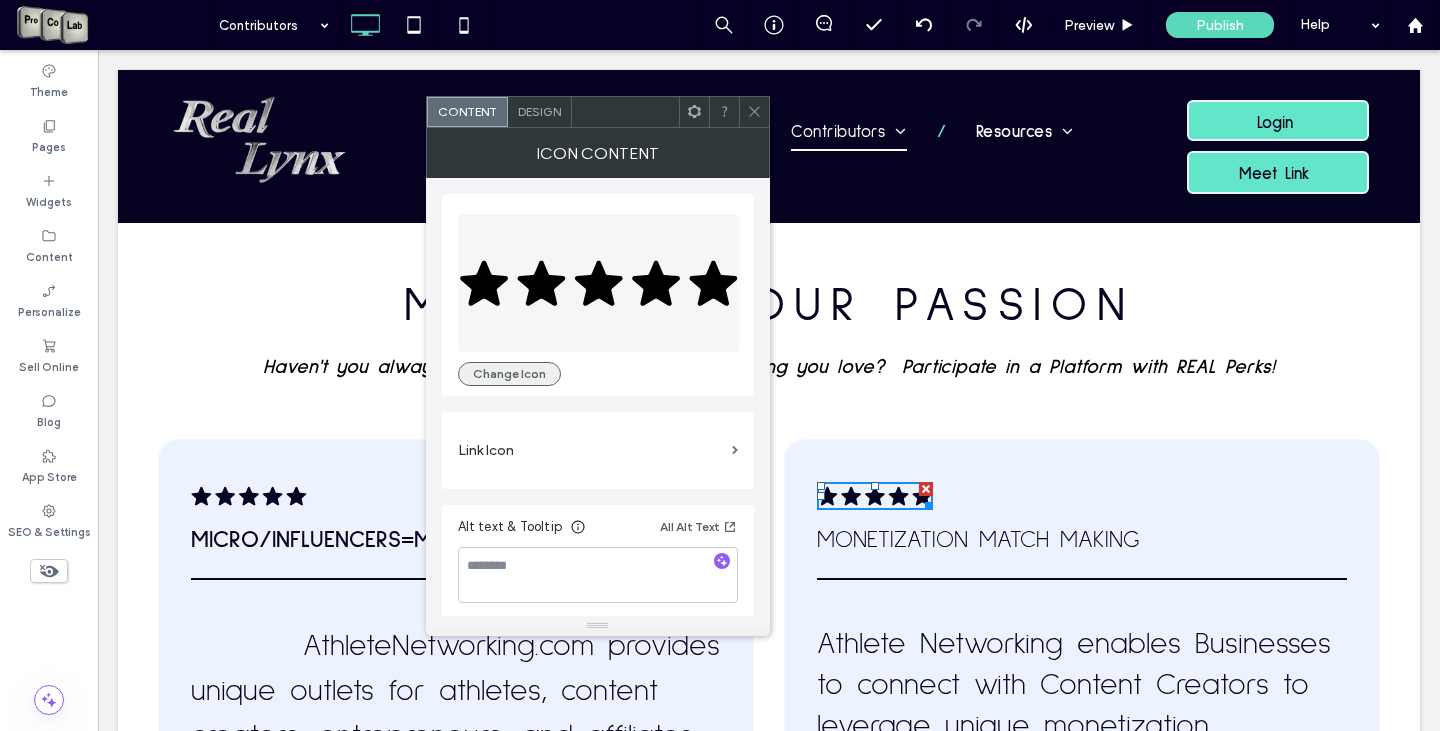click on "Change Icon" at bounding box center (509, 374) 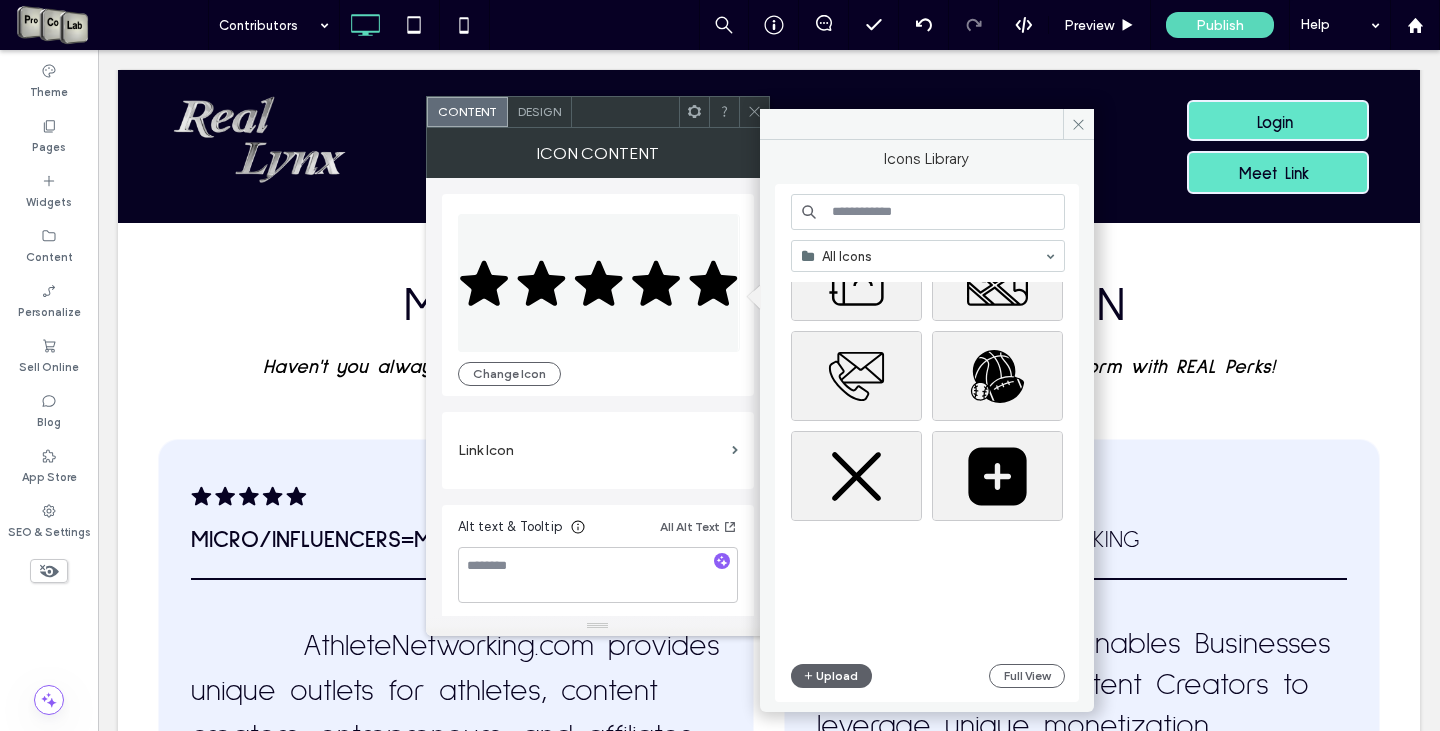scroll, scrollTop: 0, scrollLeft: 0, axis: both 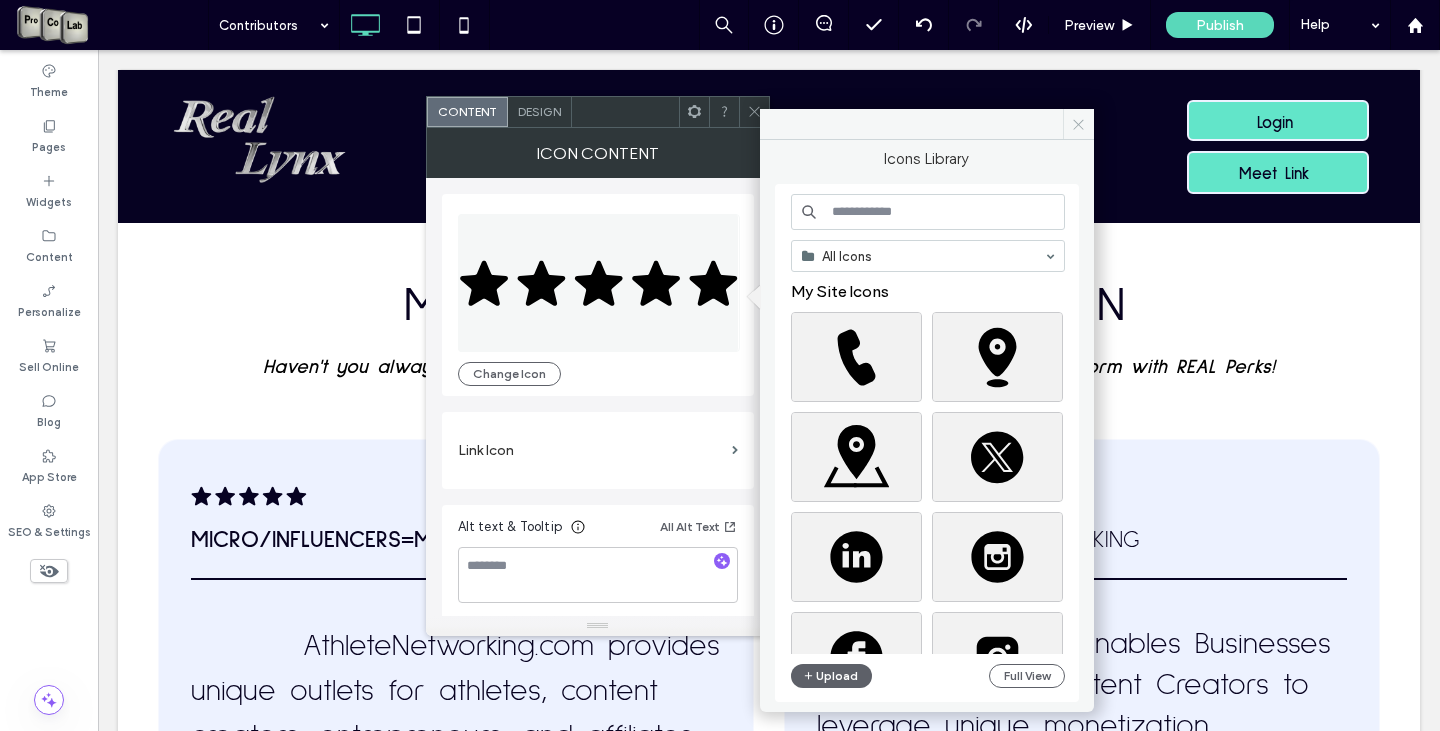 click 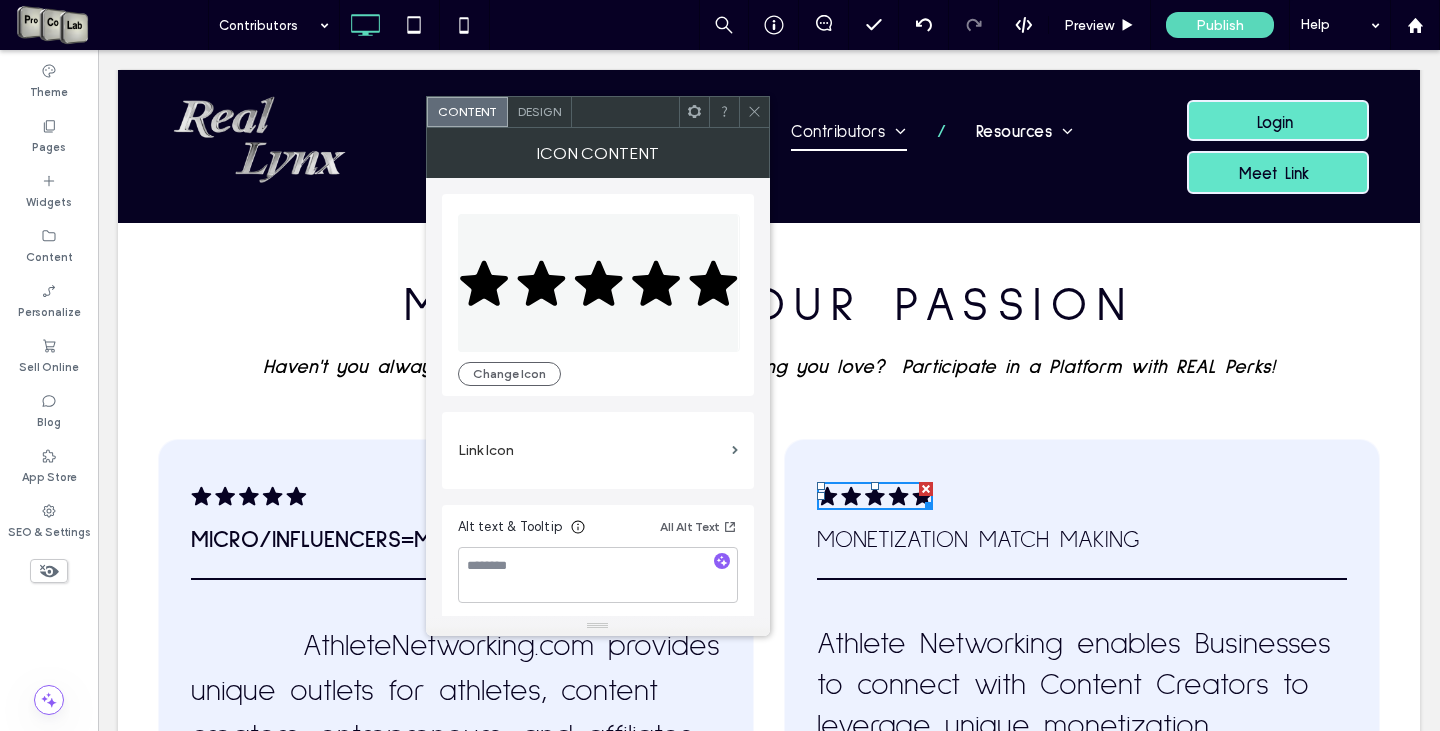 click on "Design" at bounding box center [539, 111] 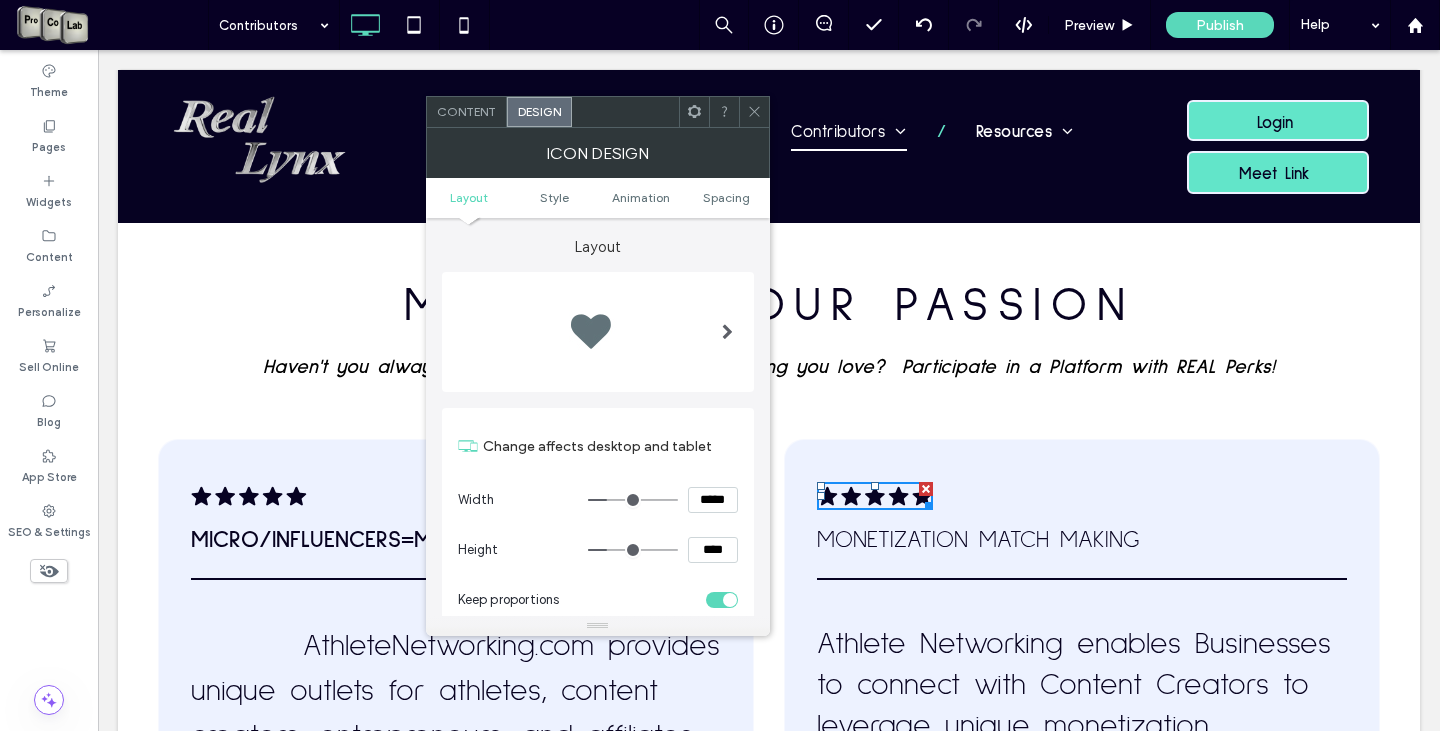 click on "Content Design" at bounding box center (598, 112) 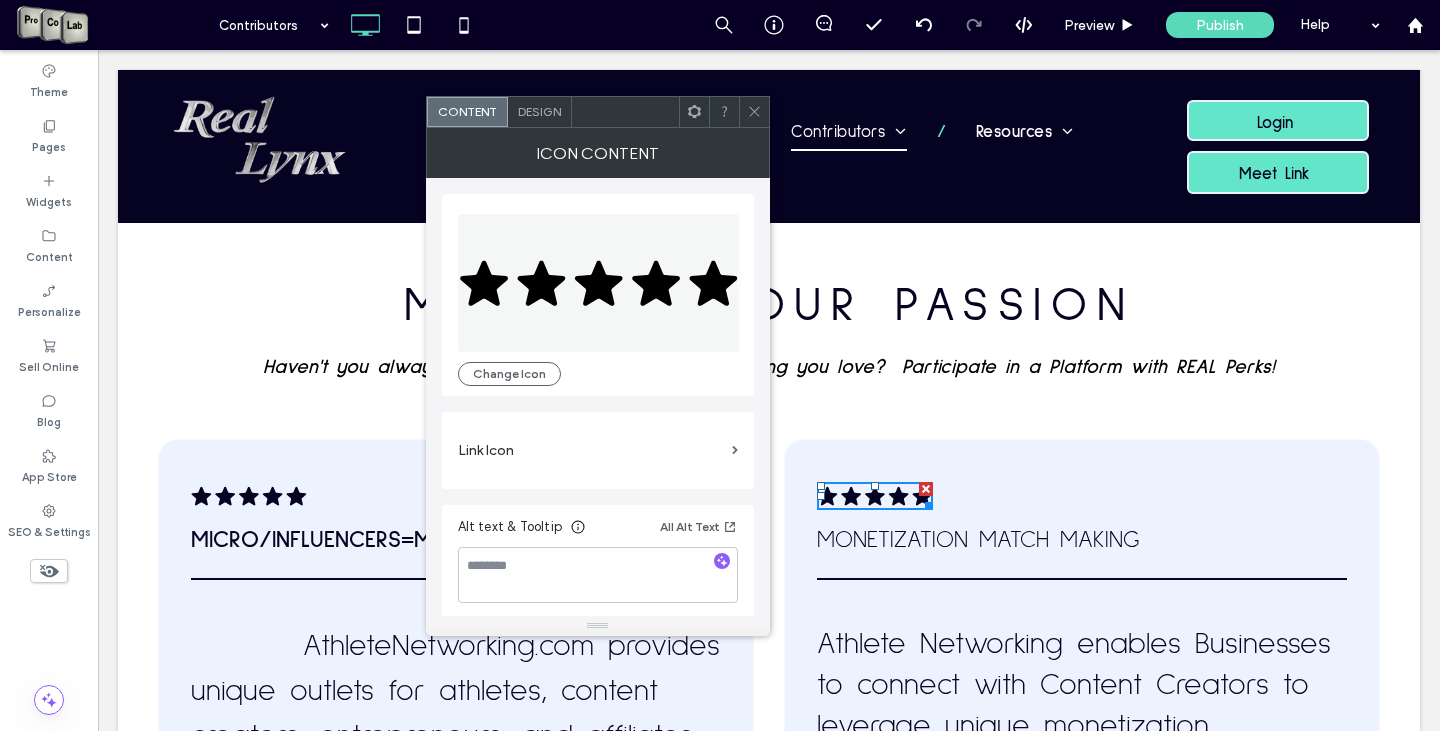 click on ".cls-1-1670365560-1670365560 {
fill: #00000;
stroke-width: 0px;
}" 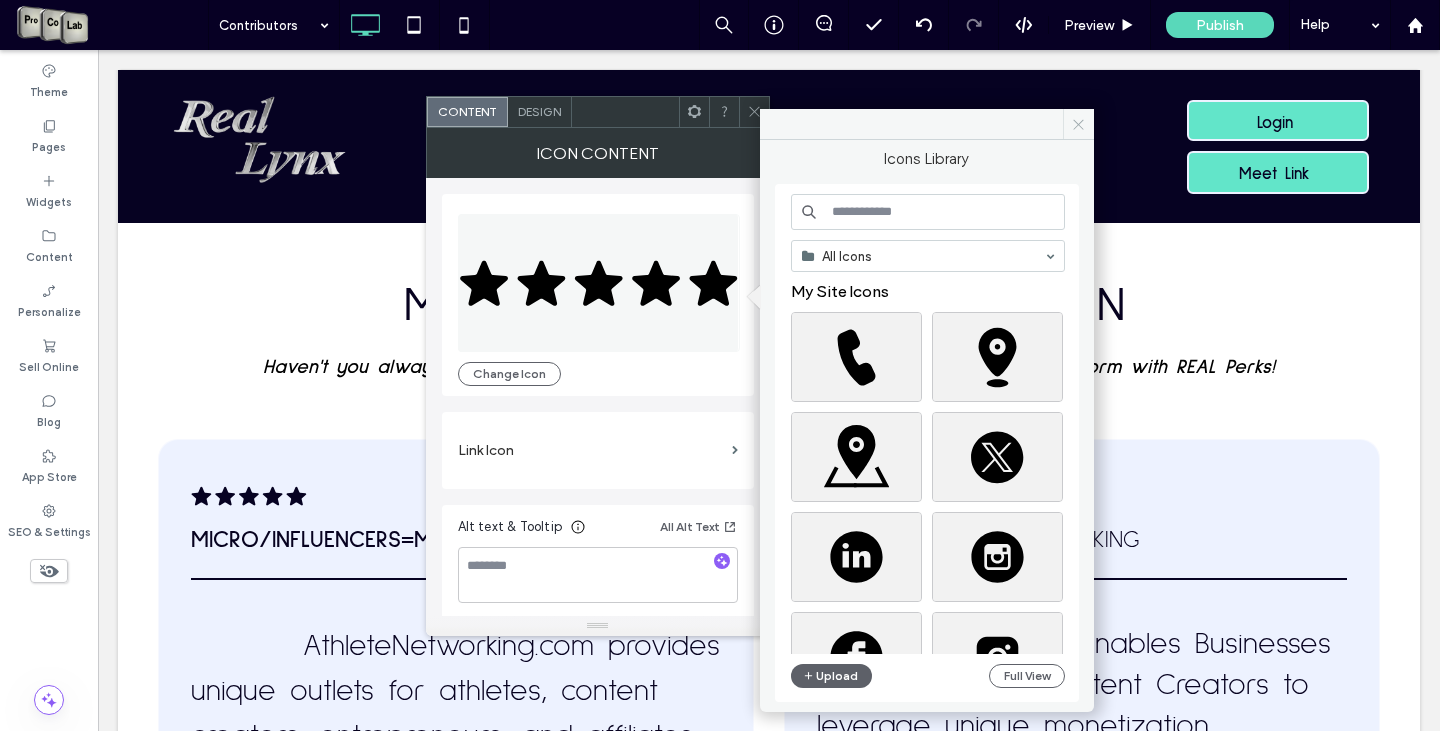 drag, startPoint x: 1078, startPoint y: 128, endPoint x: 722, endPoint y: 120, distance: 356.08987 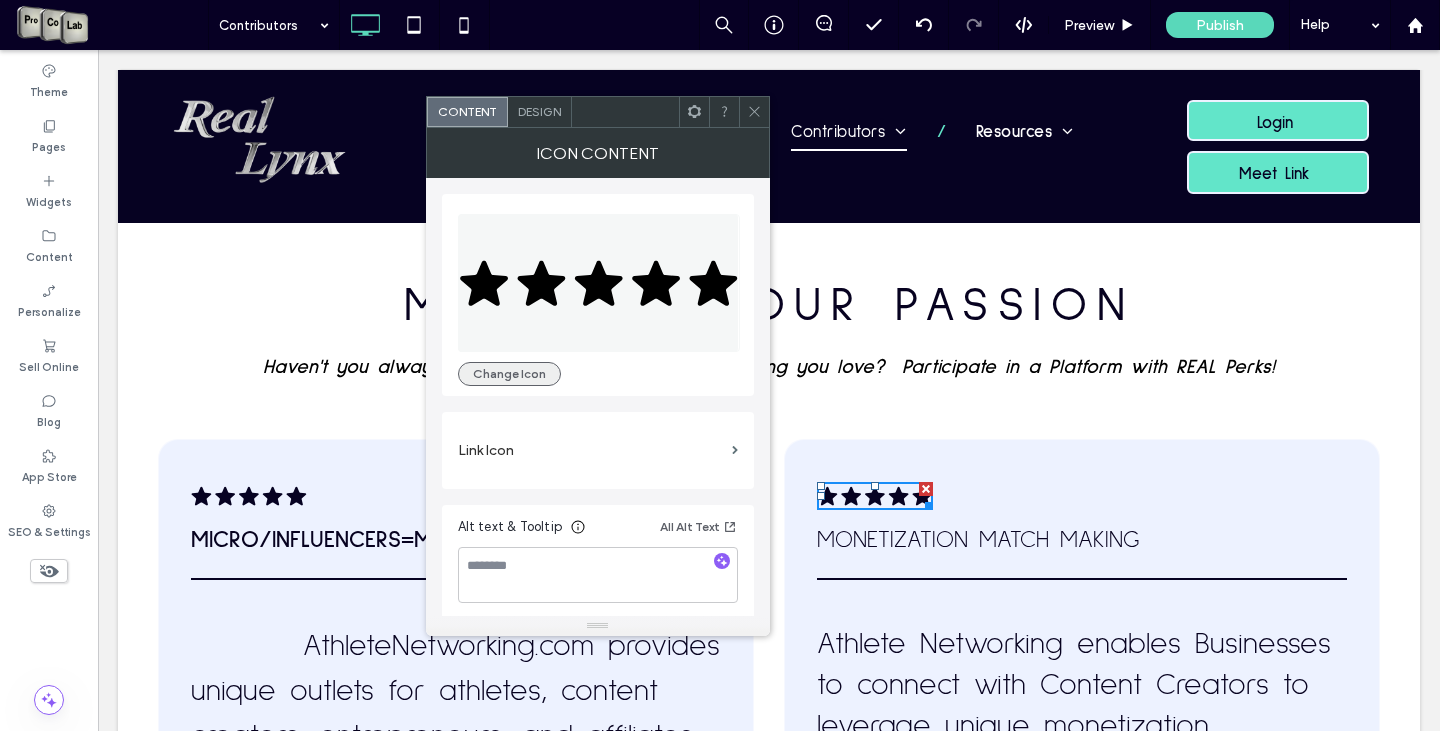 click on "Change Icon" at bounding box center [509, 374] 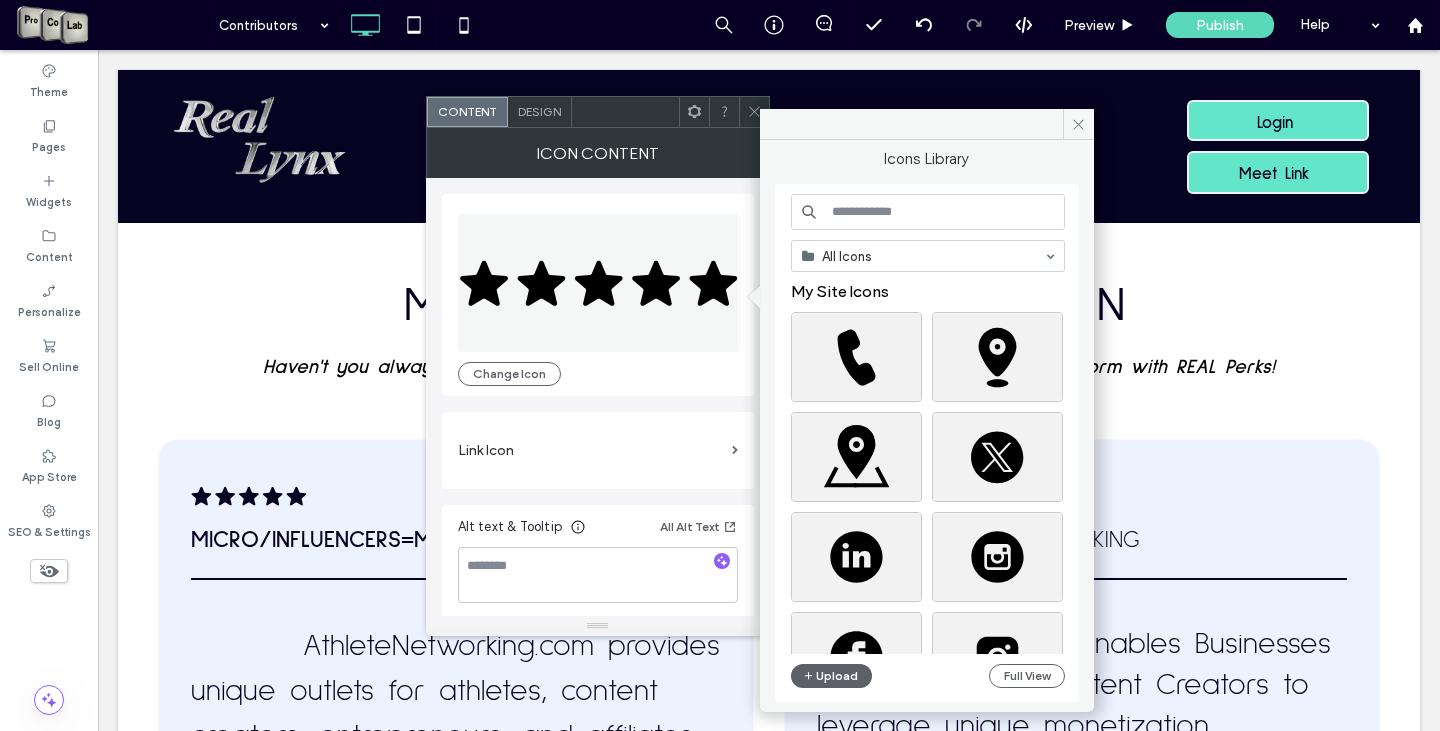 click on "All Icons My Site Icons
Upload Full View" at bounding box center (927, 443) 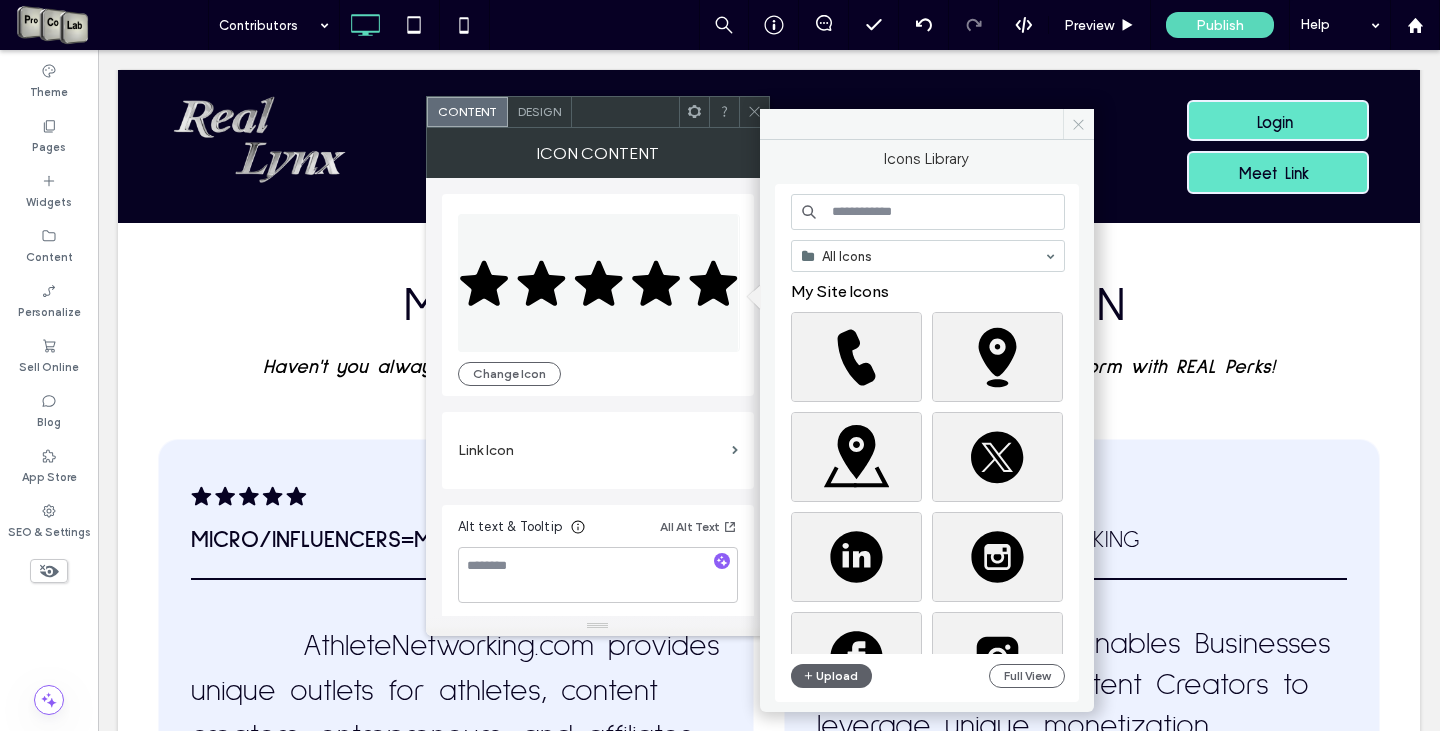 click 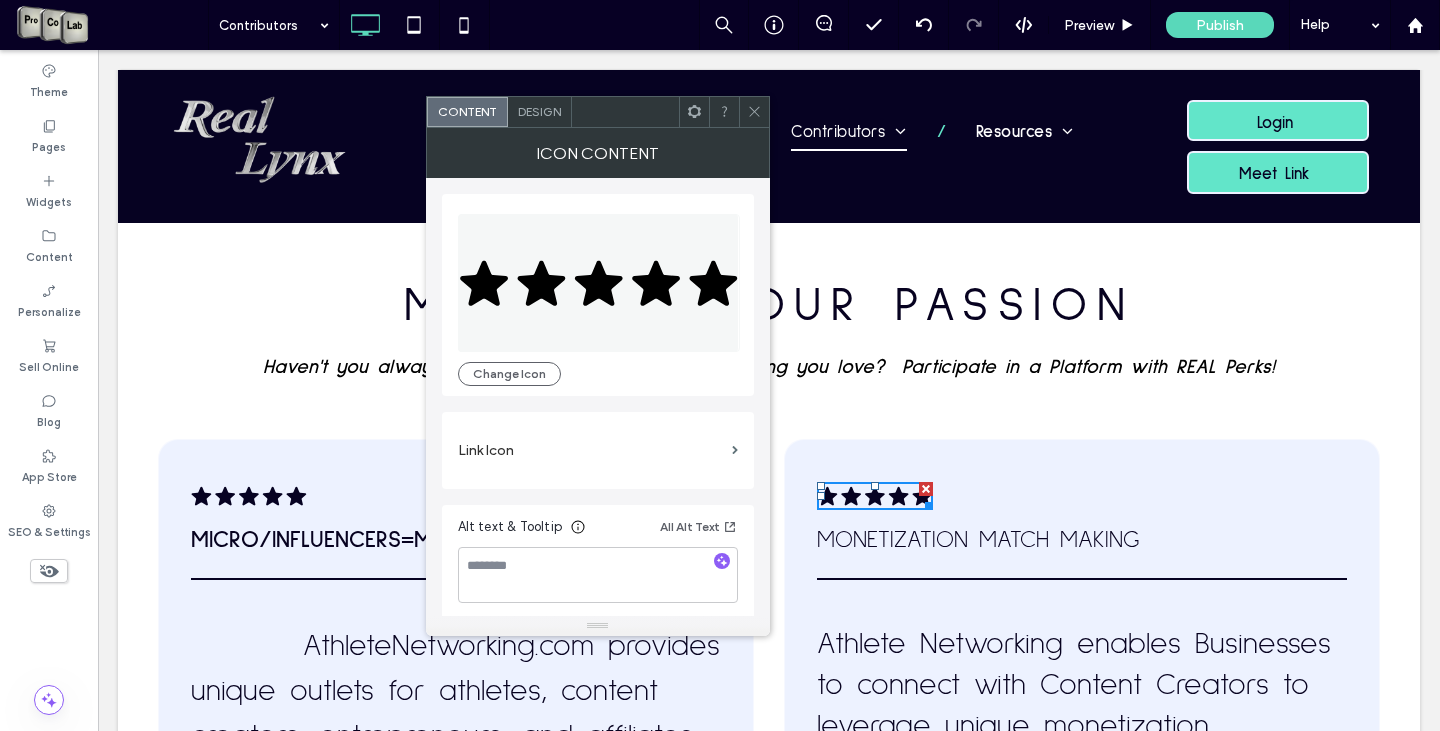 click 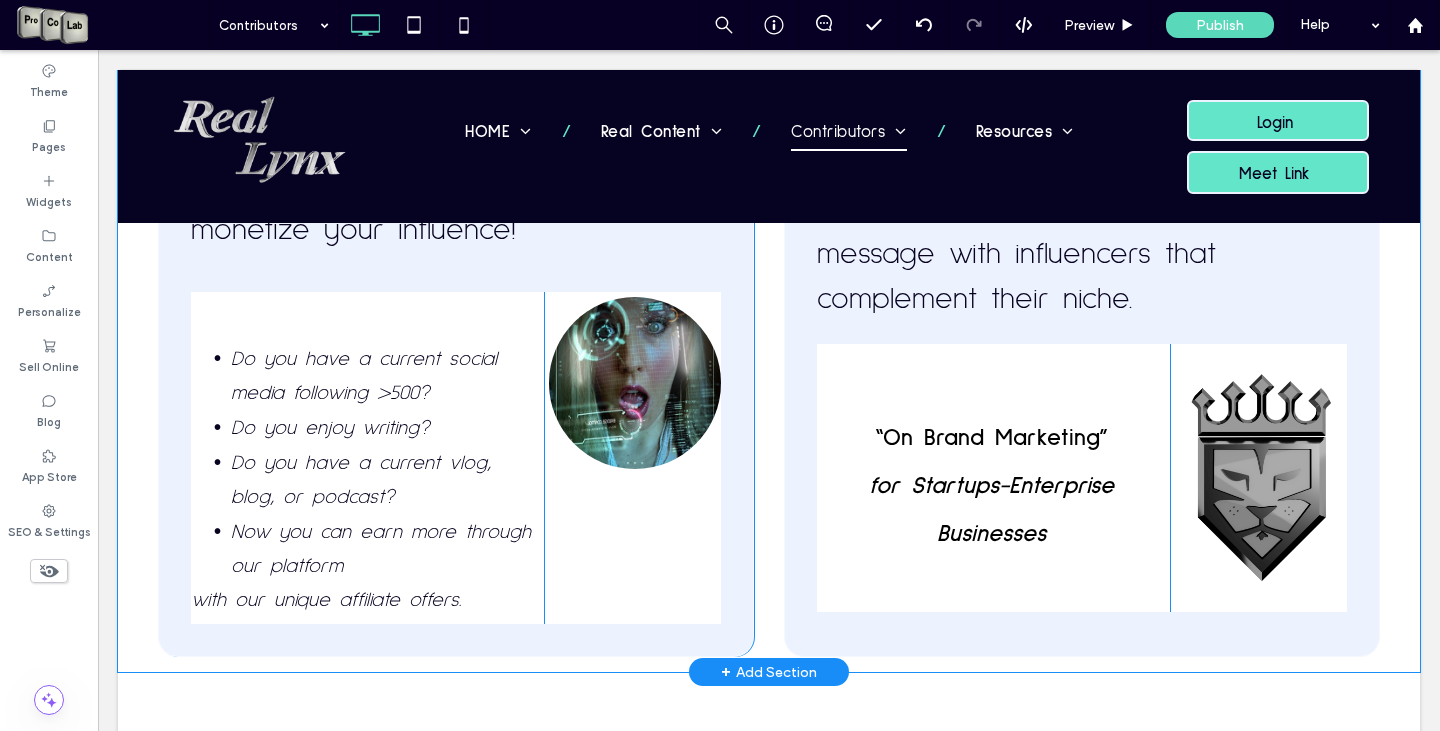 scroll, scrollTop: 4572, scrollLeft: 0, axis: vertical 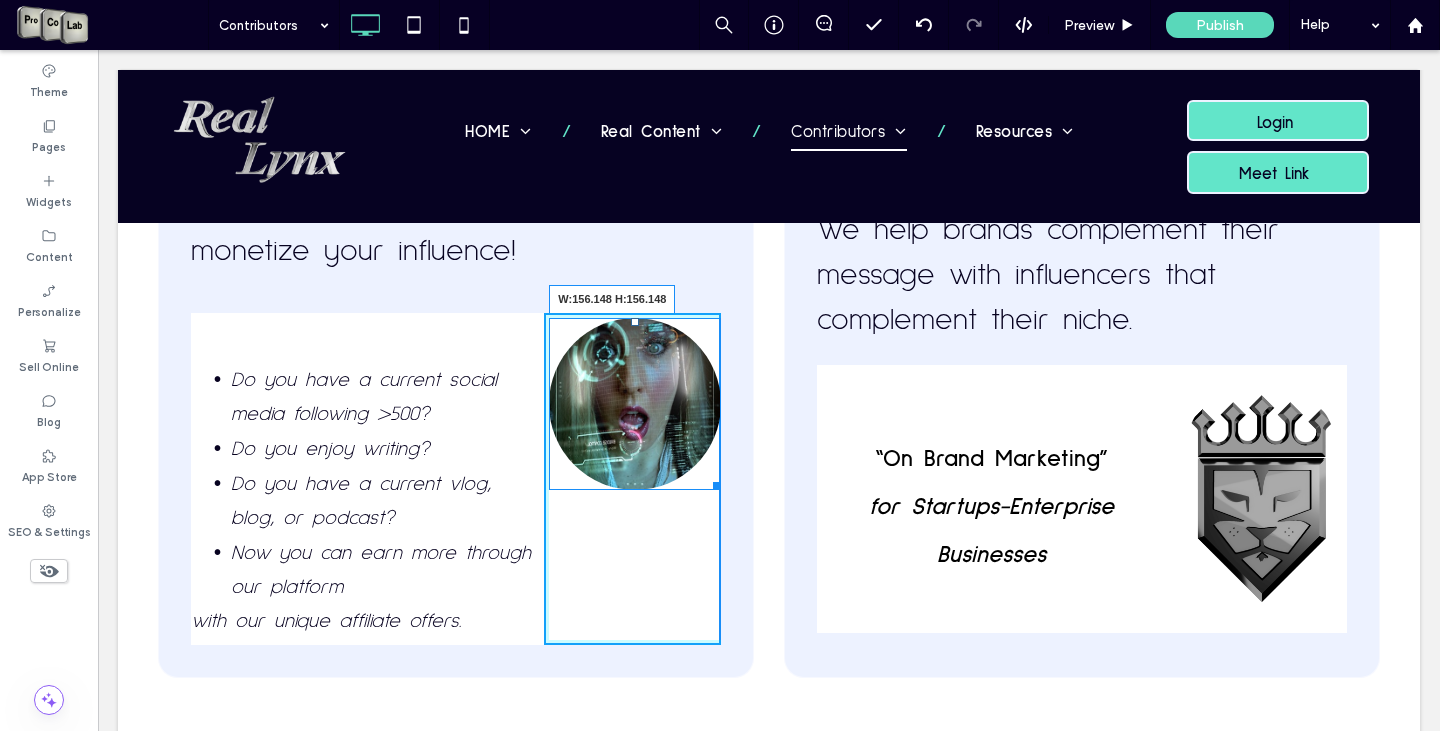 drag, startPoint x: 707, startPoint y: 553, endPoint x: 690, endPoint y: 540, distance: 21.400934 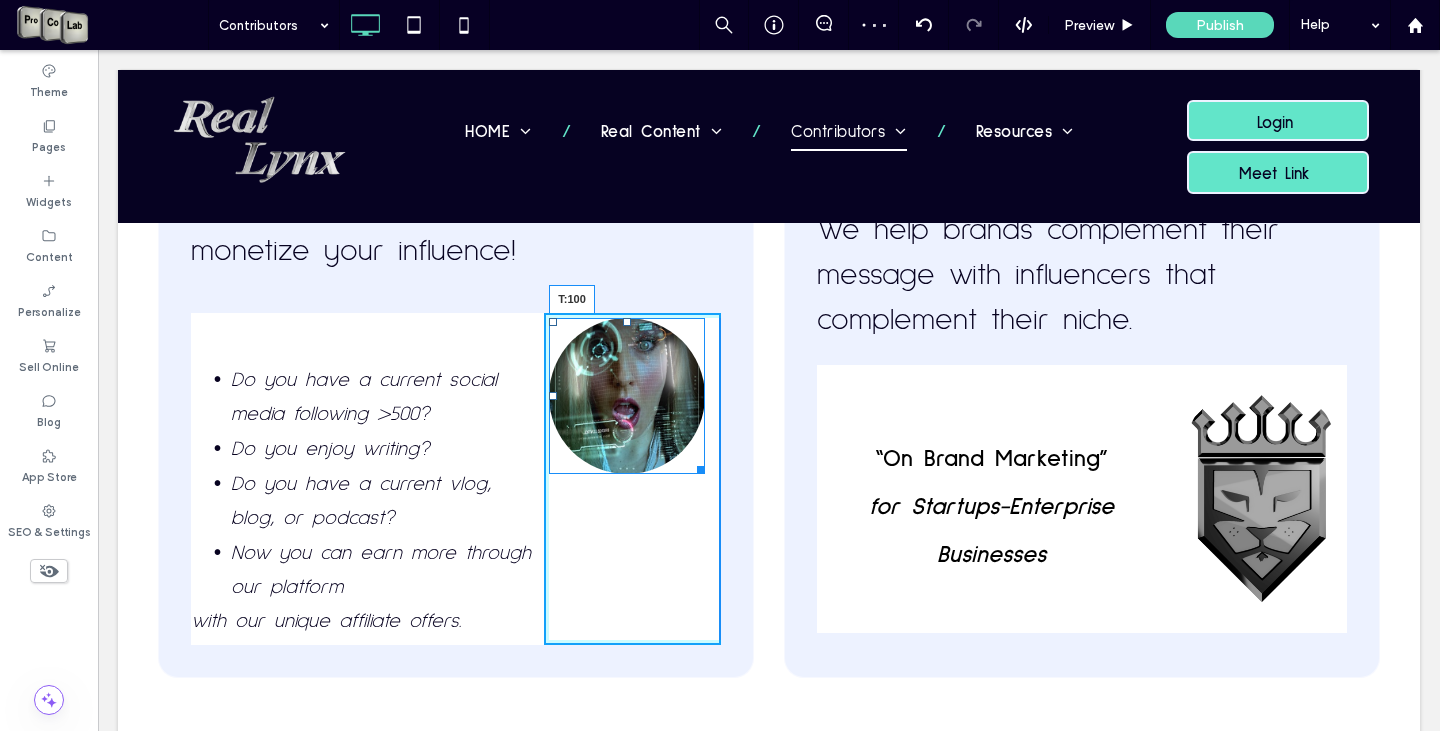 drag, startPoint x: 623, startPoint y: 389, endPoint x: 745, endPoint y: 539, distance: 193.34943 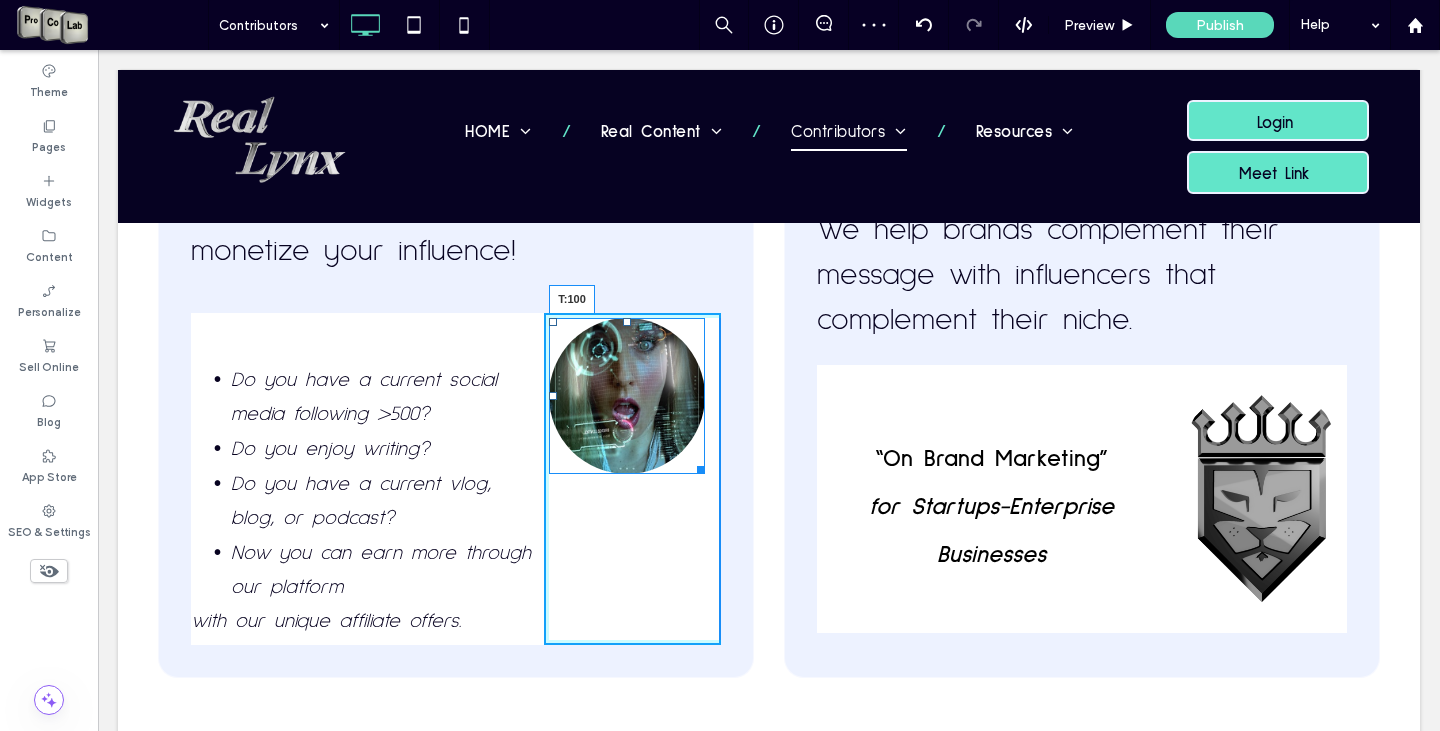 click on "T:100" at bounding box center (627, 428) 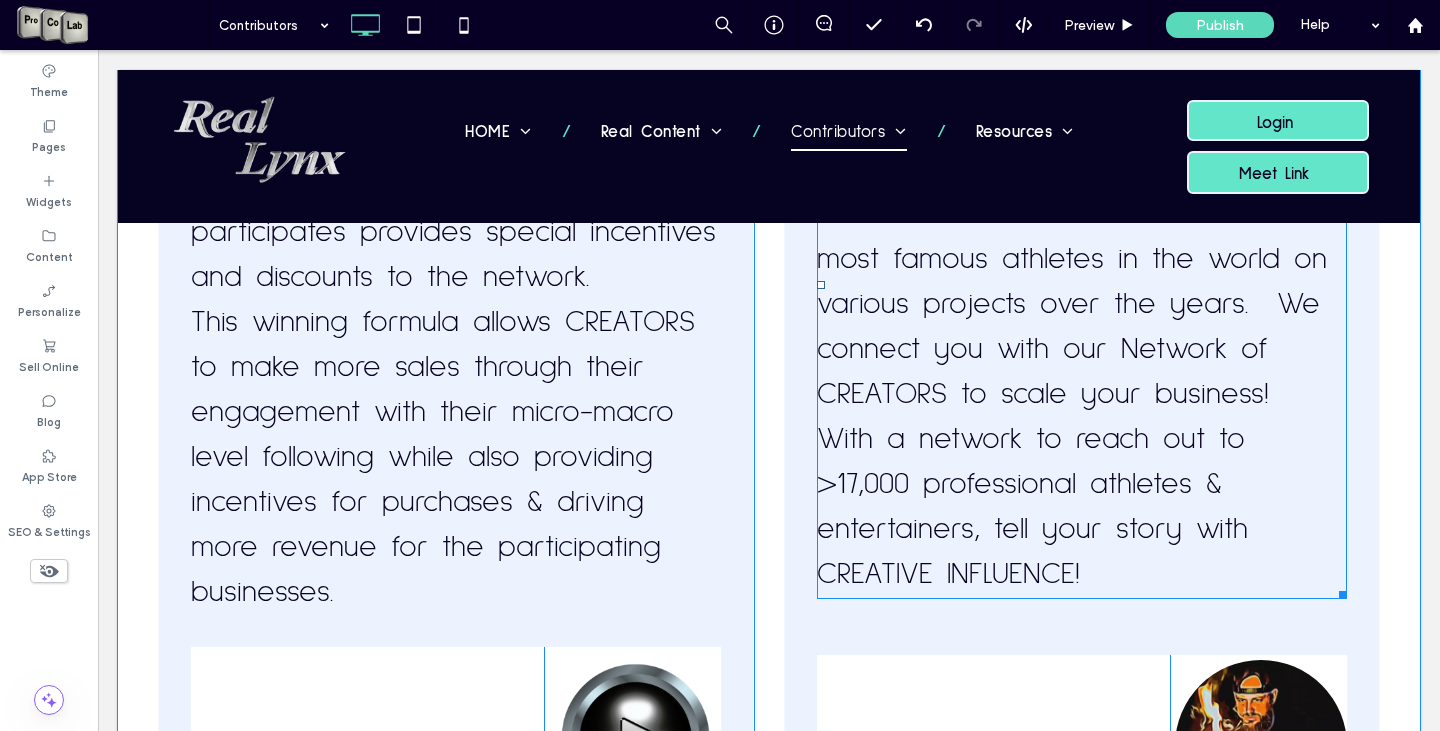 scroll, scrollTop: 5872, scrollLeft: 0, axis: vertical 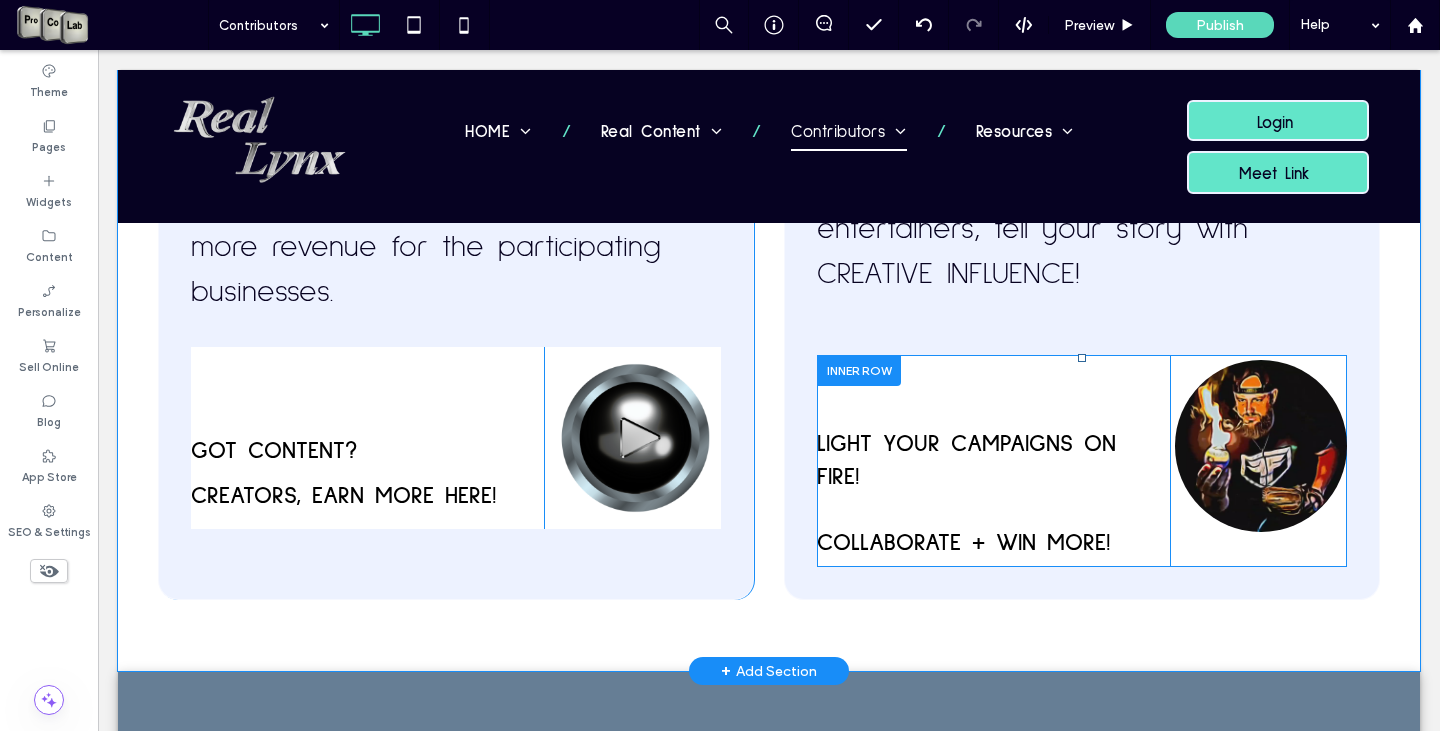 drag, startPoint x: 1073, startPoint y: 427, endPoint x: 1073, endPoint y: 449, distance: 22 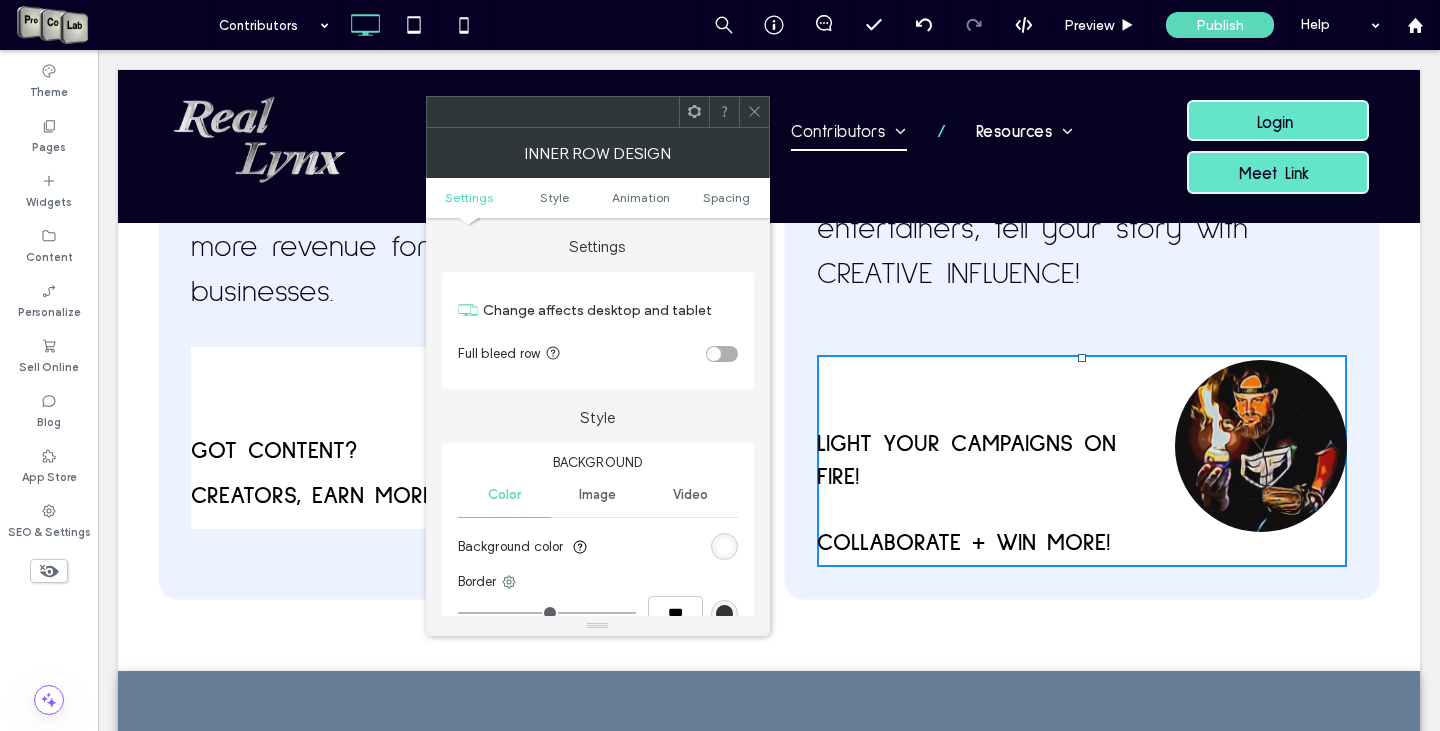 click 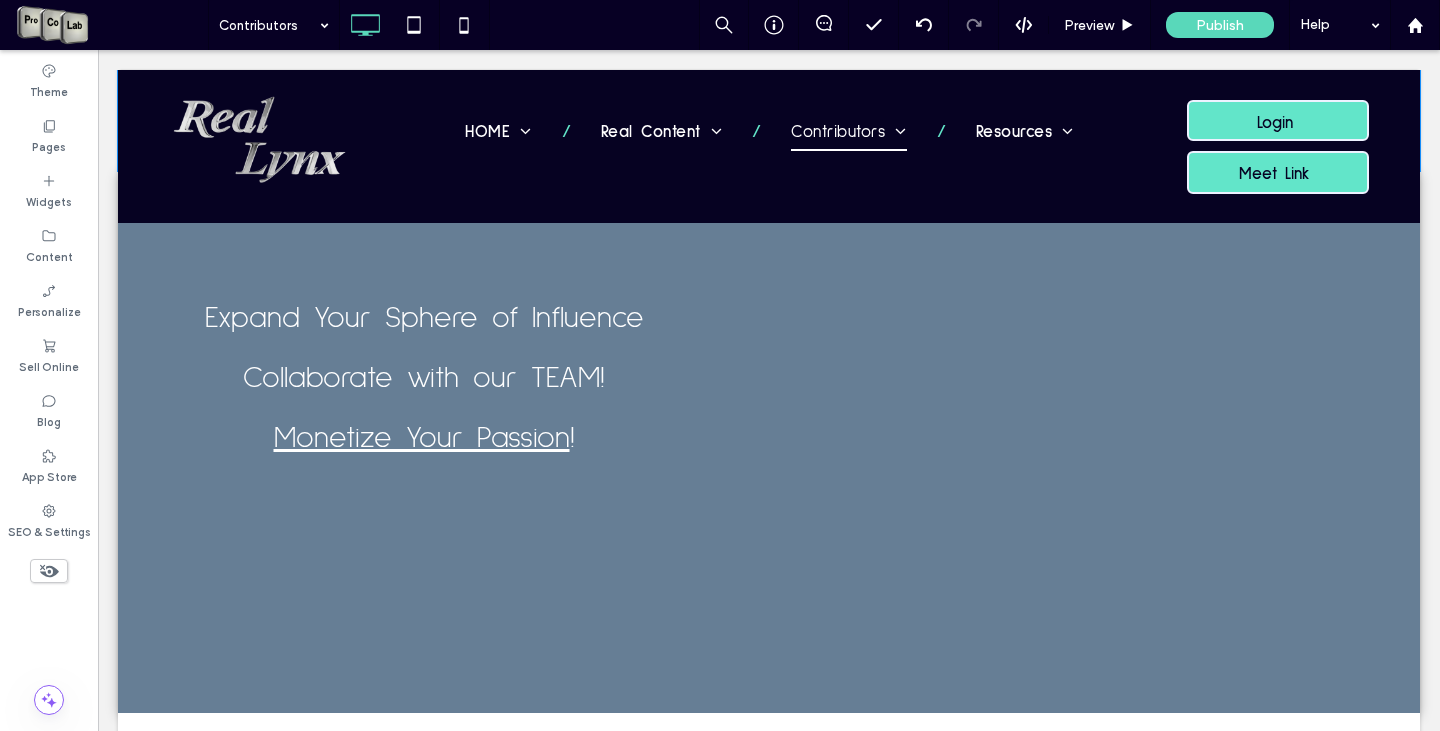 scroll, scrollTop: 6472, scrollLeft: 0, axis: vertical 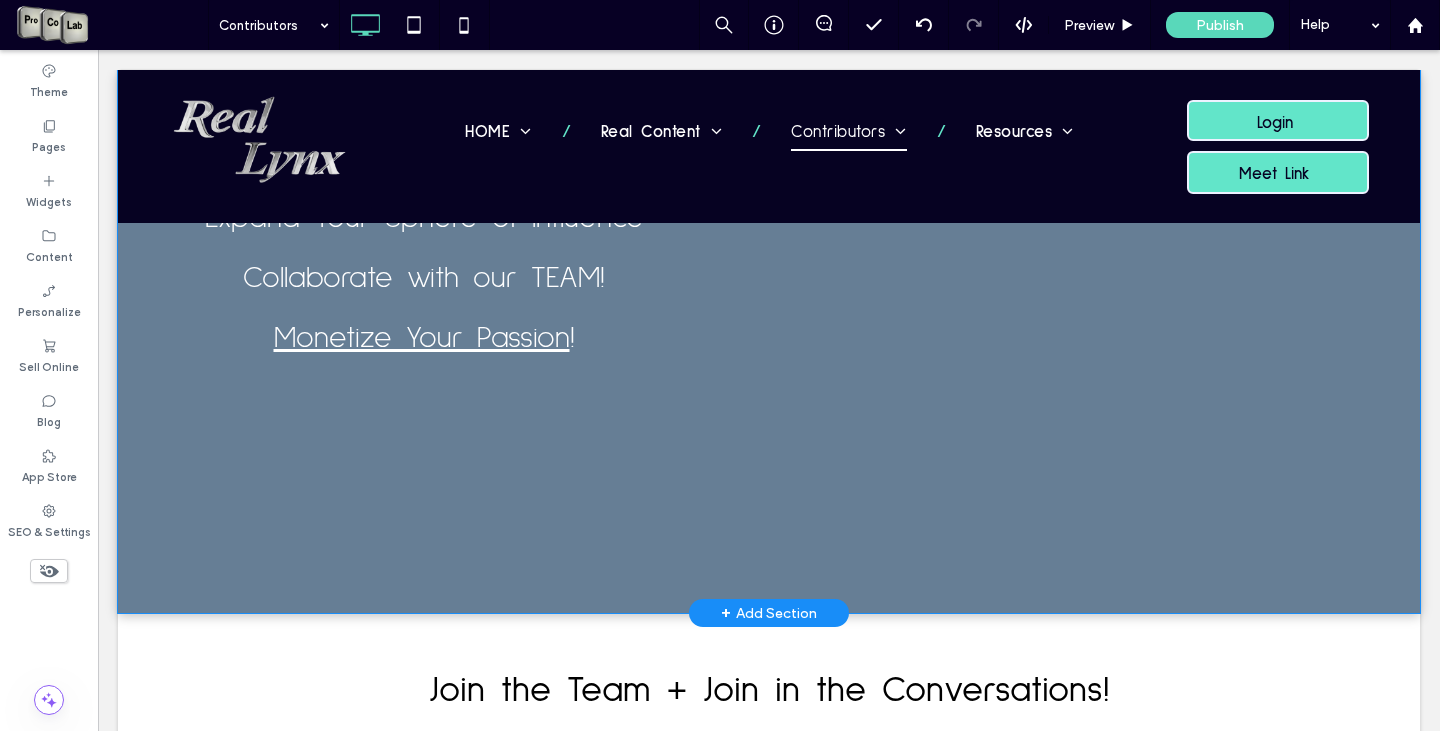 click on "Expand Your Sphere of Influence Collaborate with our TEAM! Monetize Your Passion !
Click To Paste
Row + Add Section" at bounding box center [769, 335] 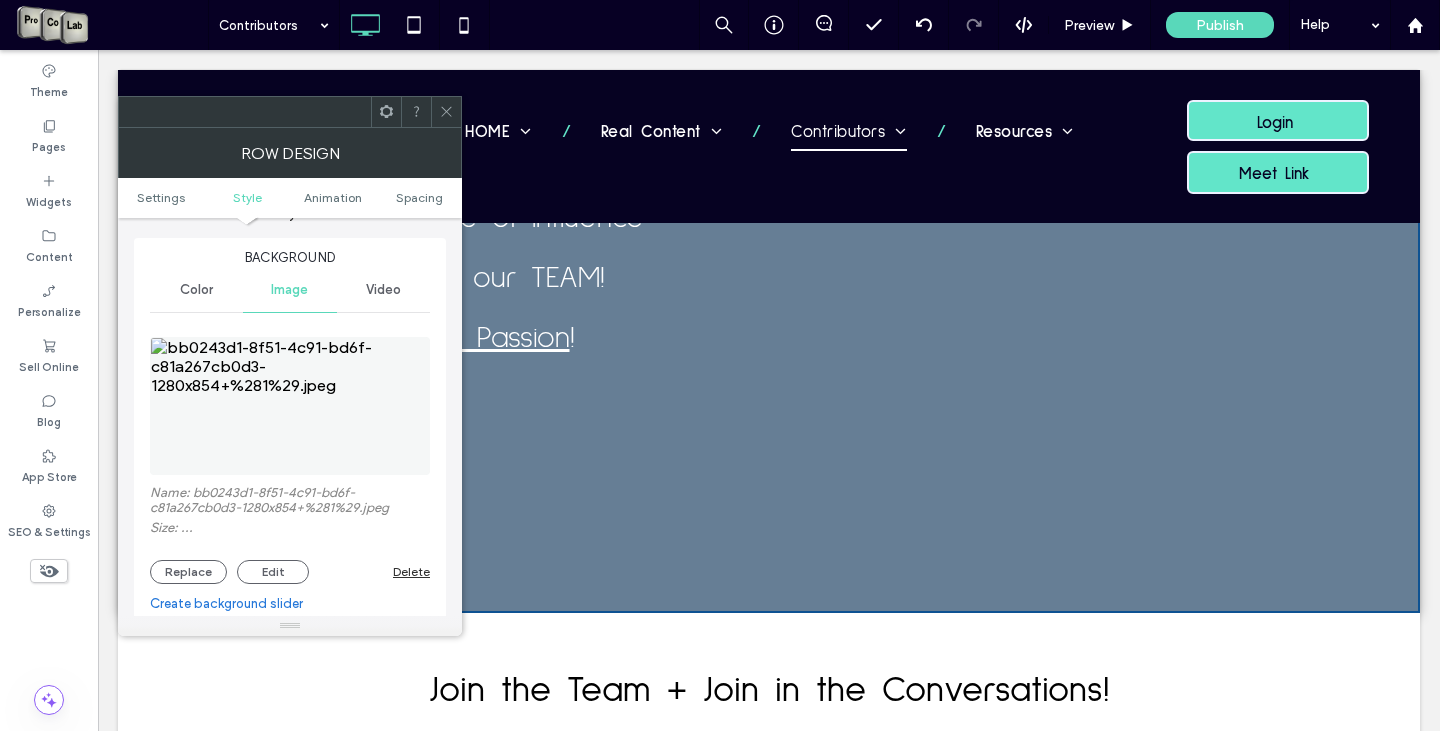 scroll, scrollTop: 300, scrollLeft: 0, axis: vertical 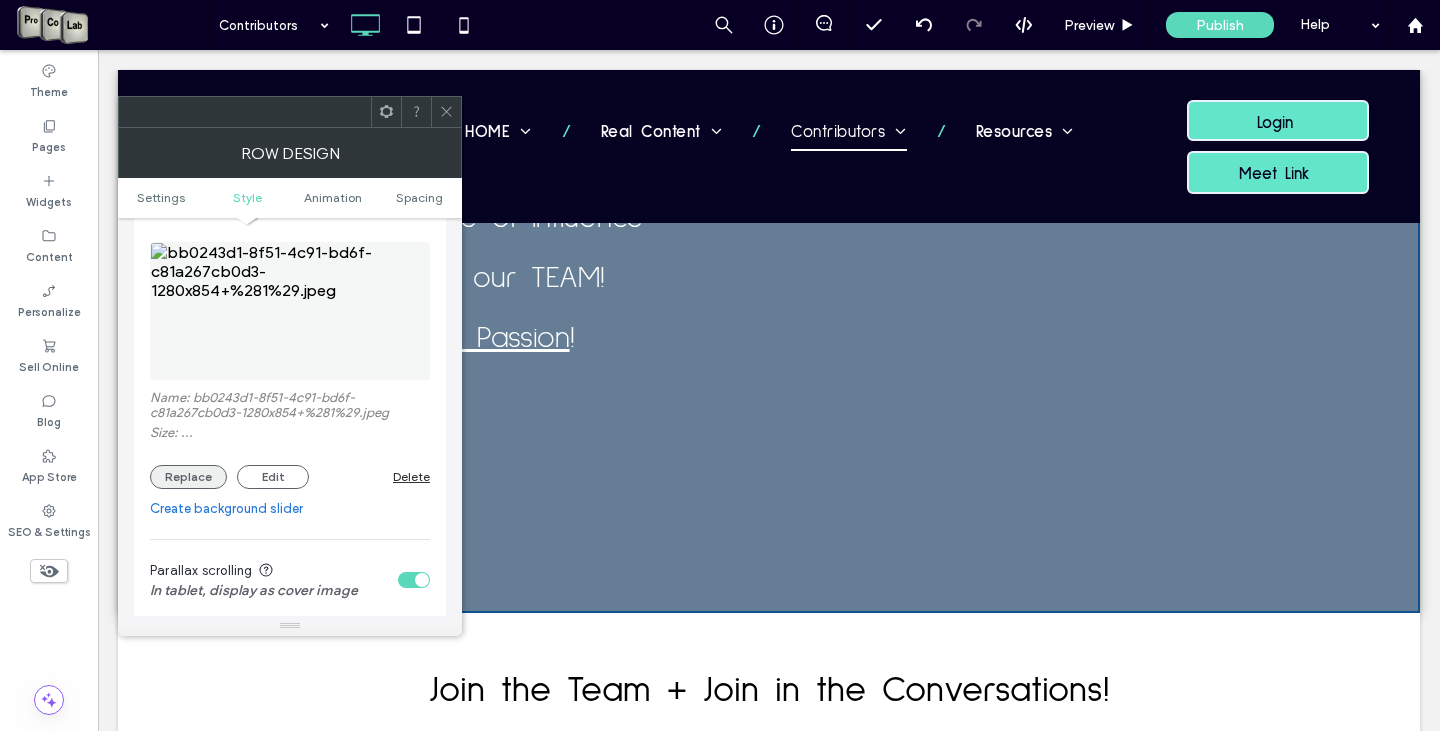 click on "Replace" at bounding box center [188, 462] 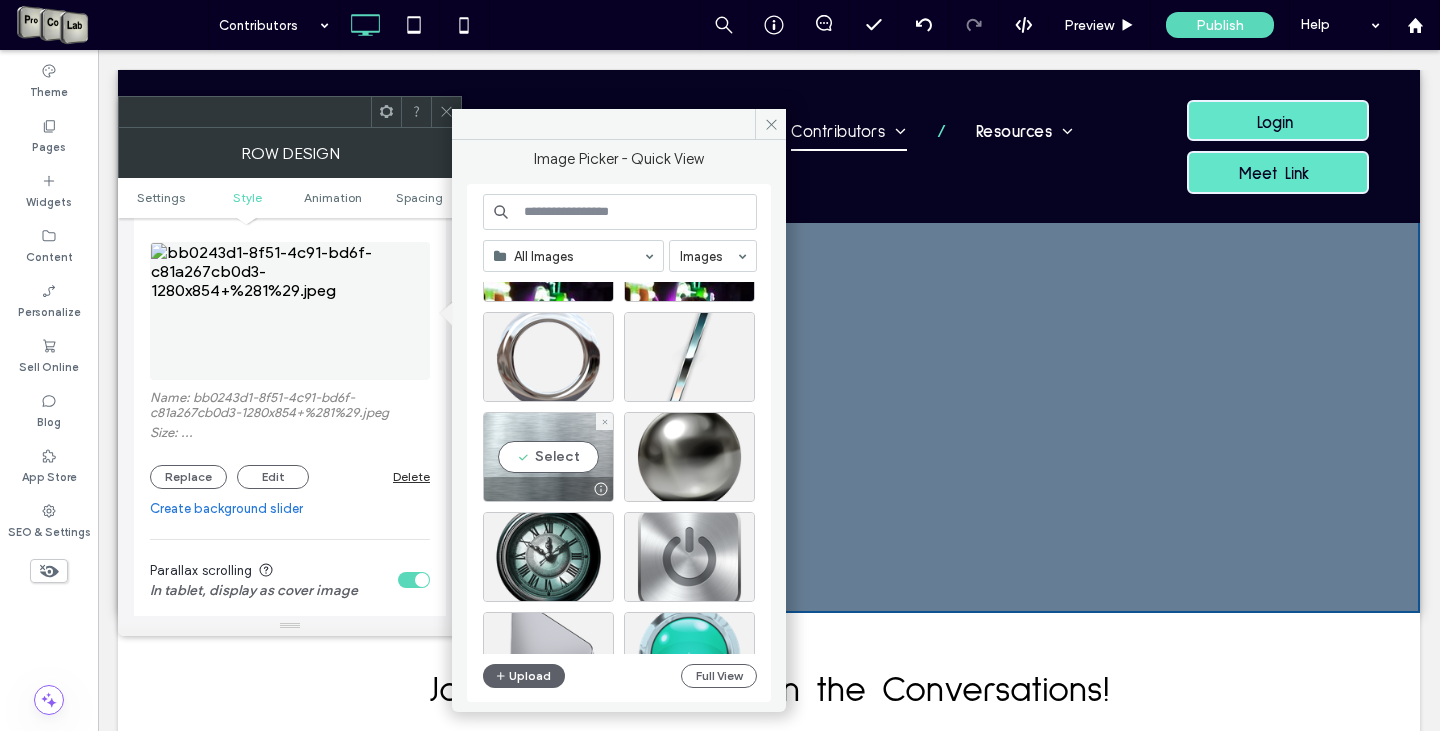 scroll, scrollTop: 0, scrollLeft: 0, axis: both 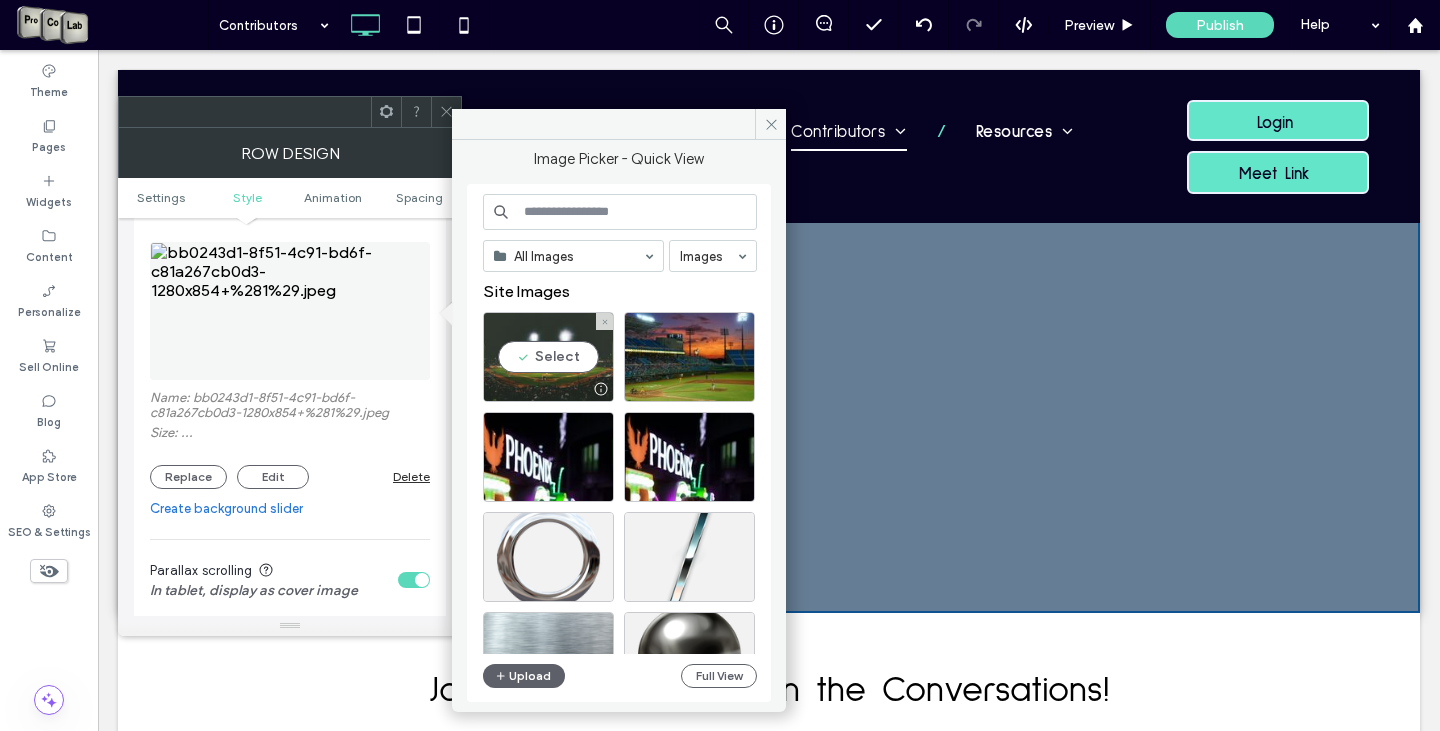 click on "Select" at bounding box center [548, 357] 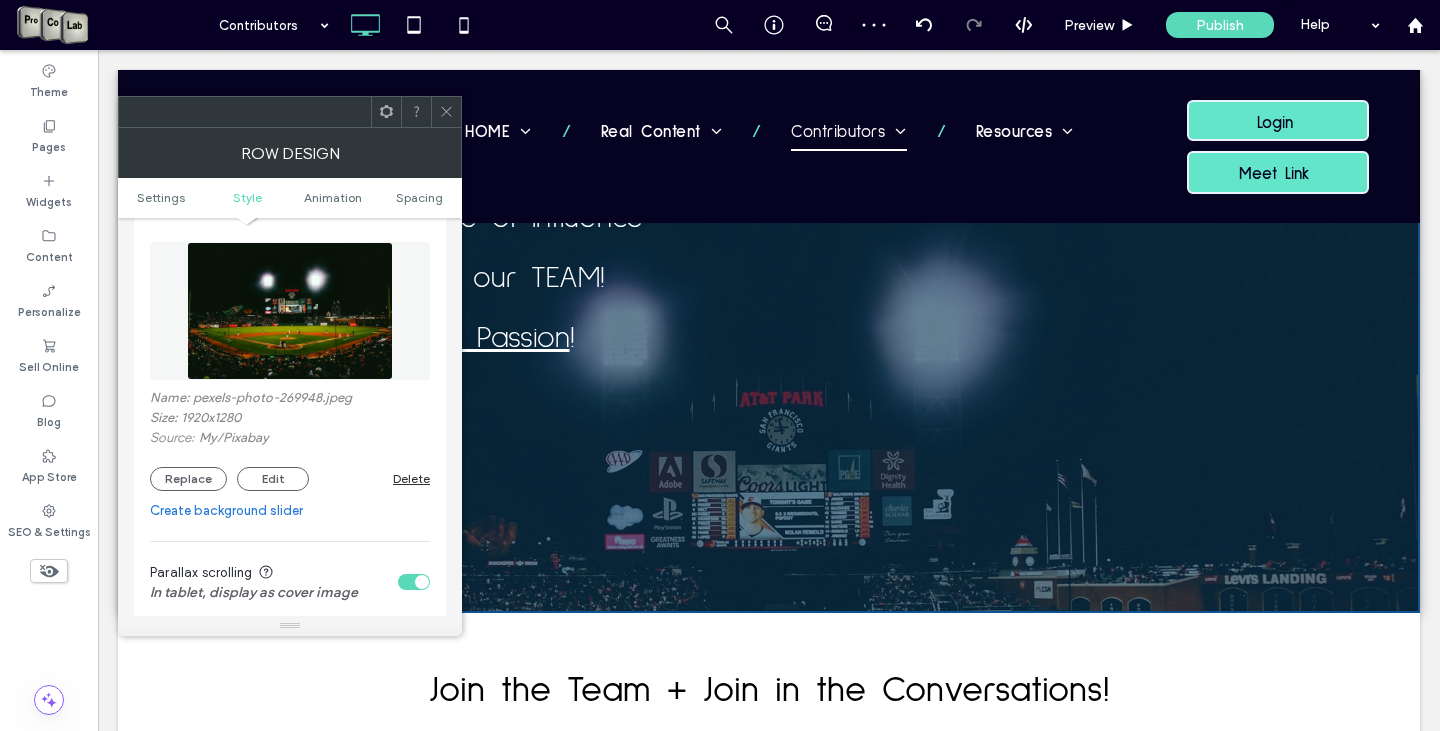 click 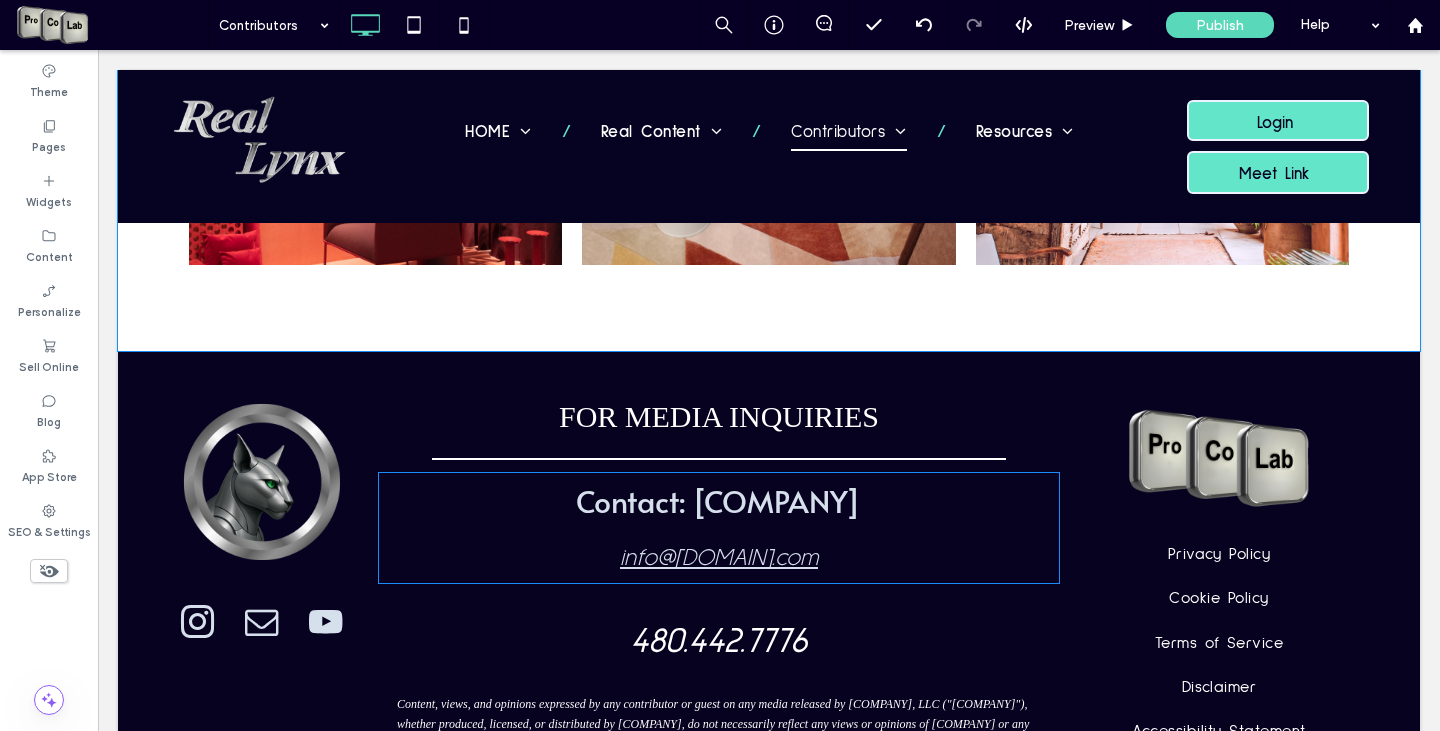 scroll, scrollTop: 8172, scrollLeft: 0, axis: vertical 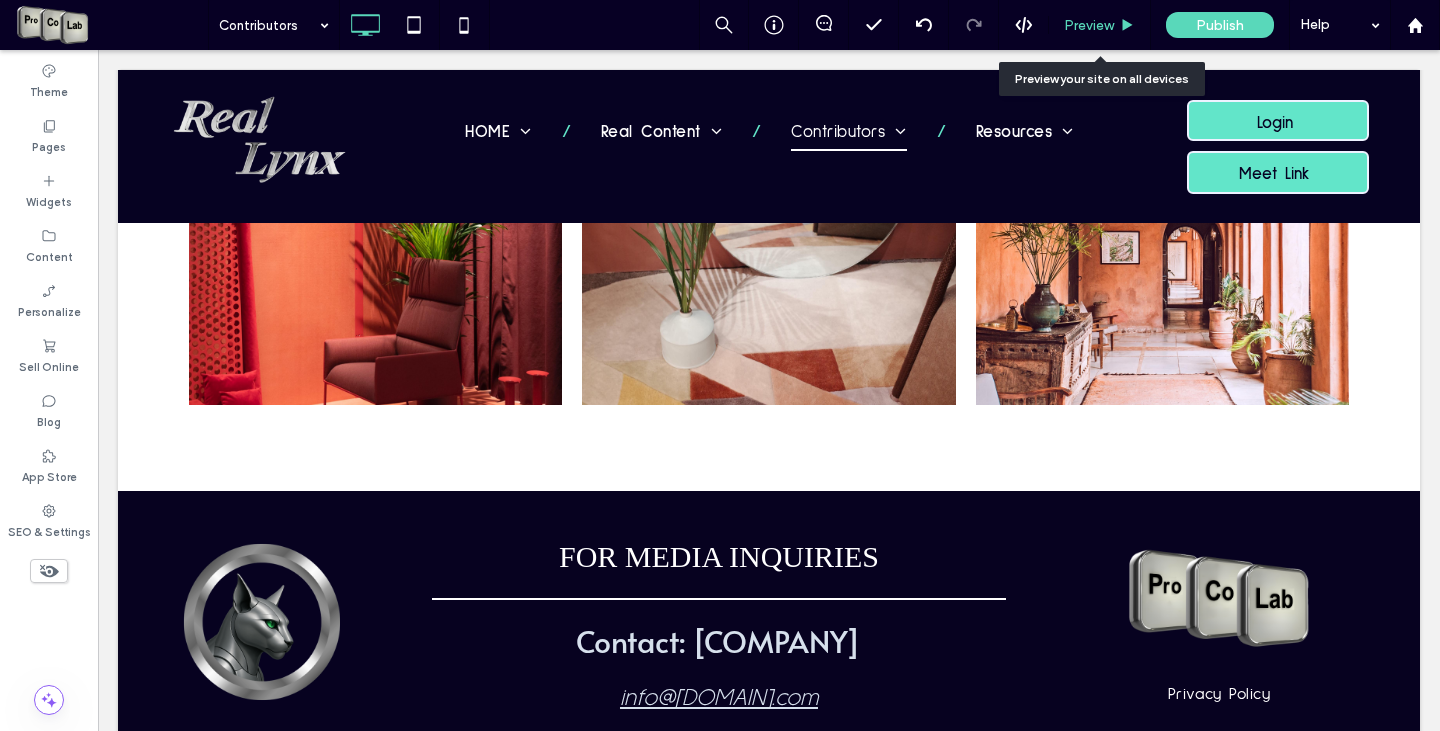 click on "Preview" at bounding box center [1089, 25] 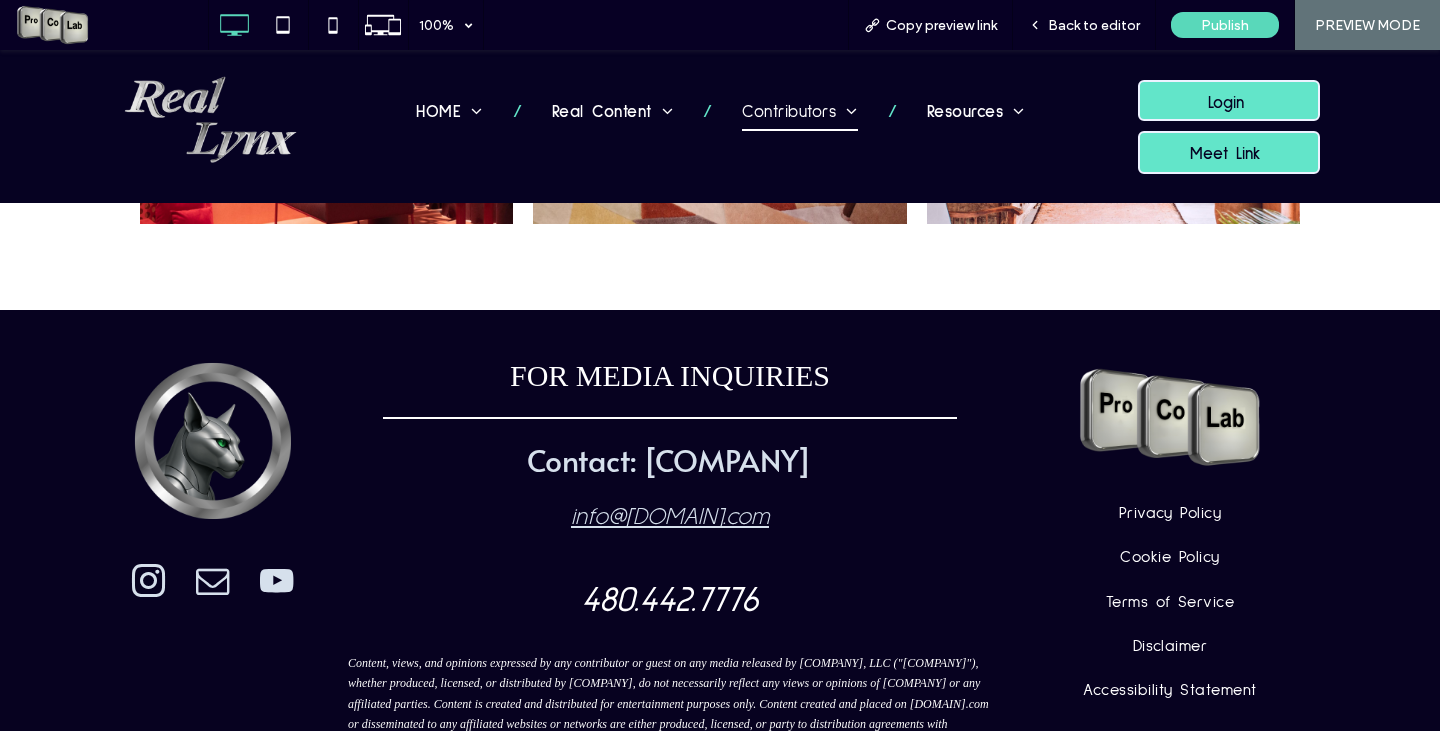 scroll, scrollTop: 8030, scrollLeft: 0, axis: vertical 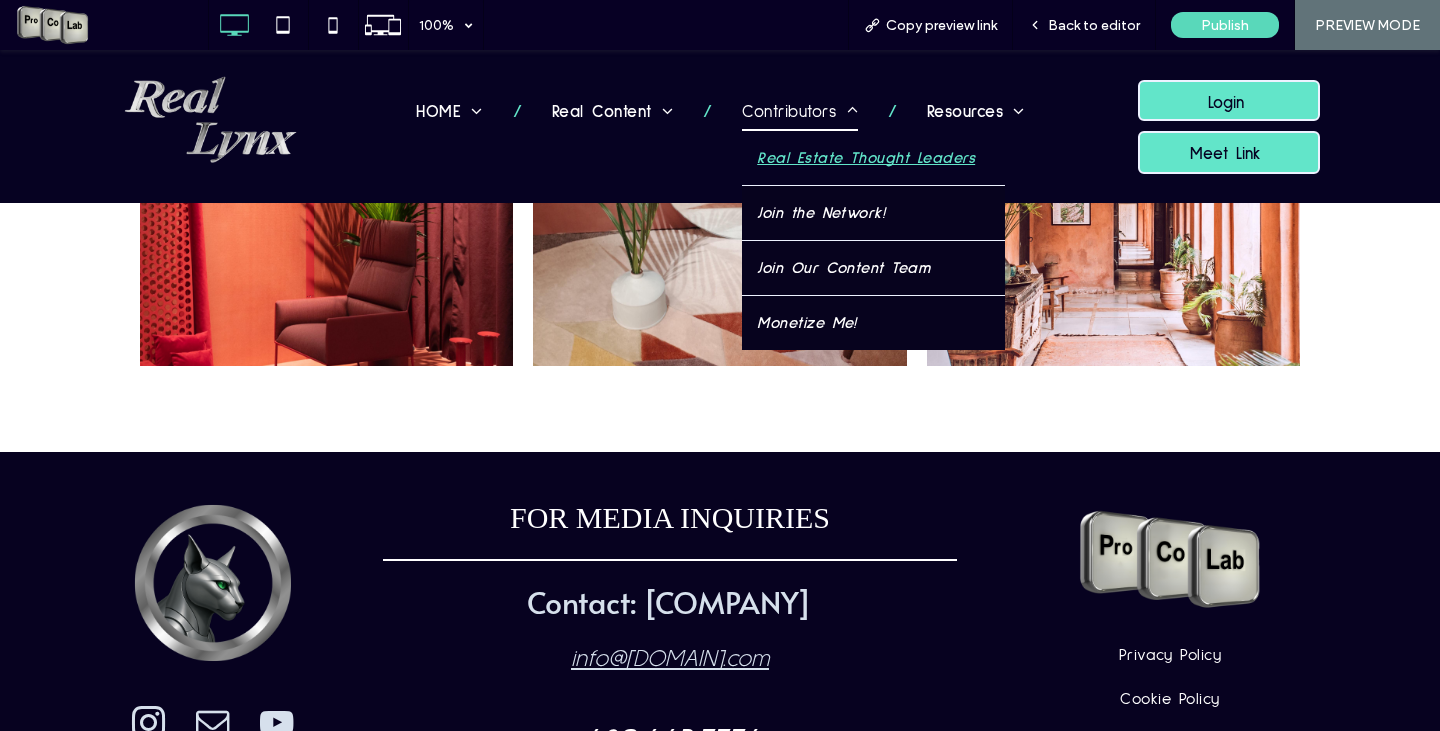 click on "Real Estate Thought Leaders" at bounding box center (866, 158) 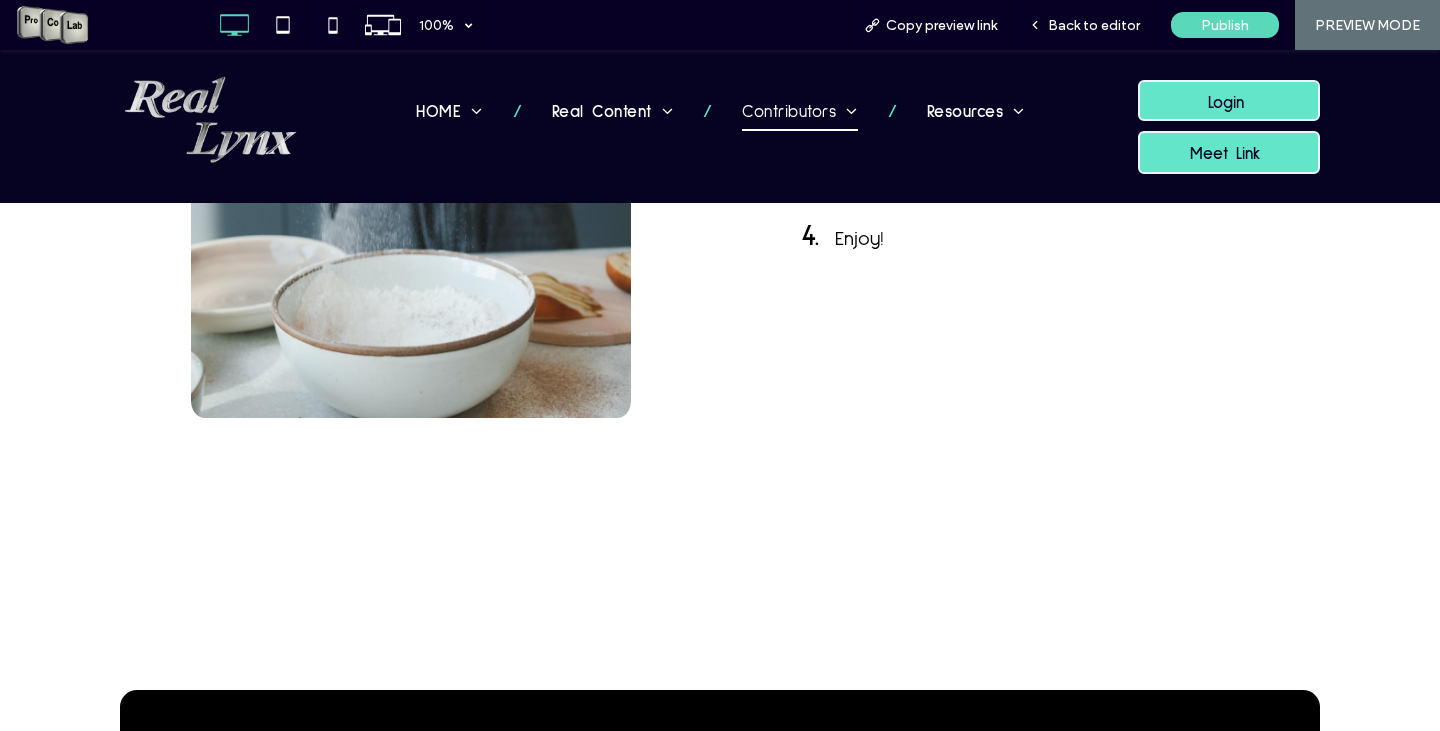 scroll, scrollTop: 2800, scrollLeft: 0, axis: vertical 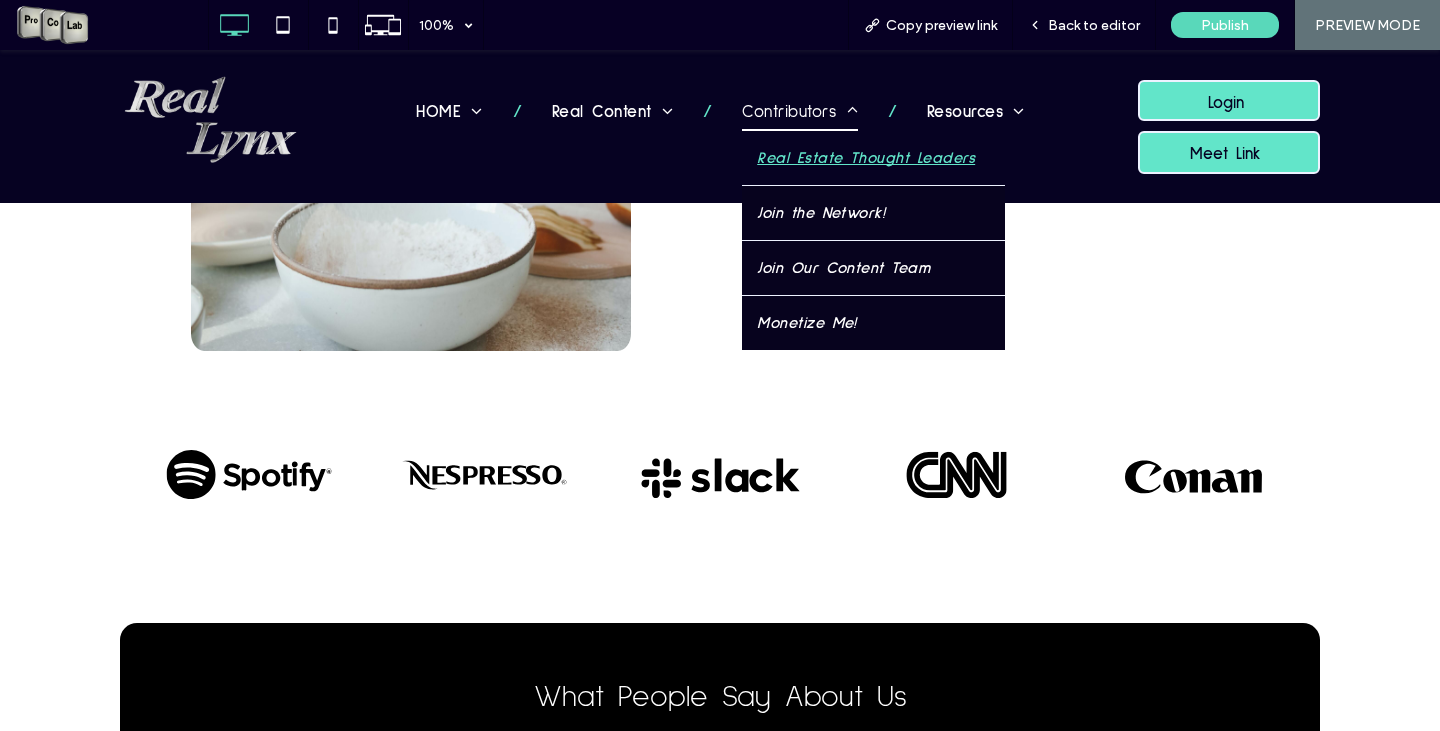 click on "Real Estate Thought Leaders" at bounding box center [866, 158] 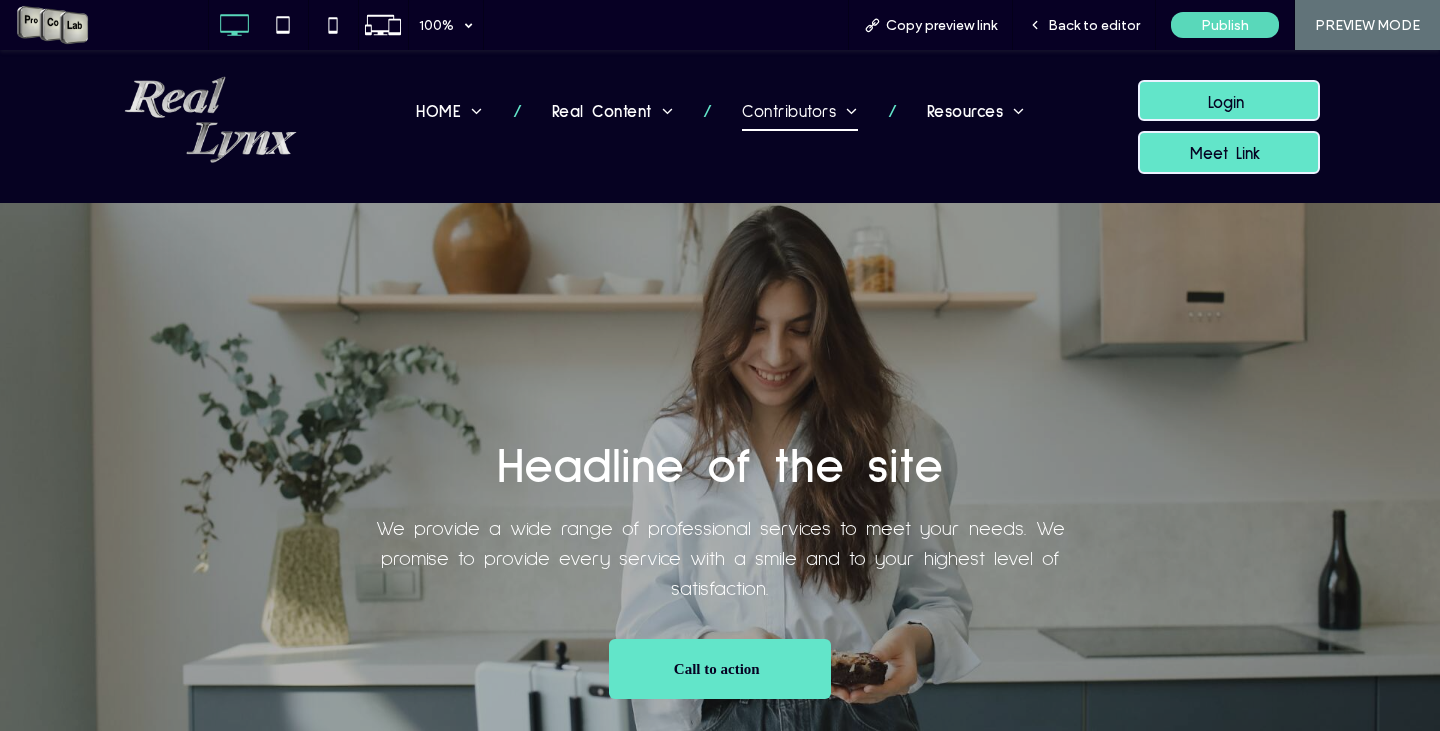 scroll, scrollTop: 0, scrollLeft: 0, axis: both 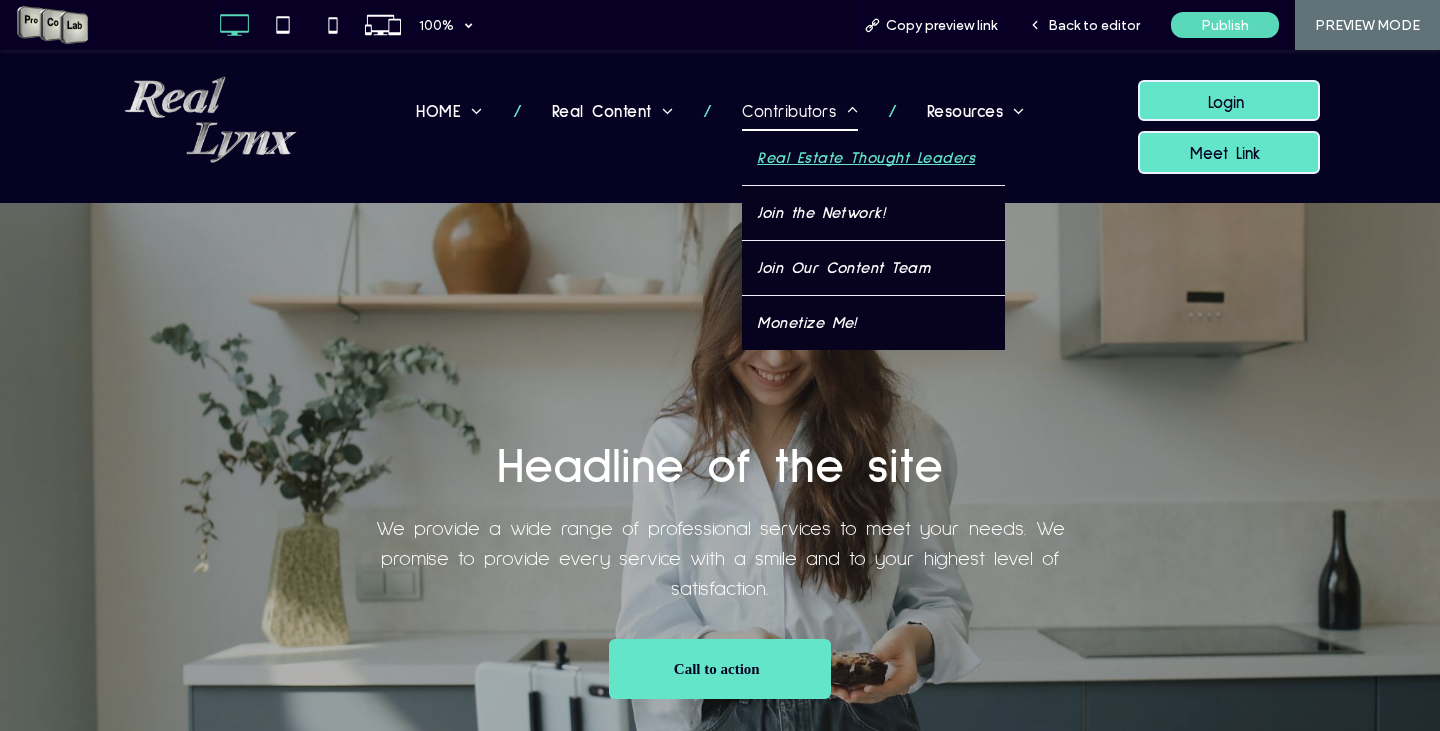 click on "Contributors" at bounding box center (800, 113) 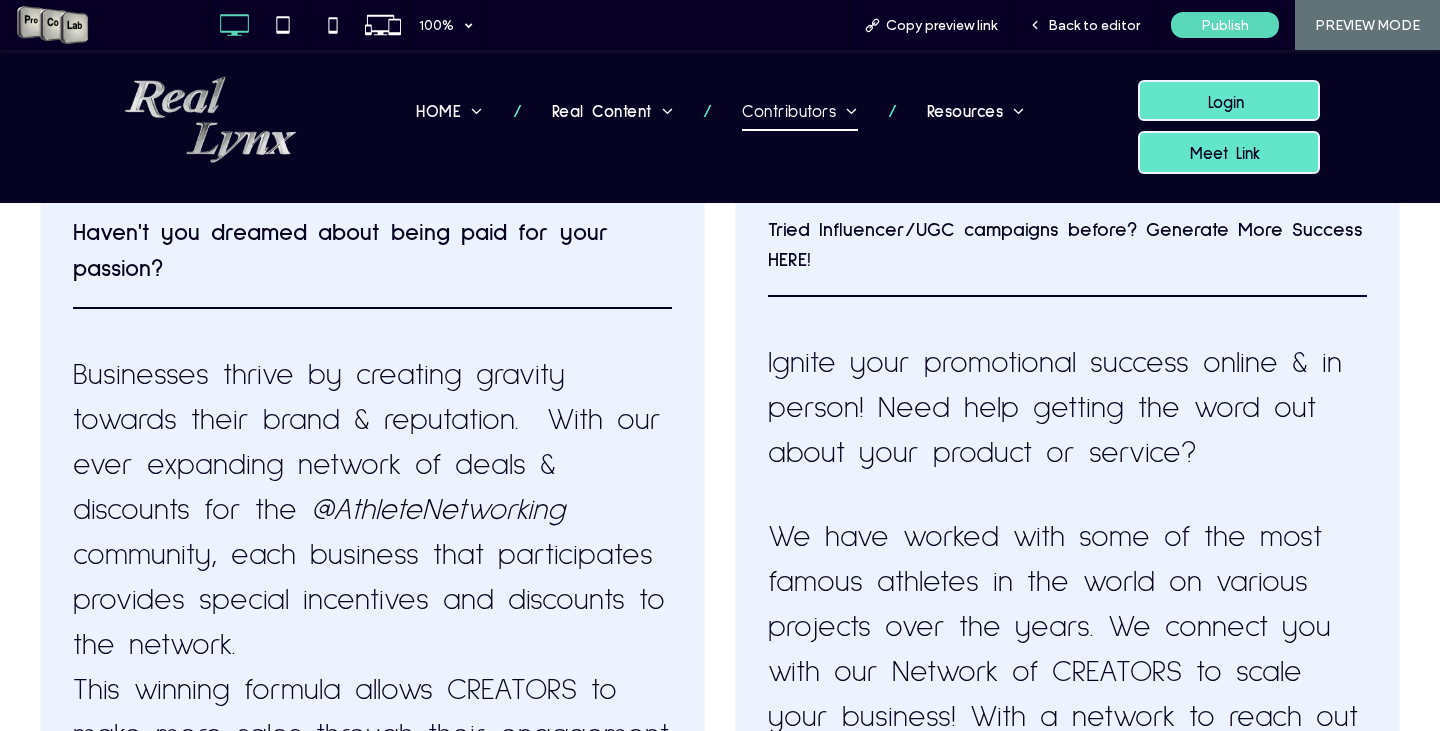 scroll, scrollTop: 5300, scrollLeft: 0, axis: vertical 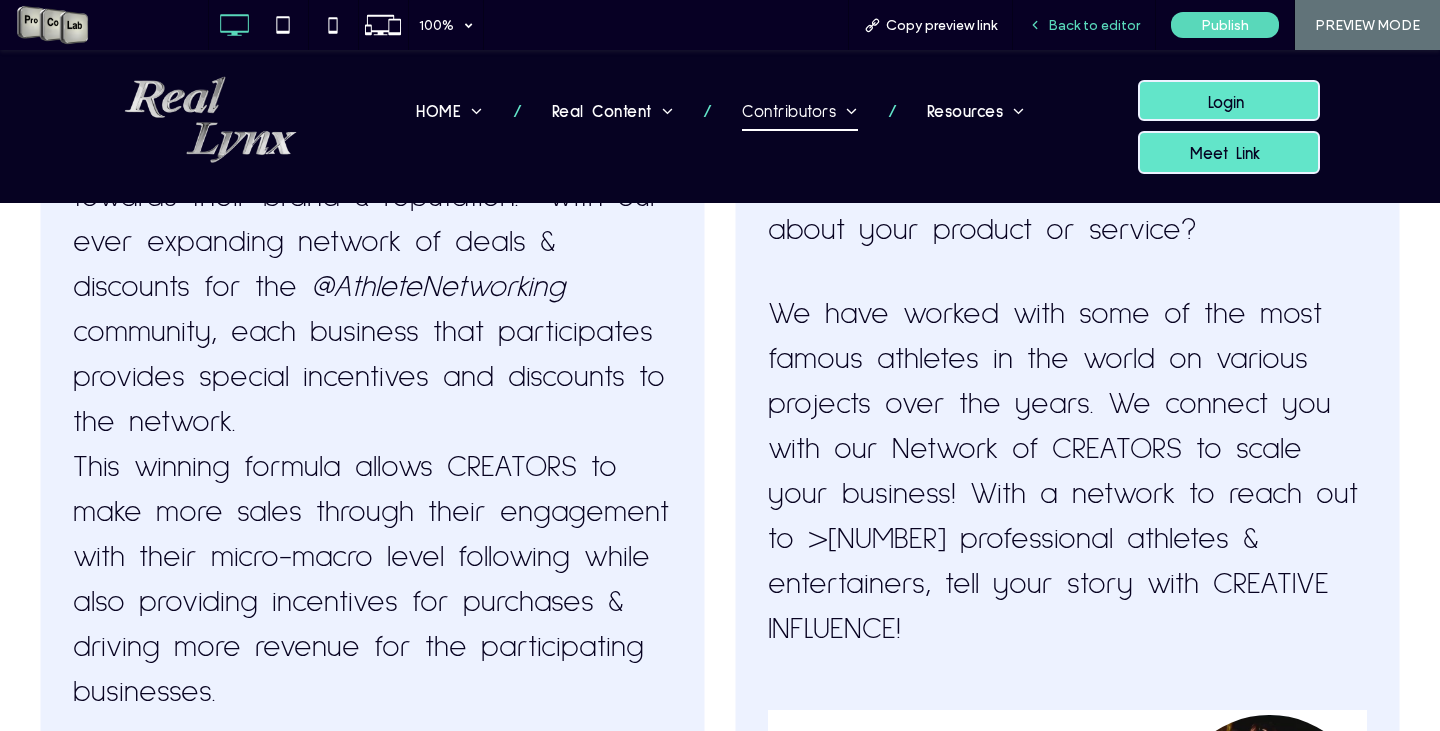 click on "Back to editor" at bounding box center (1094, 25) 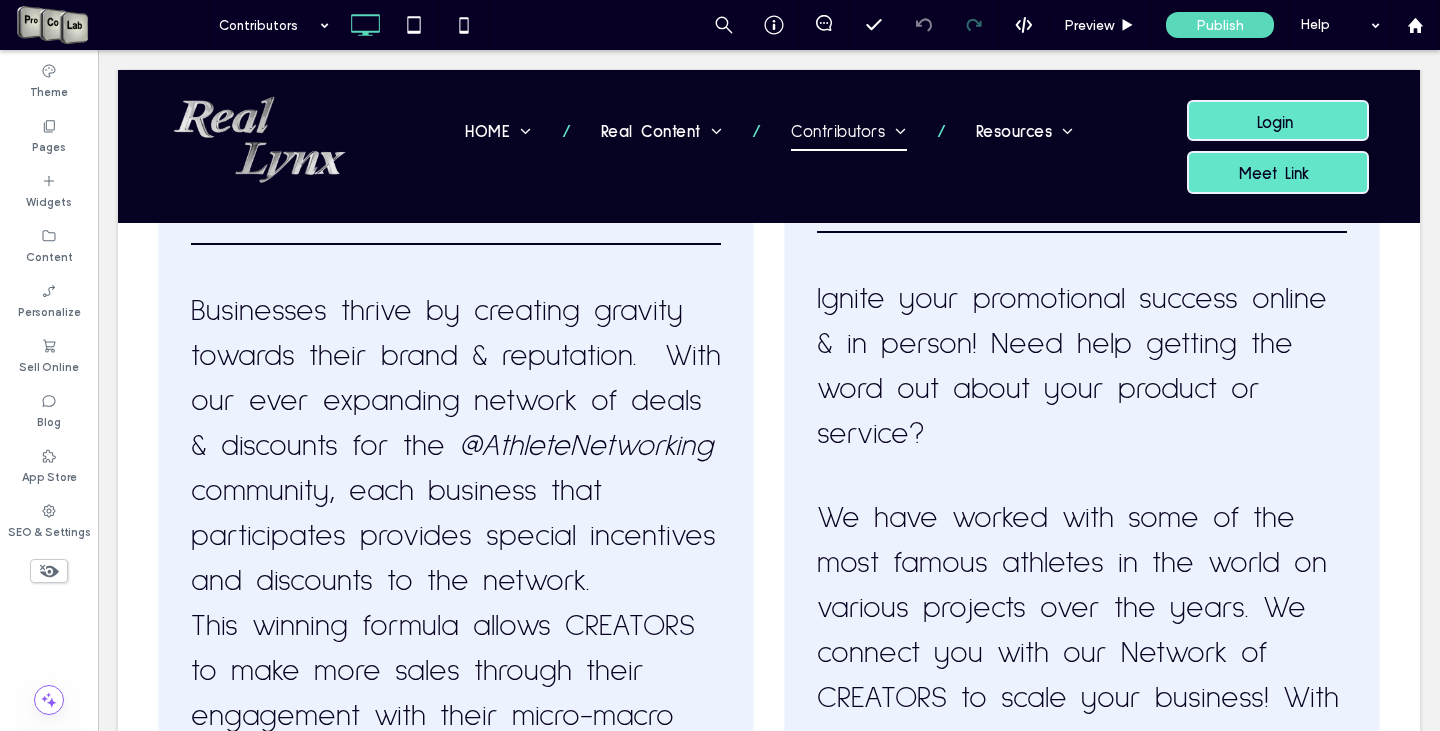 scroll, scrollTop: 5349, scrollLeft: 0, axis: vertical 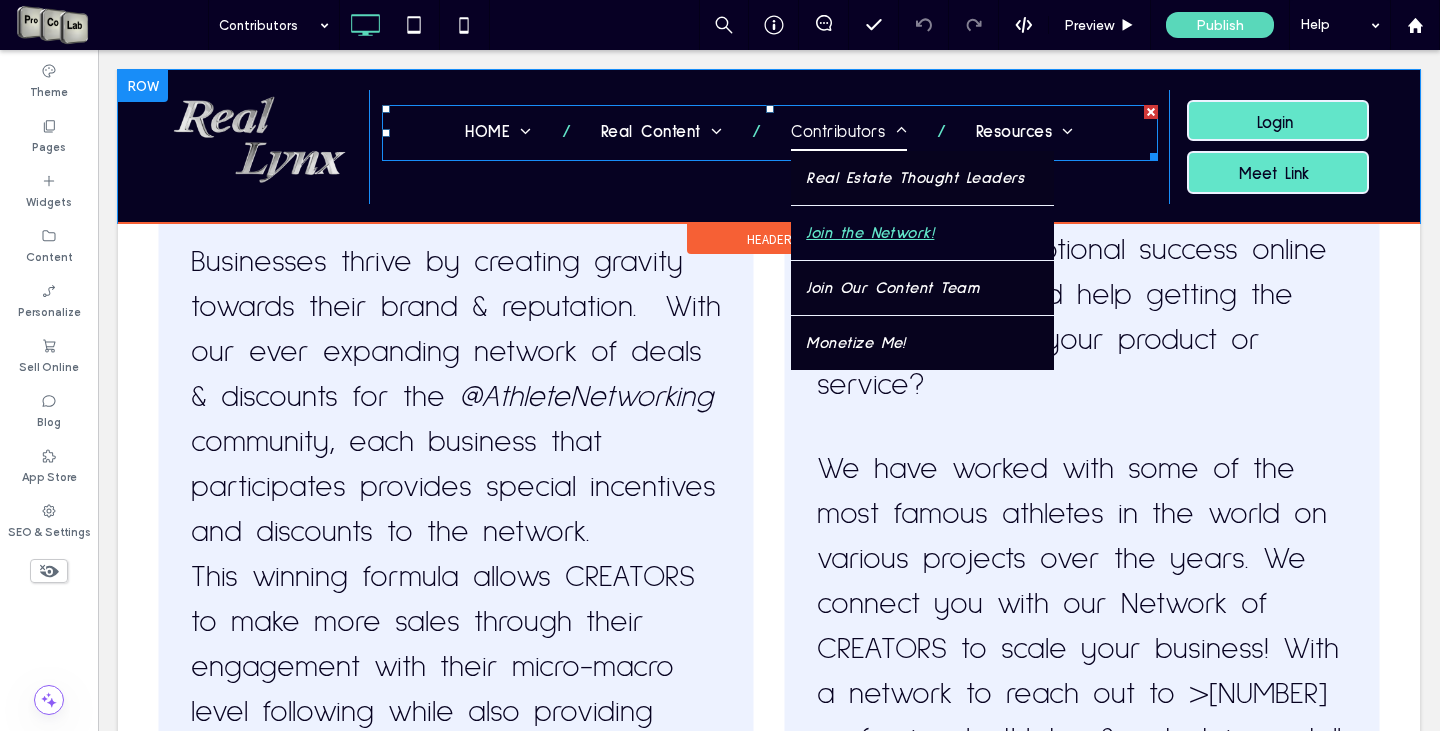 click on "Join the Network!" at bounding box center [870, 233] 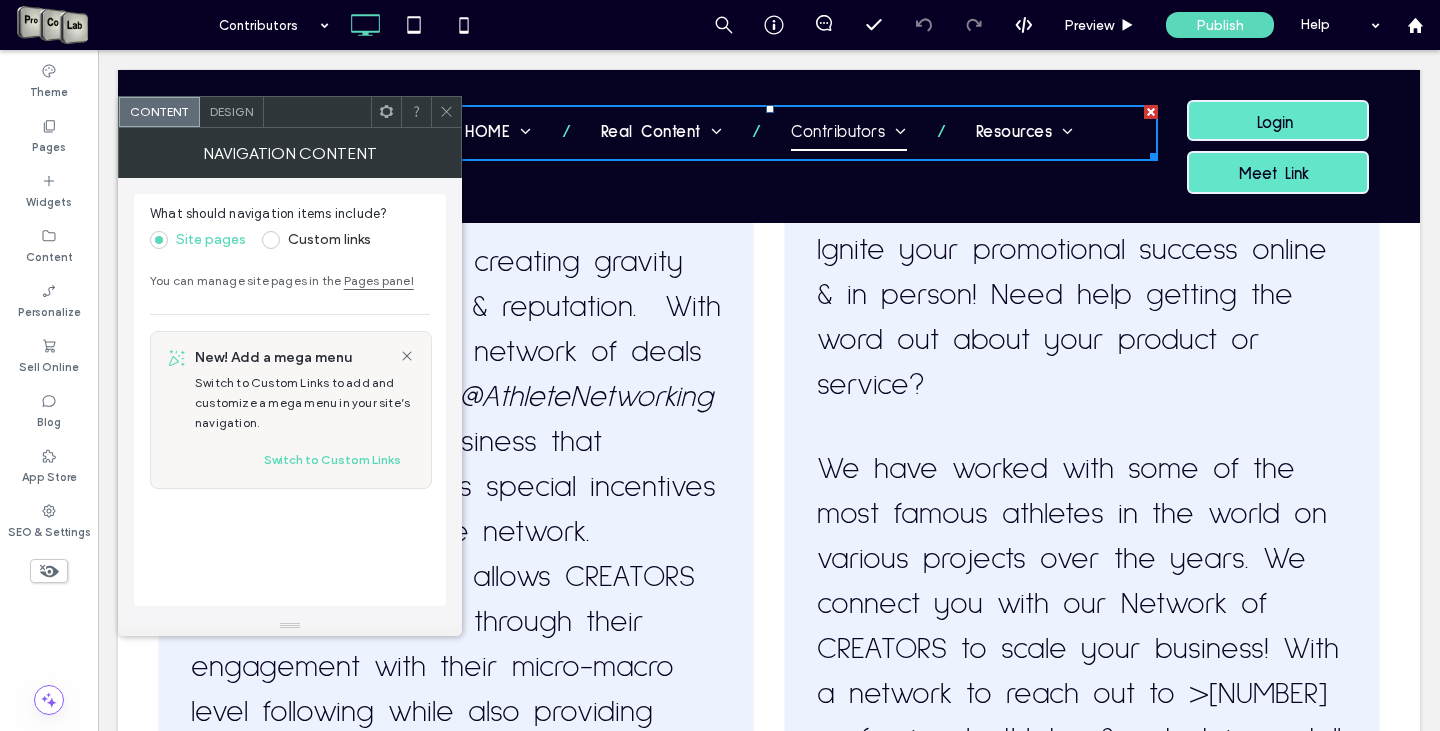click 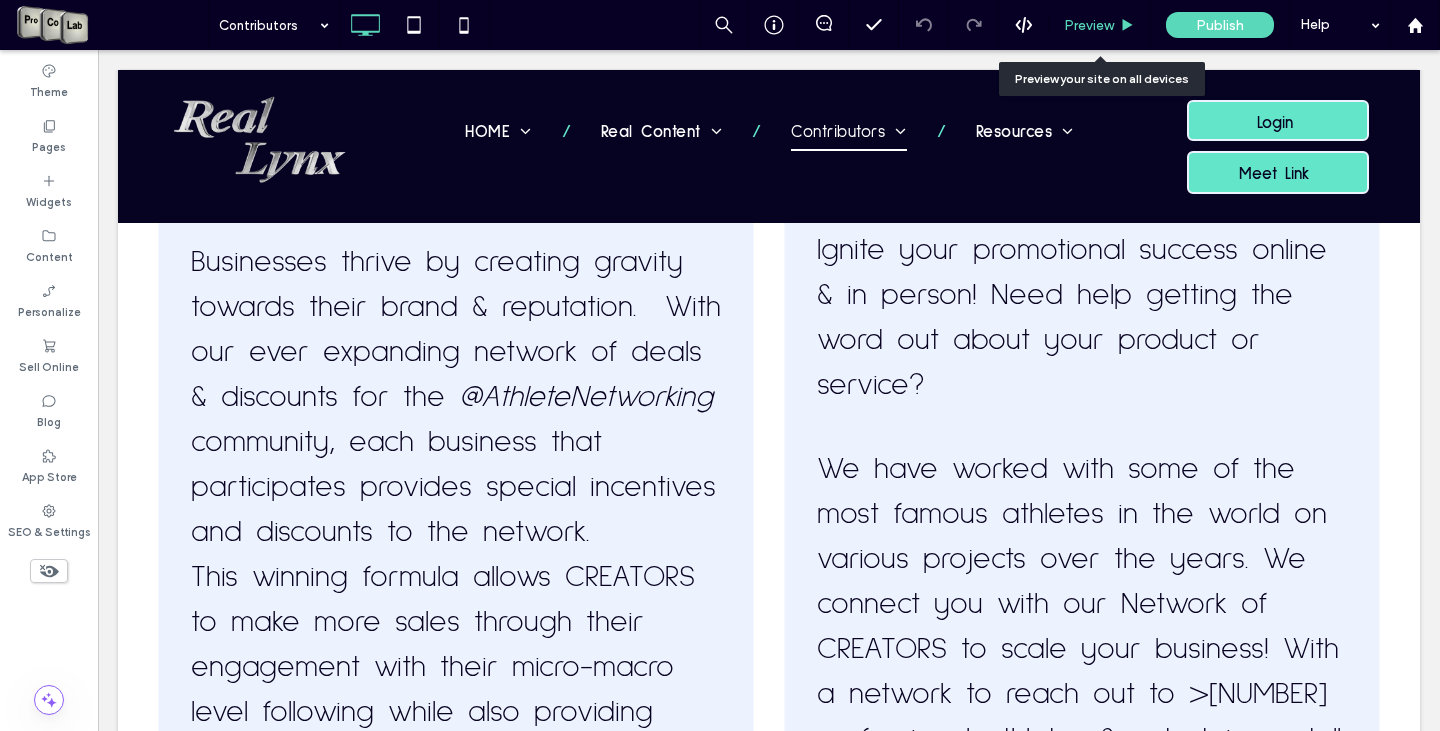 click on "Preview" at bounding box center [1100, 25] 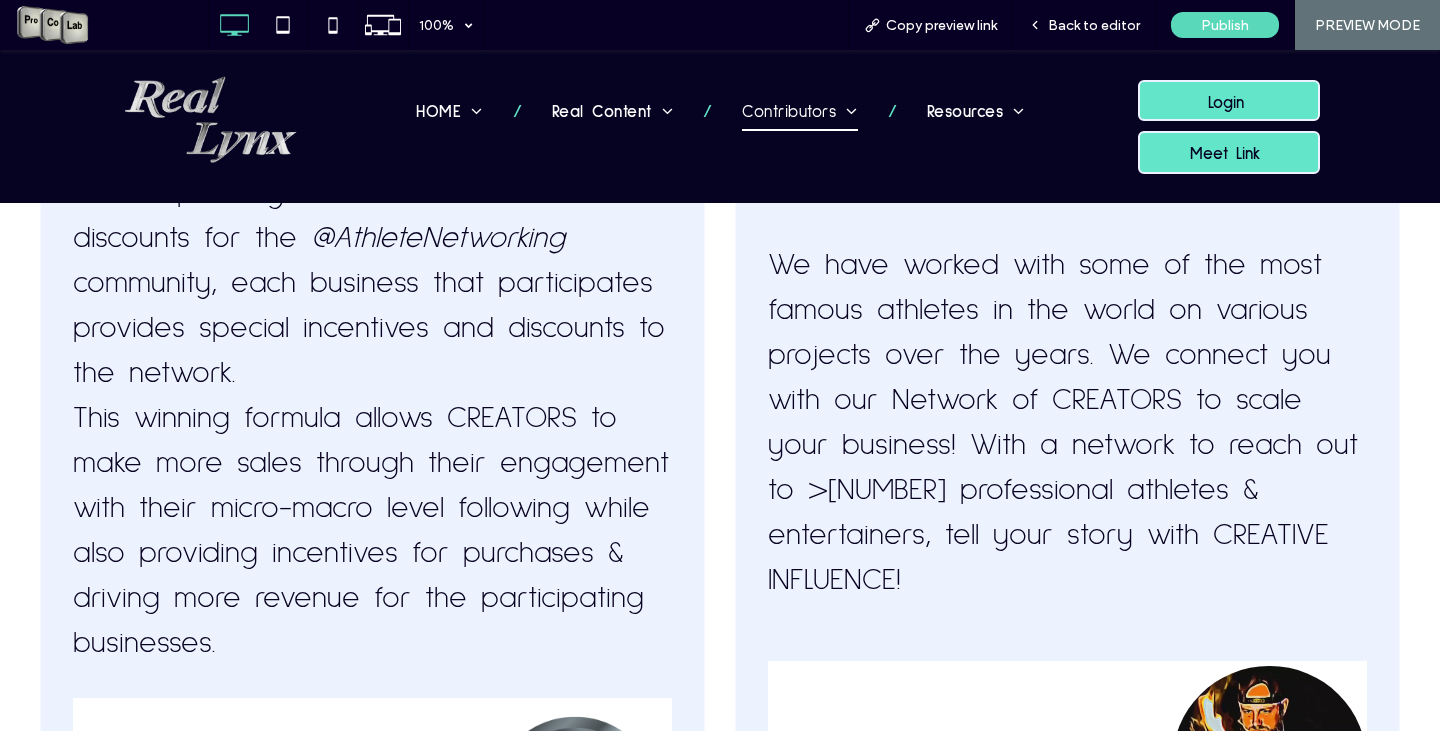 scroll, scrollTop: 5282, scrollLeft: 0, axis: vertical 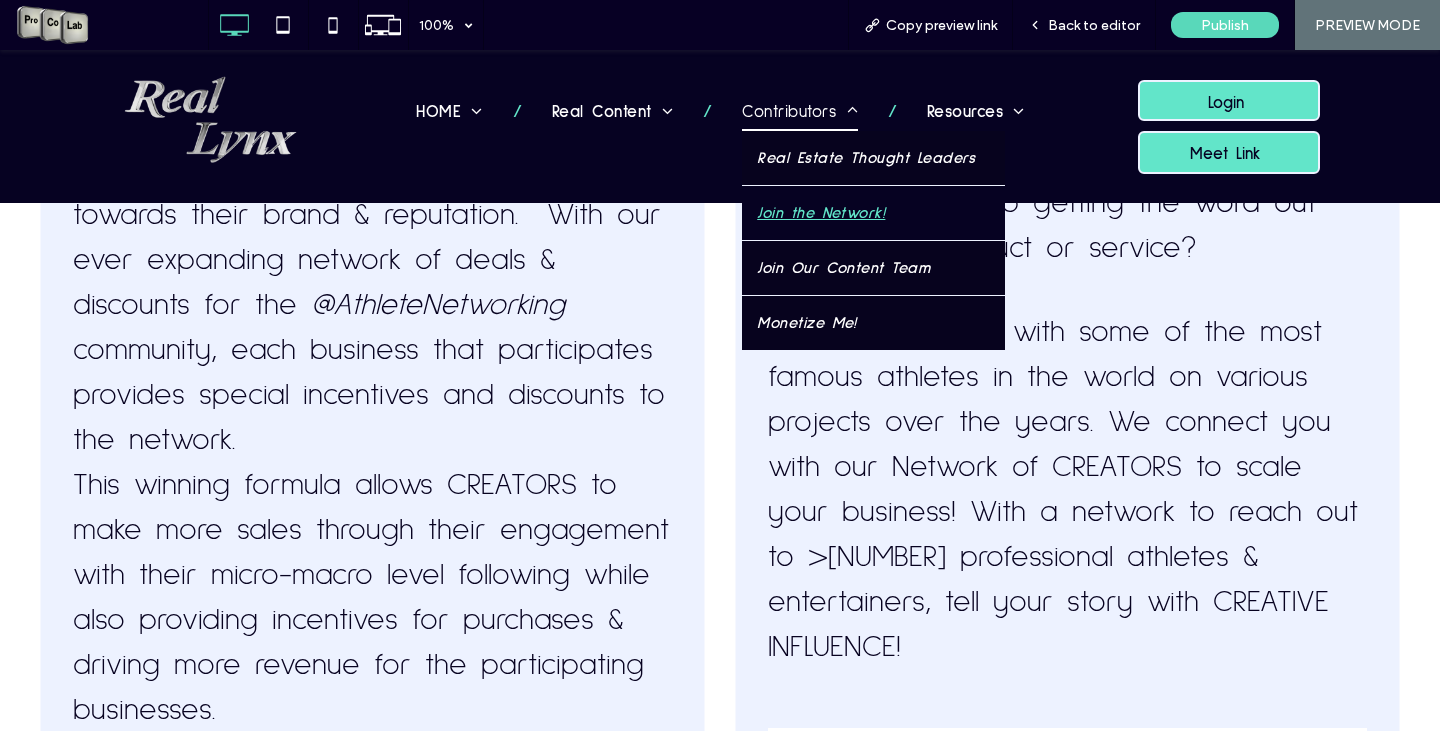 drag, startPoint x: 797, startPoint y: 218, endPoint x: 804, endPoint y: 267, distance: 49.497475 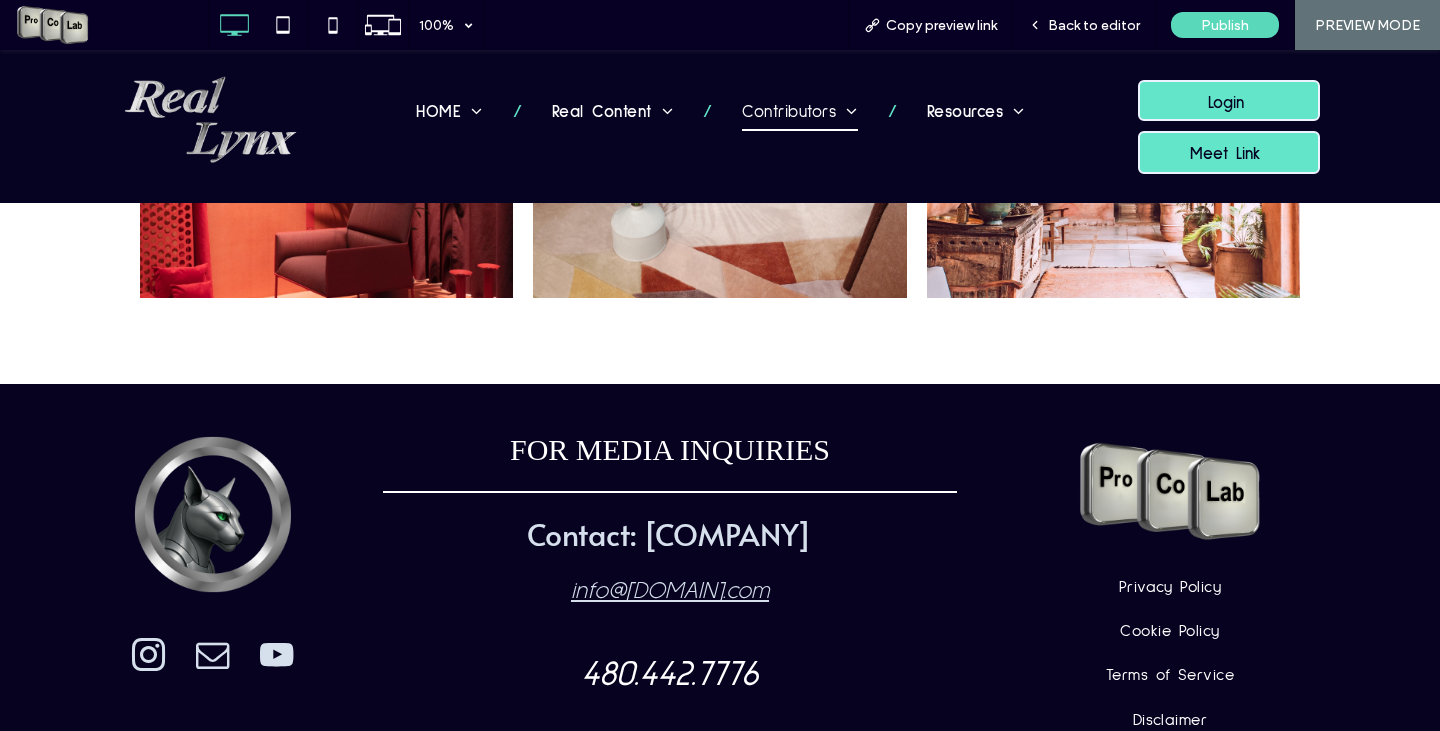 scroll, scrollTop: 4400, scrollLeft: 0, axis: vertical 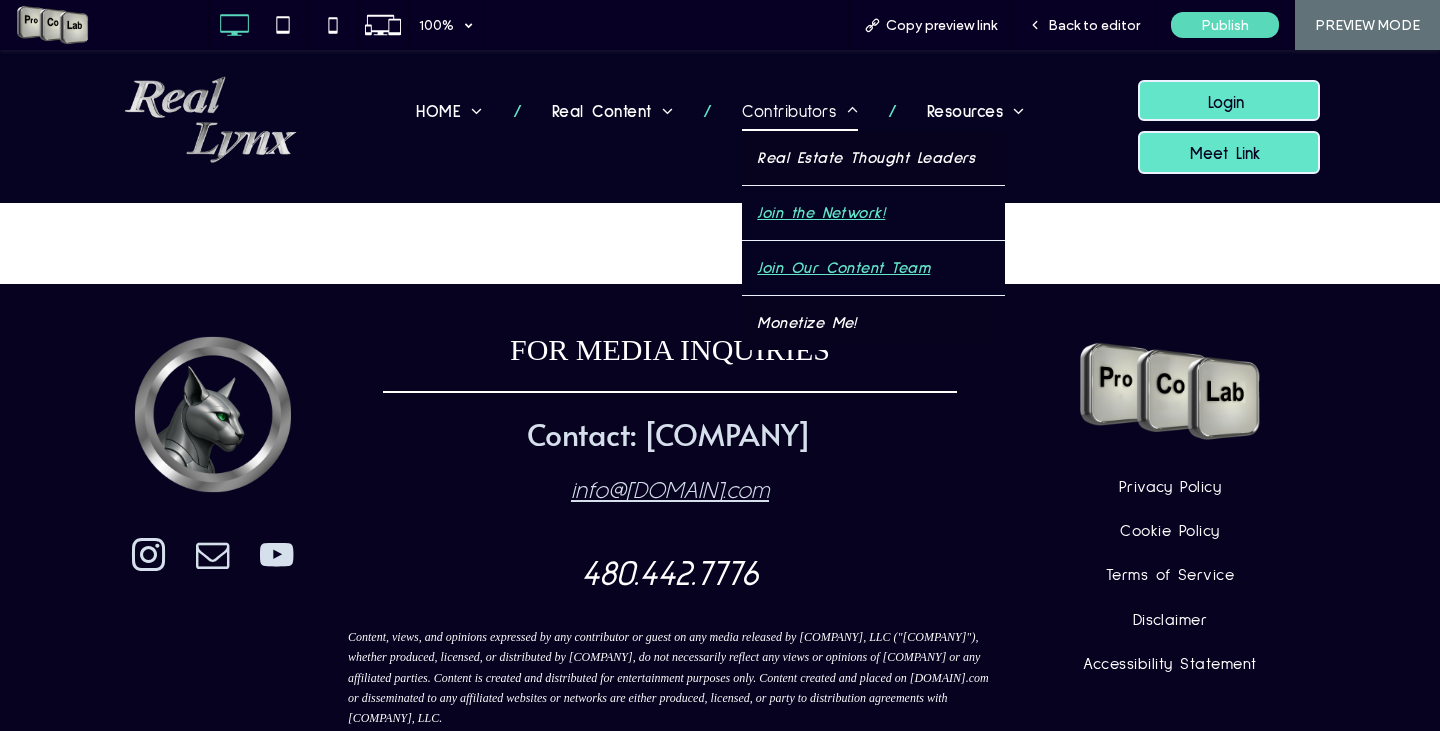 click on "Join Our Content Team" at bounding box center (843, 268) 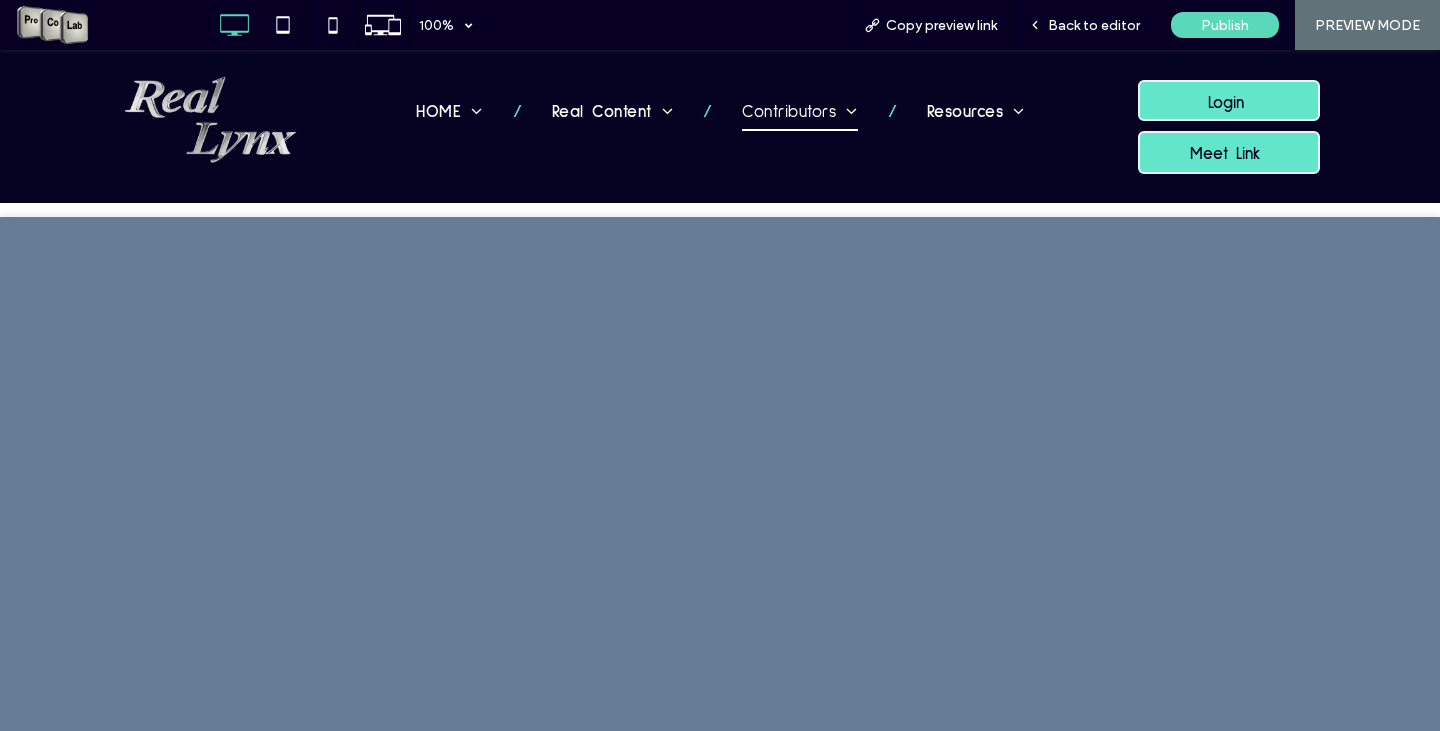 scroll, scrollTop: 1000, scrollLeft: 0, axis: vertical 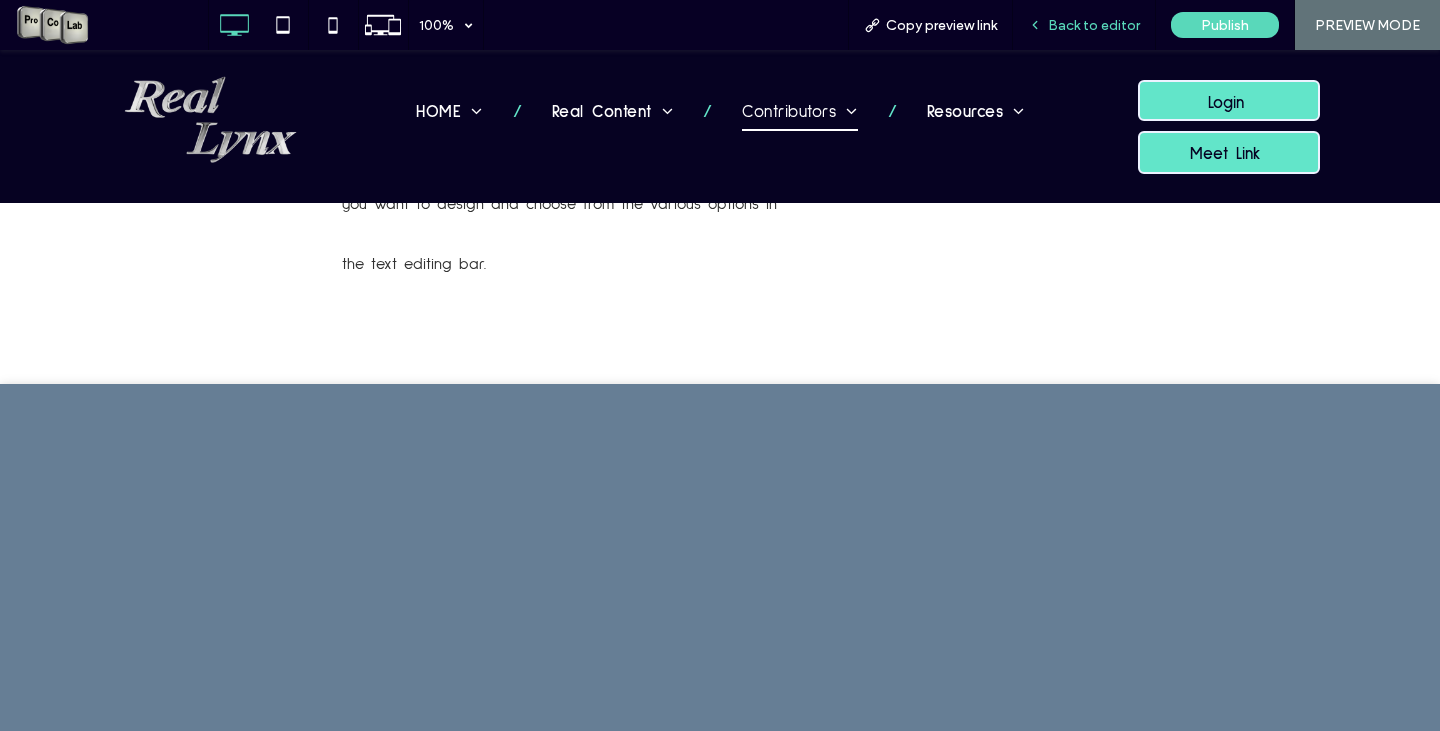 click on "Back to editor" at bounding box center (1084, 25) 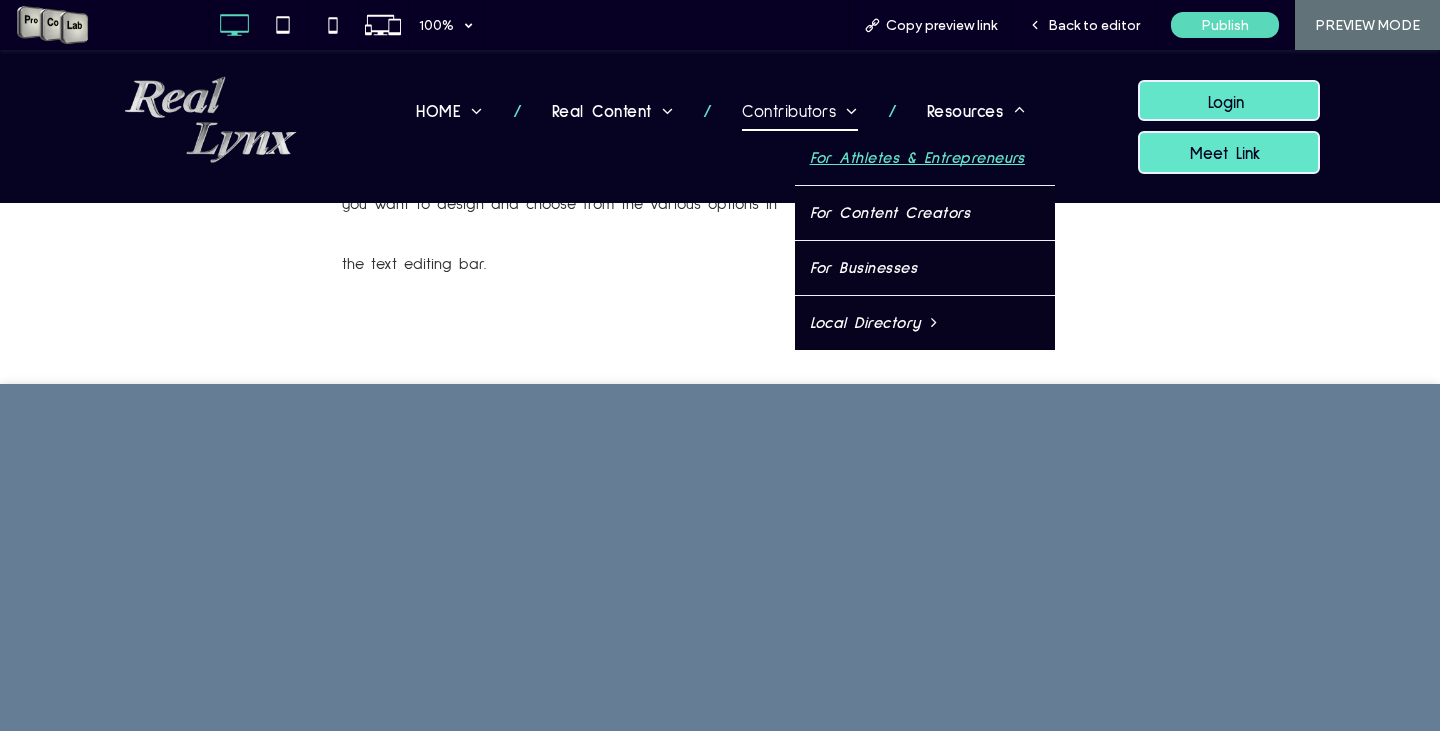 click on "For Athletes & Entrepreneurs" at bounding box center (917, 158) 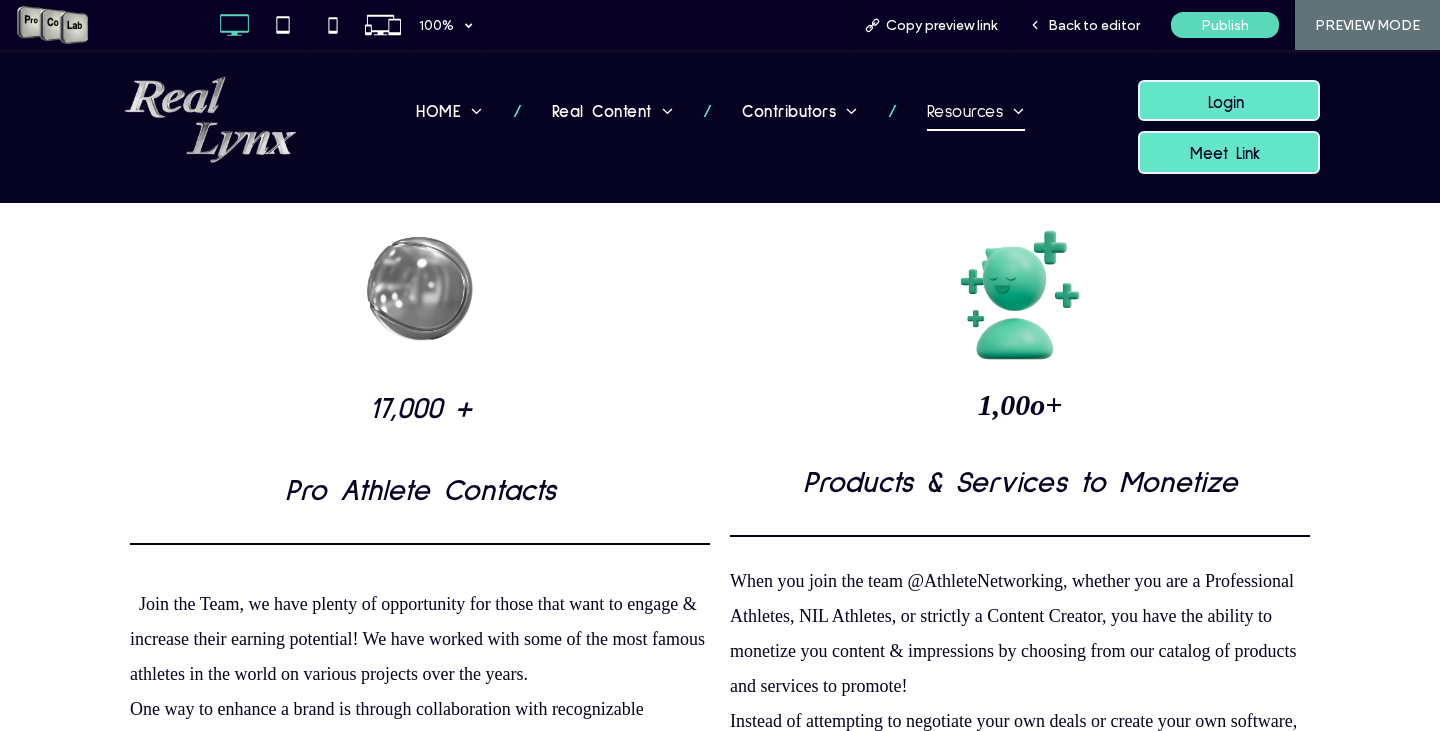 scroll, scrollTop: 0, scrollLeft: 0, axis: both 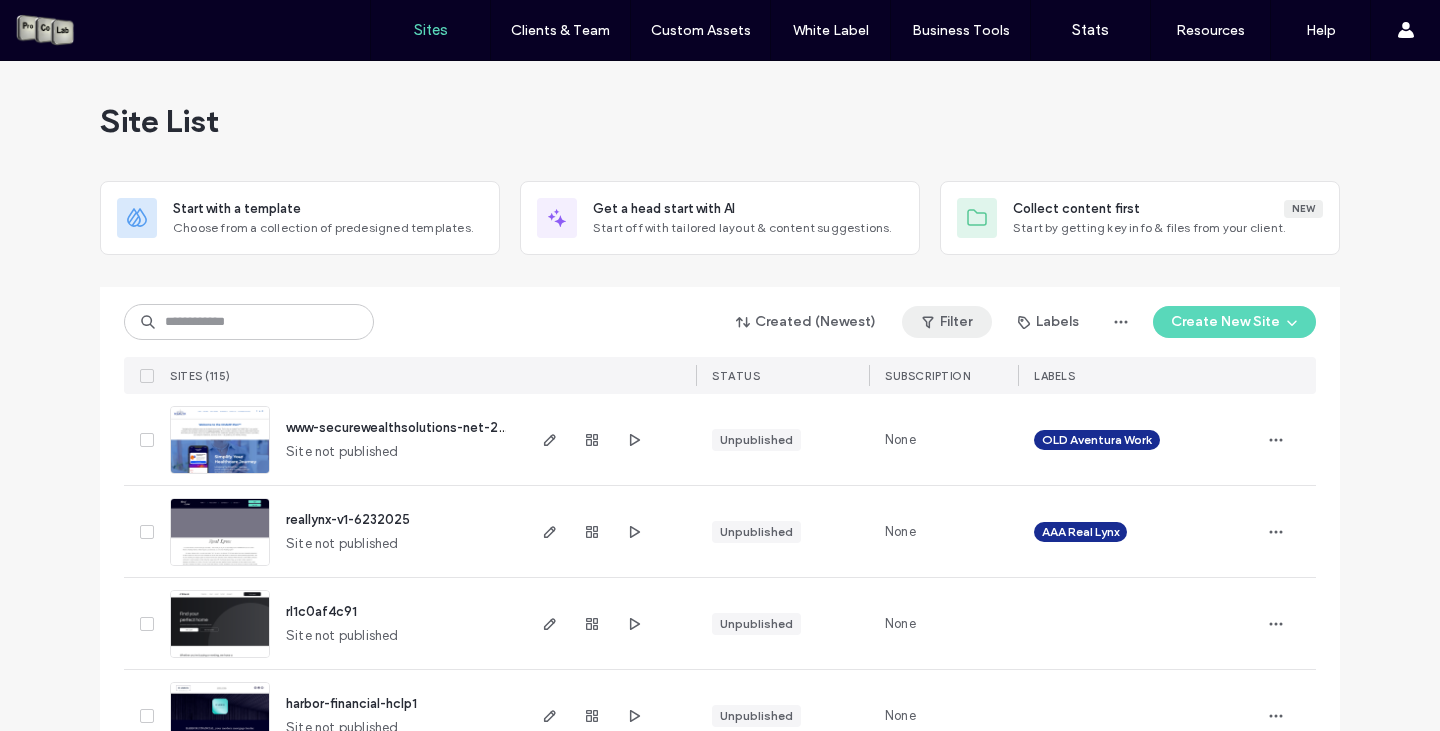 click on "Filter" at bounding box center [947, 322] 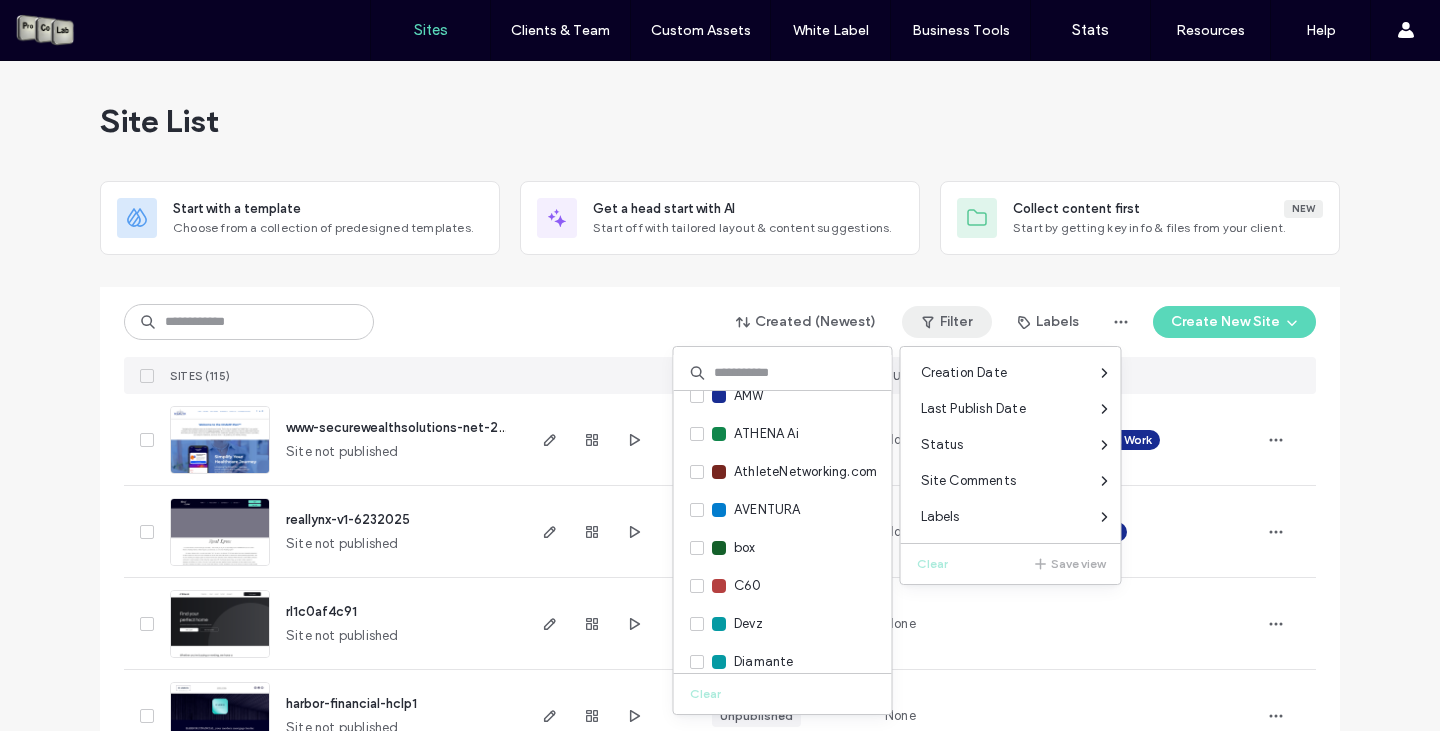 scroll, scrollTop: 155, scrollLeft: 0, axis: vertical 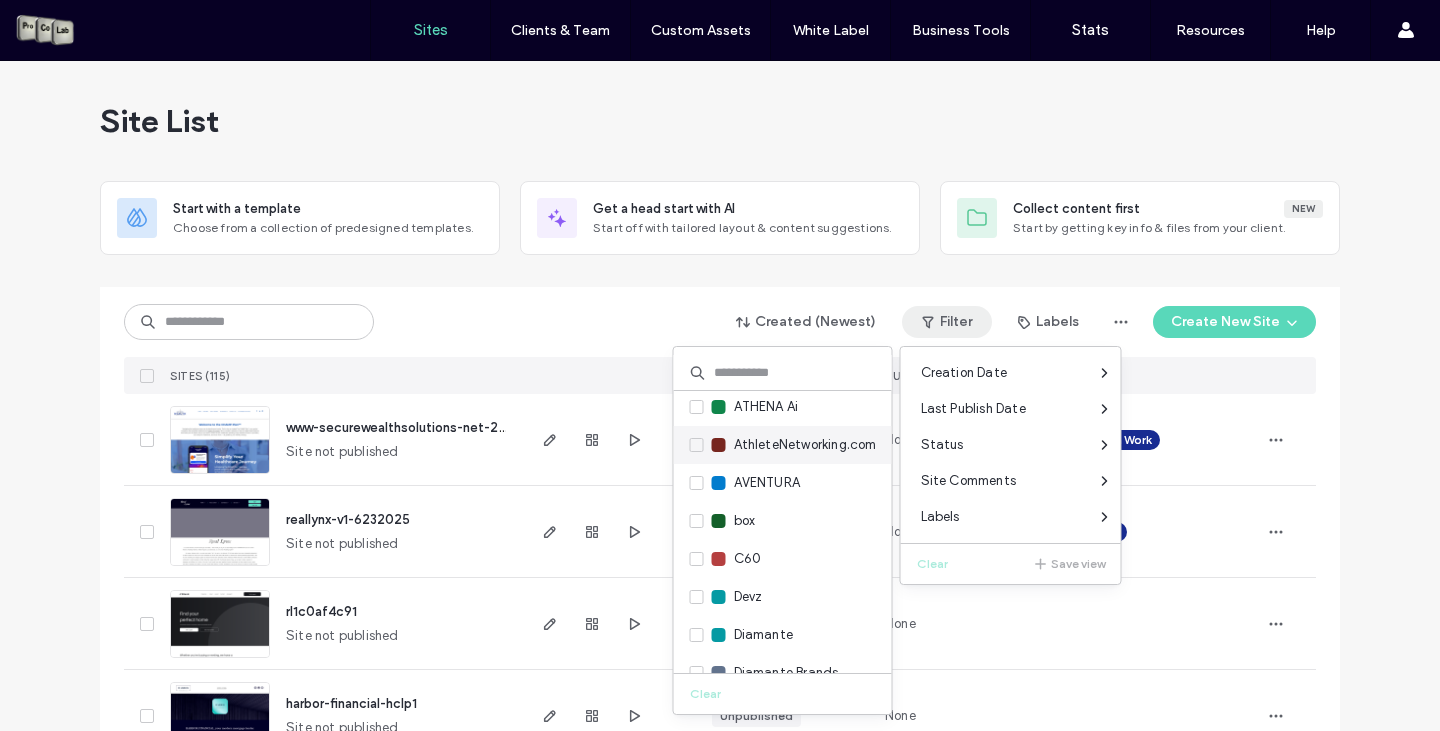 click 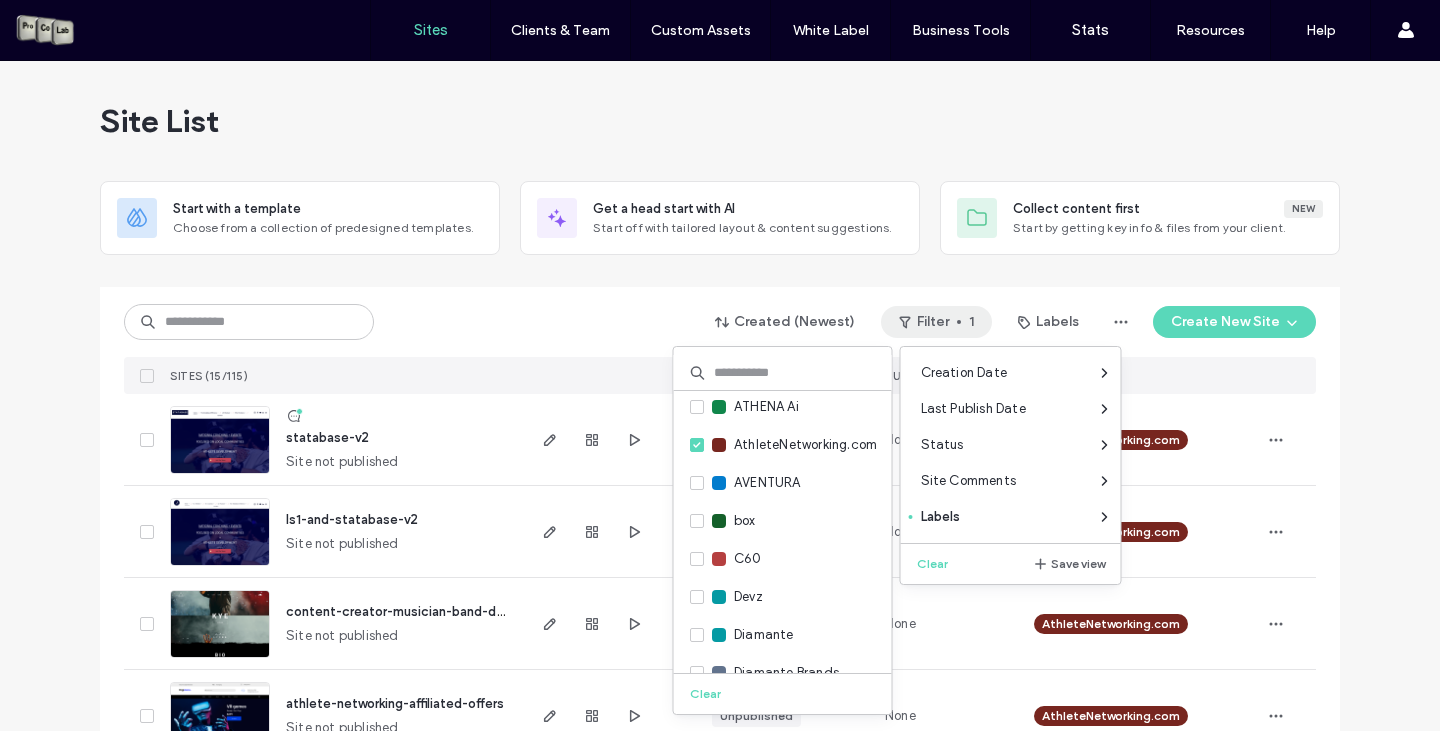 click on "Created (Newest) Filter 1 Labels Create New Site SITES (15/115) STATUS SUBSCRIPTION LABELS" at bounding box center [720, 340] 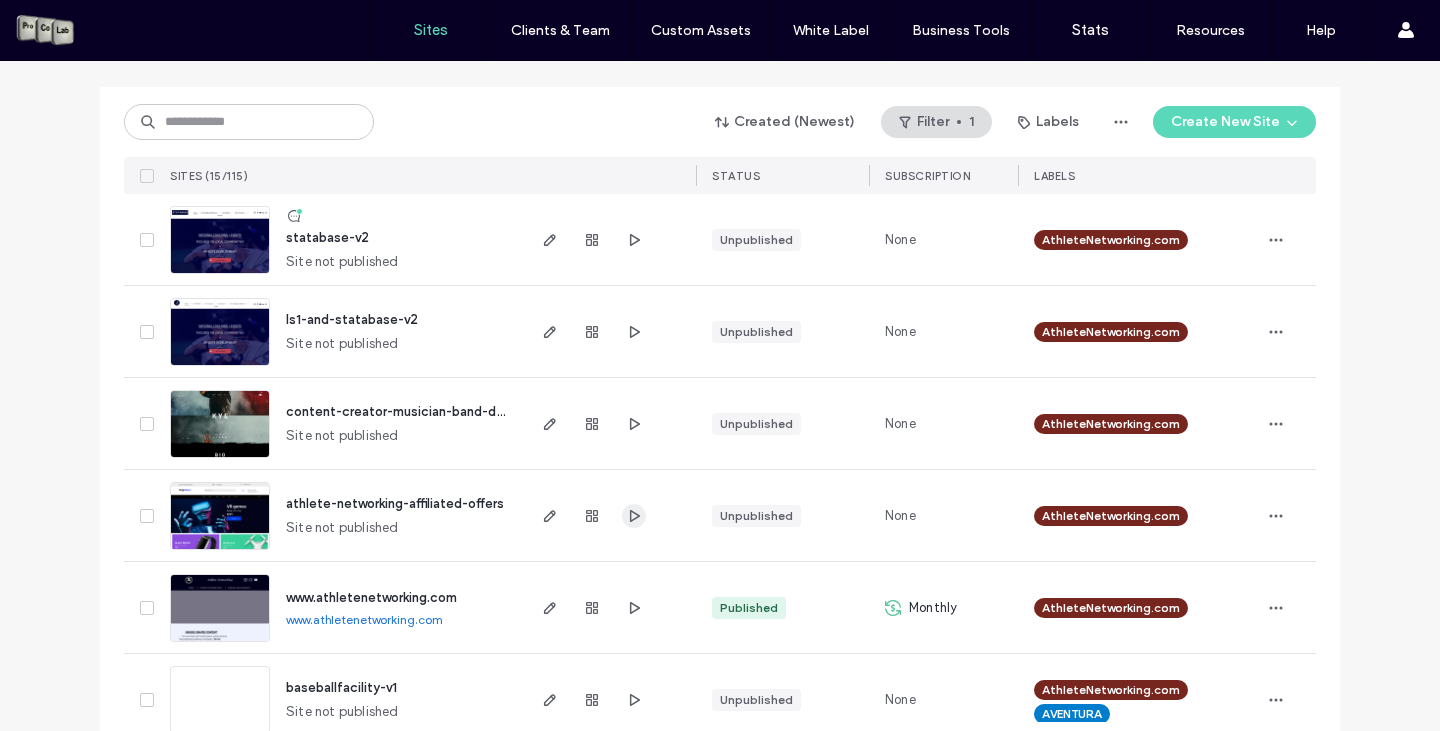 scroll, scrollTop: 300, scrollLeft: 0, axis: vertical 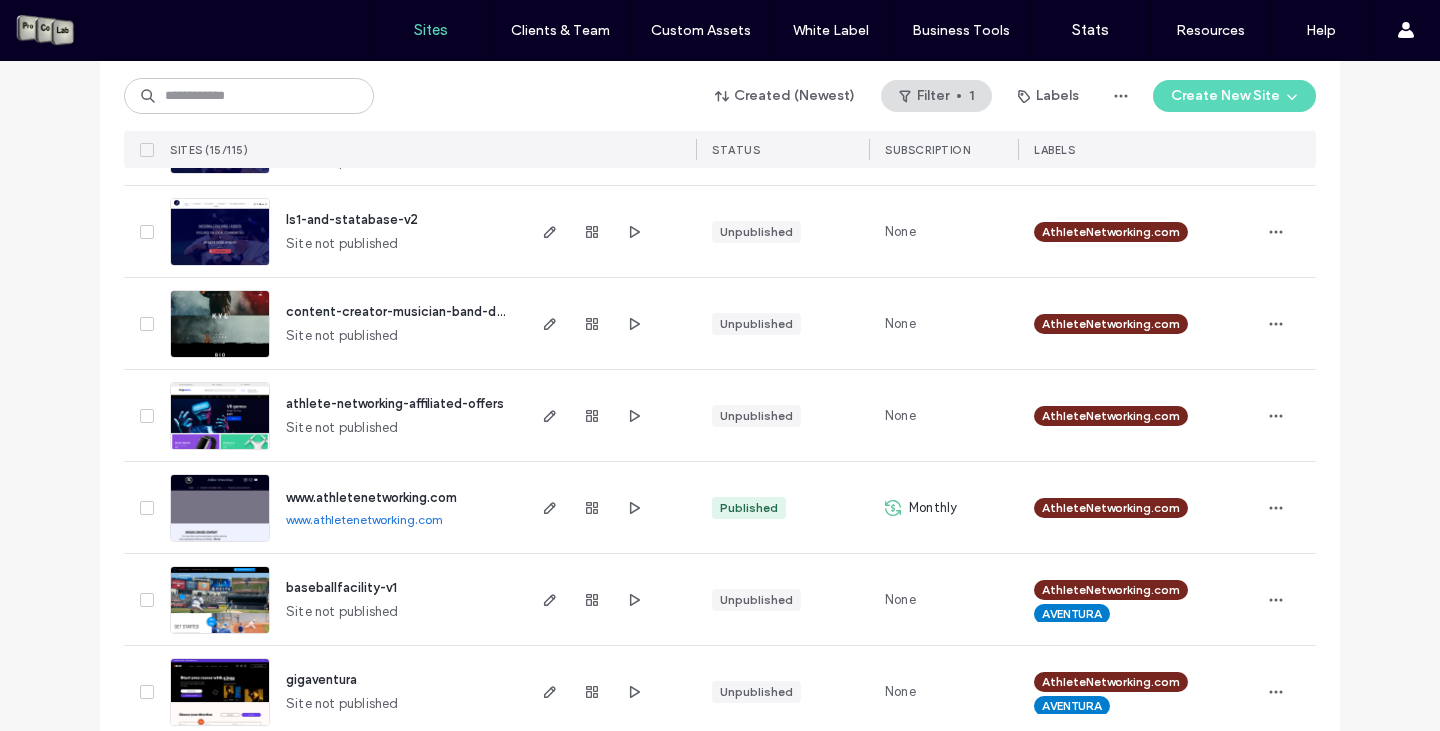 click on "www.athletenetworking.com" at bounding box center (371, 497) 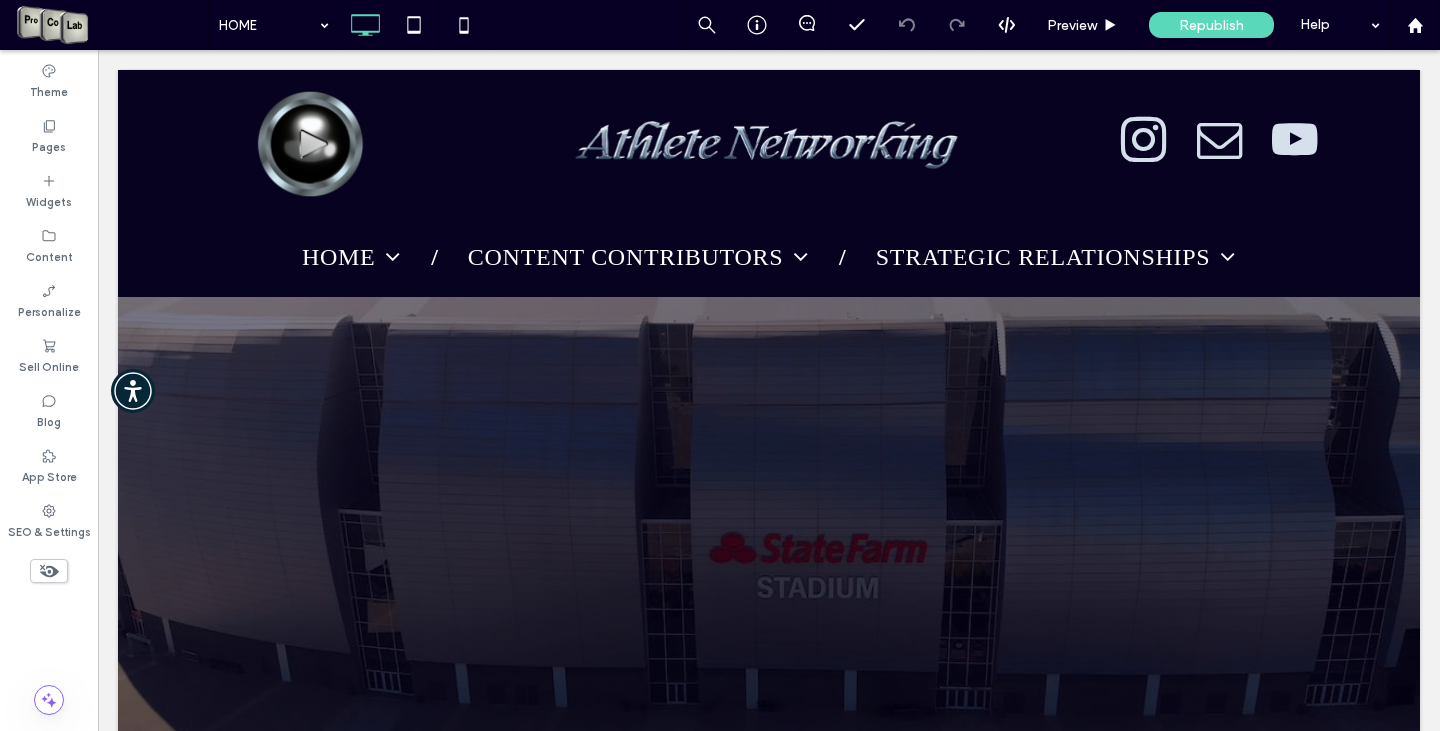 scroll, scrollTop: 0, scrollLeft: 0, axis: both 